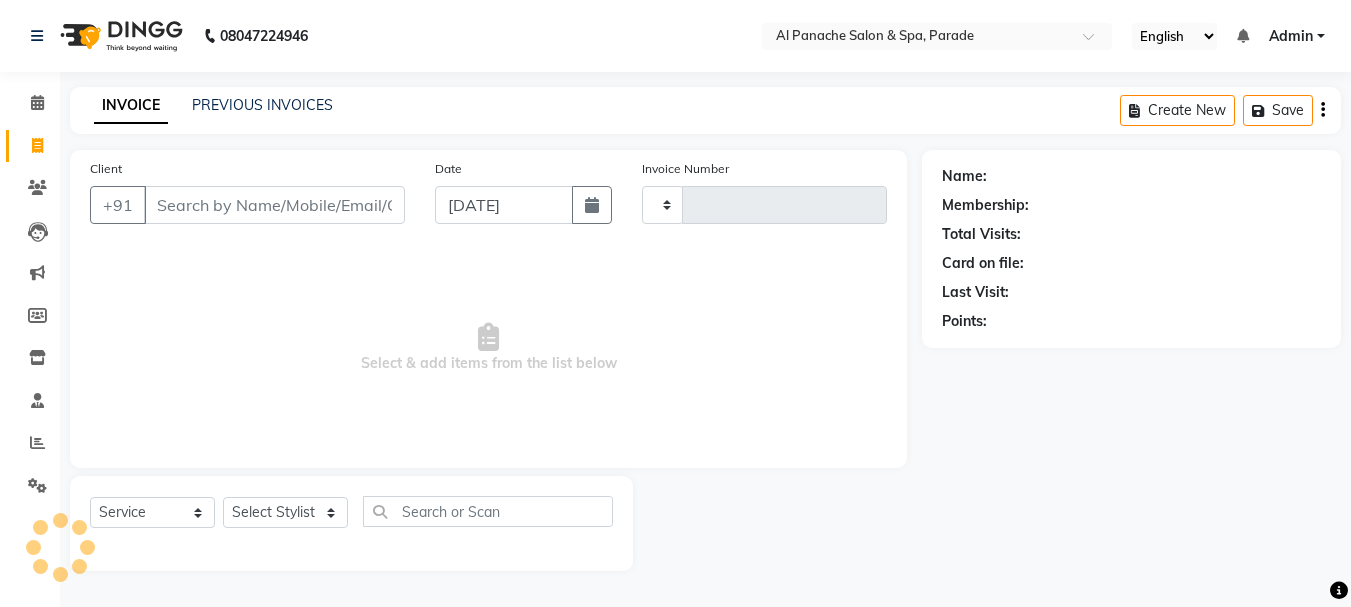select on "service" 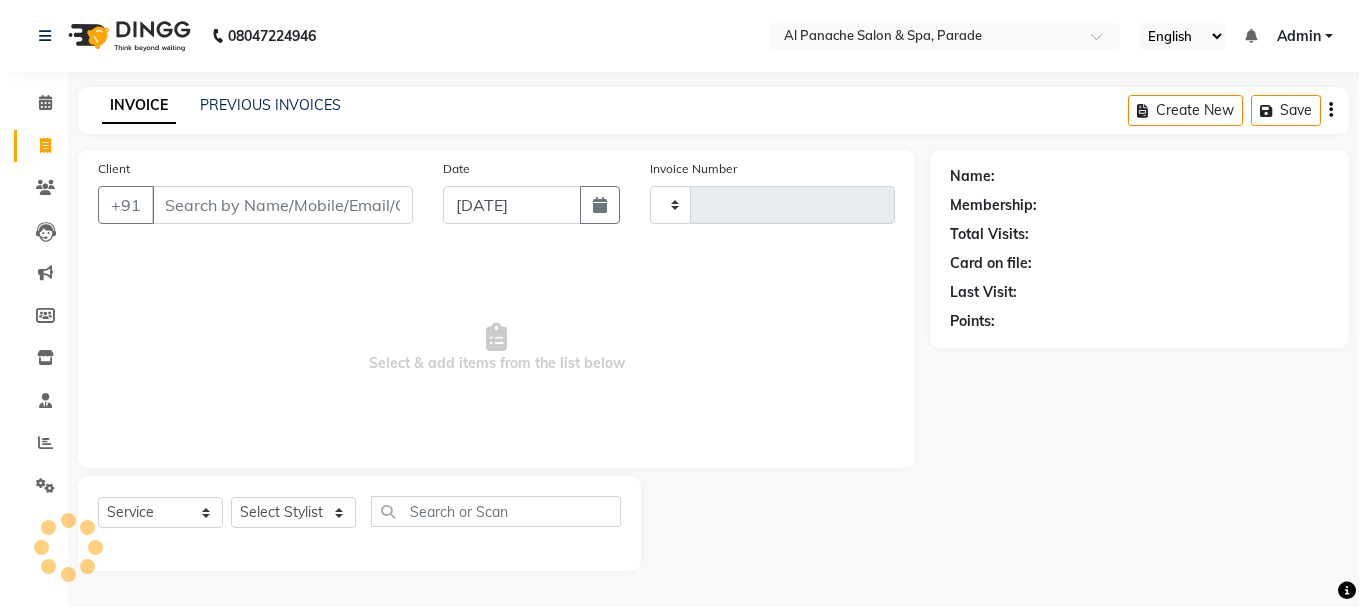 scroll, scrollTop: 0, scrollLeft: 0, axis: both 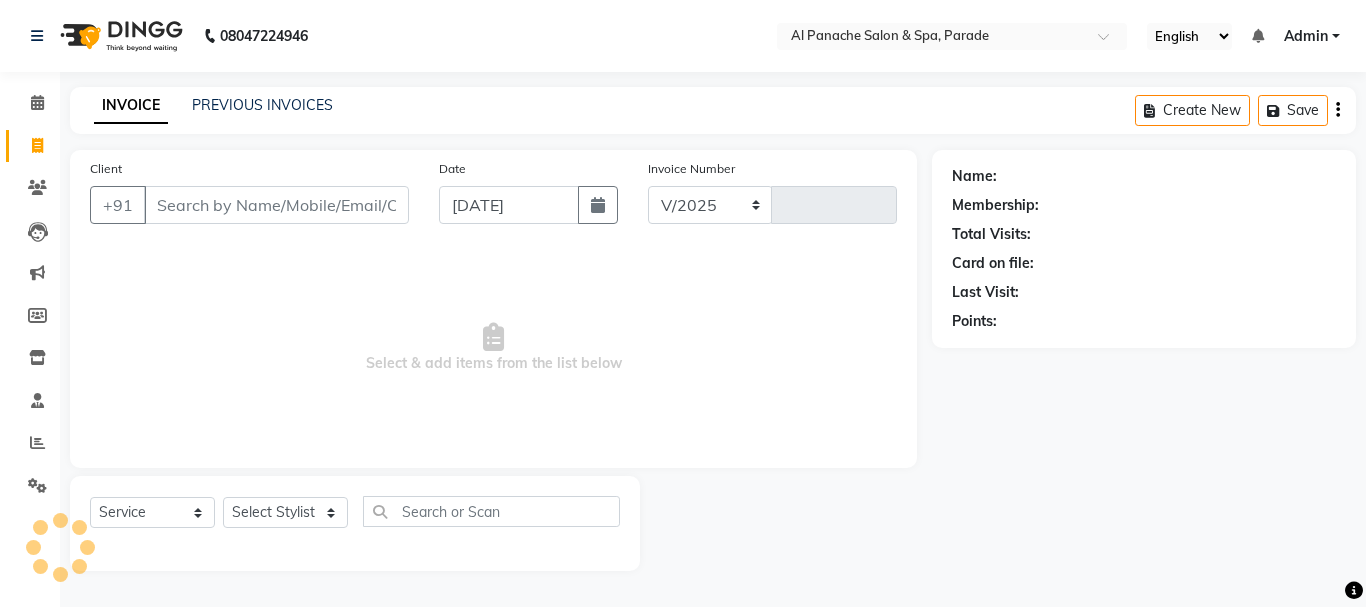select on "463" 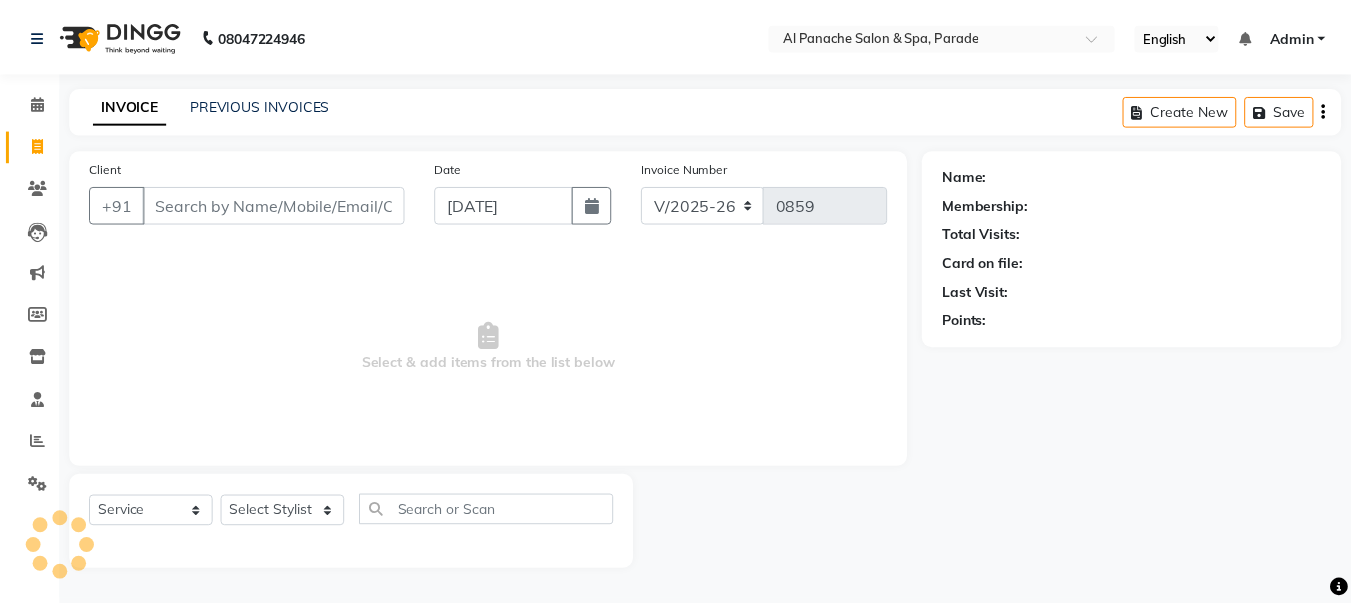 scroll, scrollTop: 0, scrollLeft: 0, axis: both 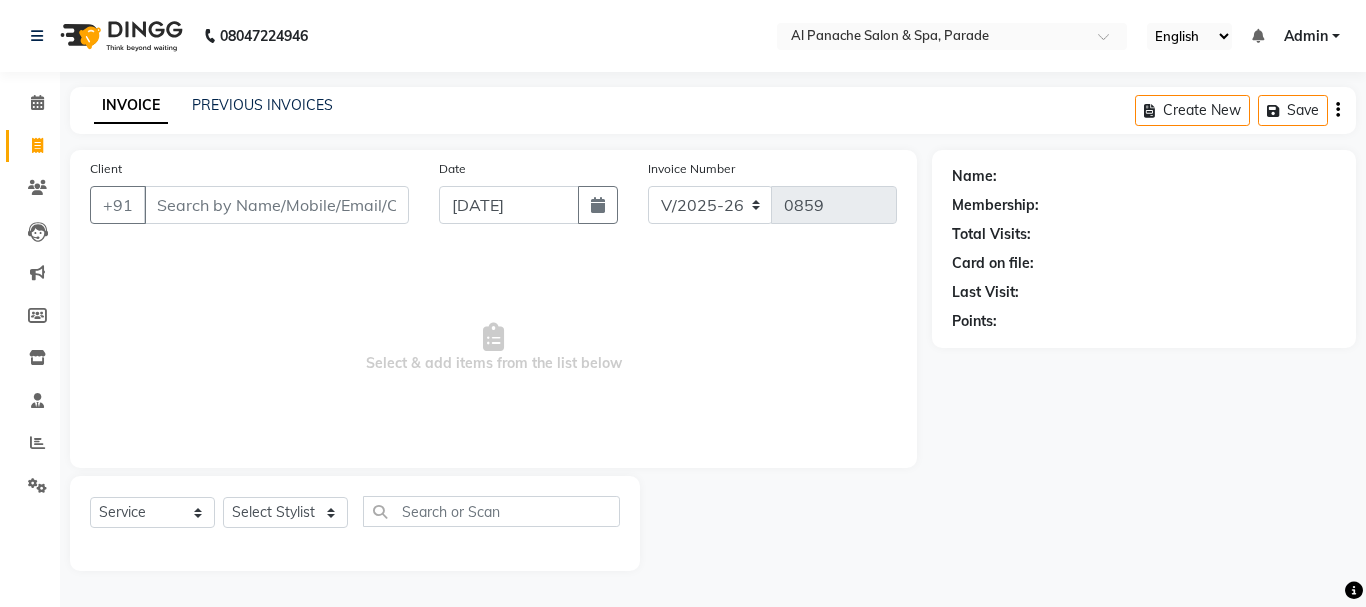 click on "Client" at bounding box center (276, 205) 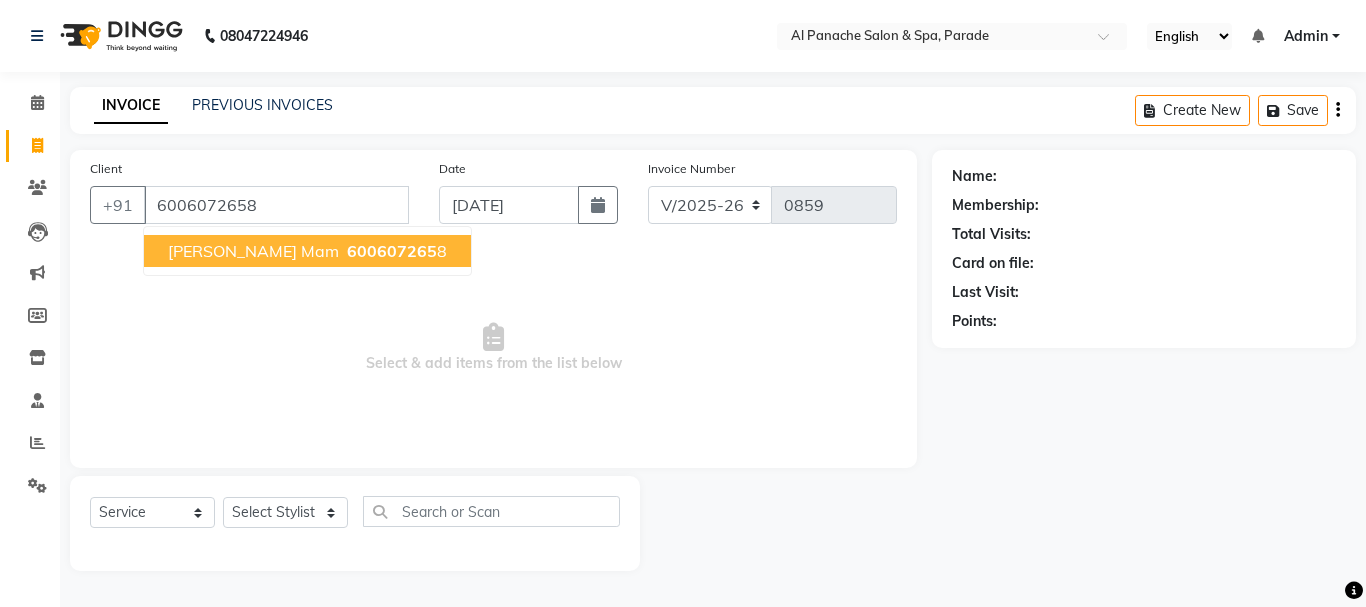 type on "6006072658" 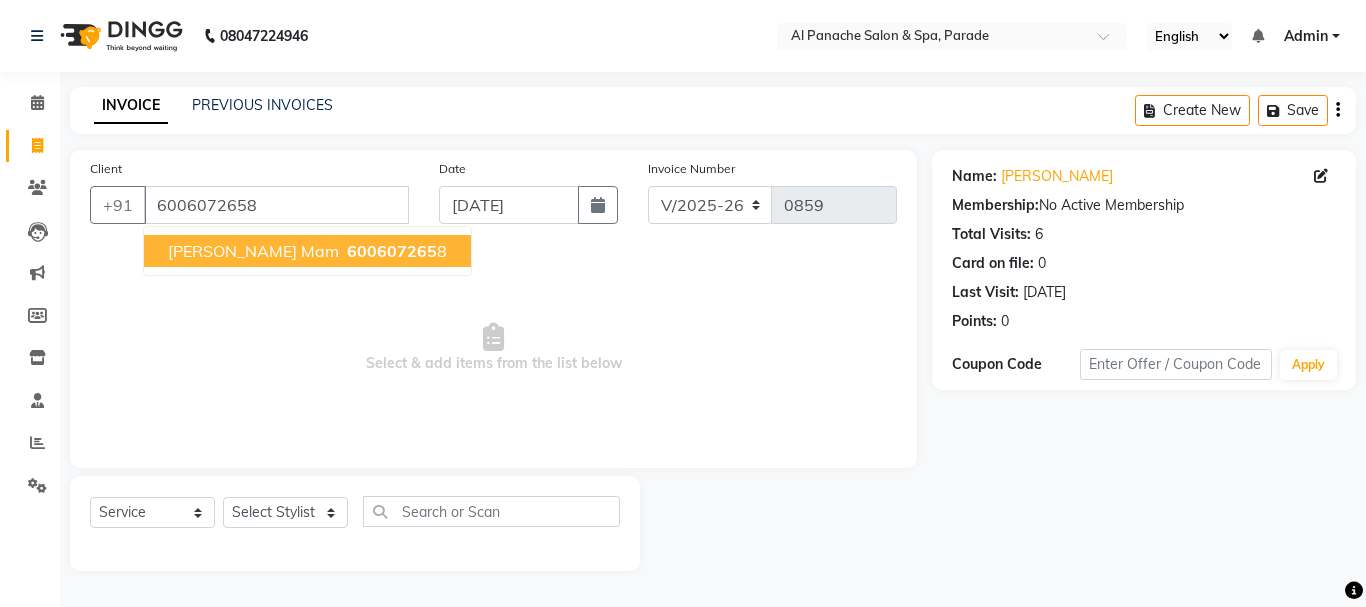 click on "[PERSON_NAME] mam   600607265 8" at bounding box center (307, 251) 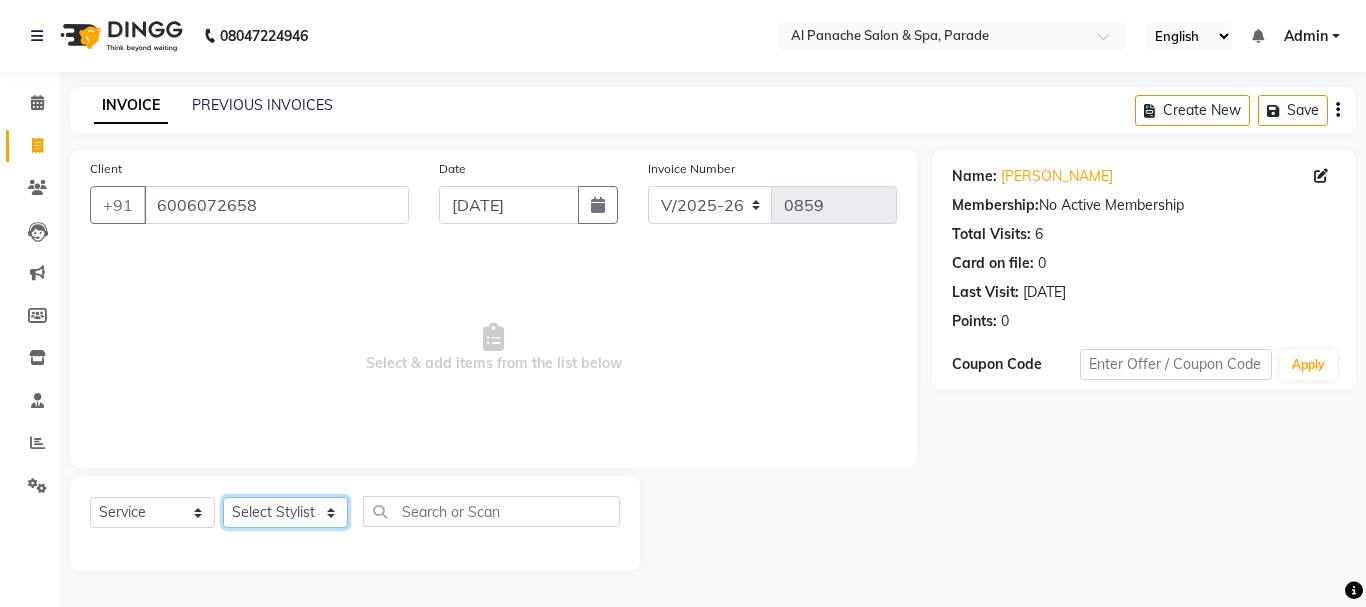 click on "Select Stylist [PERSON_NAME] [PERSON_NAME]  MANAGER [PERSON_NAME]  [PERSON_NAME] [PERSON_NAME]" 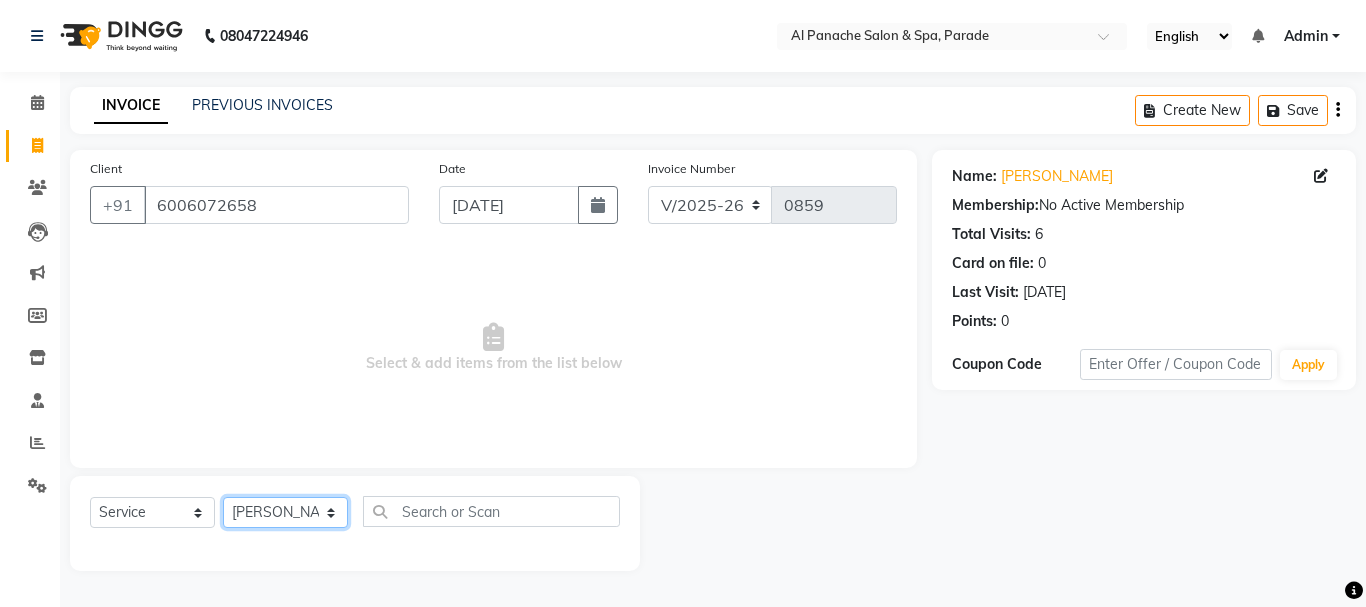 click on "Select Stylist AMAN Anu Karan Komal  MANAGER Nitin RAJVEER  SEEMA SNEHA" 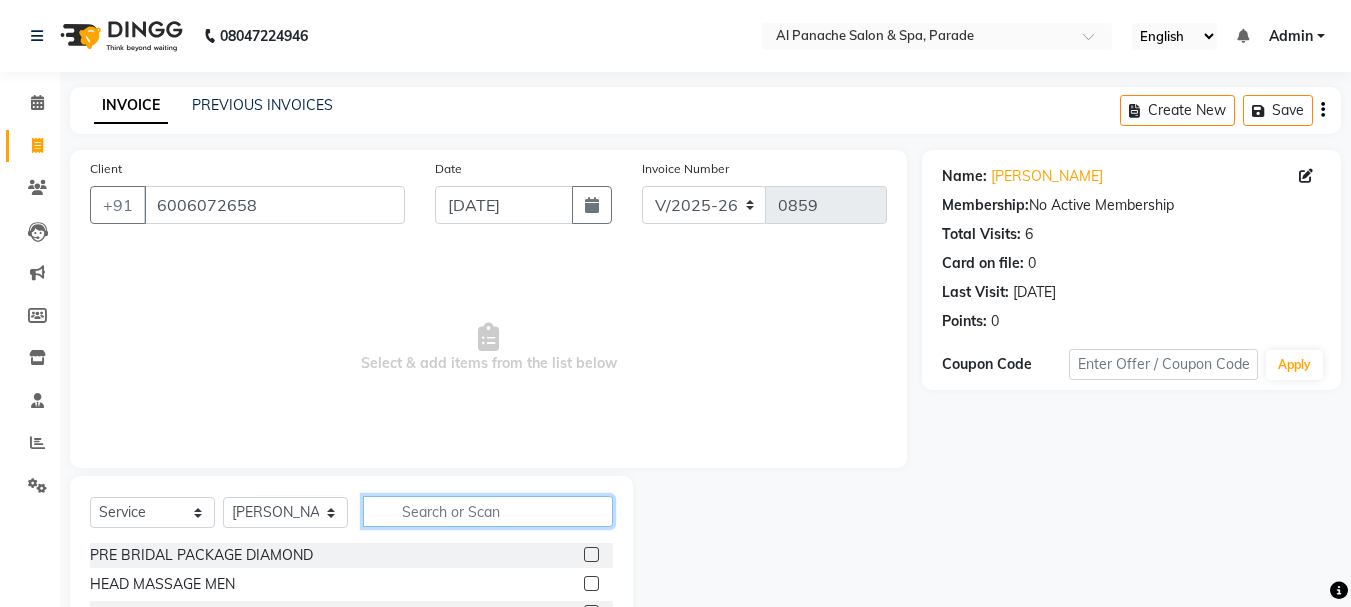 click 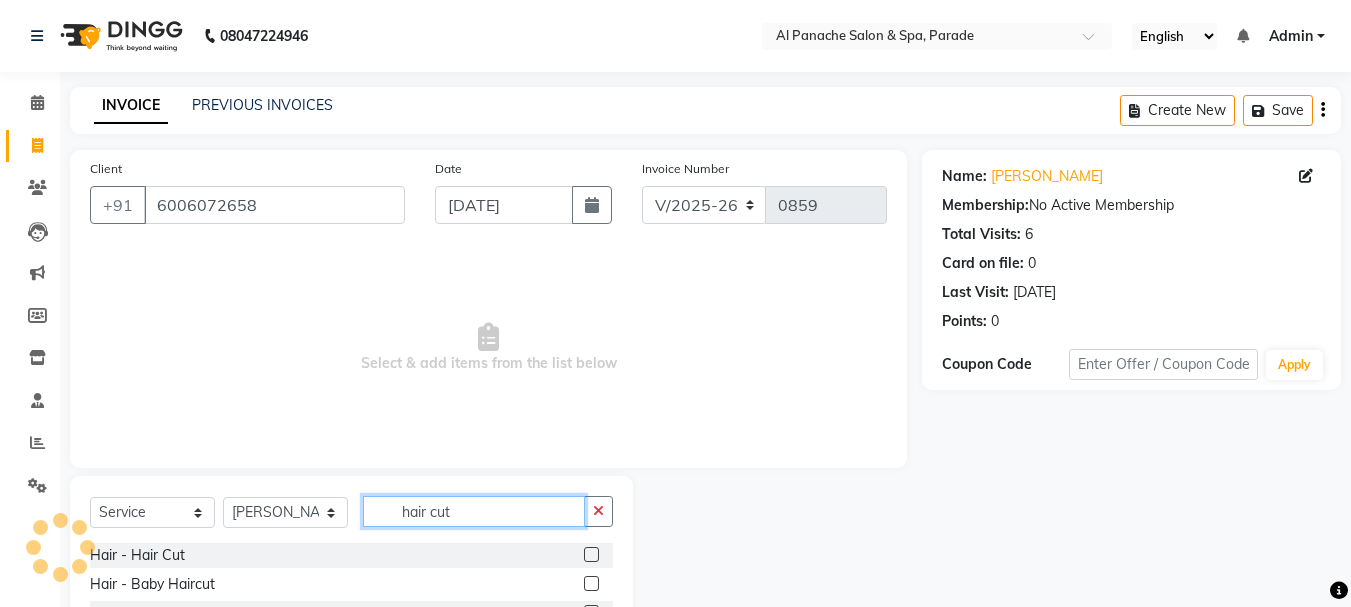 type on "hair cut" 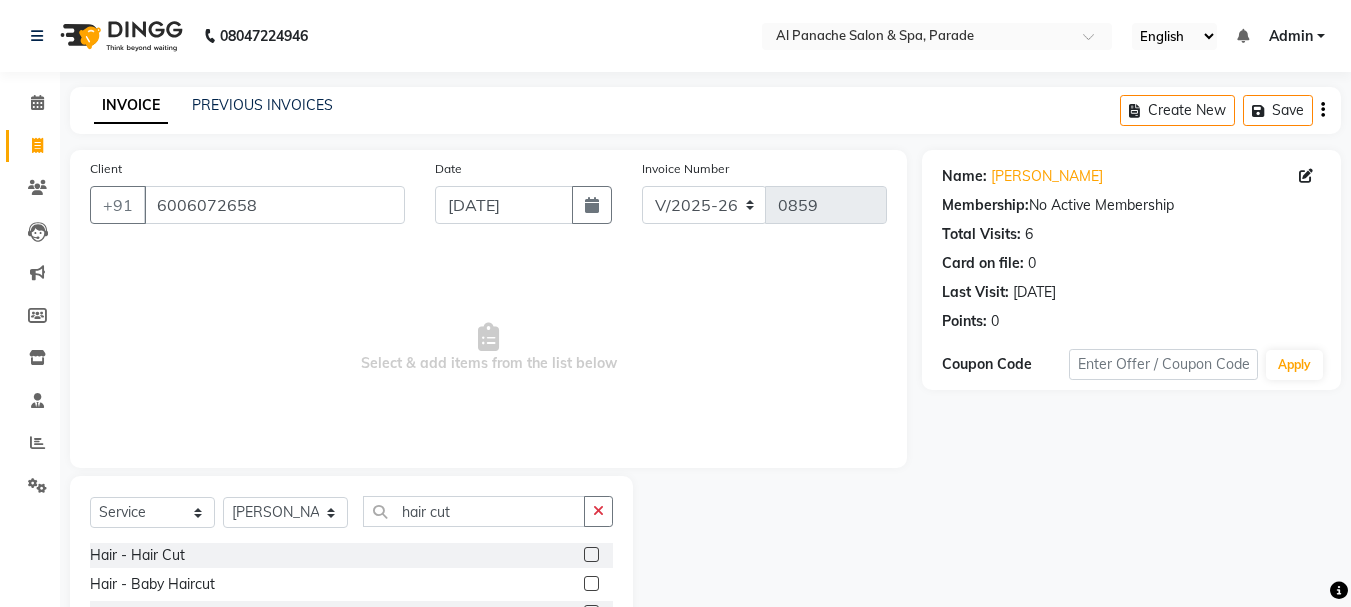 click 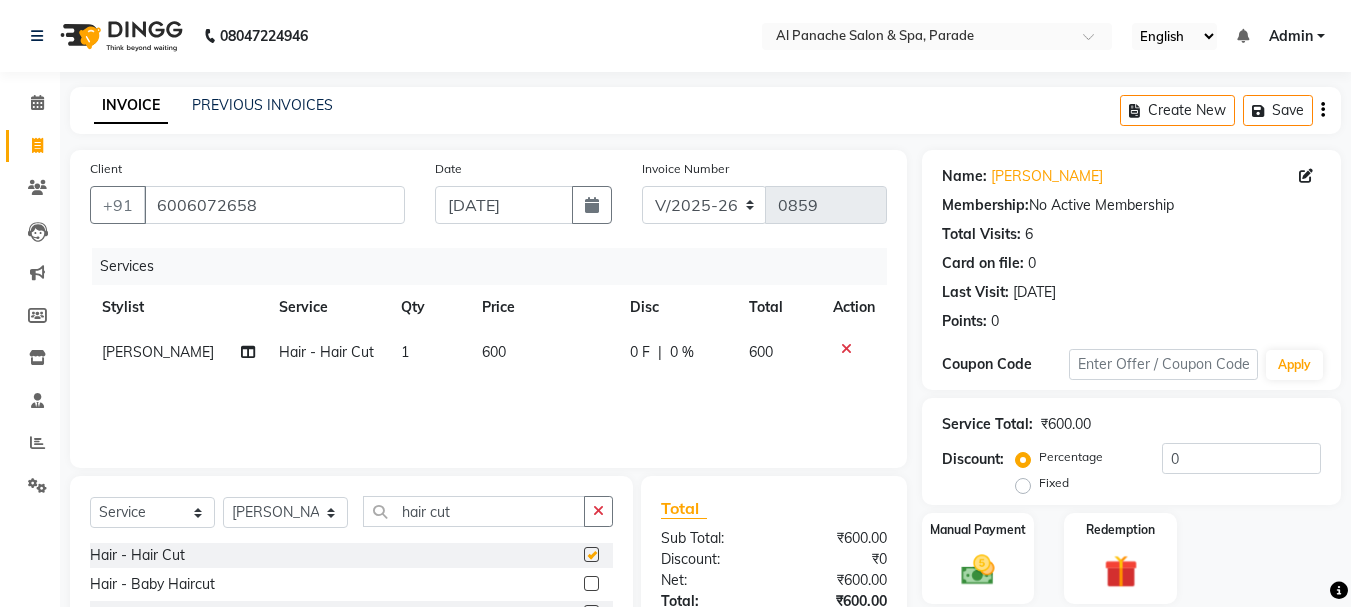 checkbox on "false" 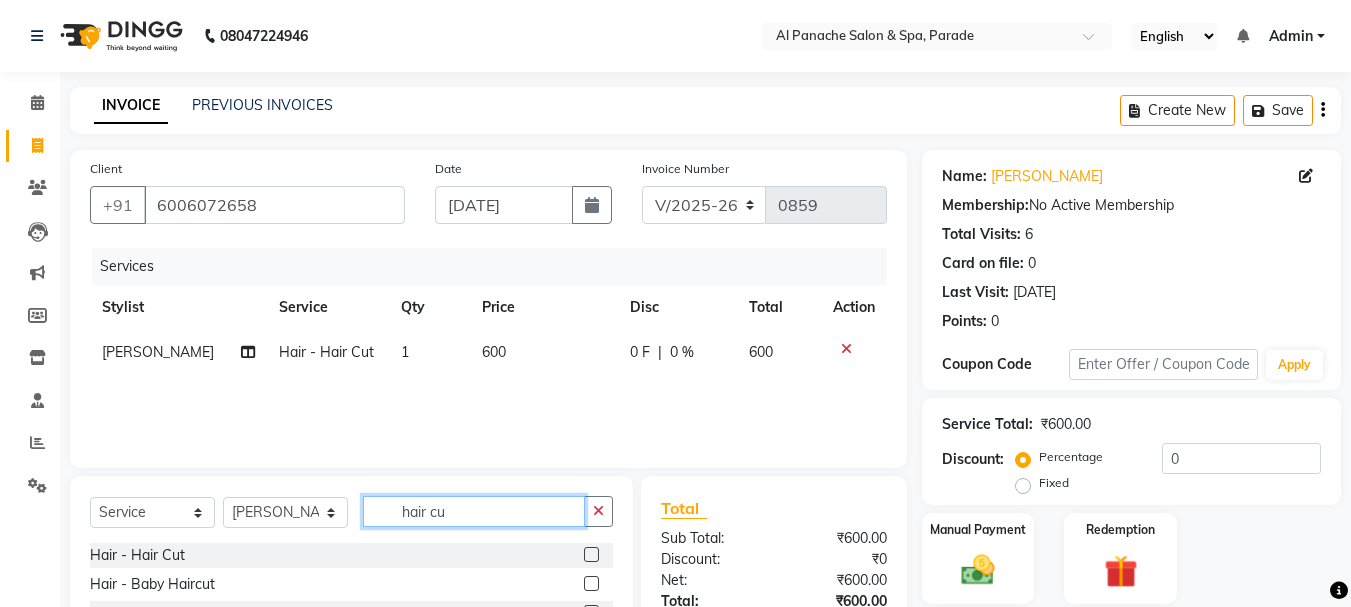 click on "hair cu" 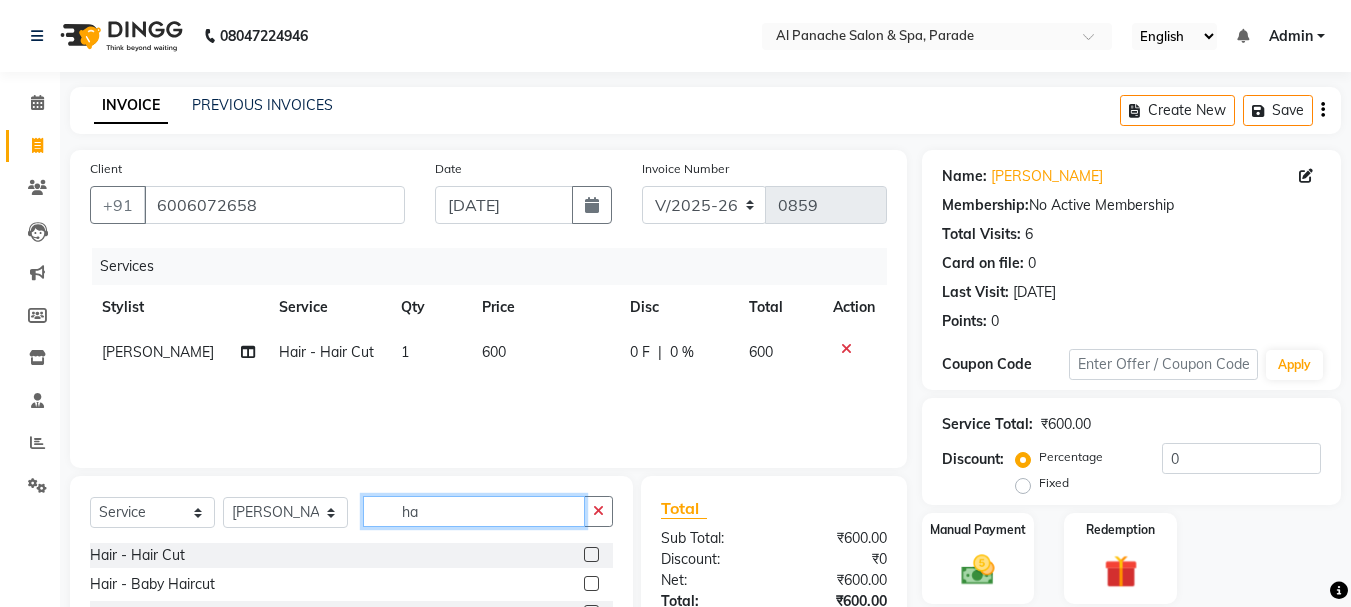 type on "h" 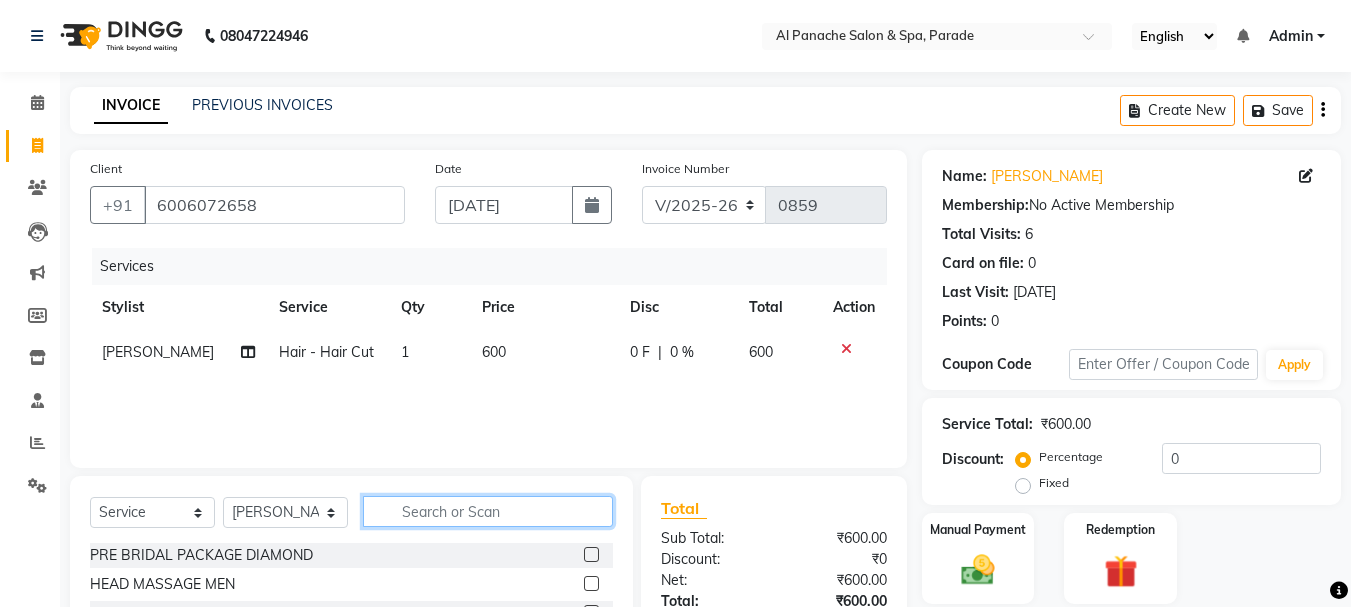 type 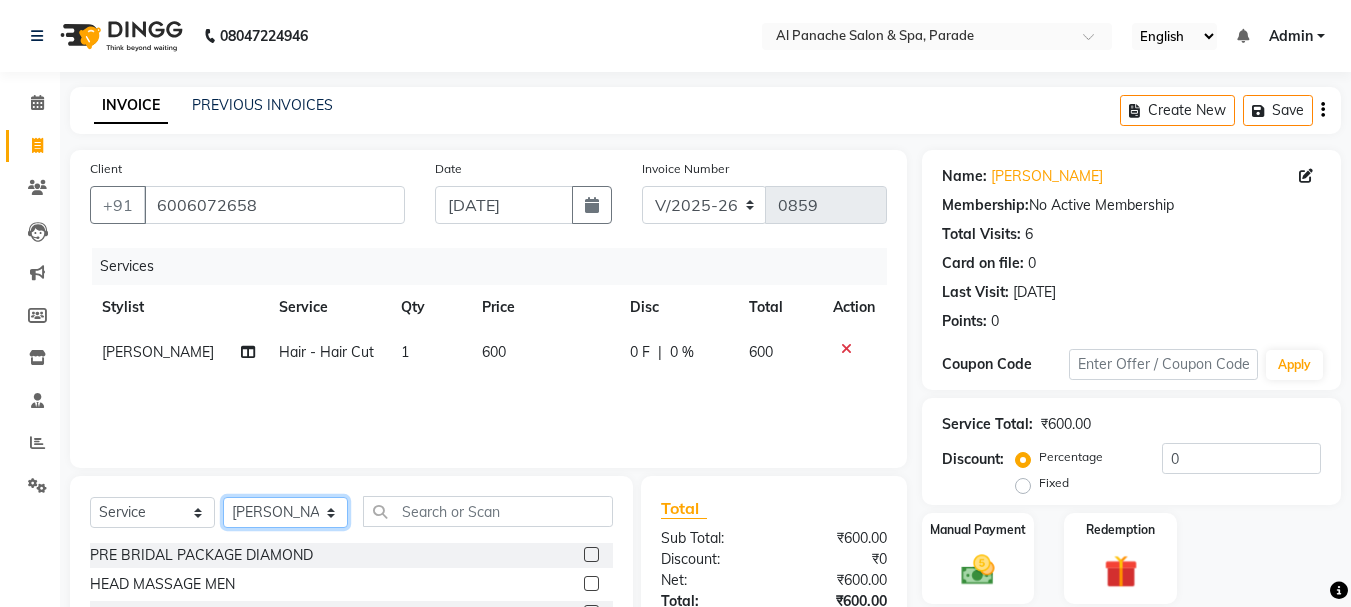 click on "Select Stylist [PERSON_NAME] [PERSON_NAME]  MANAGER [PERSON_NAME]  [PERSON_NAME] [PERSON_NAME]" 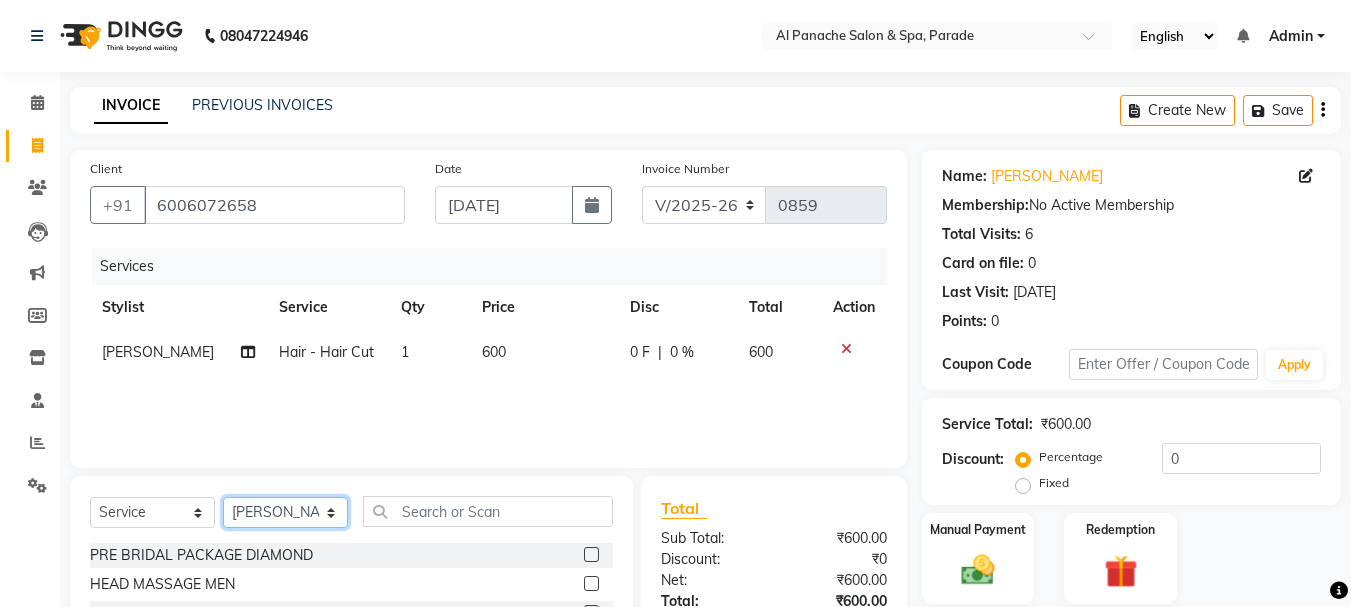select on "13471" 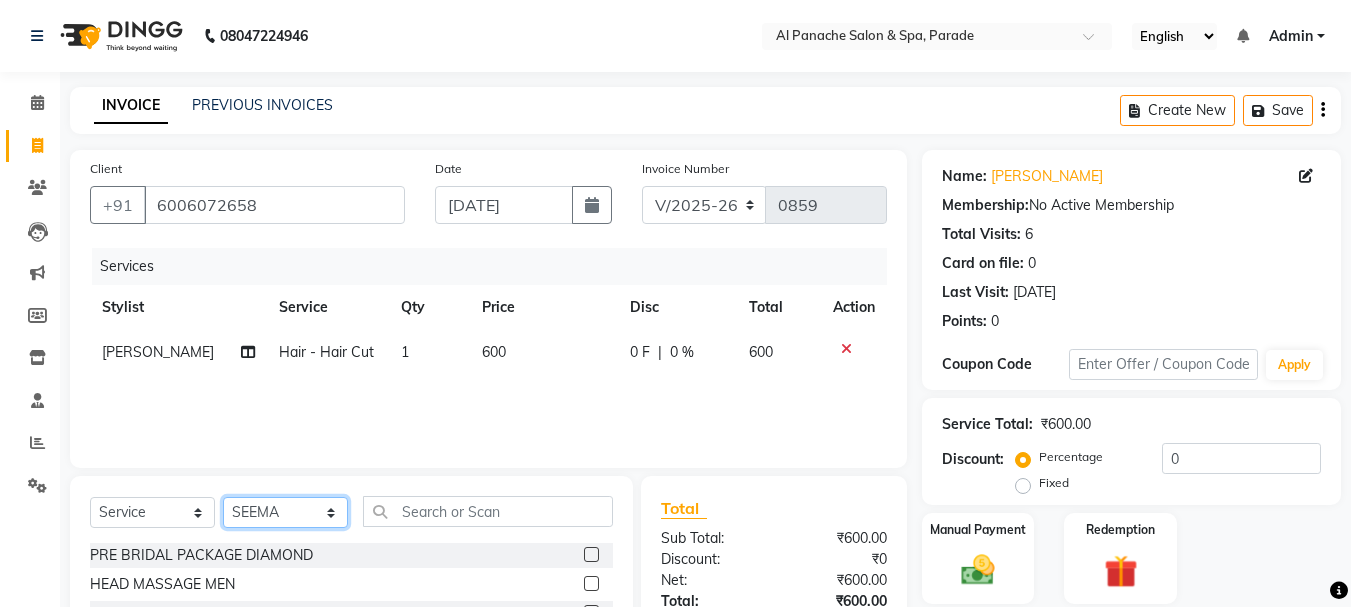 click on "Select Stylist [PERSON_NAME] [PERSON_NAME]  MANAGER [PERSON_NAME]  [PERSON_NAME] [PERSON_NAME]" 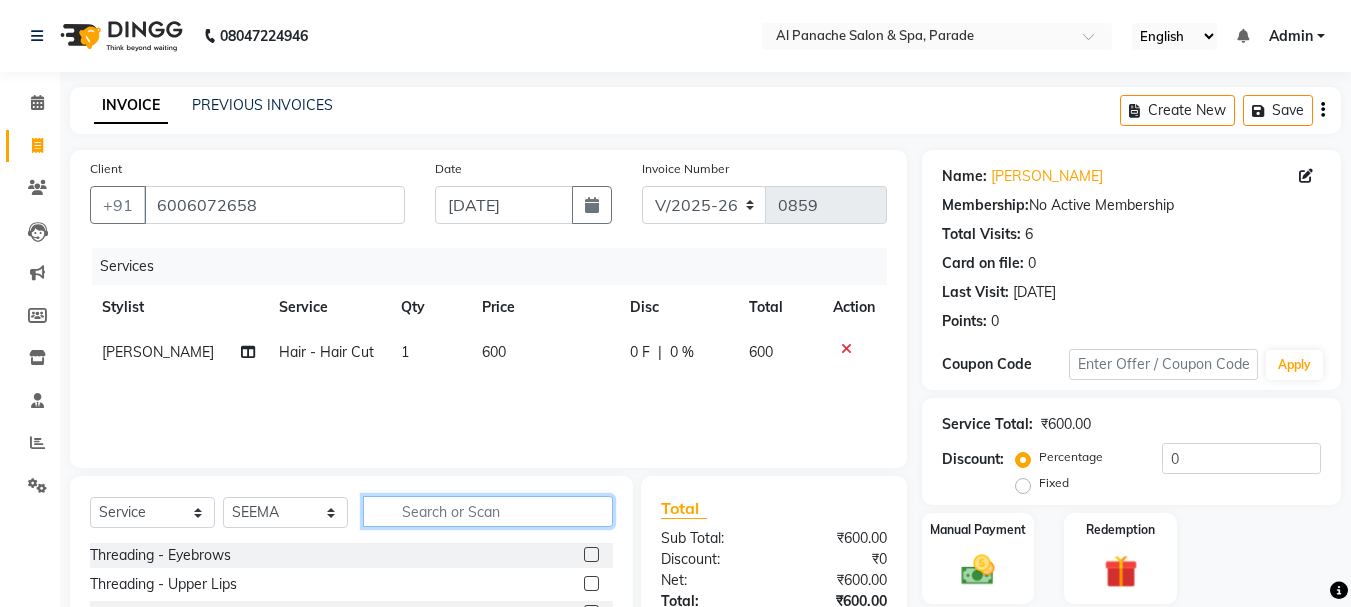 click 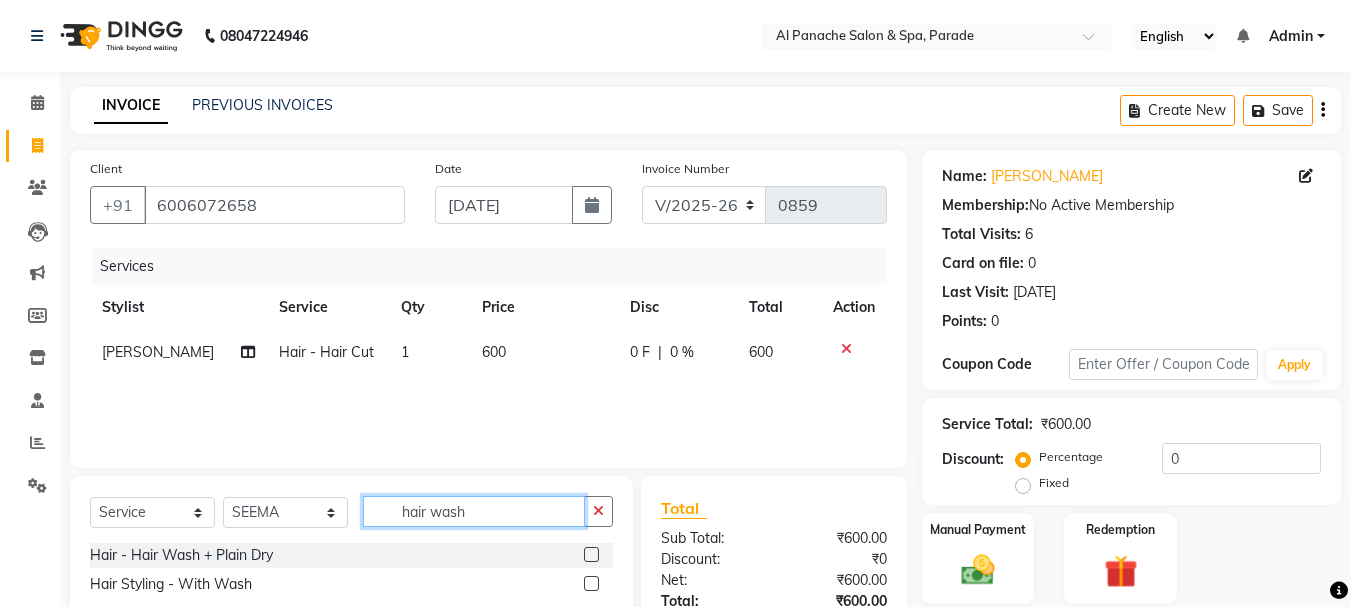 type on "hair wash" 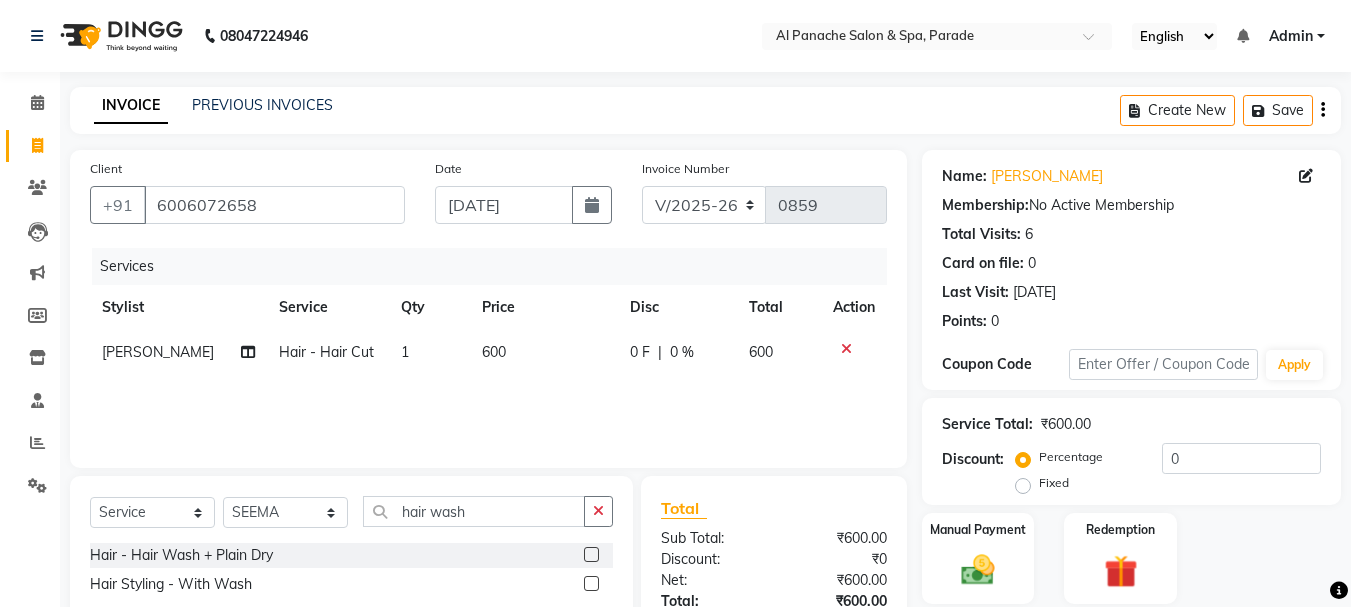 click 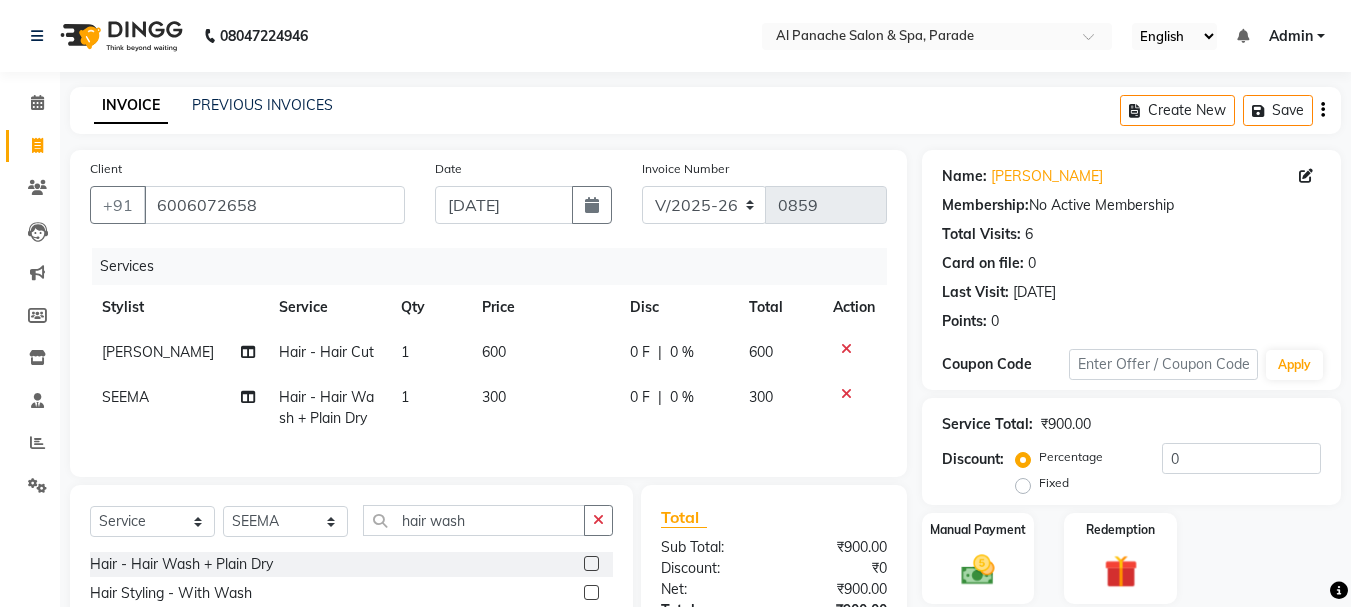 checkbox on "false" 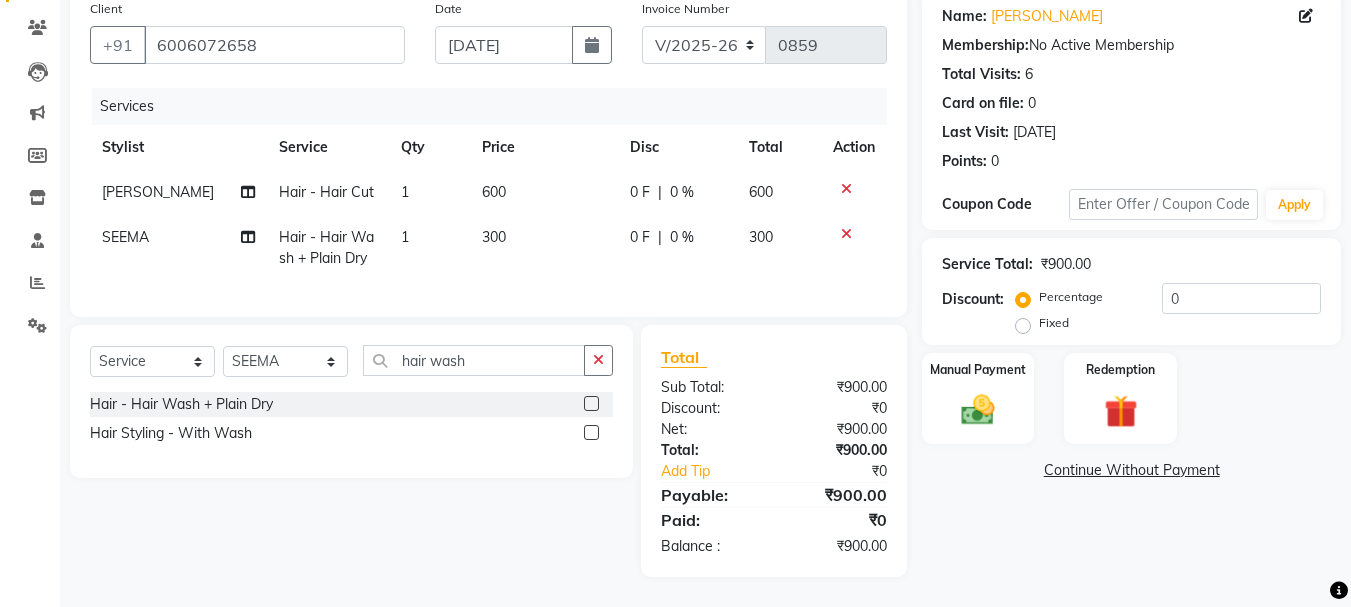 scroll, scrollTop: 175, scrollLeft: 0, axis: vertical 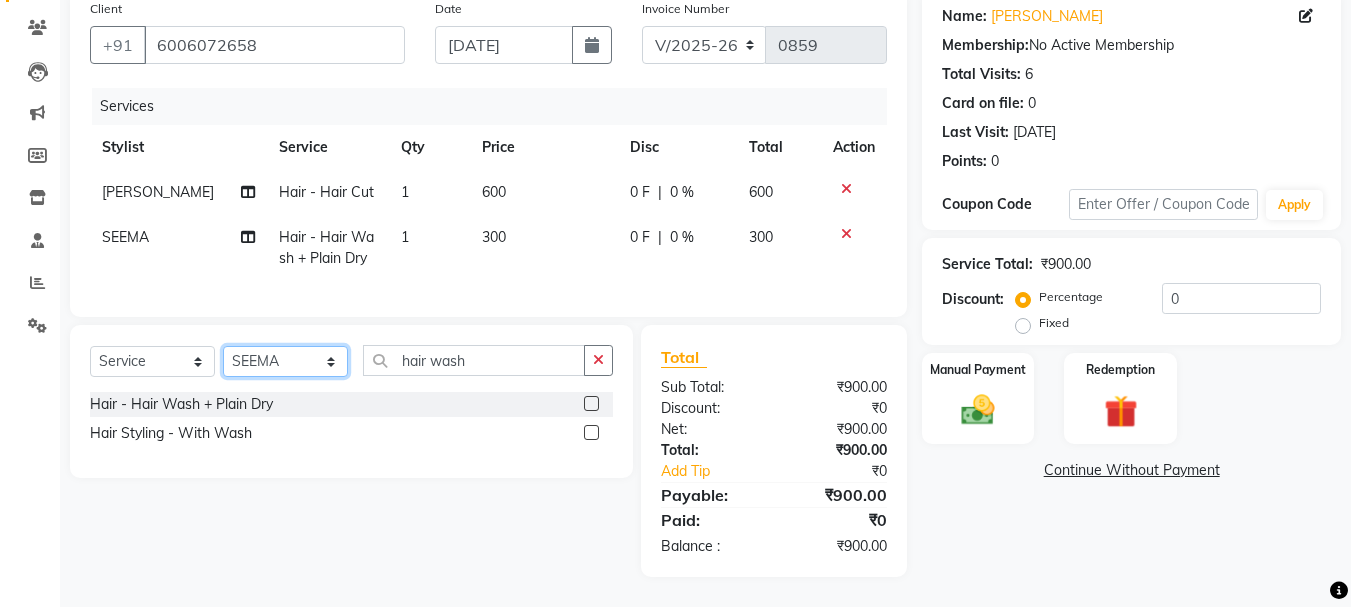 click on "Select Stylist [PERSON_NAME] [PERSON_NAME]  MANAGER [PERSON_NAME]  [PERSON_NAME] [PERSON_NAME]" 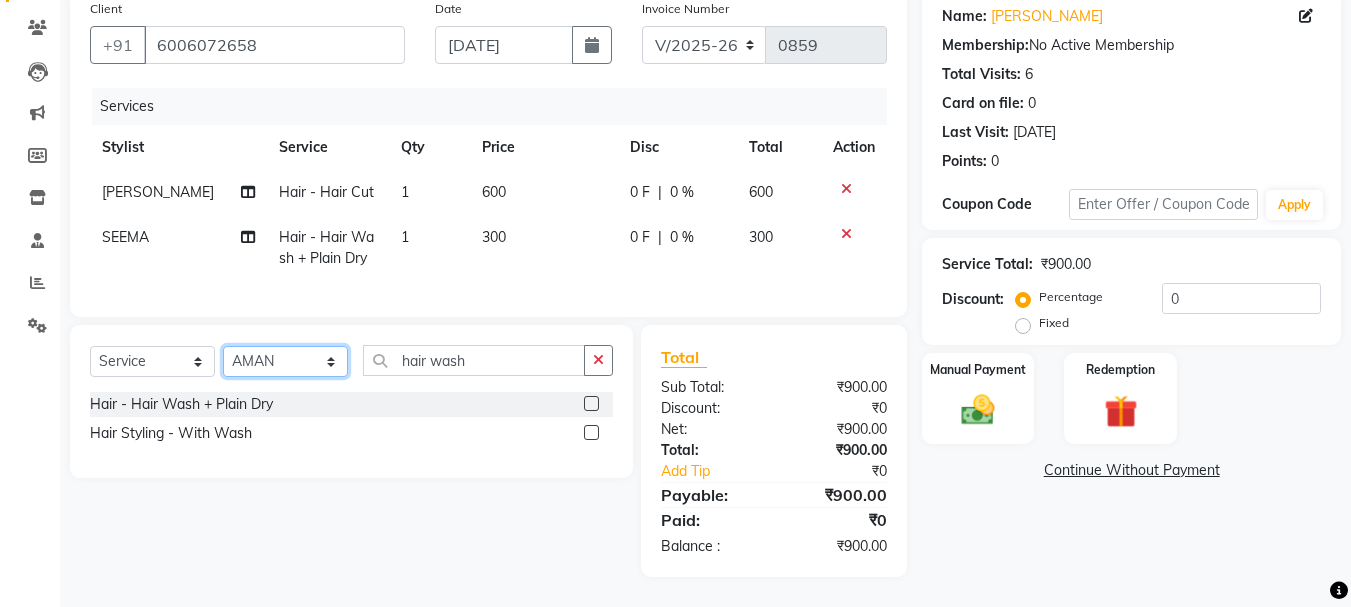 click on "Select Stylist [PERSON_NAME] [PERSON_NAME]  MANAGER [PERSON_NAME]  [PERSON_NAME] [PERSON_NAME]" 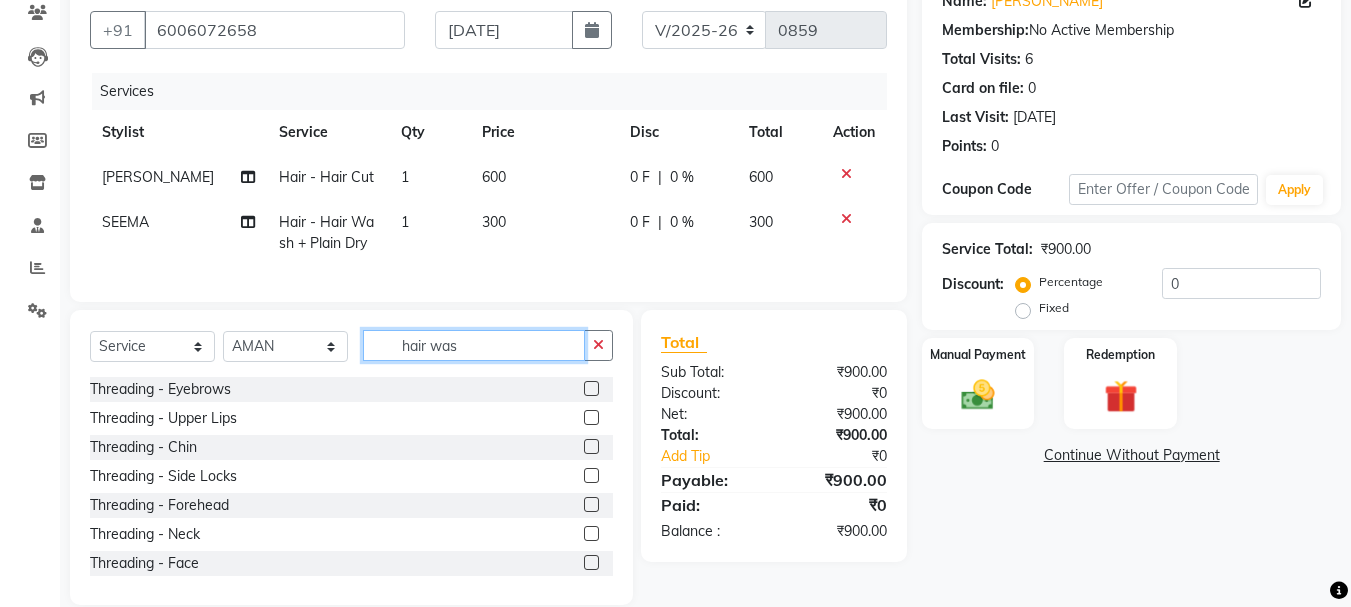 click on "hair was" 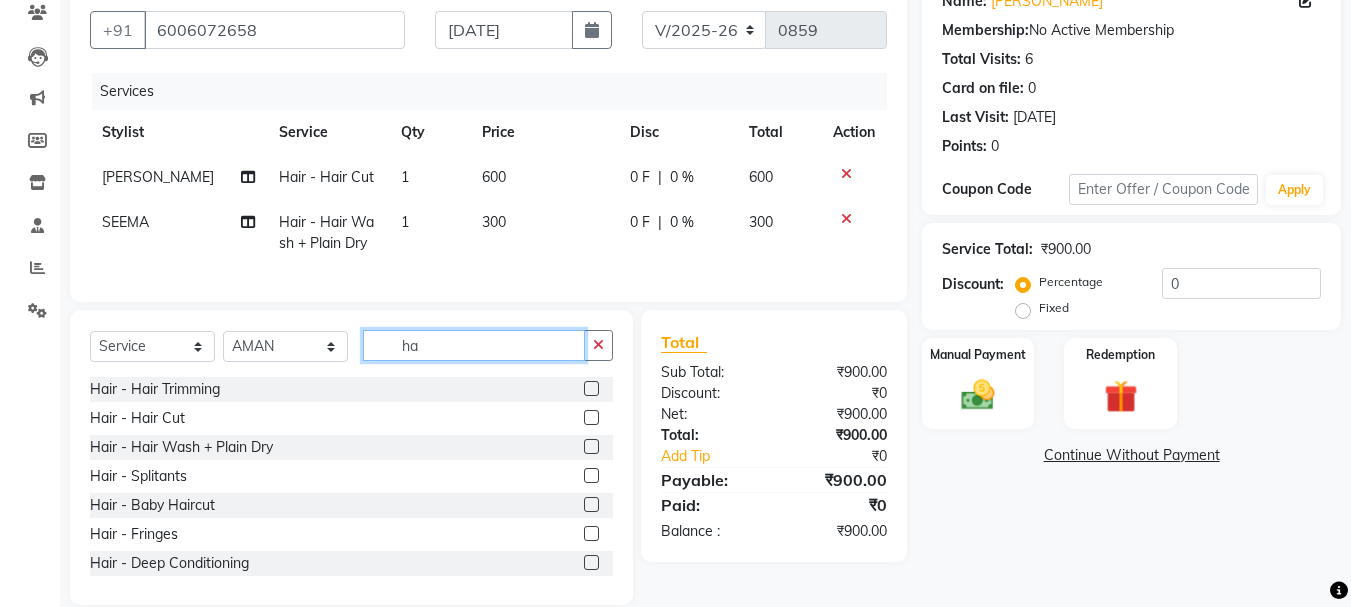 type on "h" 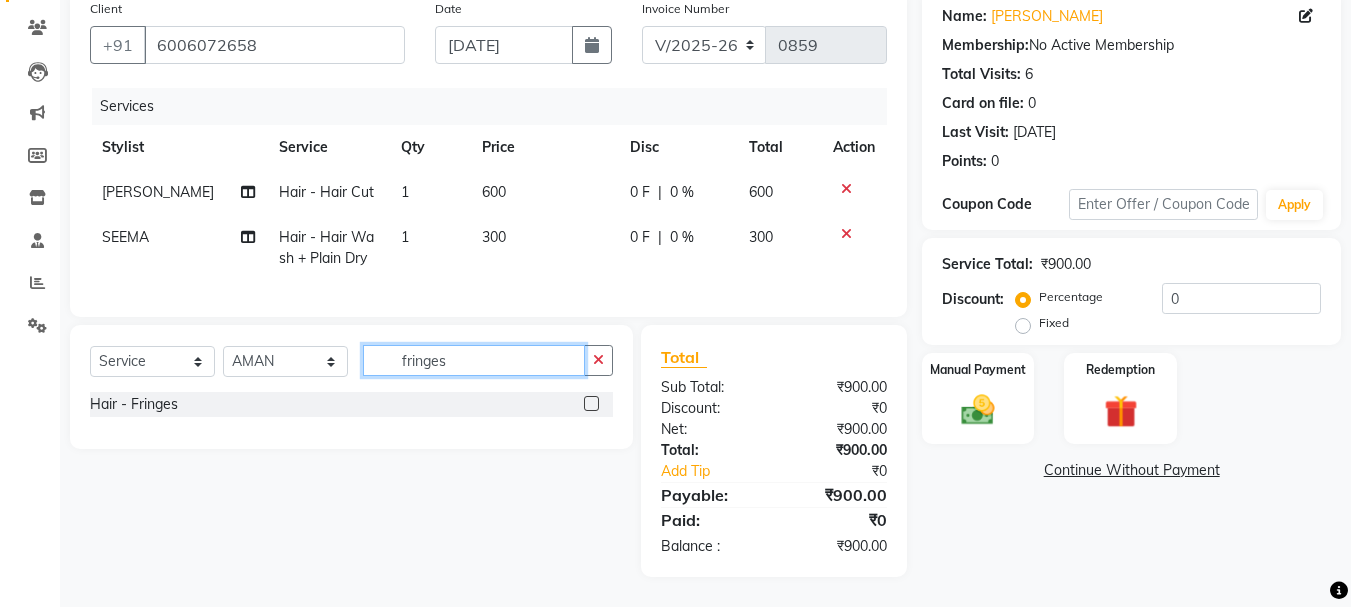 type on "fringes" 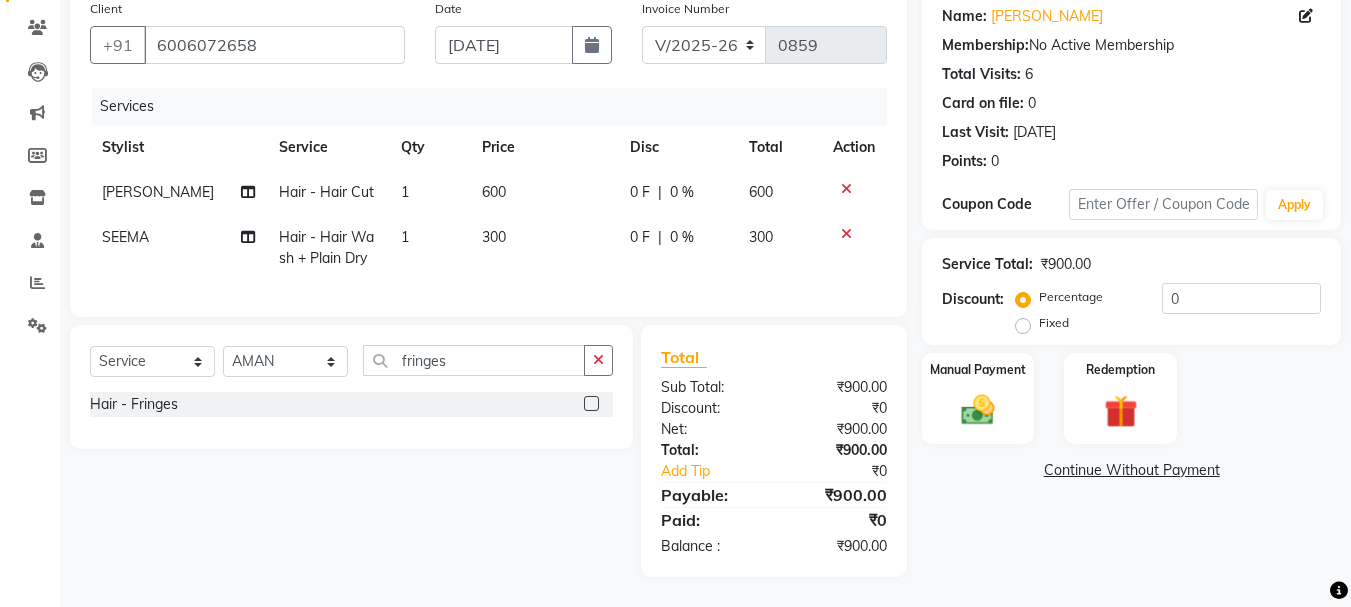 click 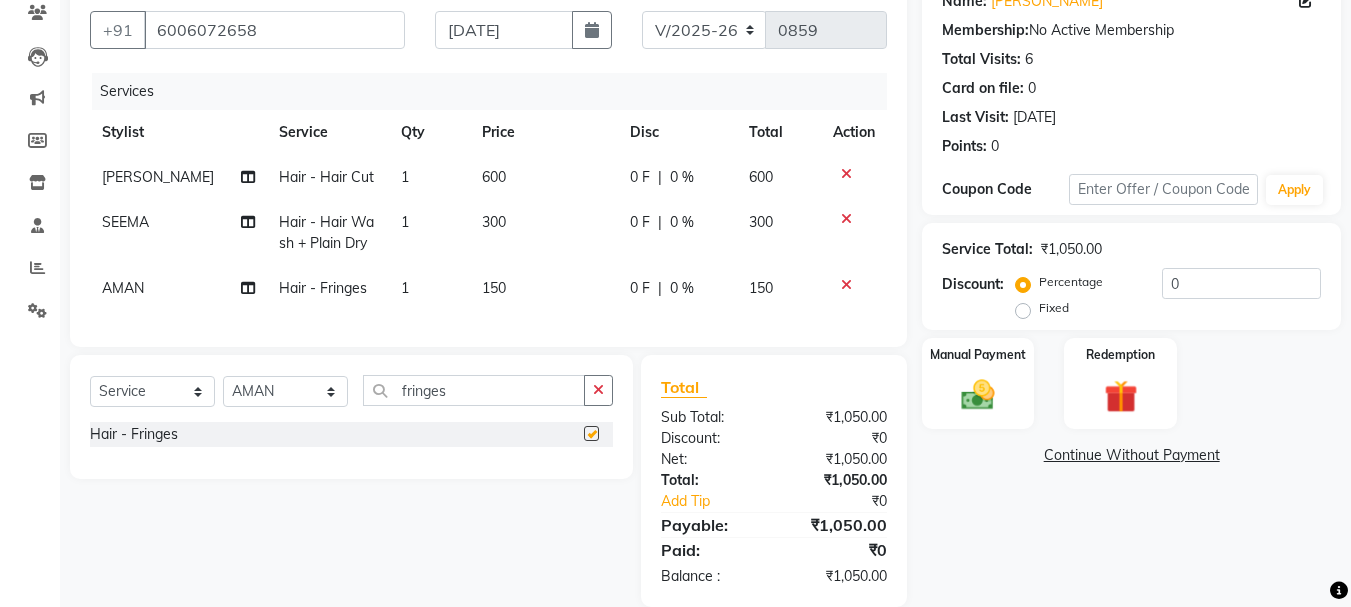 checkbox on "false" 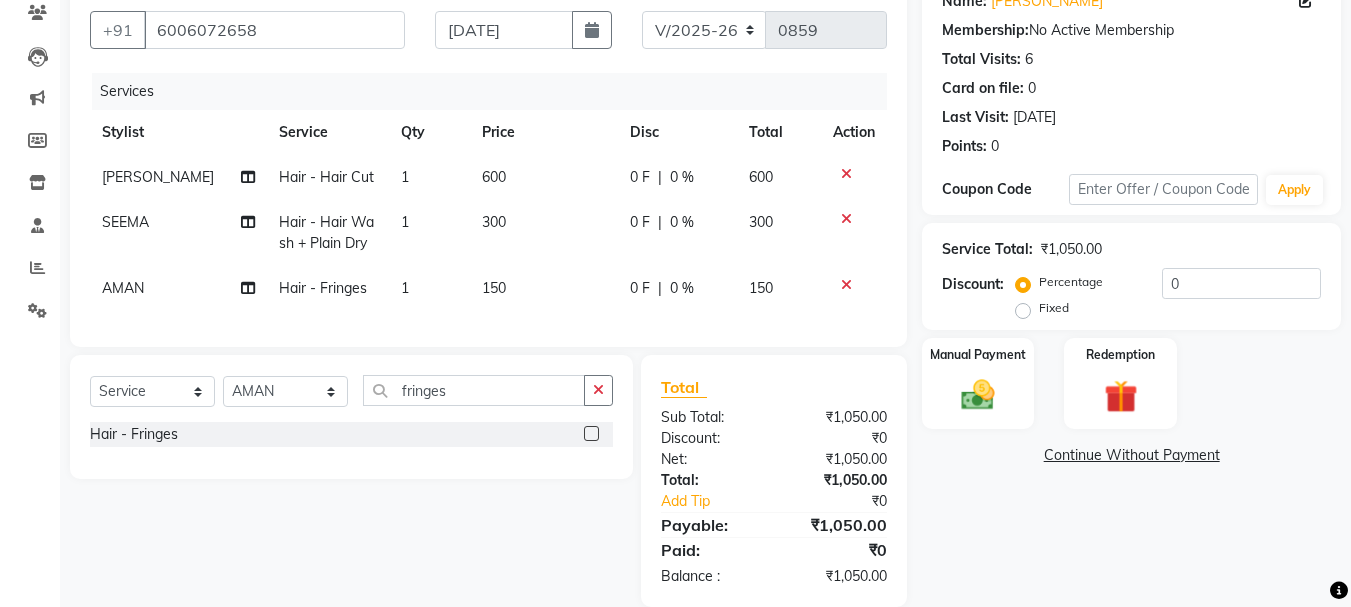 click on "150" 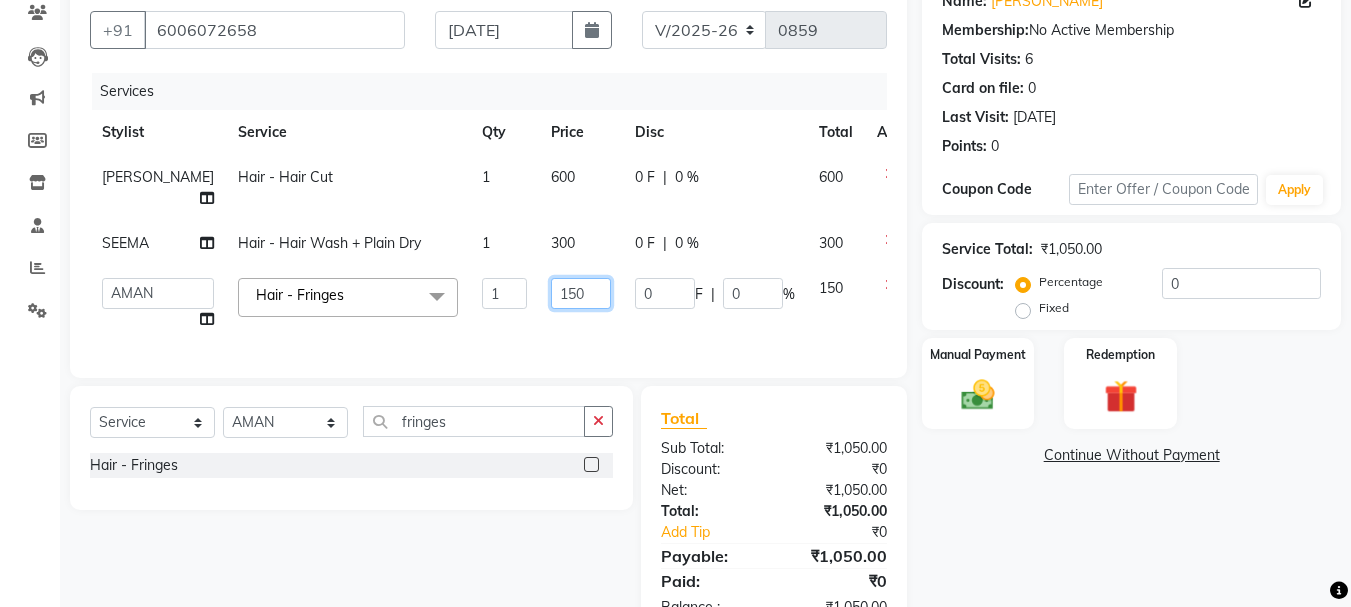 click on "150" 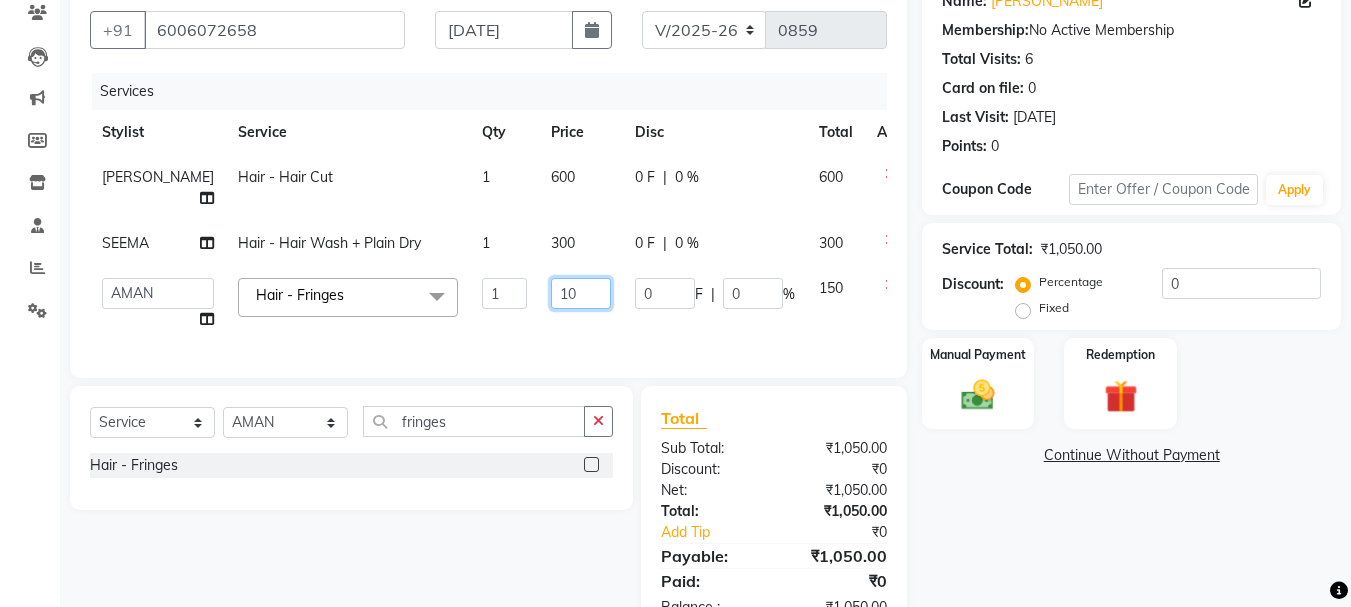 click on "10" 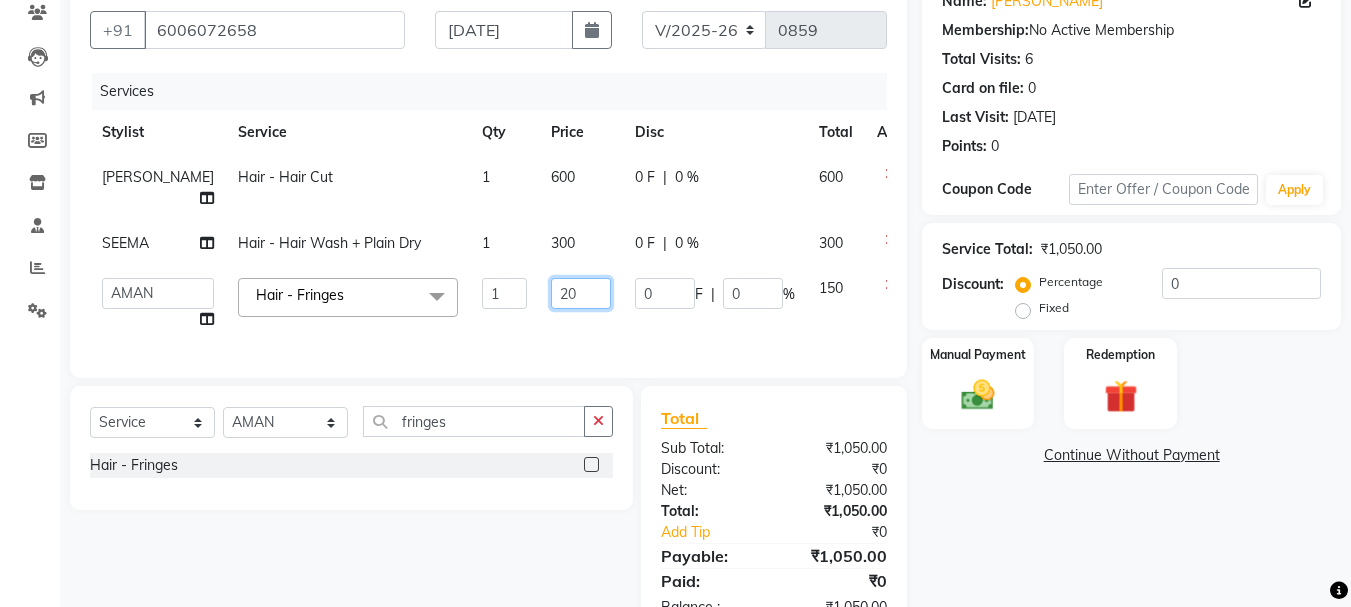 type on "200" 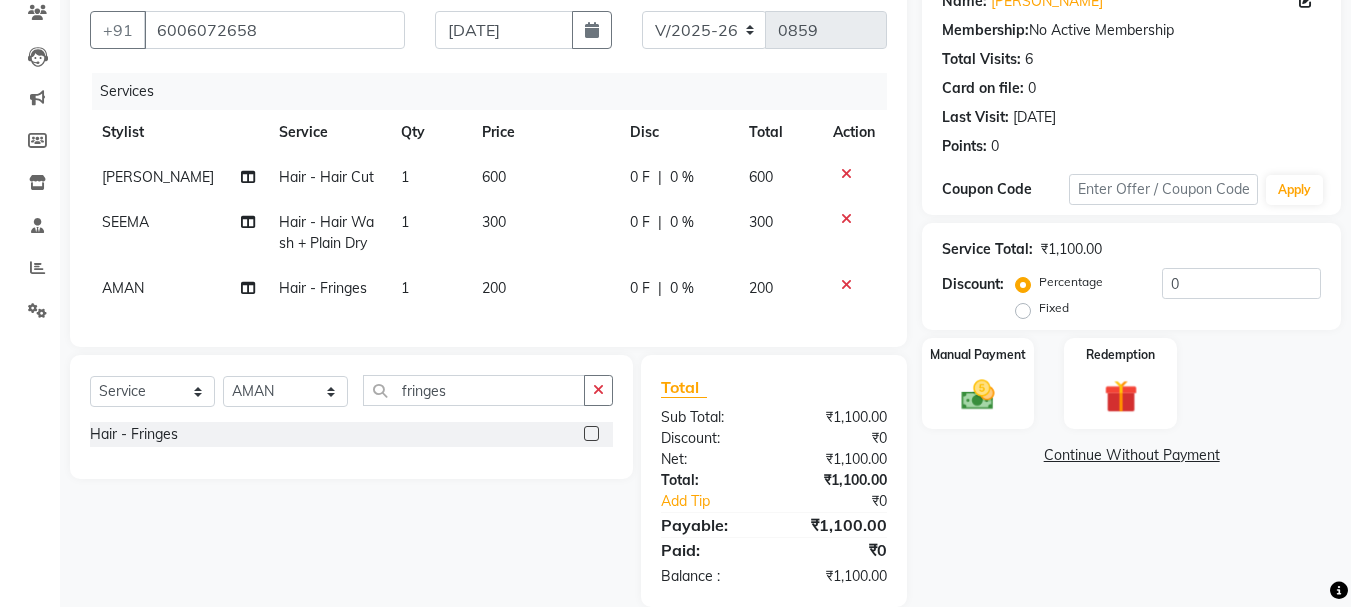 click on "Services Stylist Service Qty Price Disc Total Action RAJVEER  Hair - Hair Cut 1 600 0 F | 0 % 600 SEEMA Hair - Hair Wash + Plain Dry 1 300 0 F | 0 % 300 AMAN Hair - Fringes 1 200 0 F | 0 % 200" 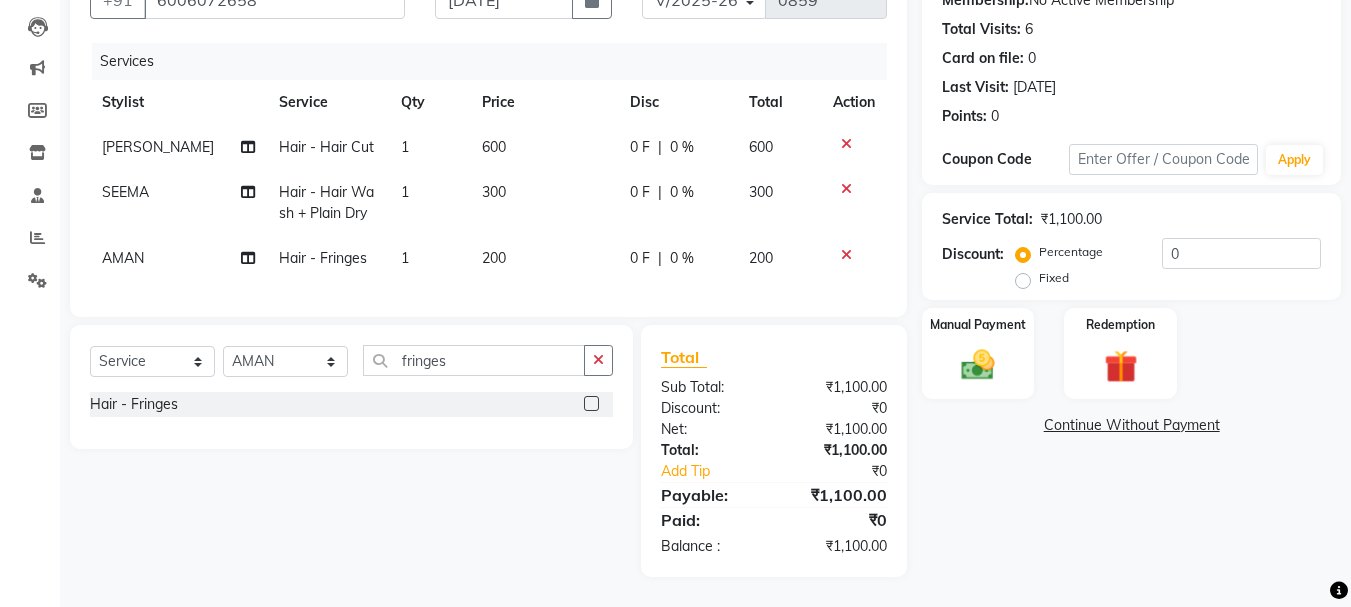 click on "Fixed" 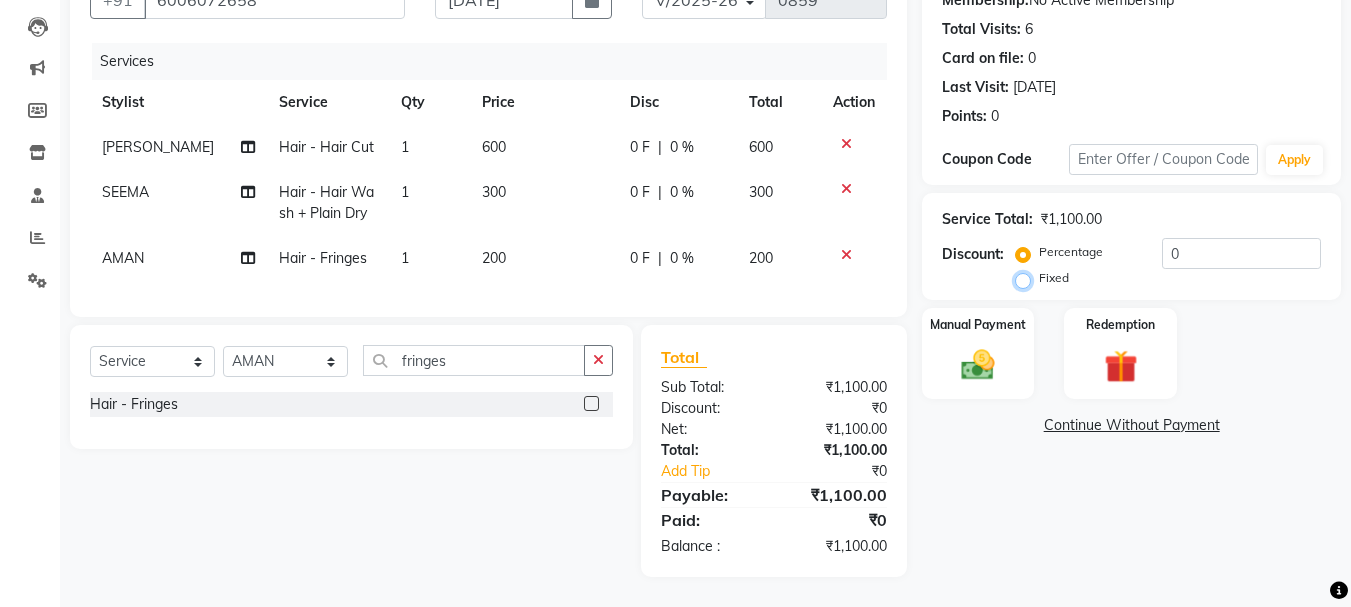 click on "Fixed" at bounding box center (1027, 278) 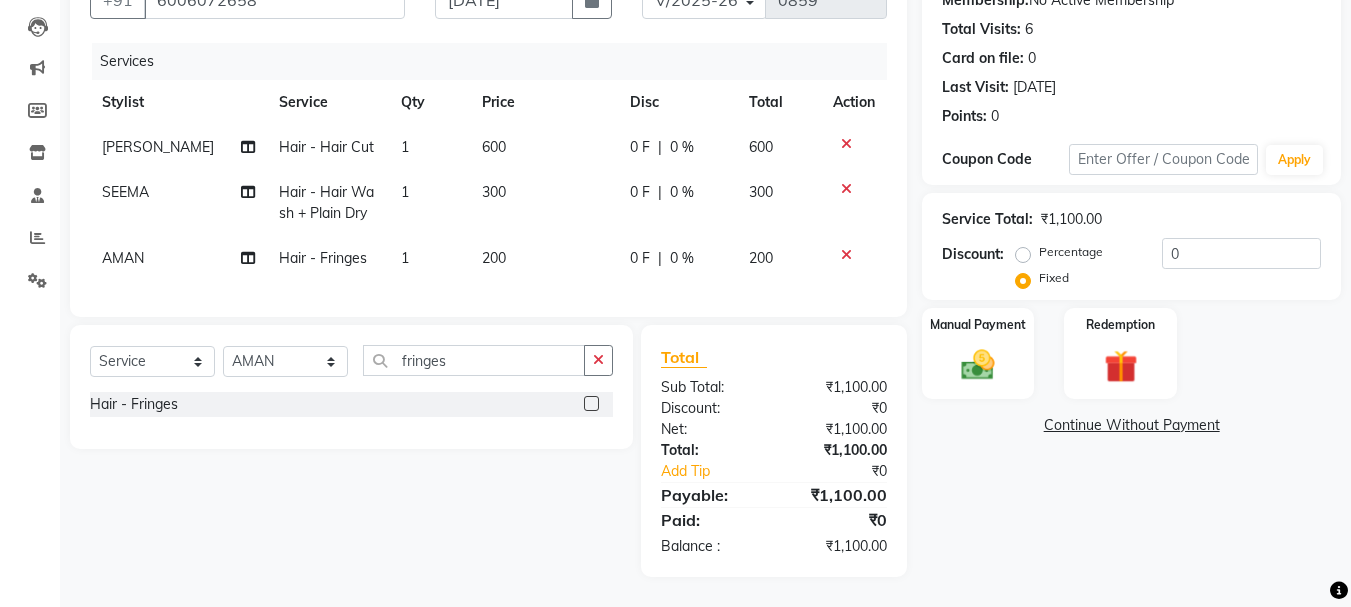 click on "Percentage   Fixed  0" 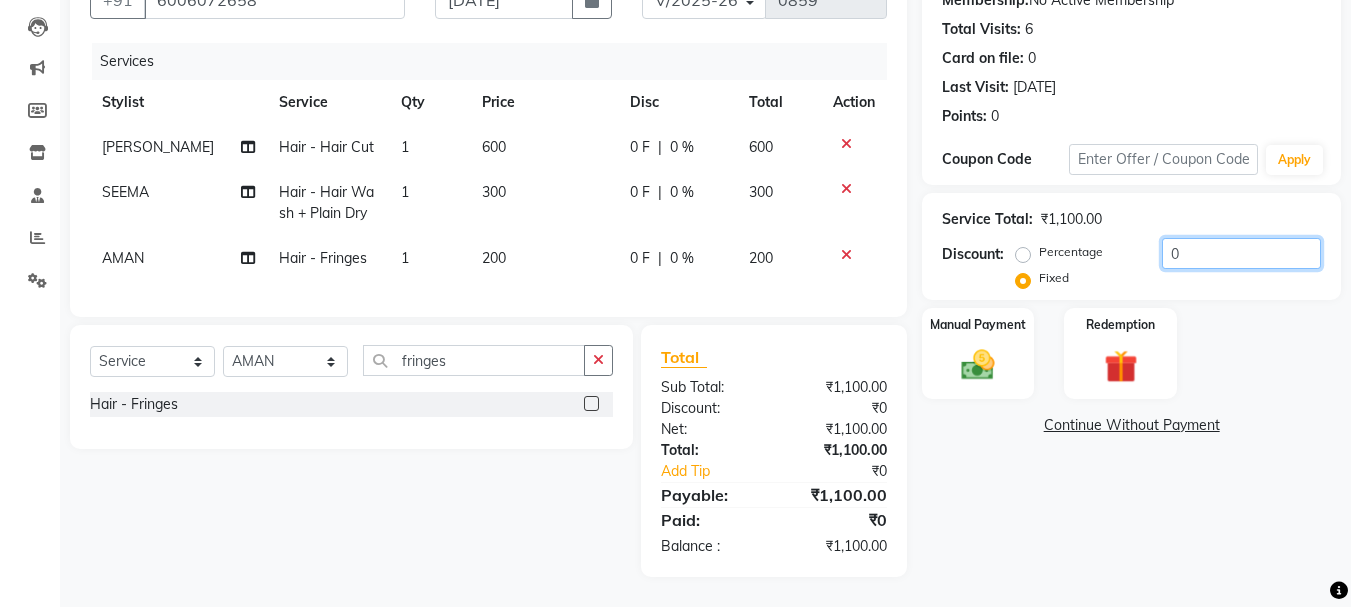 click on "0" 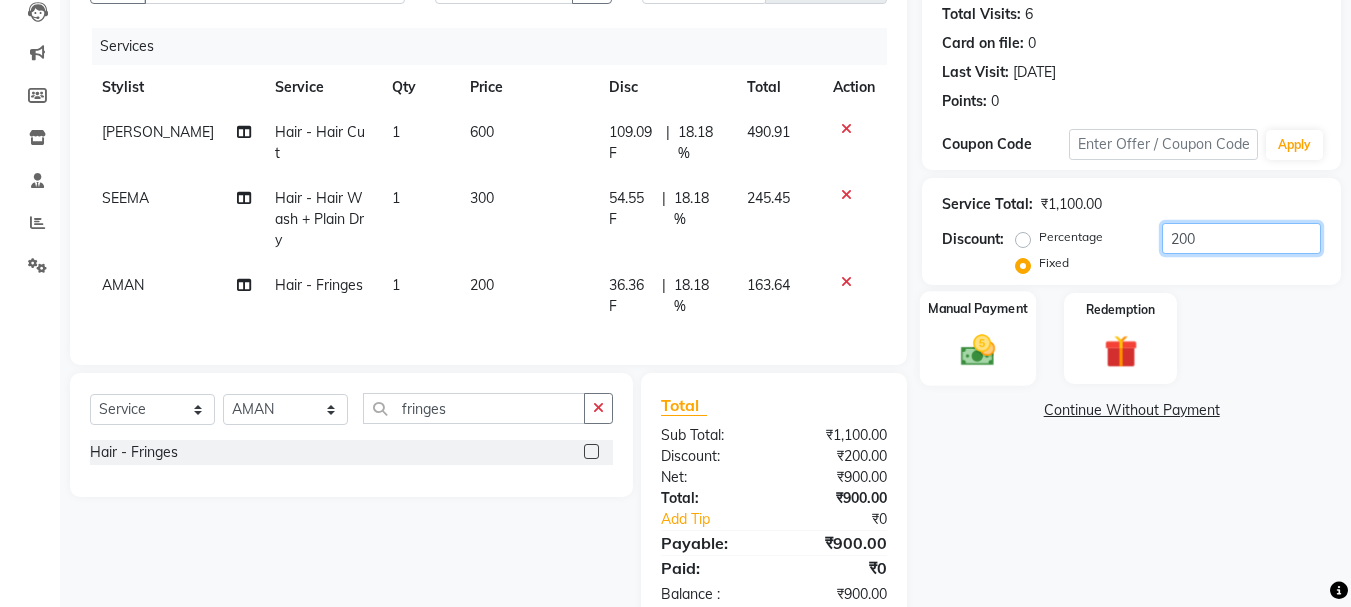 type on "200" 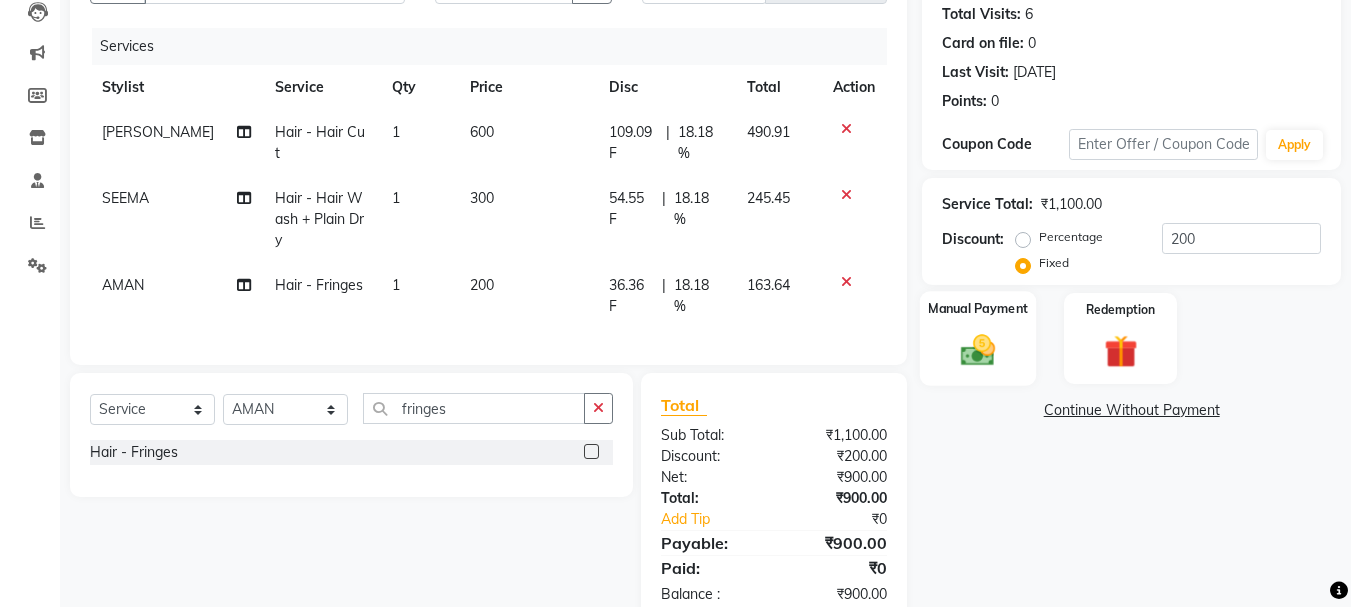 click 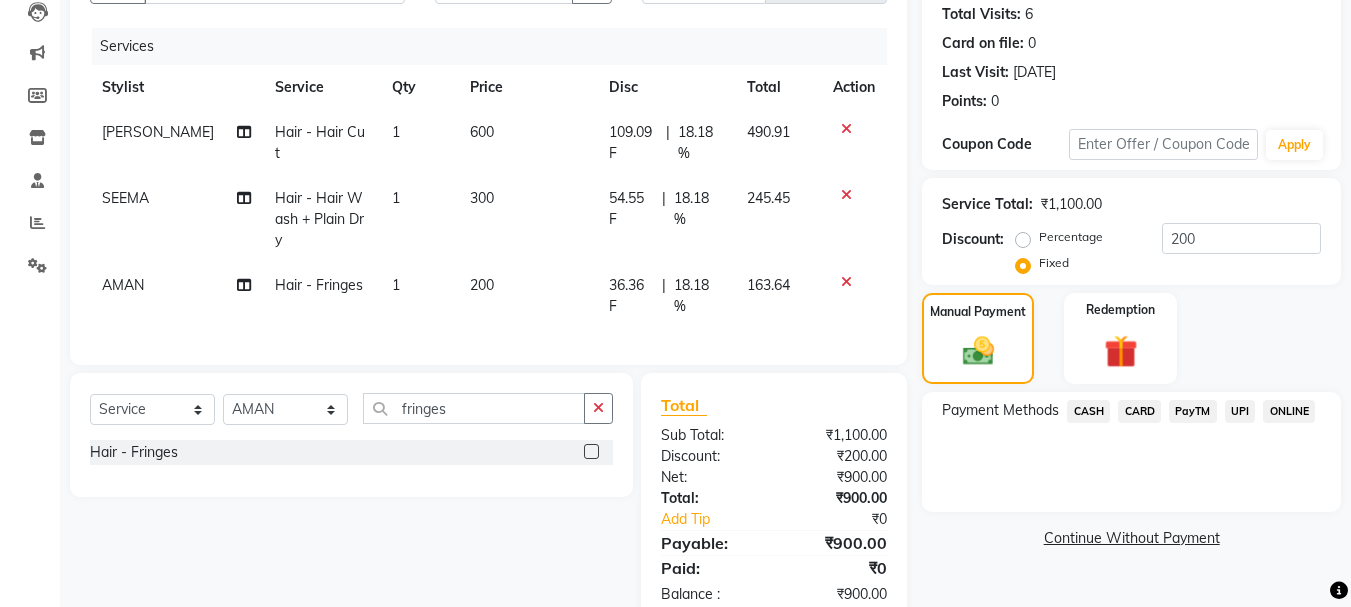 click on "PayTM" 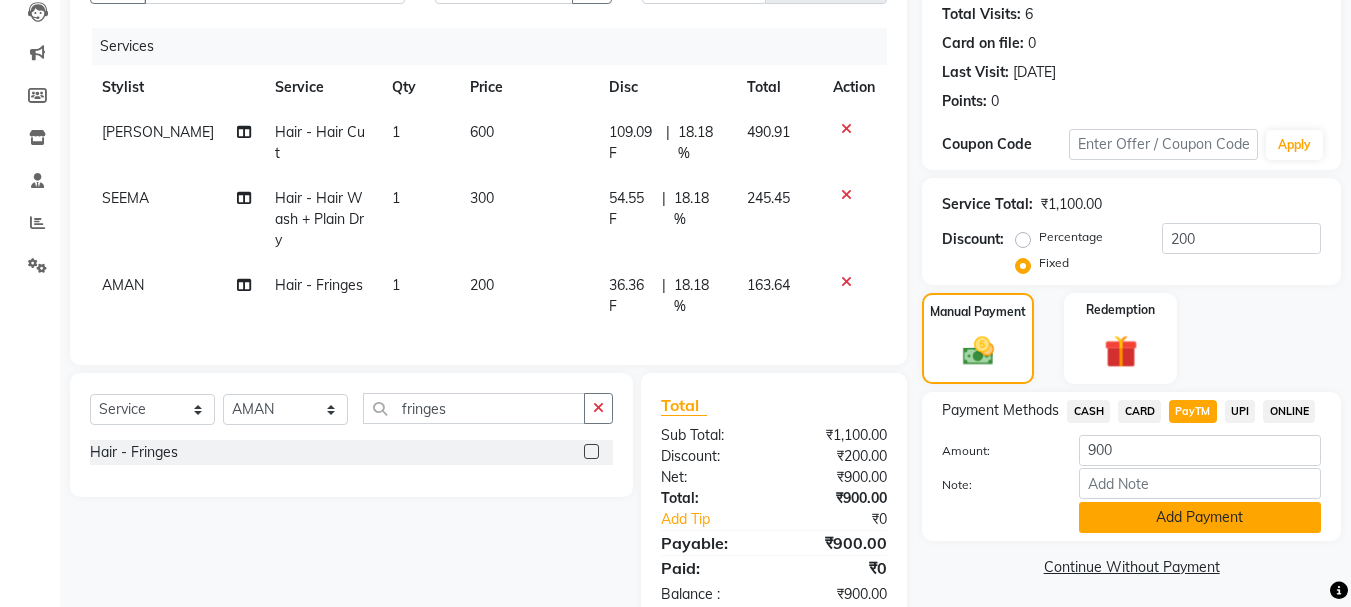 click on "Add Payment" 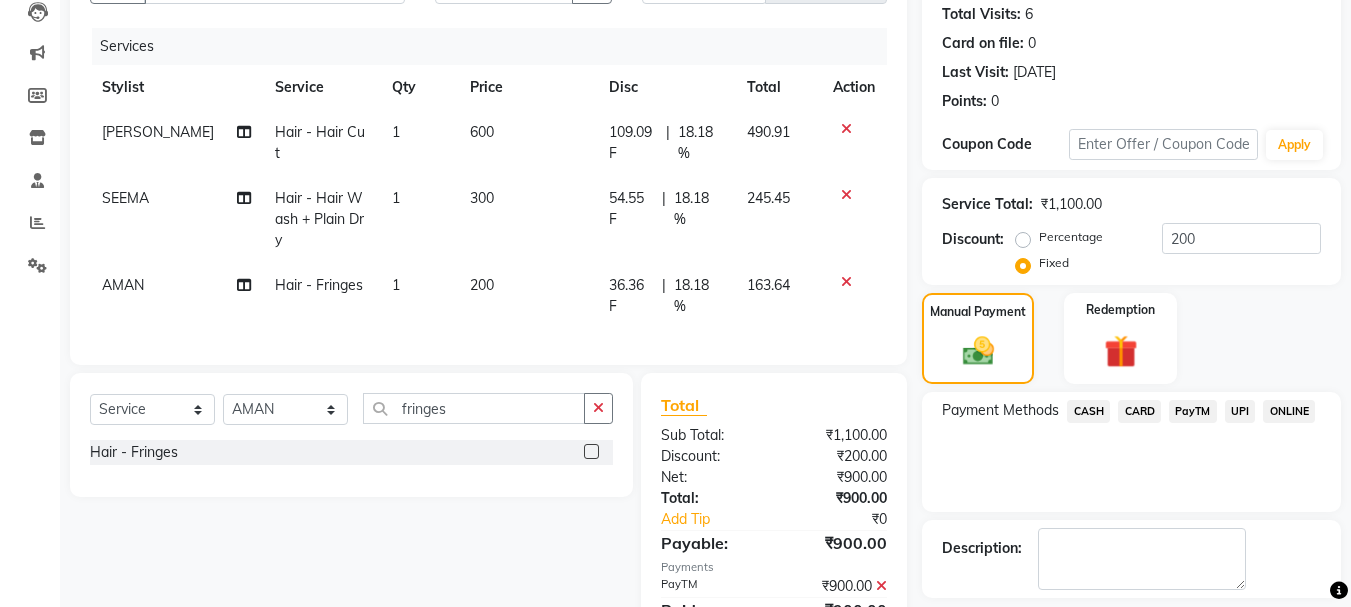 scroll, scrollTop: 309, scrollLeft: 0, axis: vertical 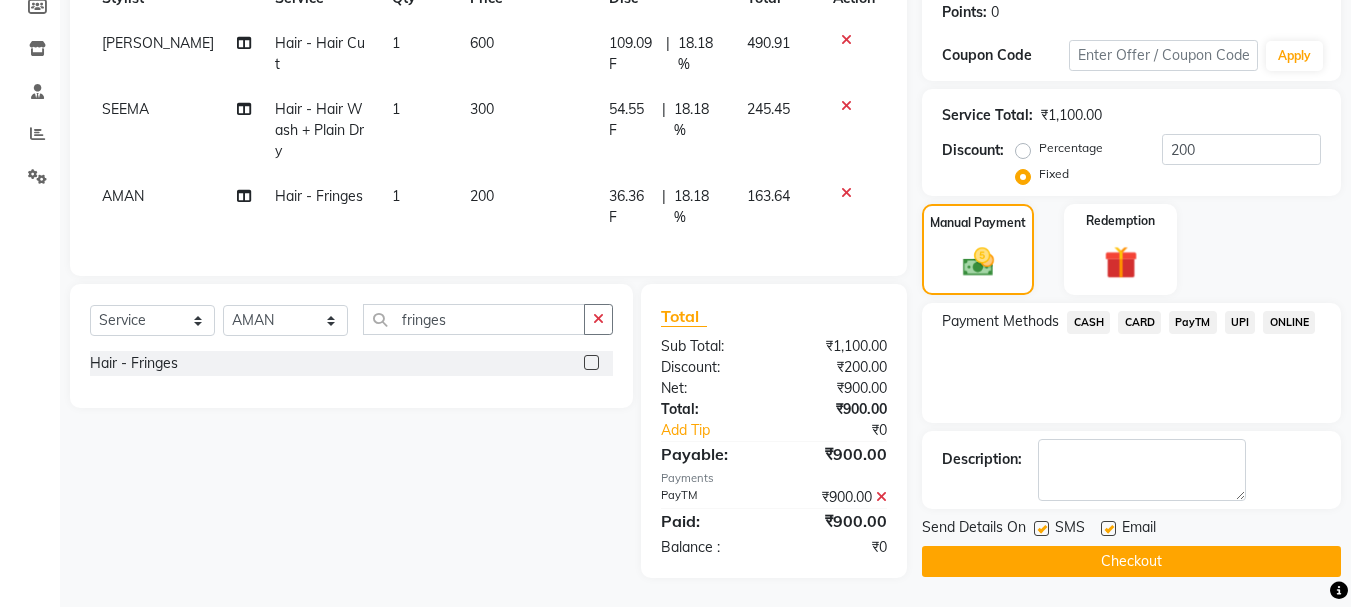 click on "Checkout" 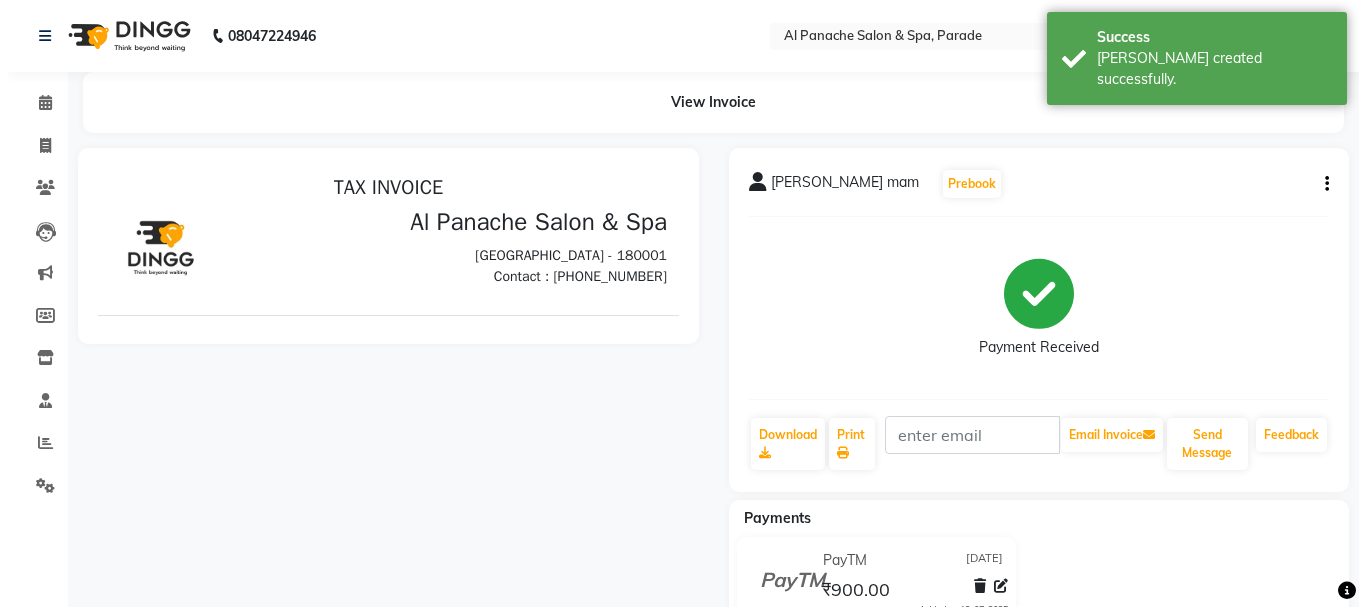 scroll, scrollTop: 0, scrollLeft: 0, axis: both 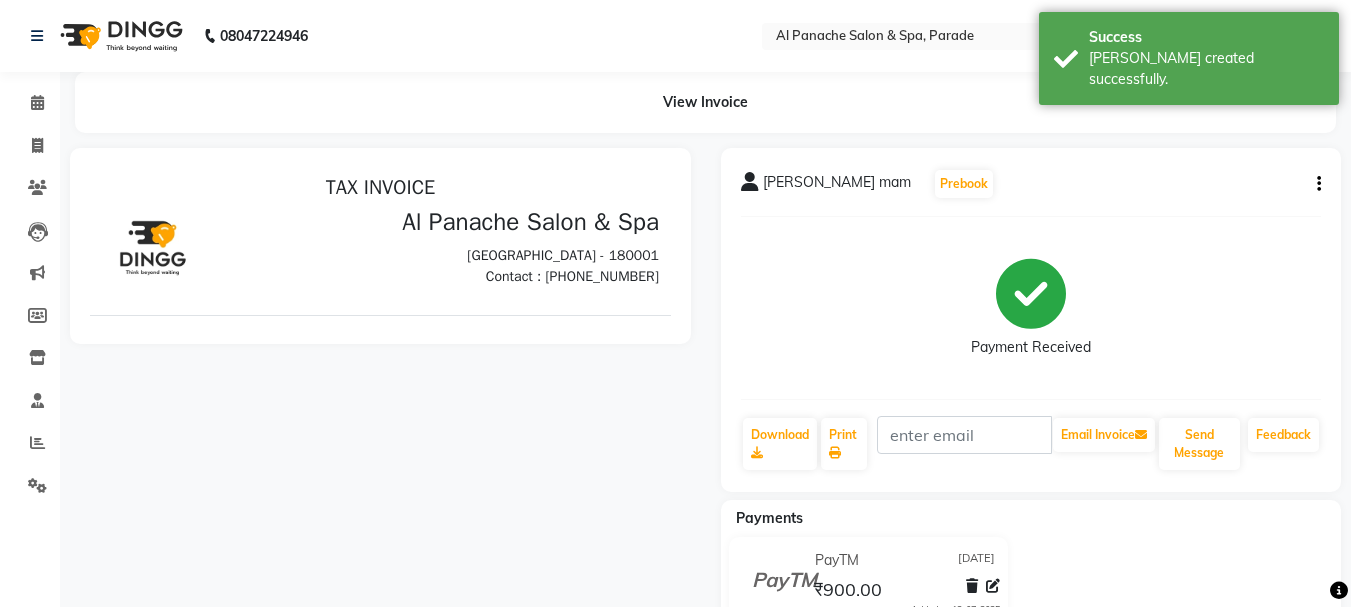 click on "Invoice" 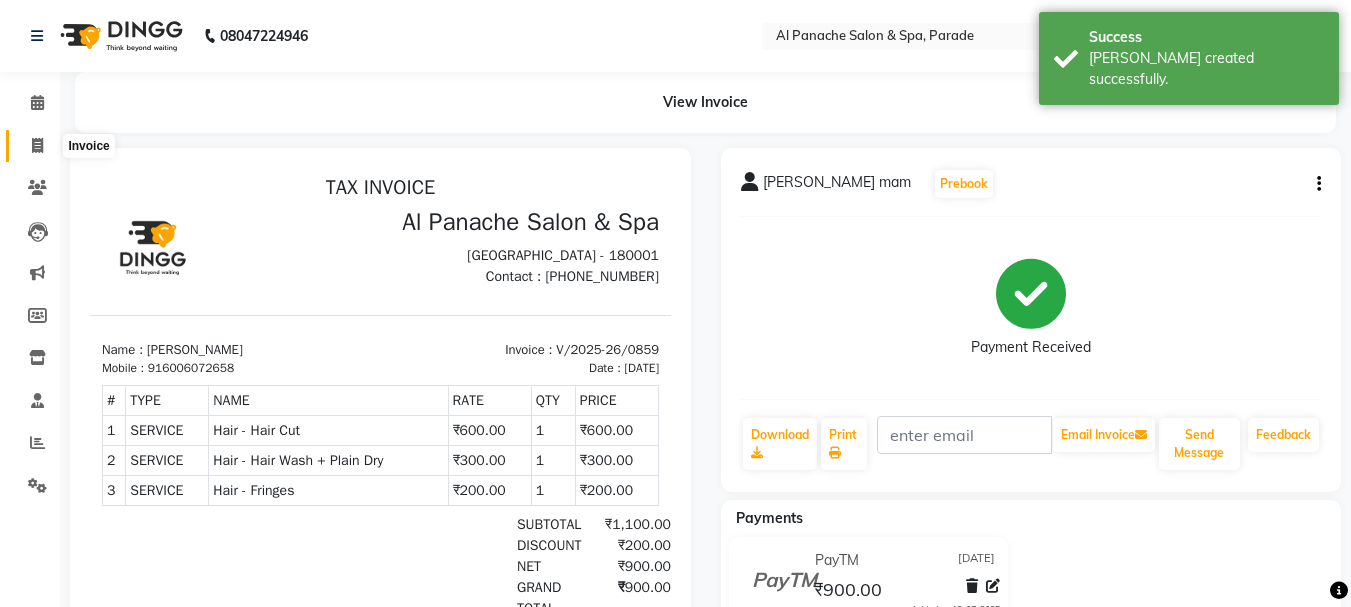 click 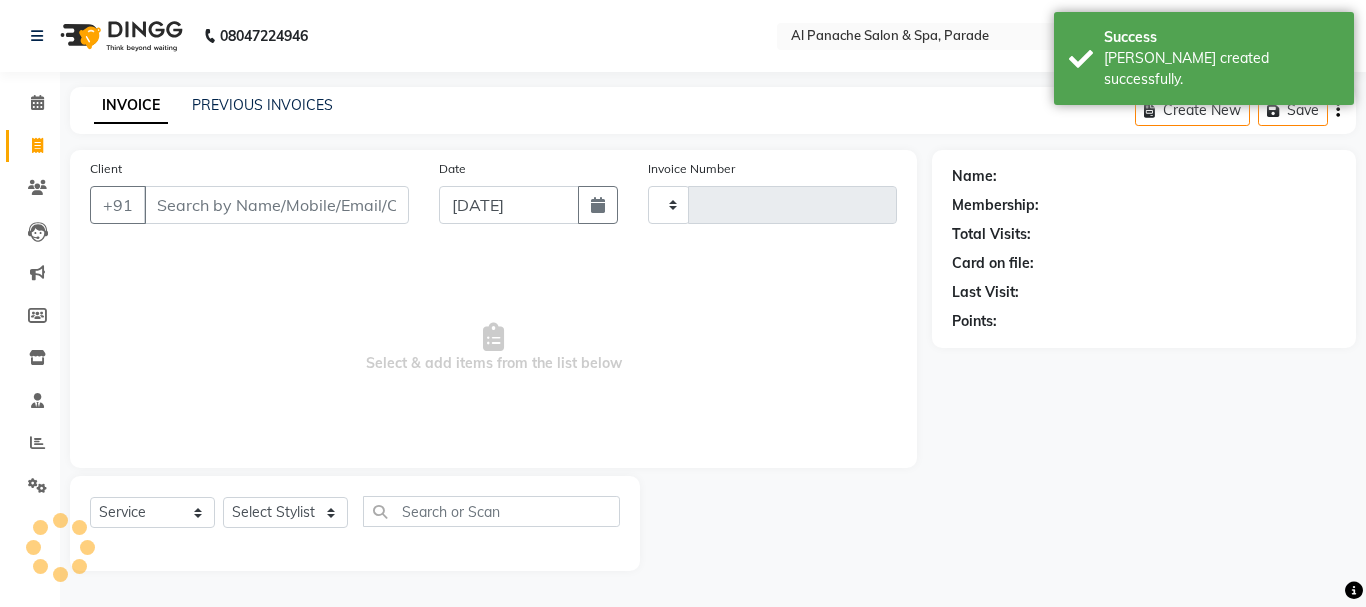 type on "0860" 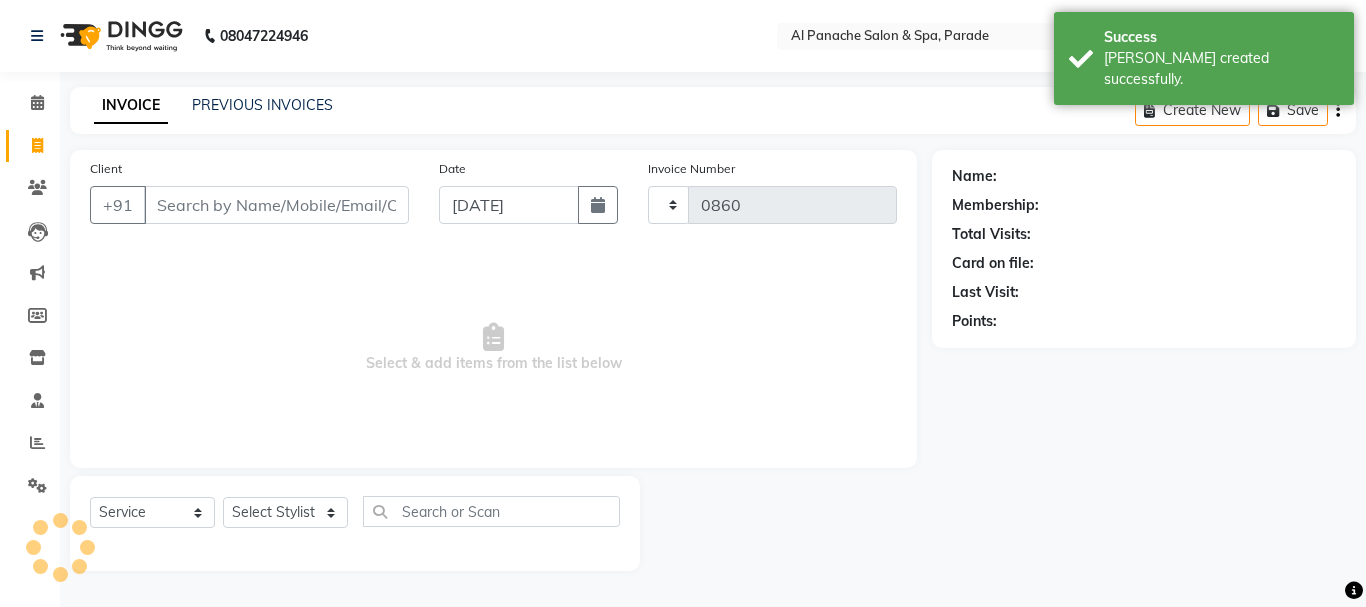 select on "463" 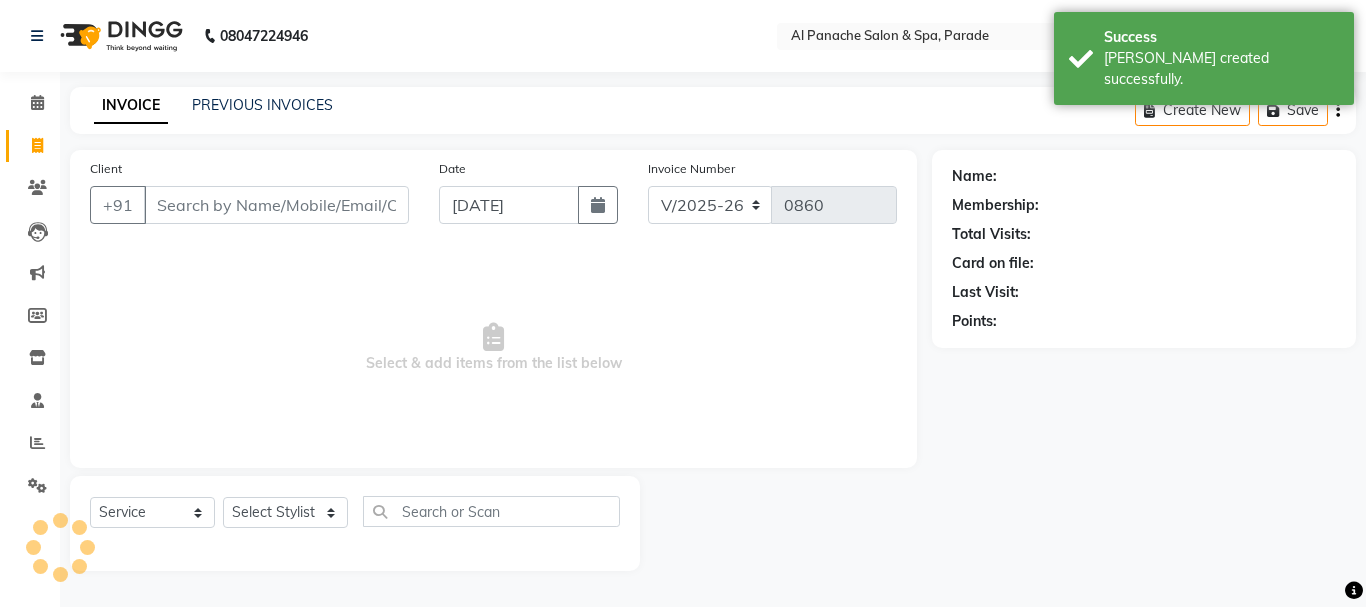 click on "Client" at bounding box center (276, 205) 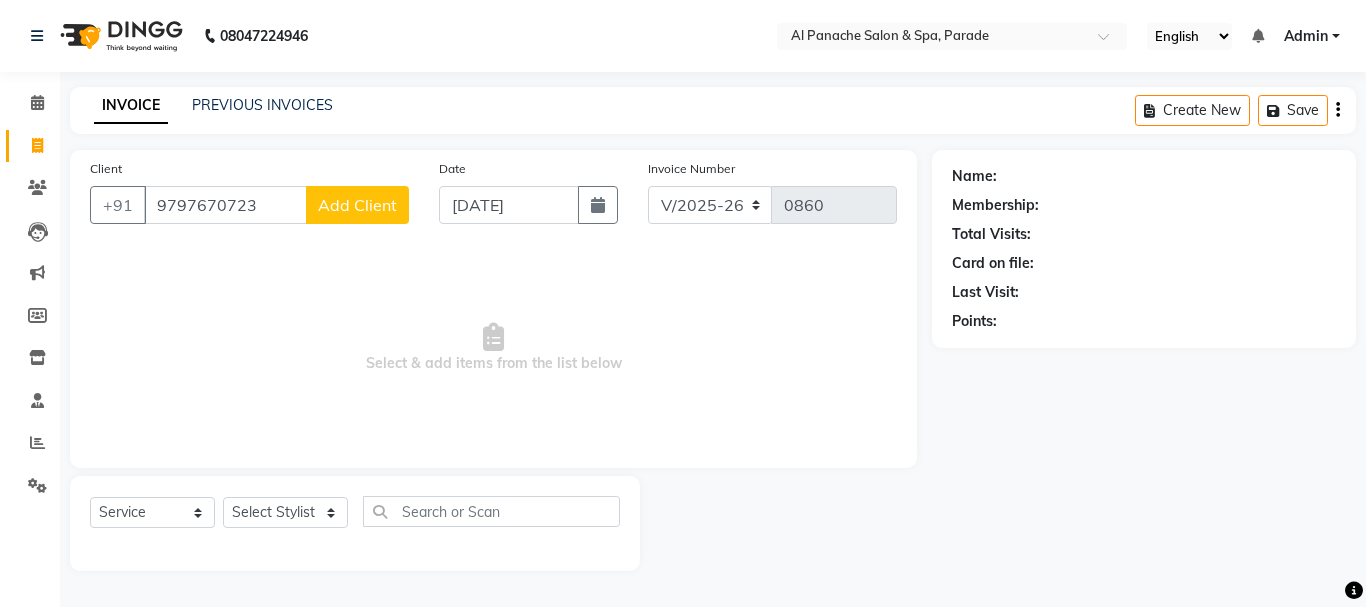 type on "9797670723" 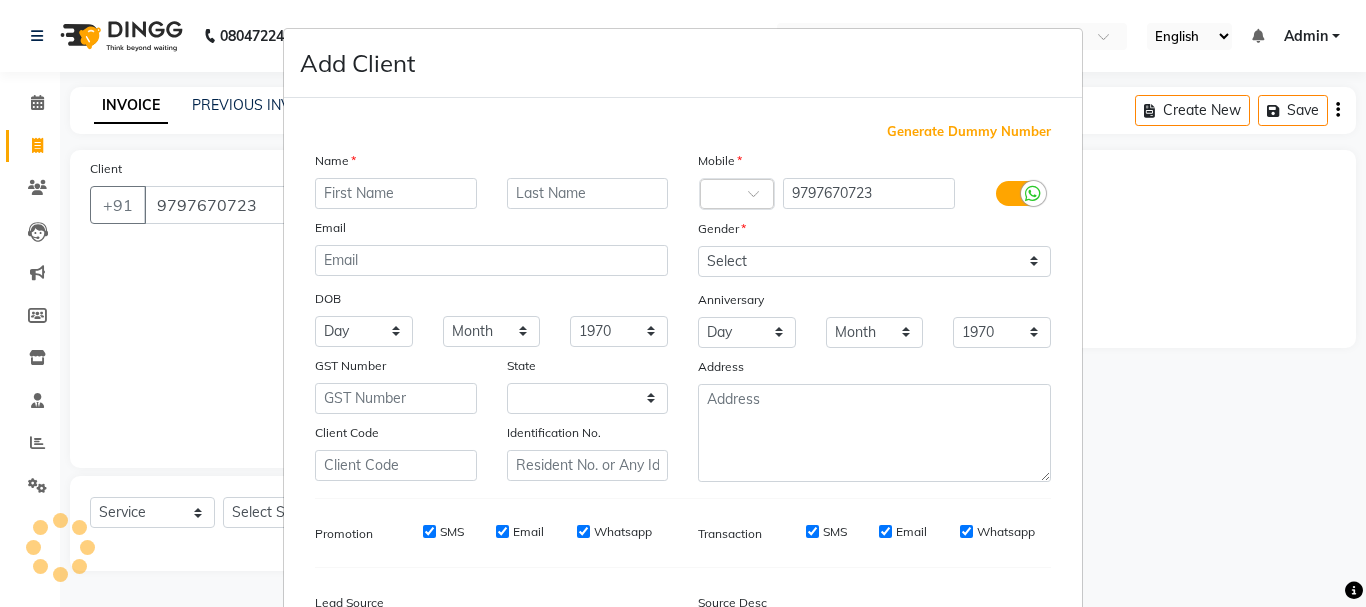 select on "15" 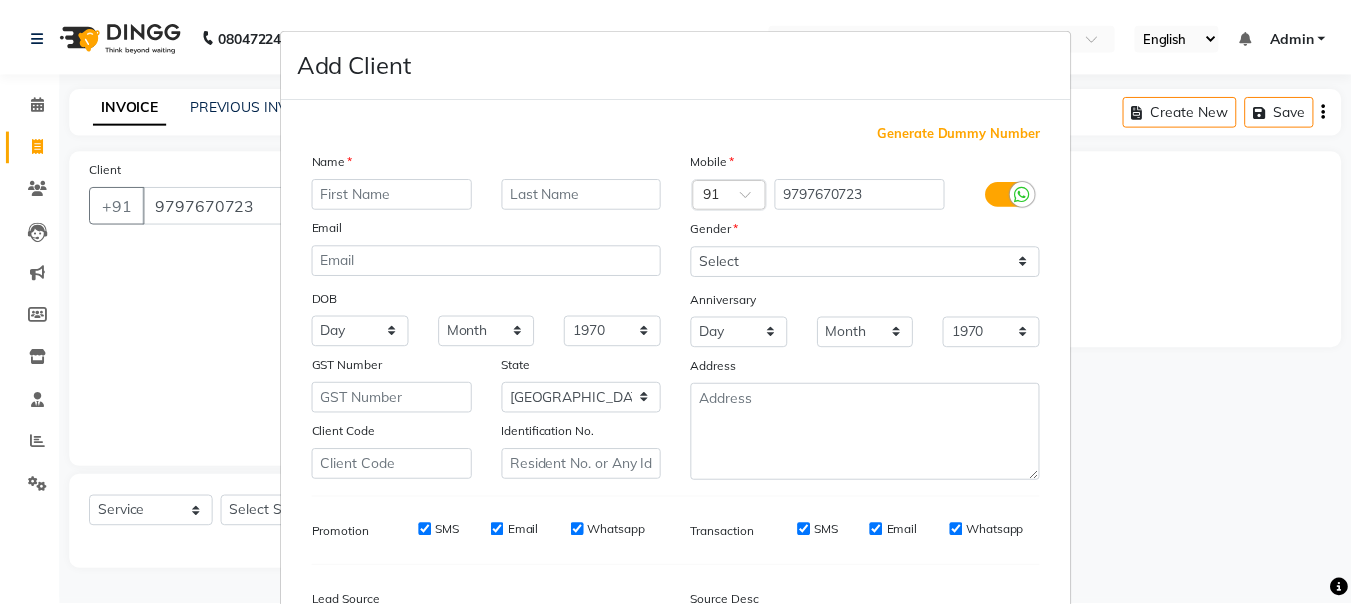 scroll, scrollTop: 242, scrollLeft: 0, axis: vertical 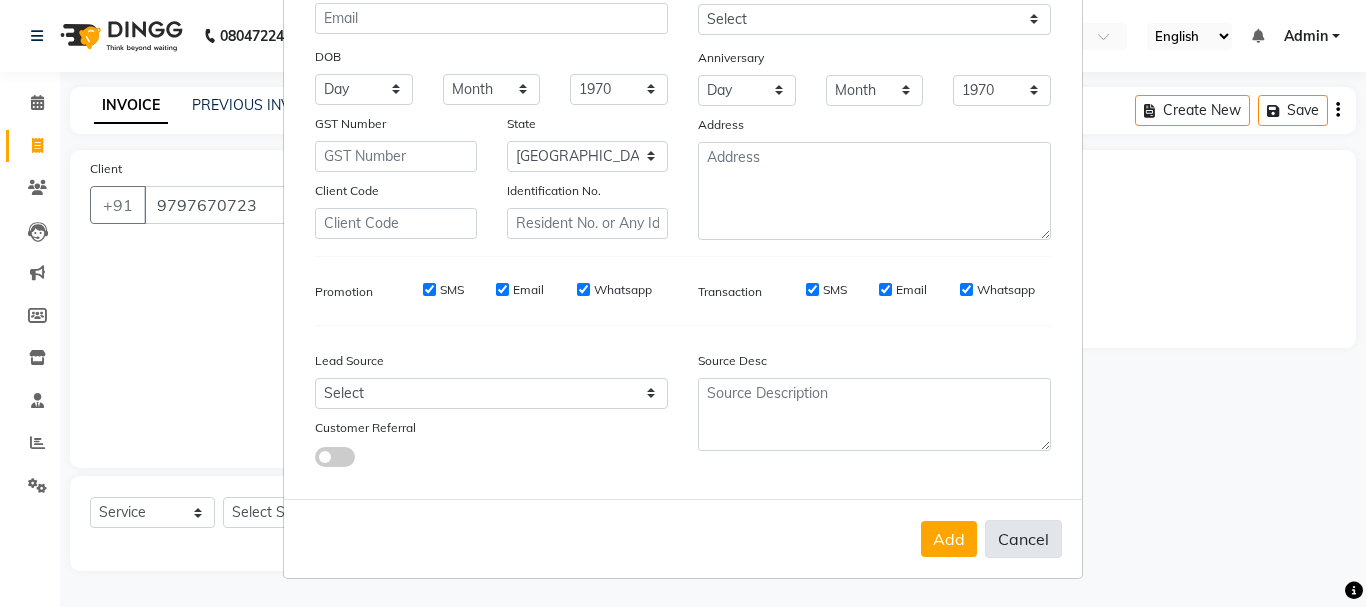 click on "Cancel" at bounding box center (1023, 539) 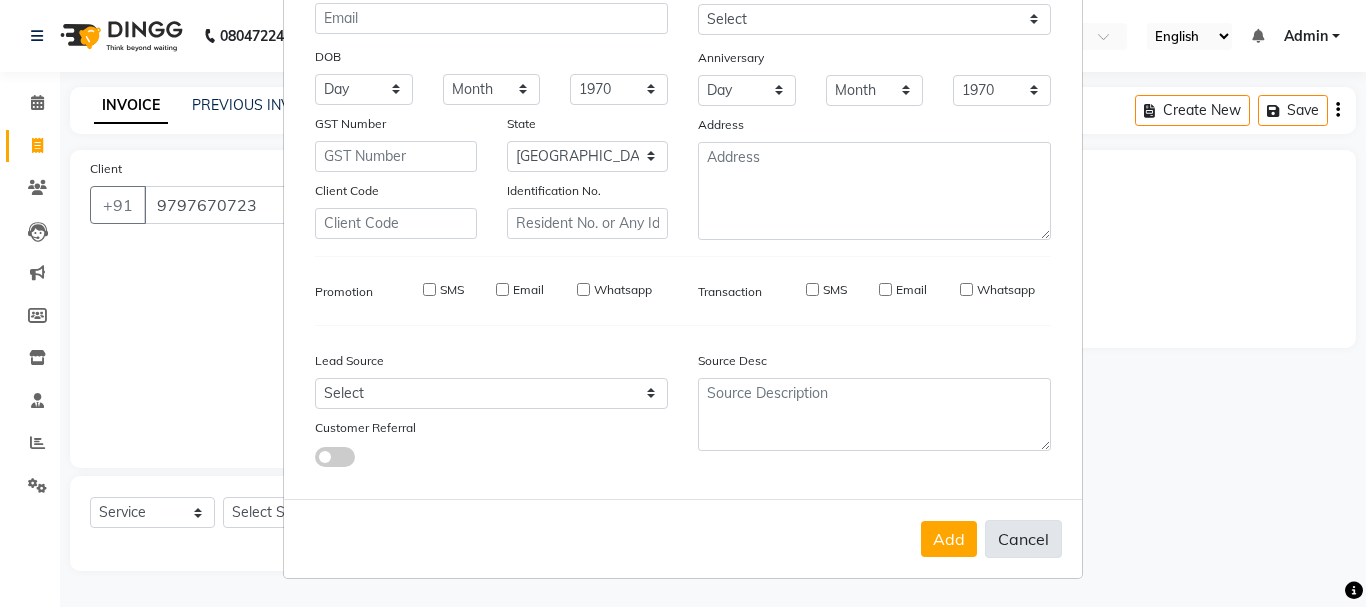 select 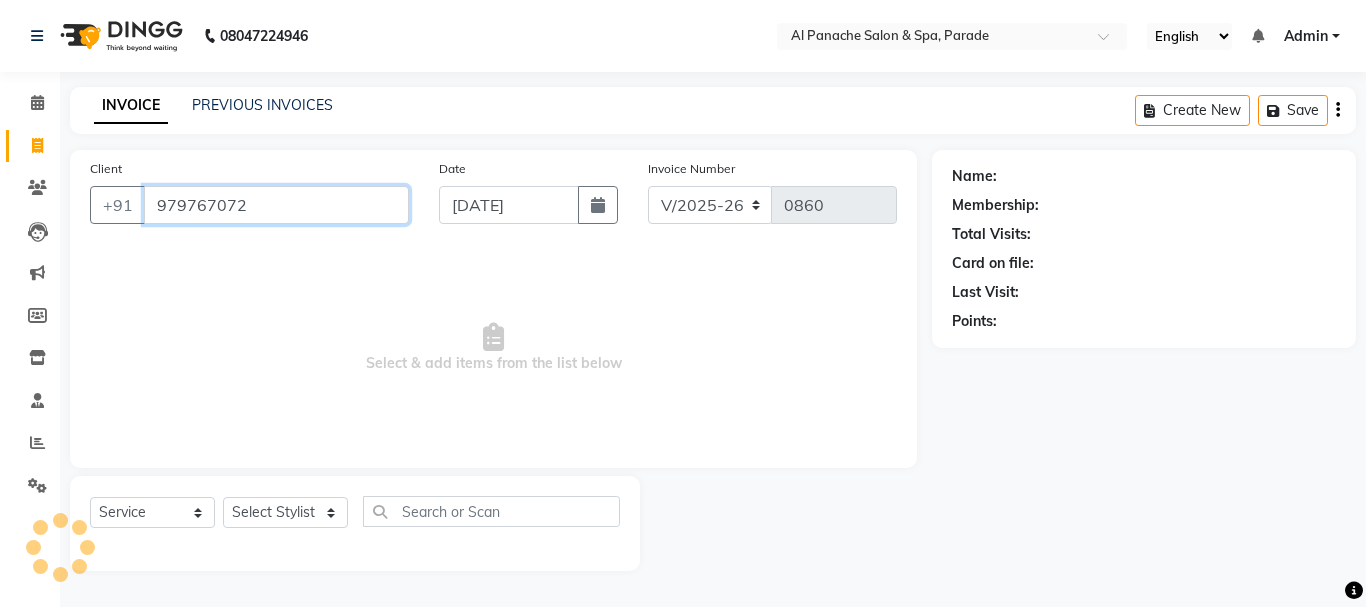 click on "979767072" at bounding box center [276, 205] 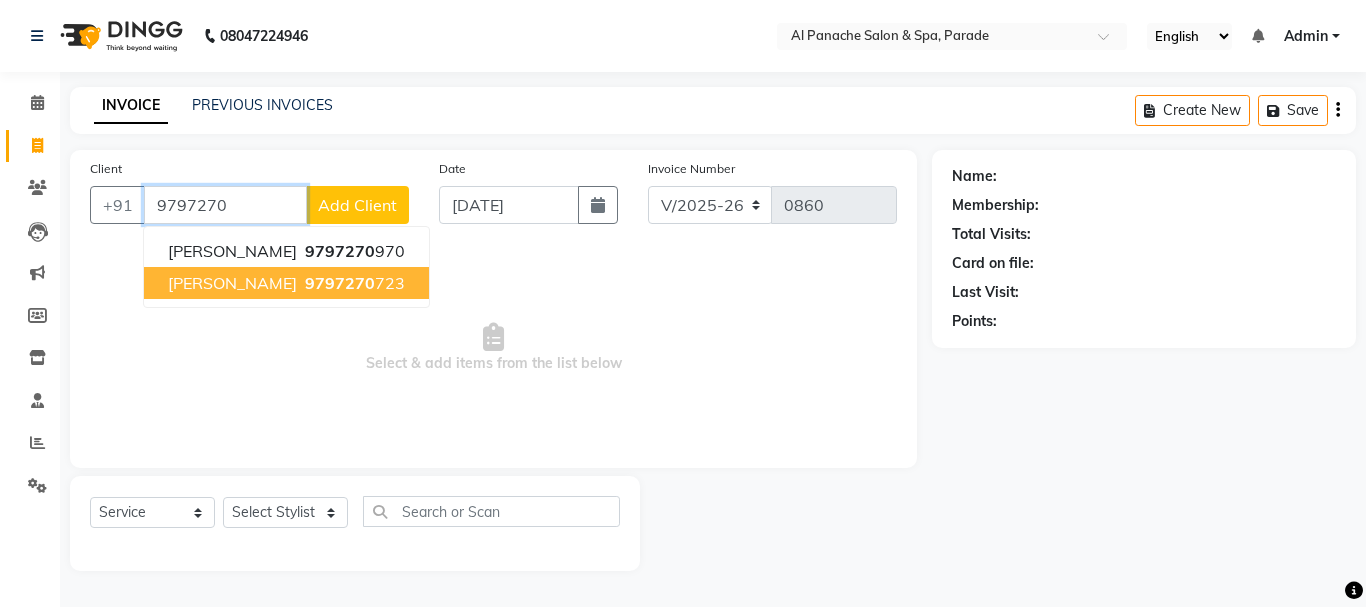 click on "9797270" at bounding box center (340, 283) 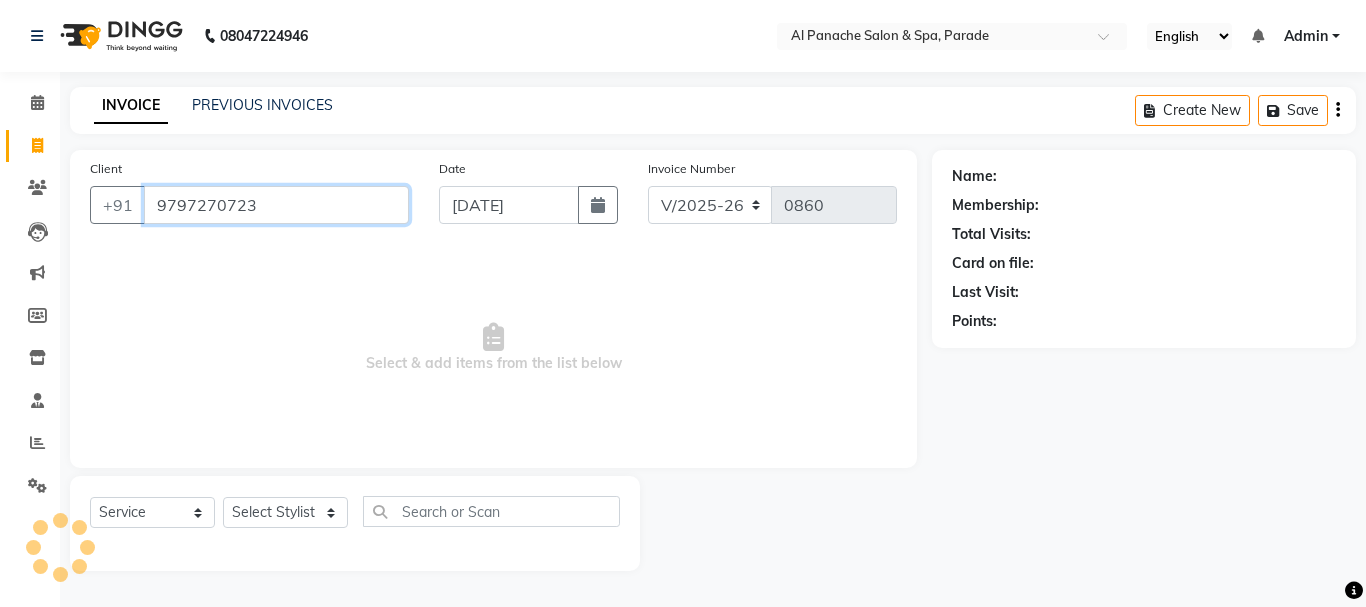 type on "9797270723" 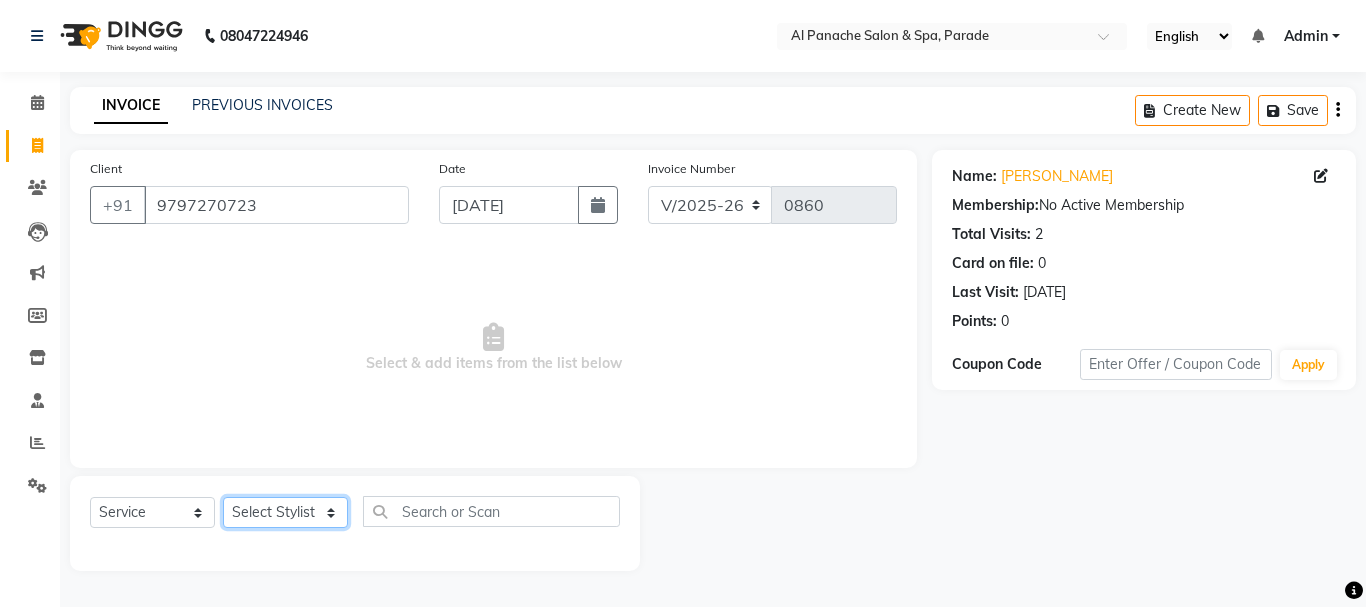 click on "Select Stylist [PERSON_NAME] [PERSON_NAME]  MANAGER [PERSON_NAME]  [PERSON_NAME] [PERSON_NAME]" 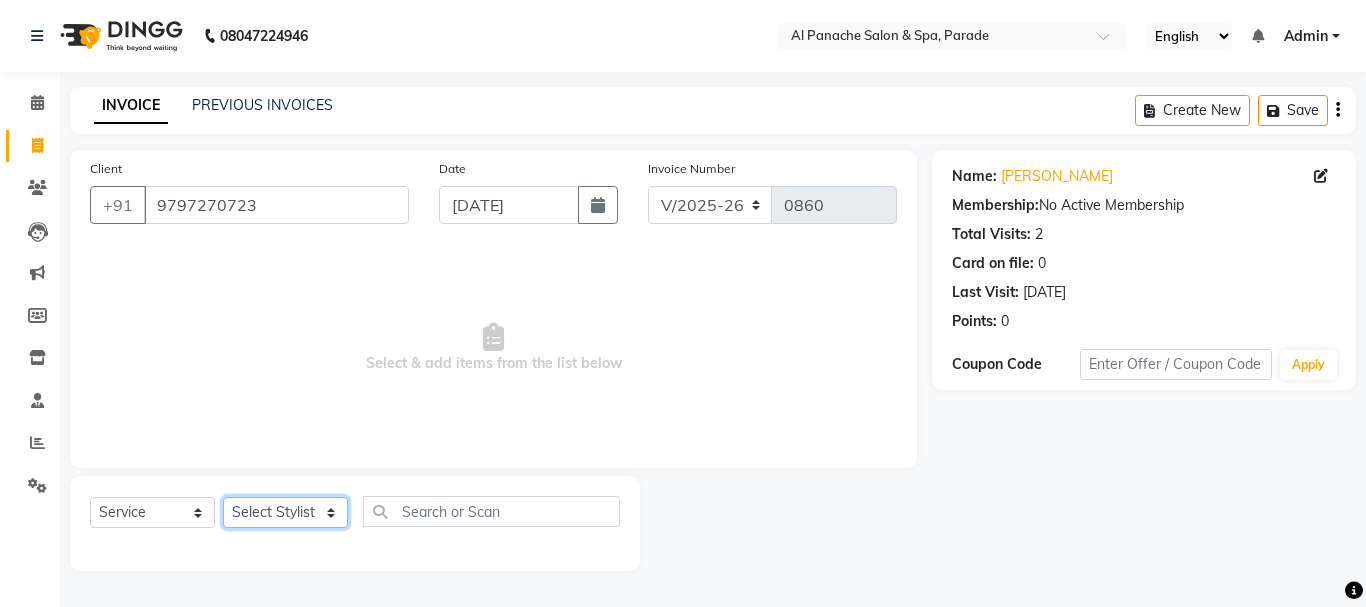 select on "48206" 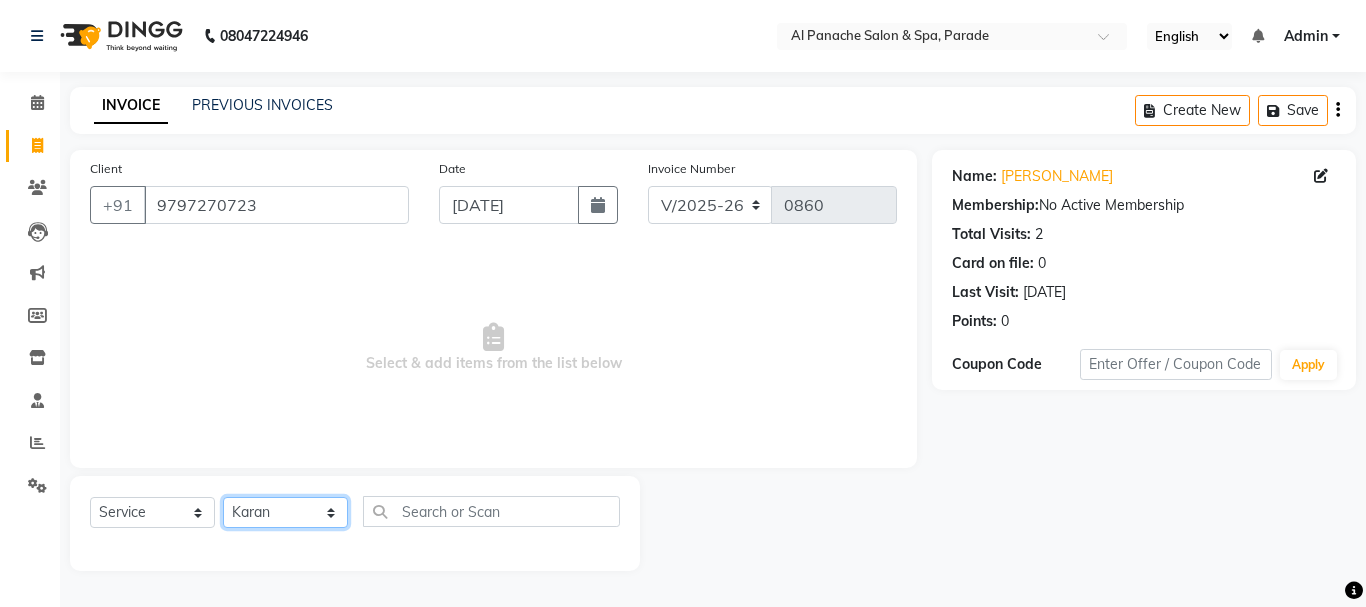 click on "Select Stylist [PERSON_NAME] [PERSON_NAME]  MANAGER [PERSON_NAME]  [PERSON_NAME] [PERSON_NAME]" 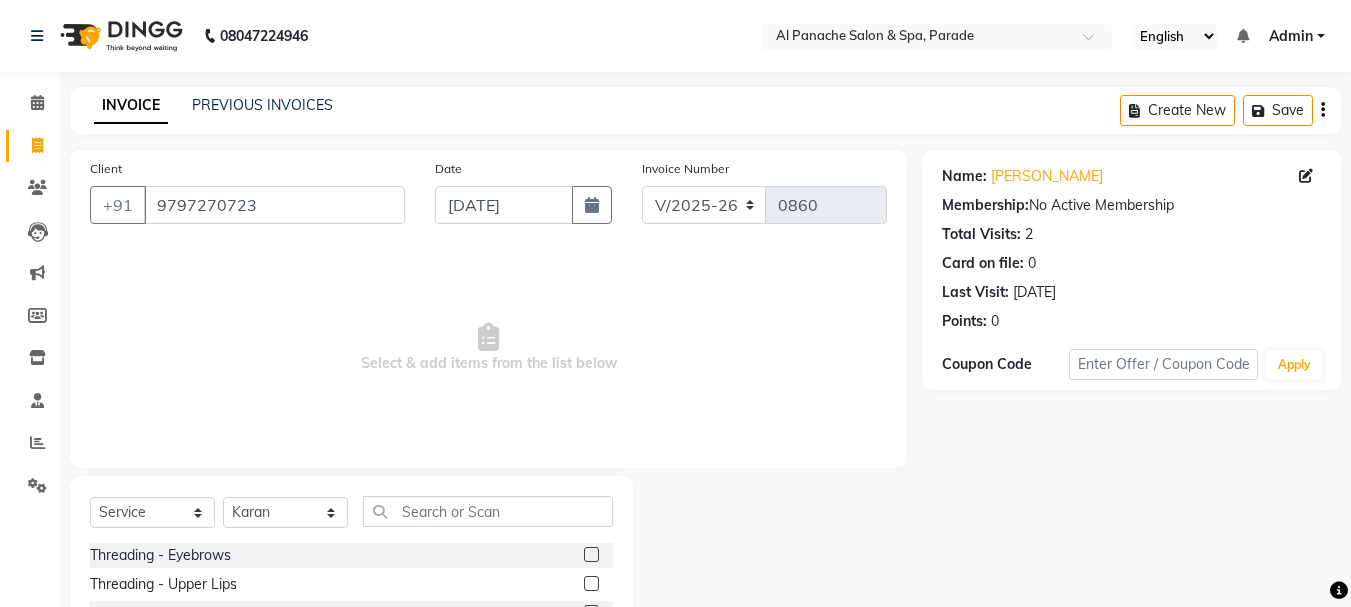 click on "Select  Service  Product  Membership  Package Voucher Prepaid Gift Card  Select Stylist AMAN Anu Karan Komal  MANAGER Nitin RAJVEER  SEEMA SNEHA" 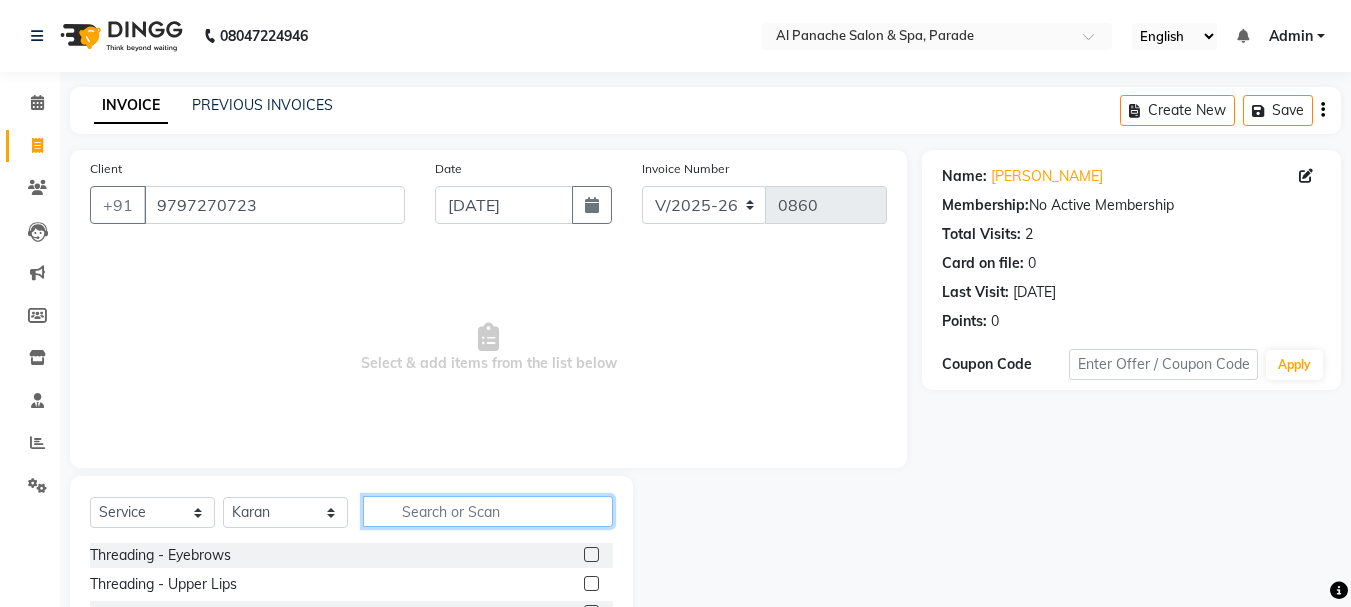 click 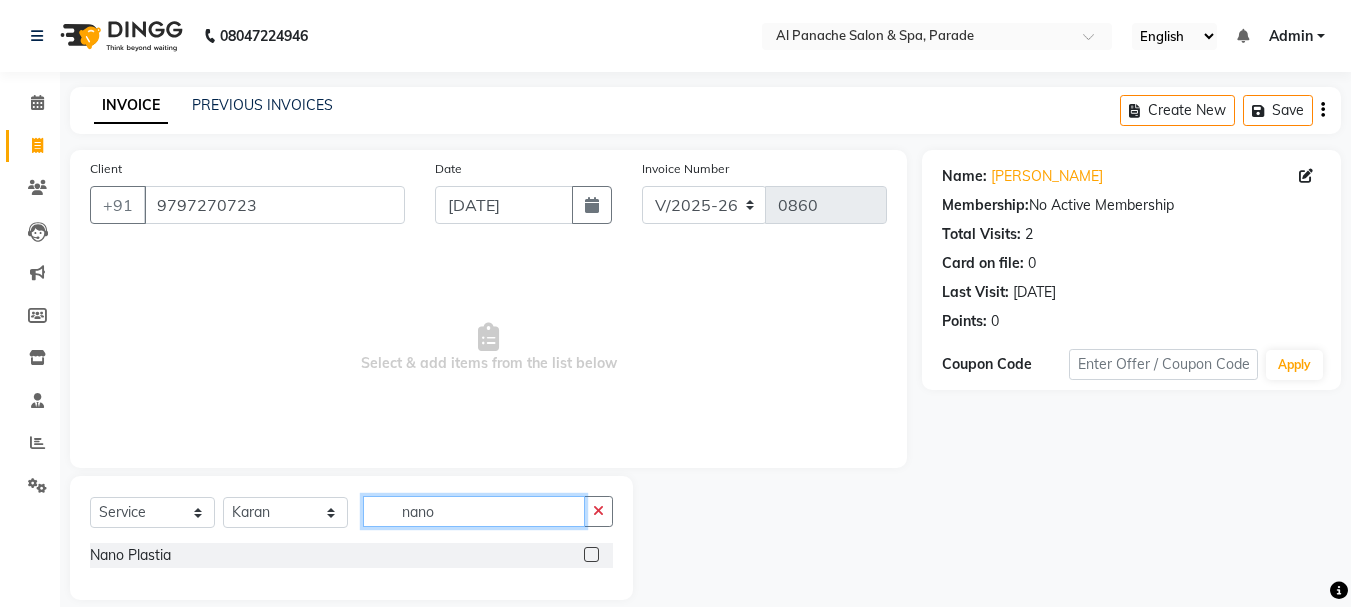 scroll, scrollTop: 23, scrollLeft: 0, axis: vertical 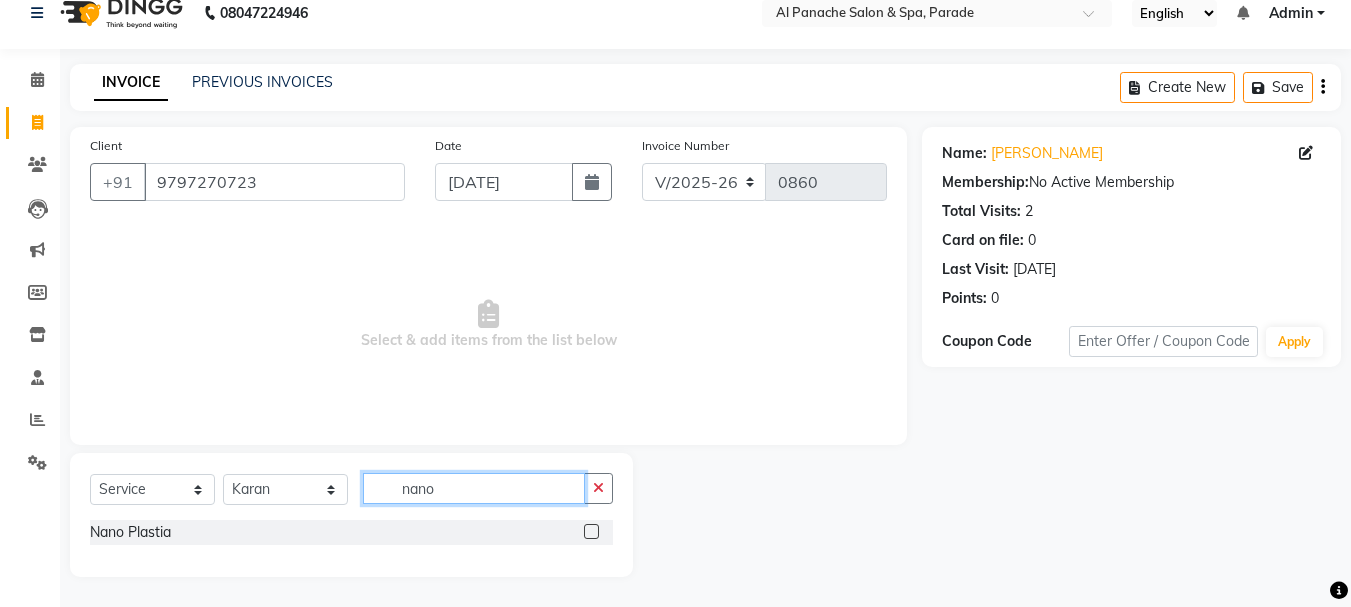 type on "nano" 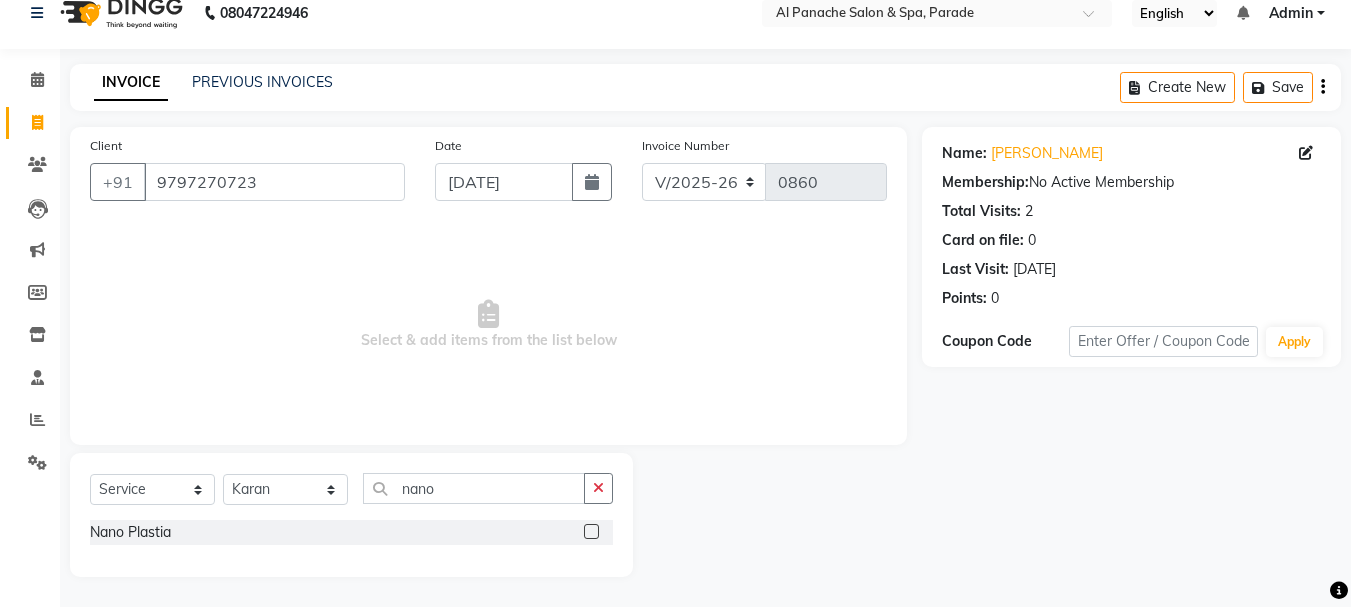 click 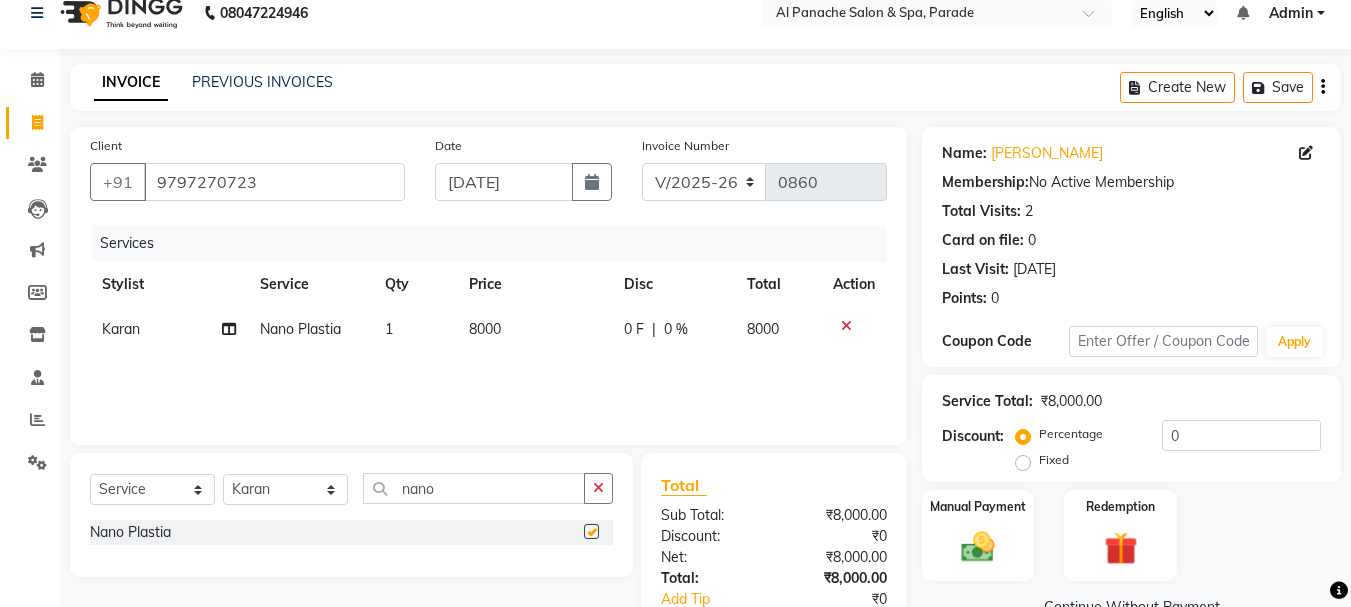 checkbox on "false" 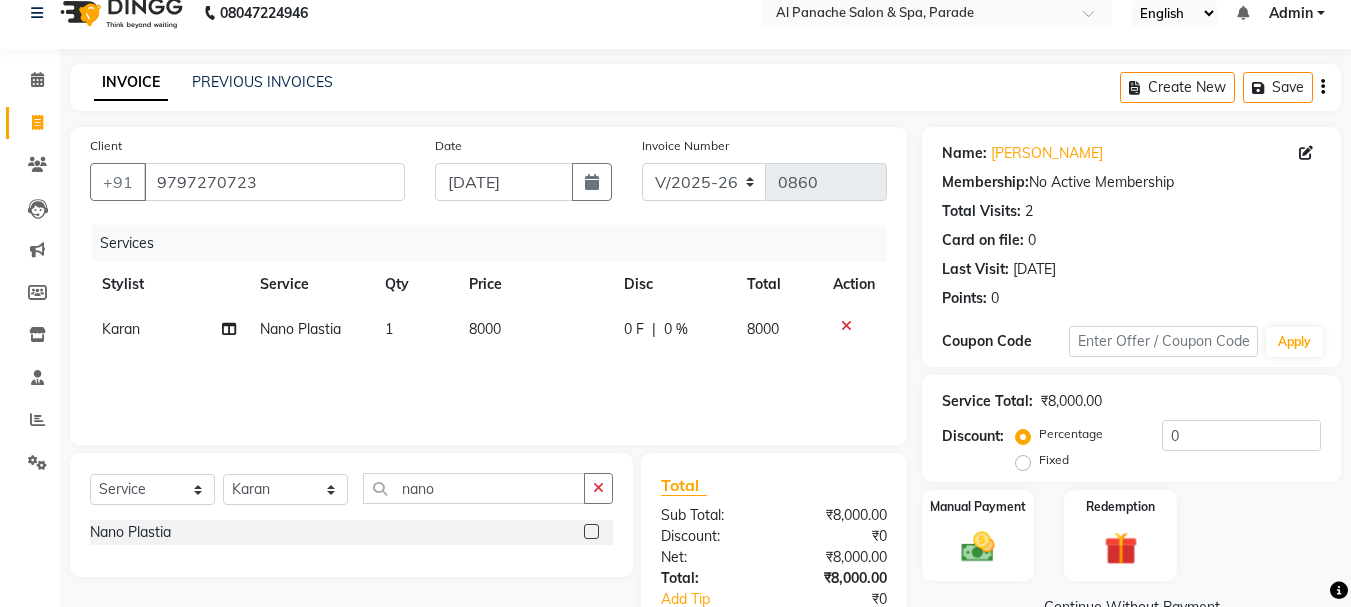 click on "Fixed" 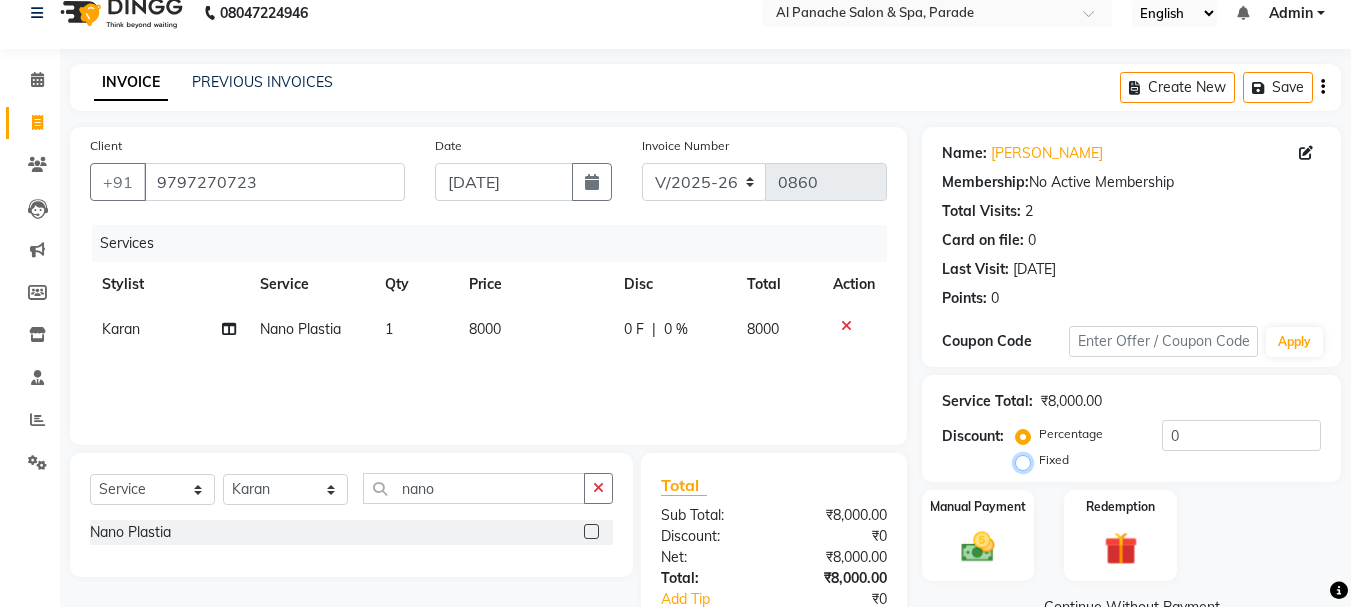 click on "Fixed" at bounding box center (1027, 460) 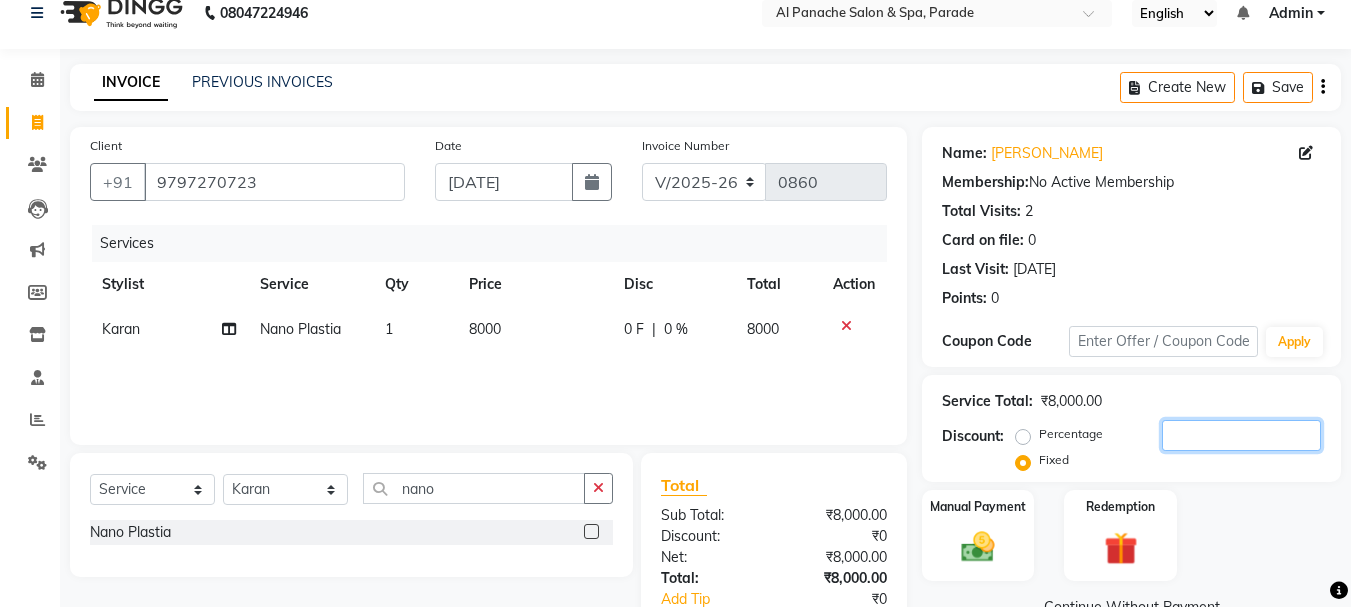 click 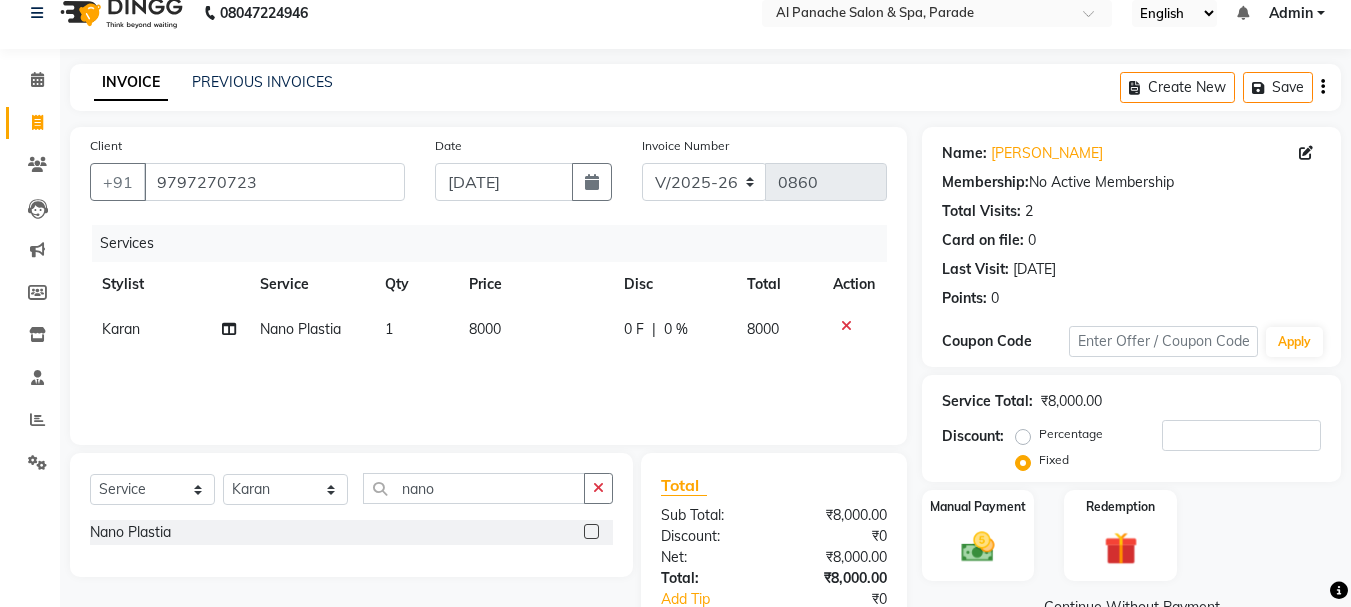 drag, startPoint x: 1027, startPoint y: 438, endPoint x: 1187, endPoint y: 431, distance: 160.15305 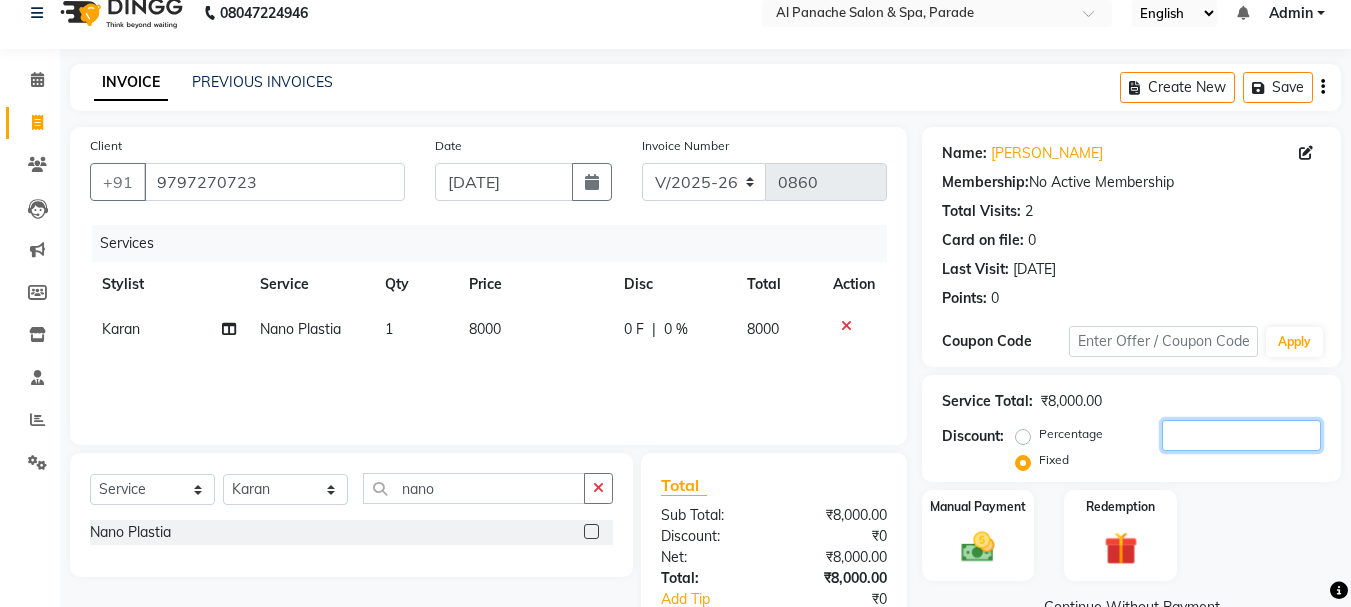click 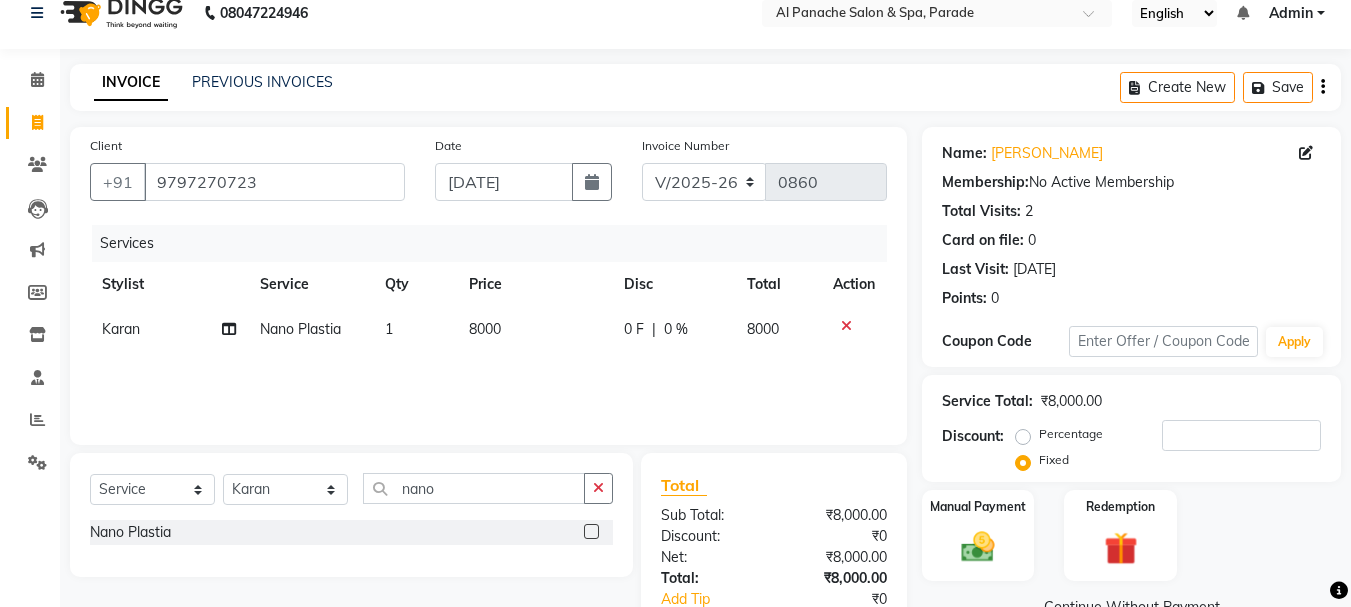 click on "Percentage" 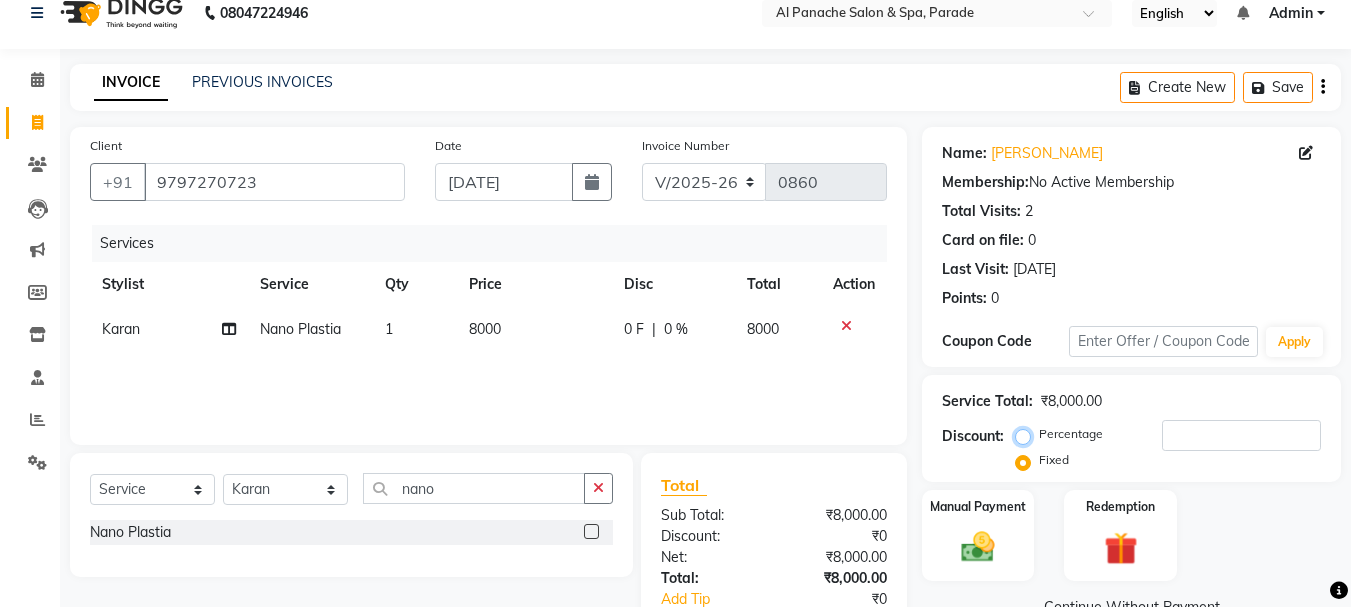 click on "Percentage" at bounding box center [1027, 434] 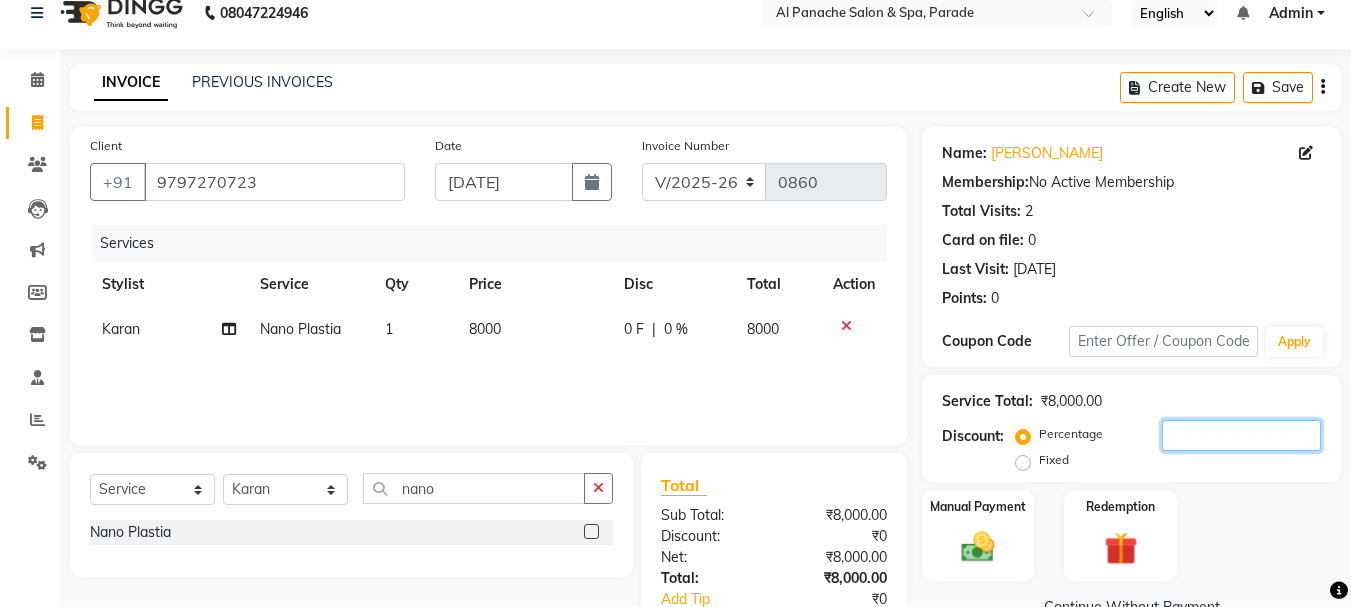 drag, startPoint x: 1192, startPoint y: 416, endPoint x: 1192, endPoint y: 432, distance: 16 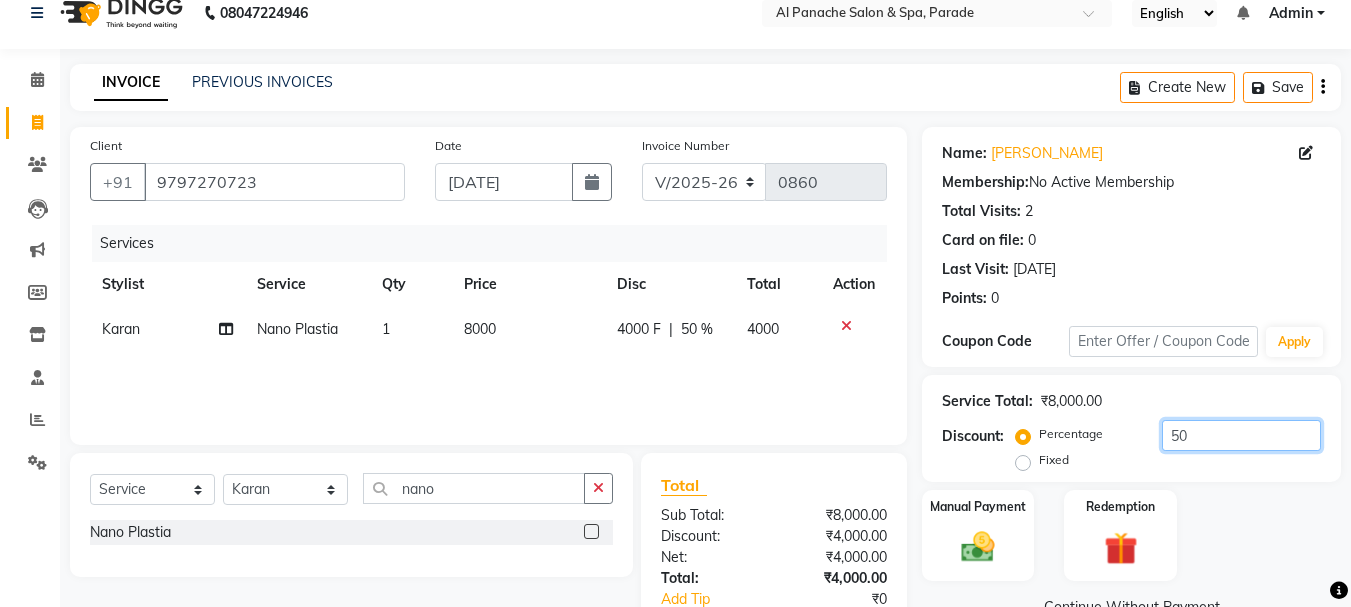 scroll, scrollTop: 151, scrollLeft: 0, axis: vertical 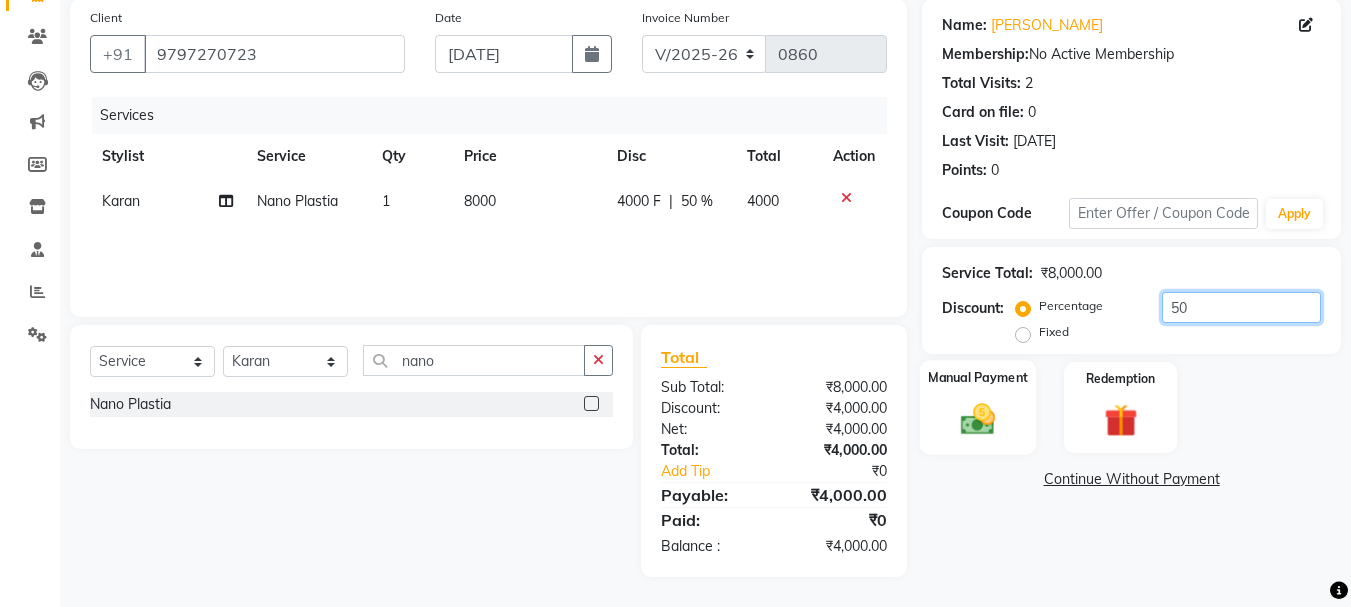 type on "50" 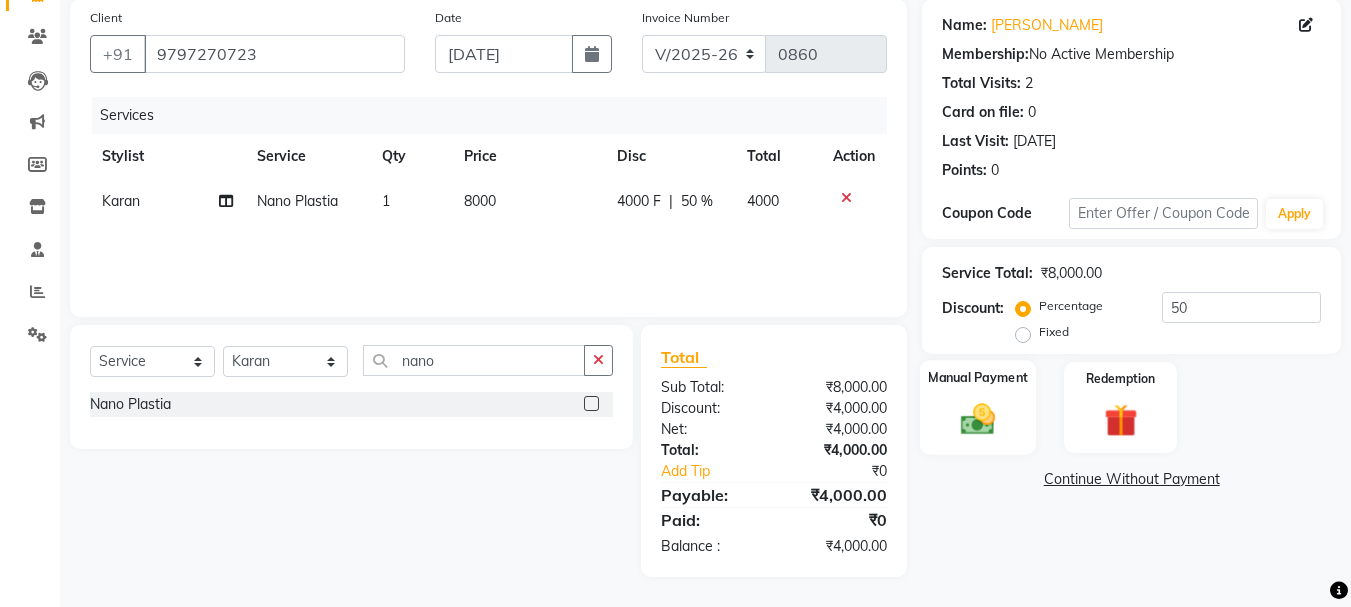 click on "Manual Payment" 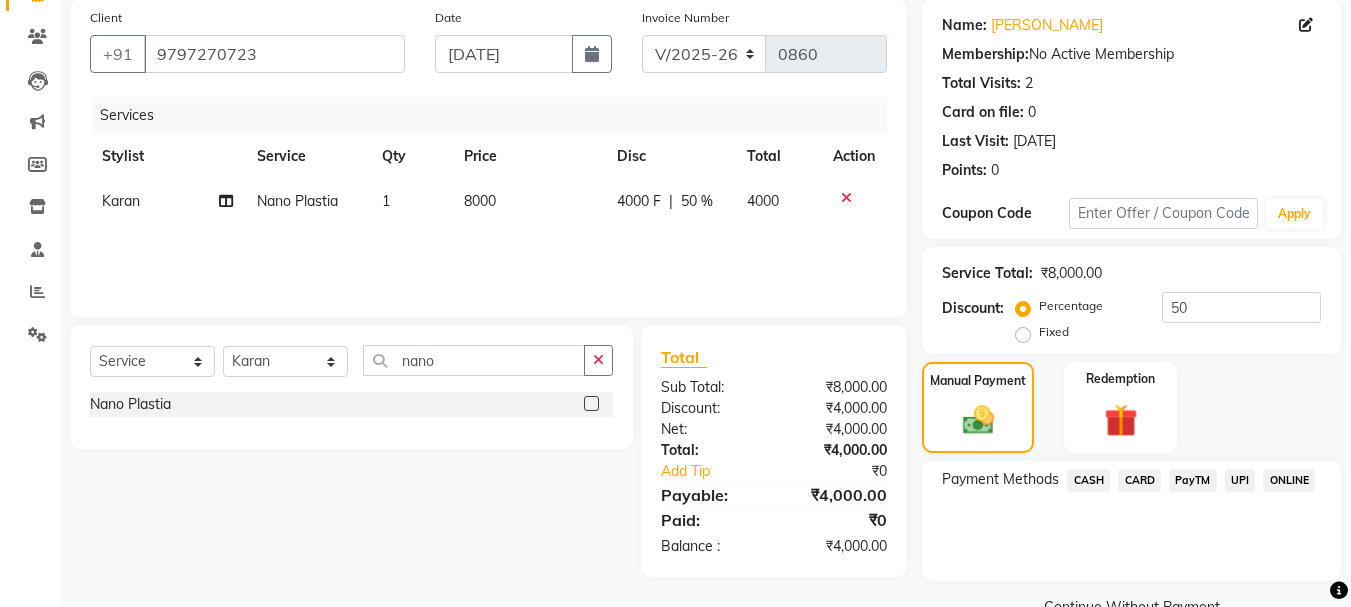 click on "PayTM" 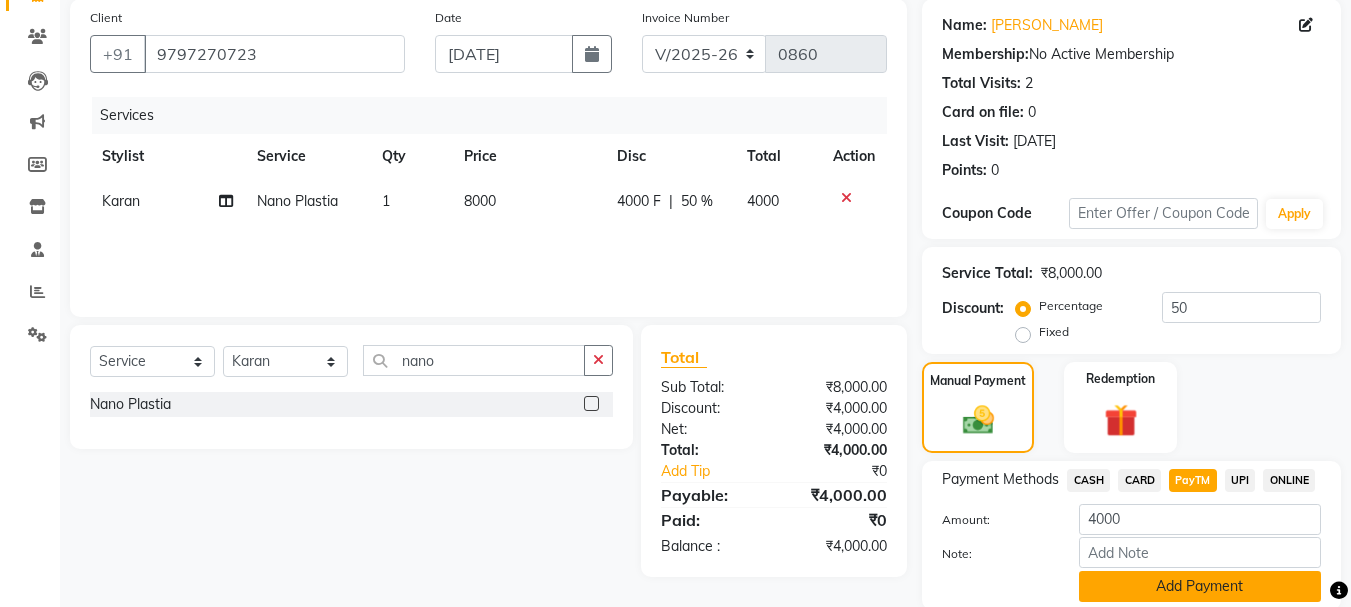 click on "Add Payment" 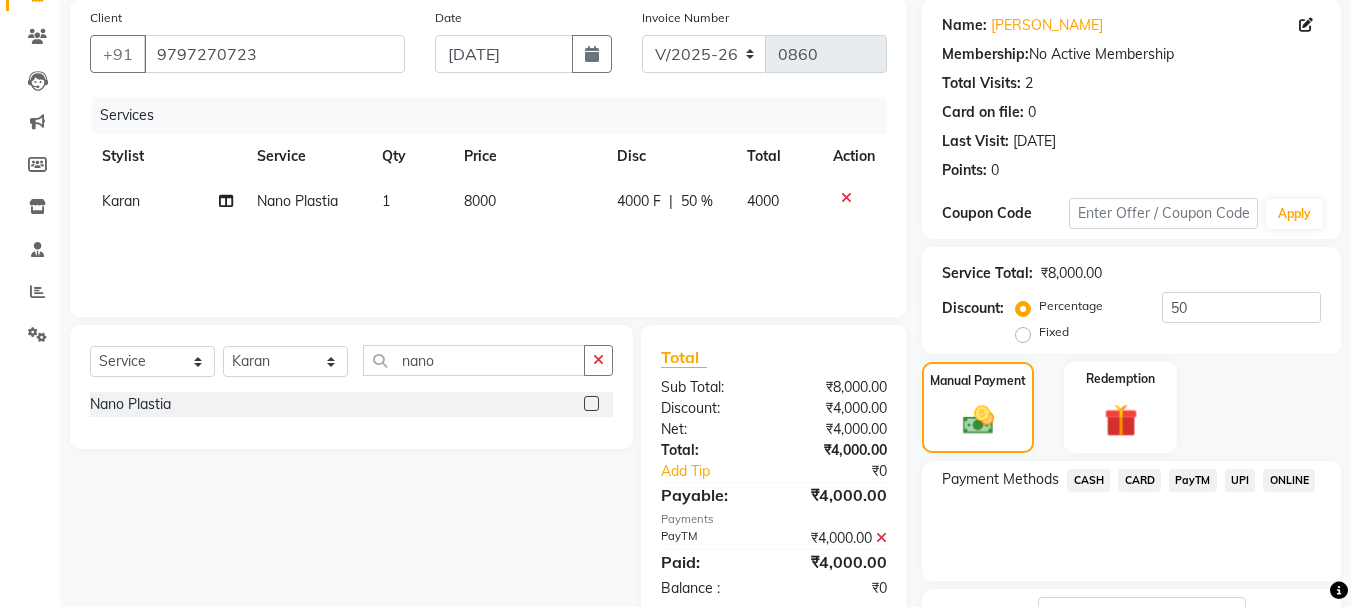 scroll, scrollTop: 309, scrollLeft: 0, axis: vertical 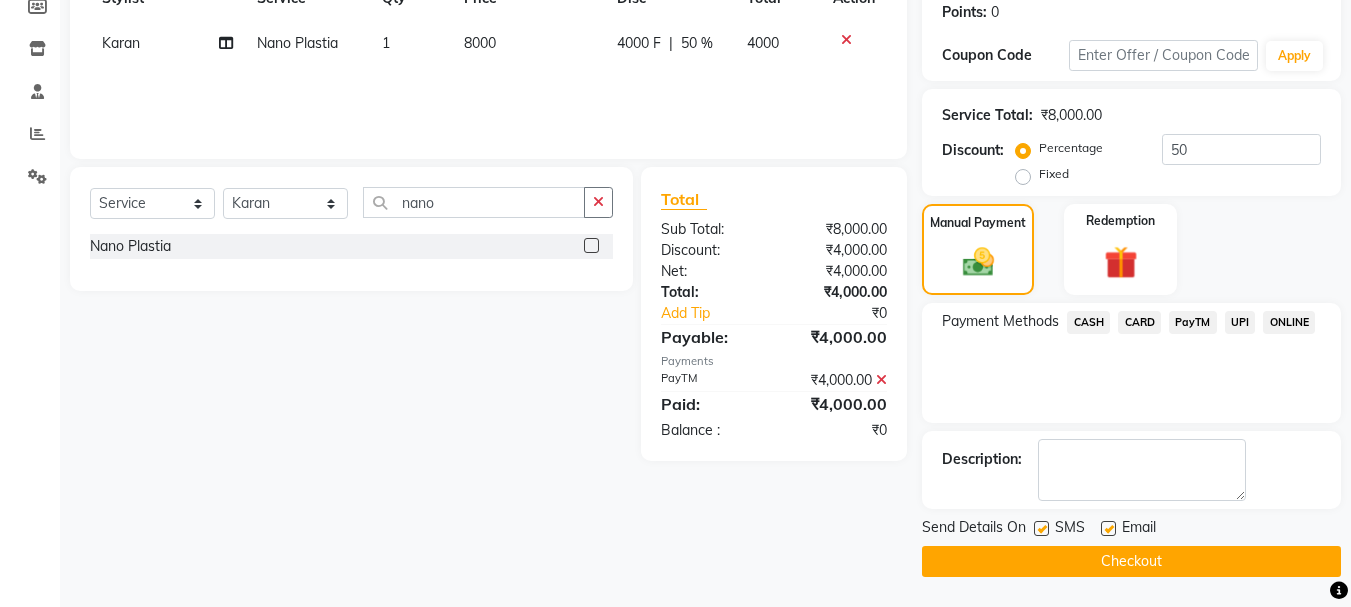 click on "Checkout" 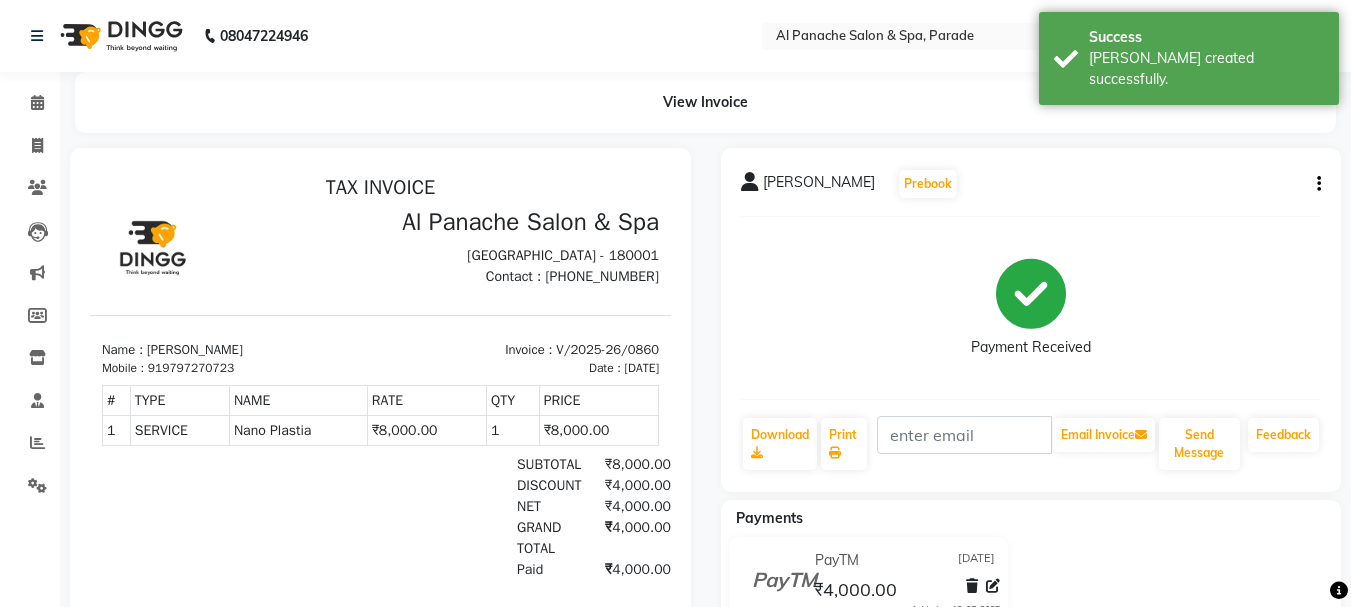 scroll, scrollTop: 0, scrollLeft: 0, axis: both 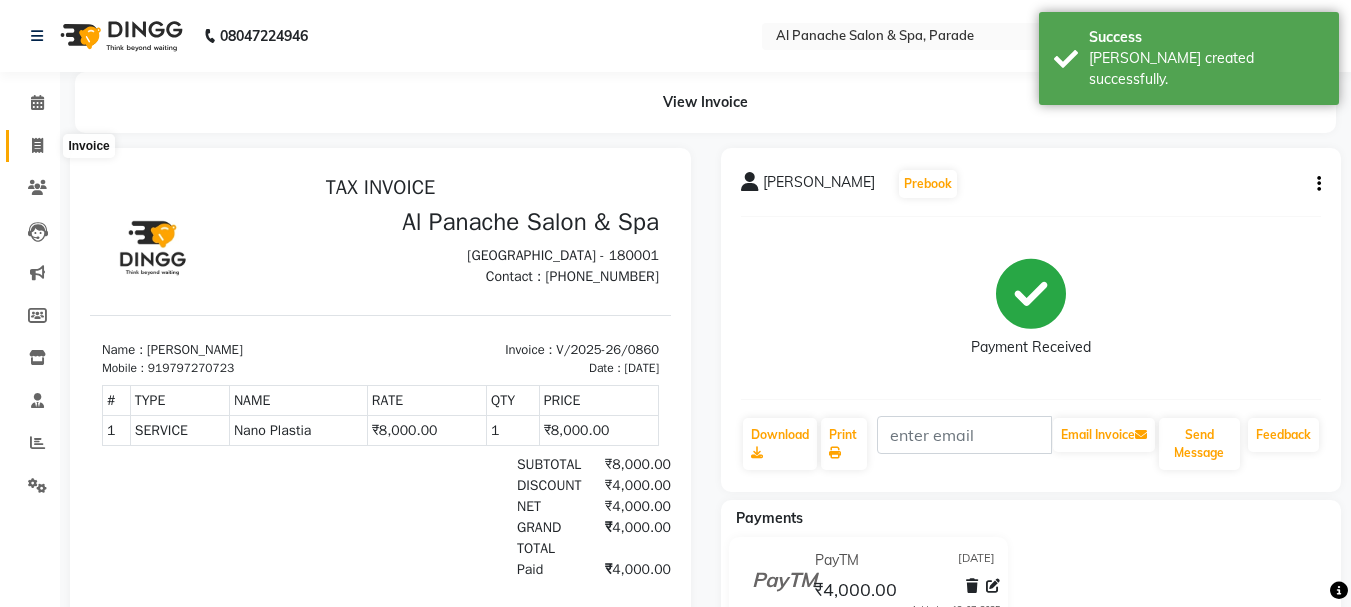 click 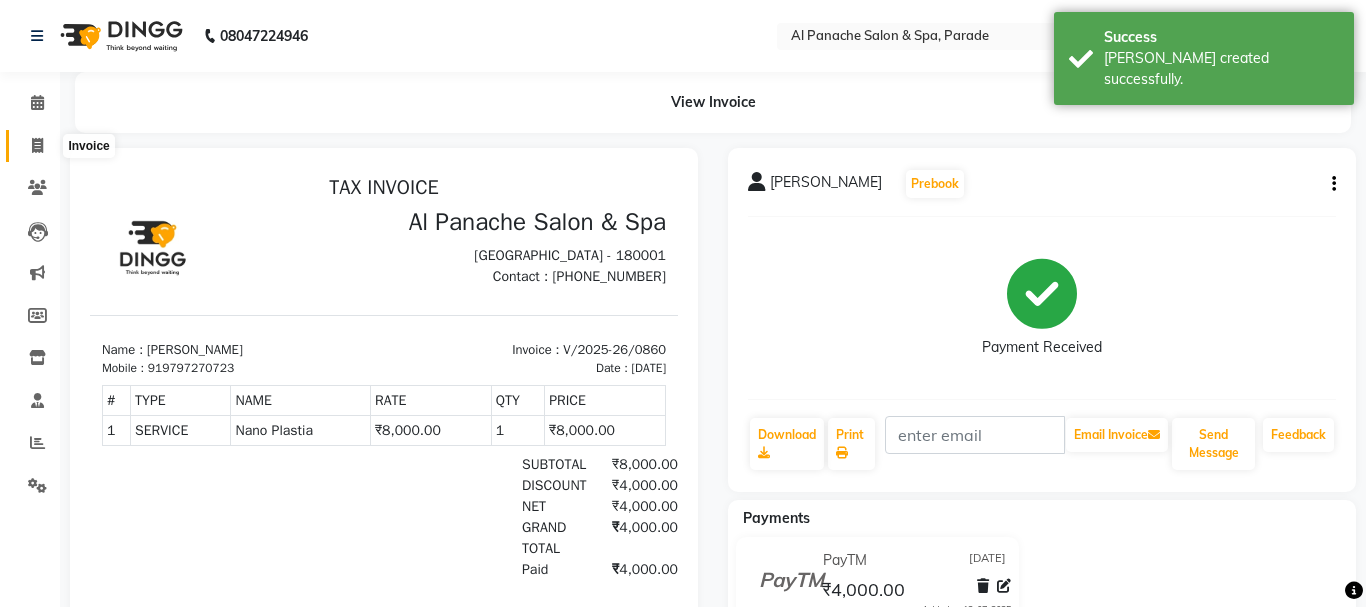 select on "service" 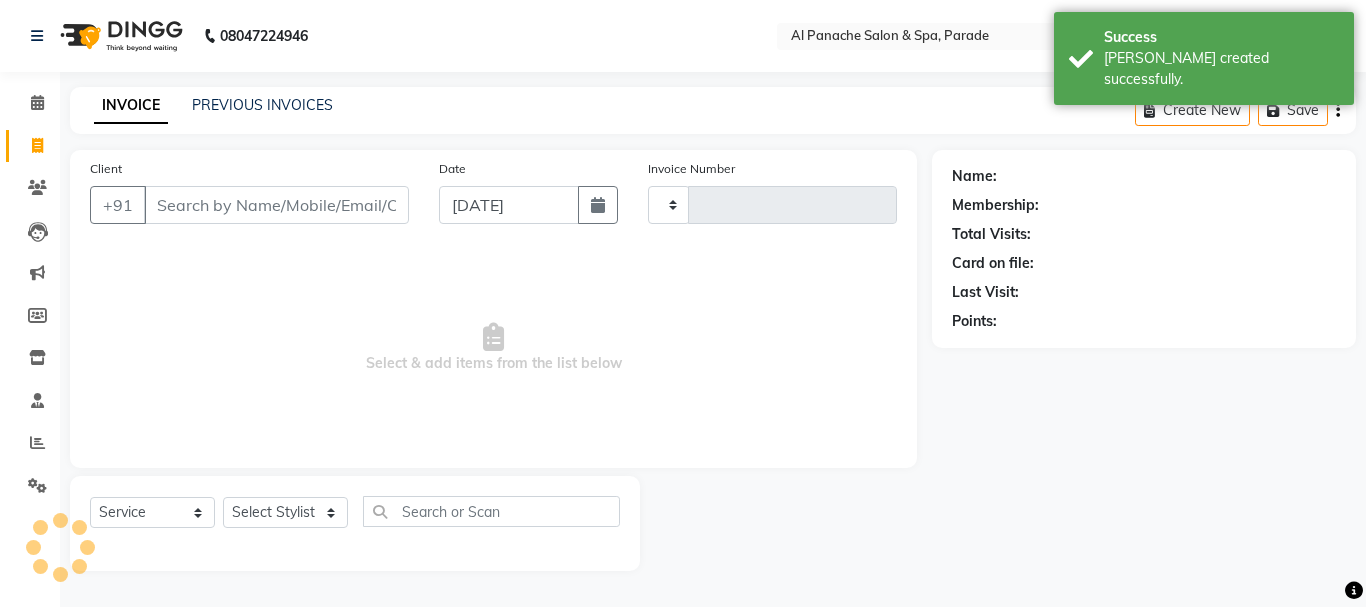 type on "0861" 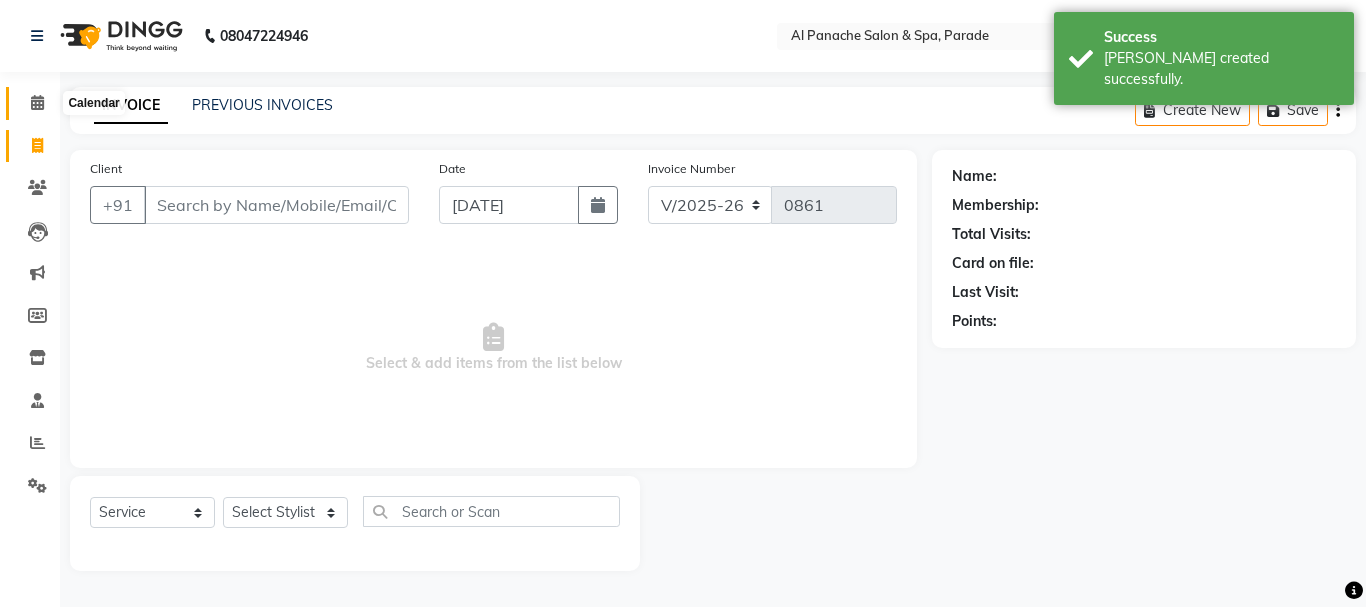 click 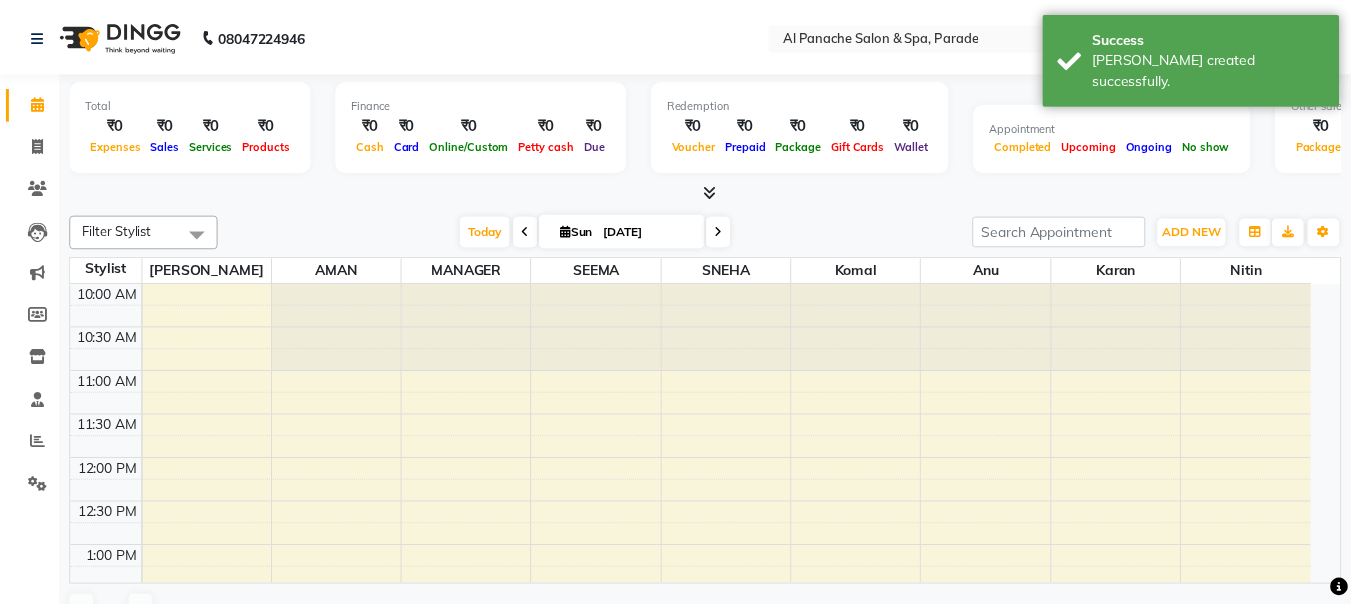 scroll, scrollTop: 0, scrollLeft: 0, axis: both 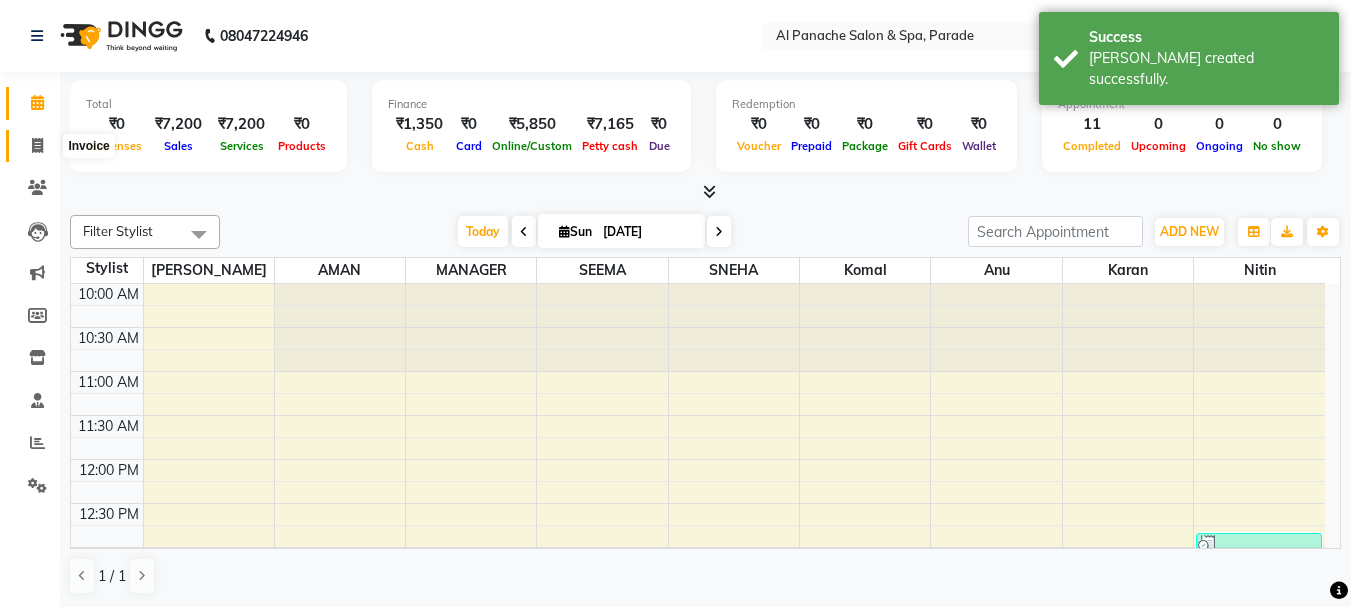click 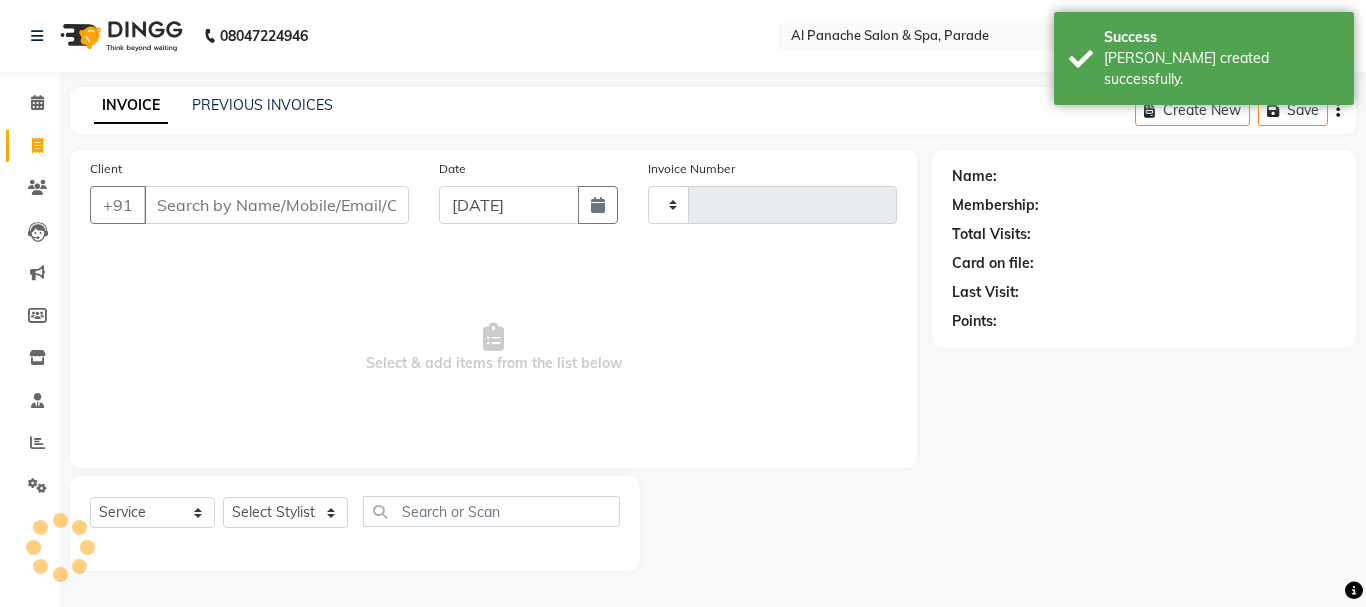 type on "0861" 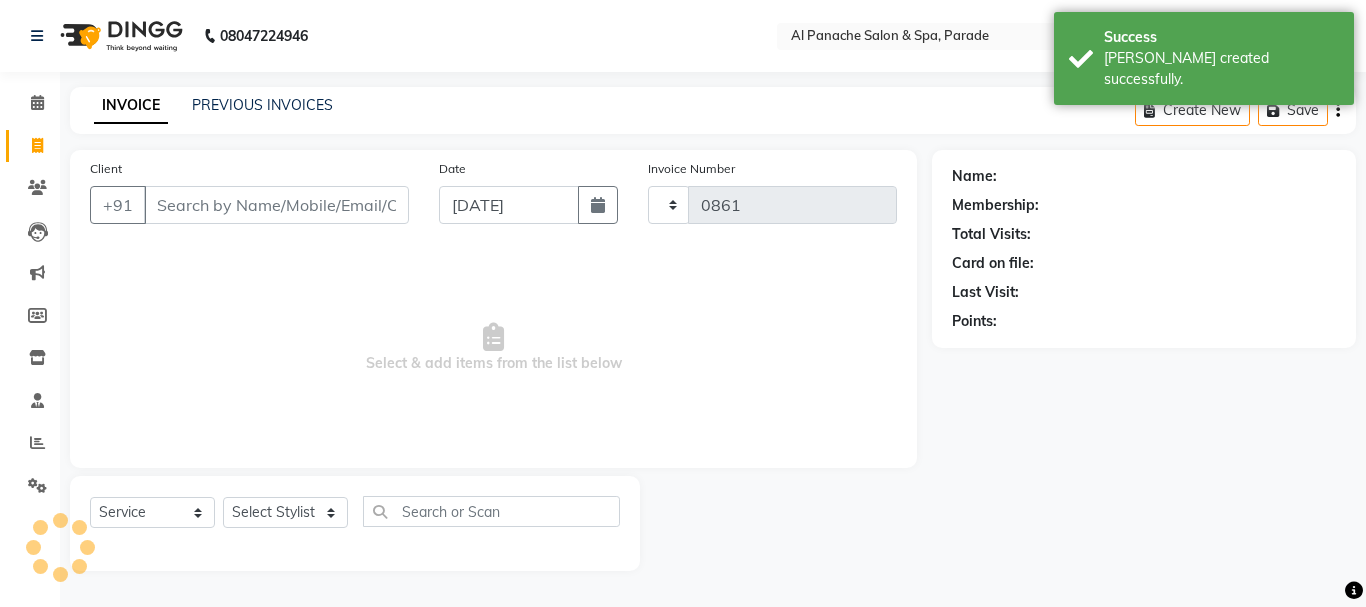 select on "463" 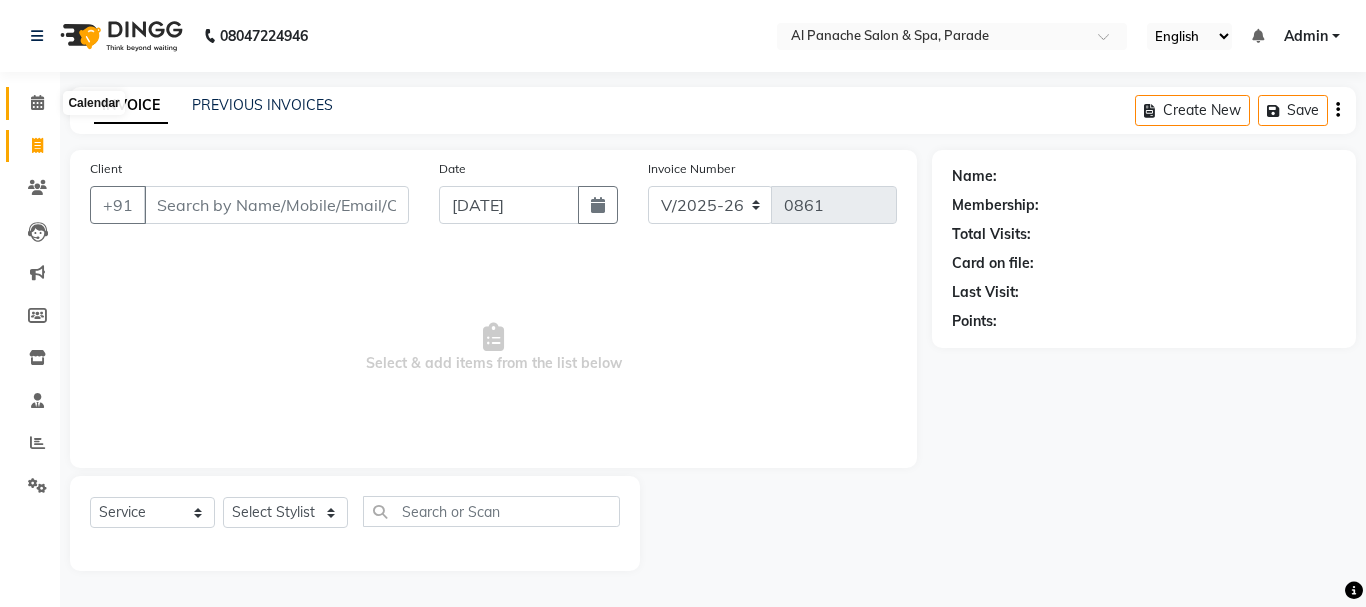 click 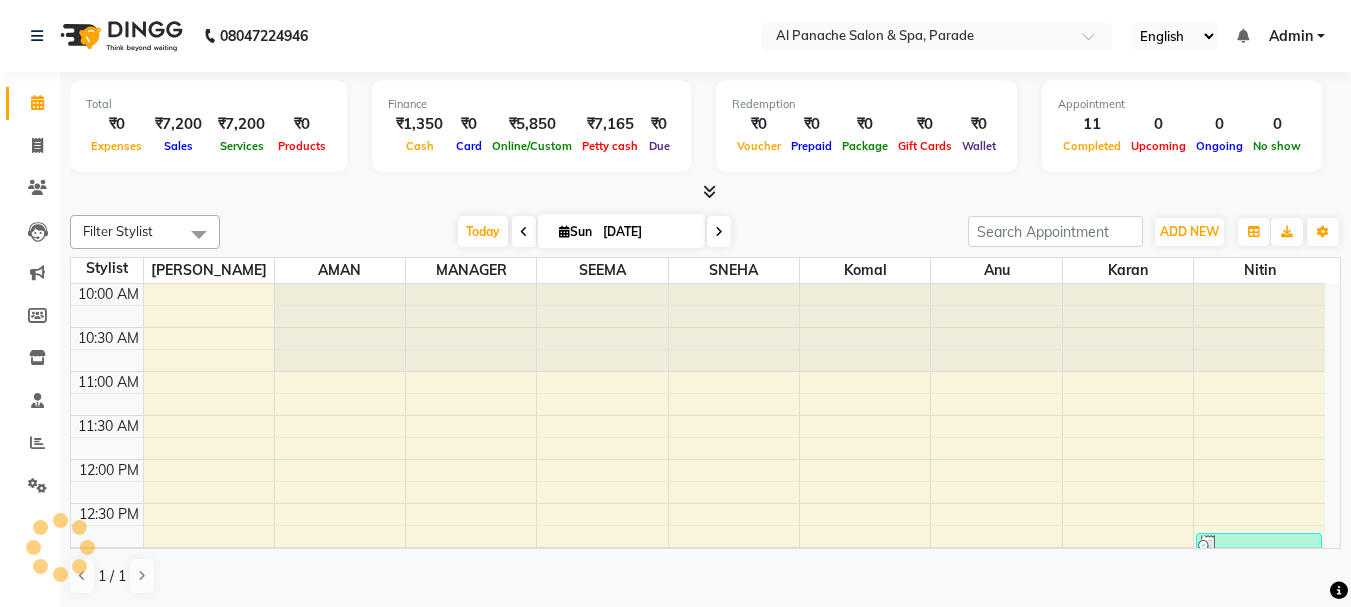 scroll, scrollTop: 0, scrollLeft: 0, axis: both 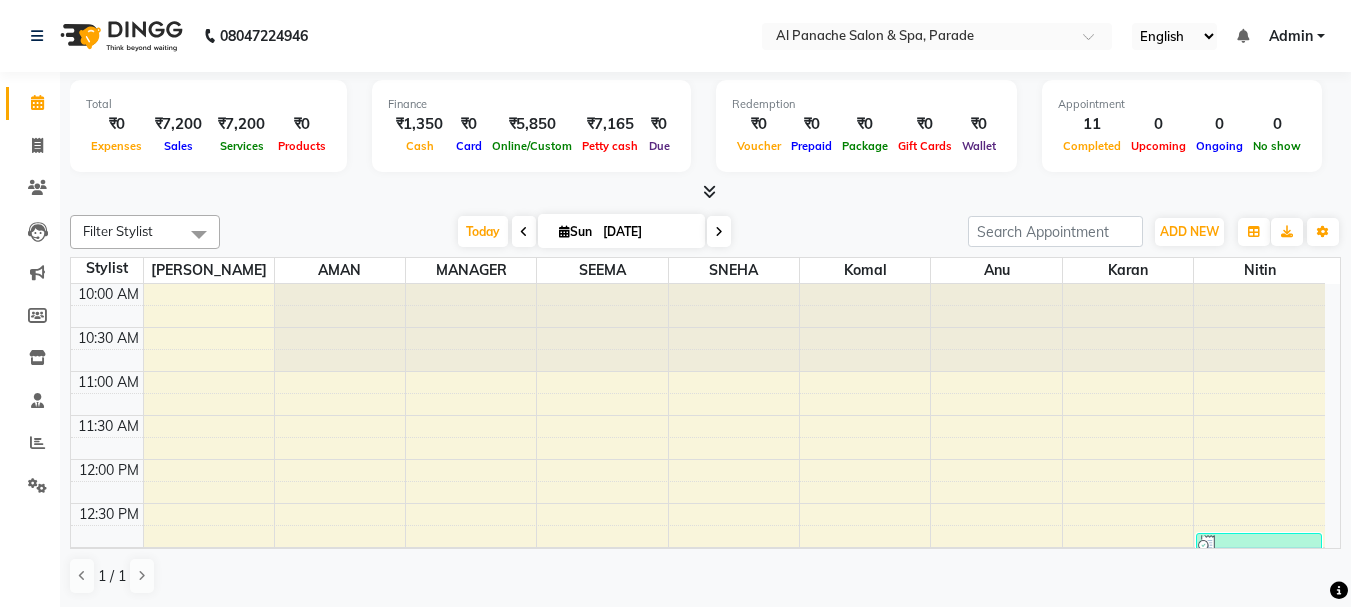 click at bounding box center (709, 191) 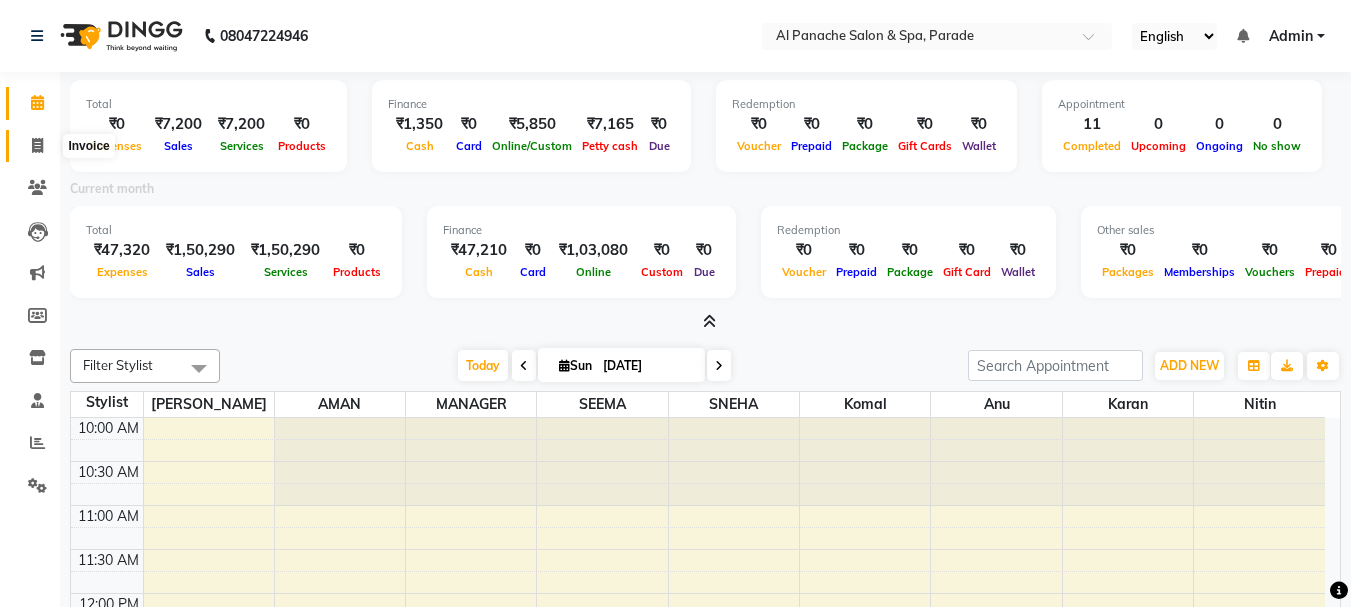click 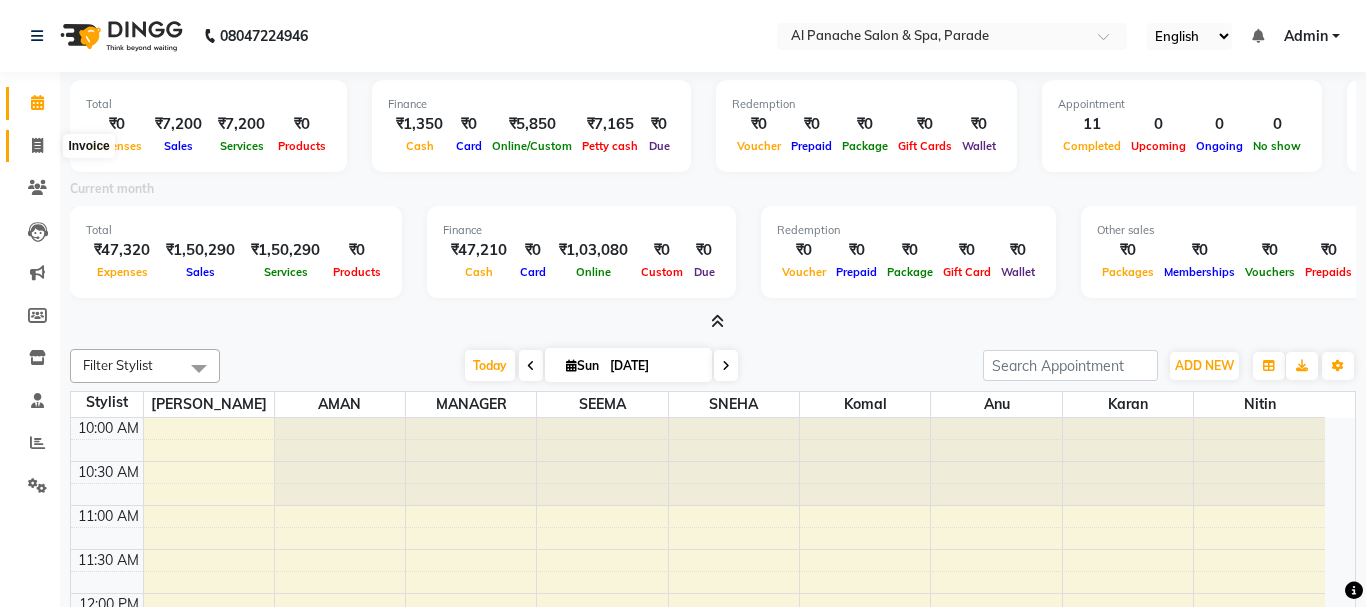 select on "service" 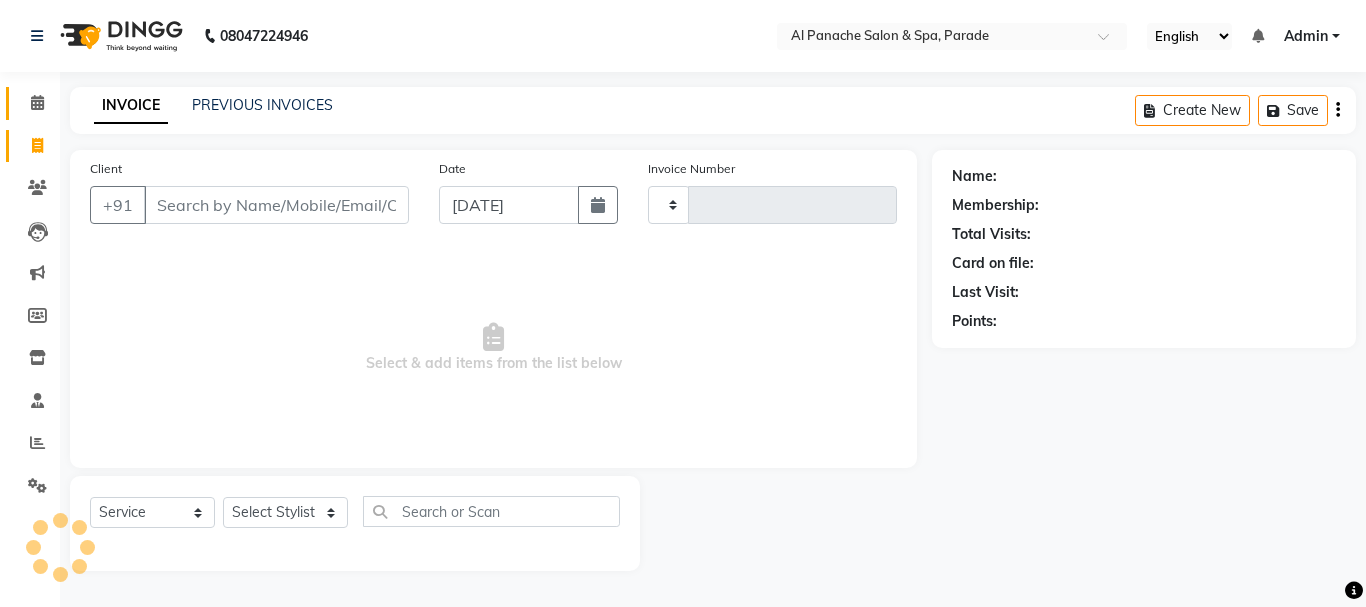 type on "0861" 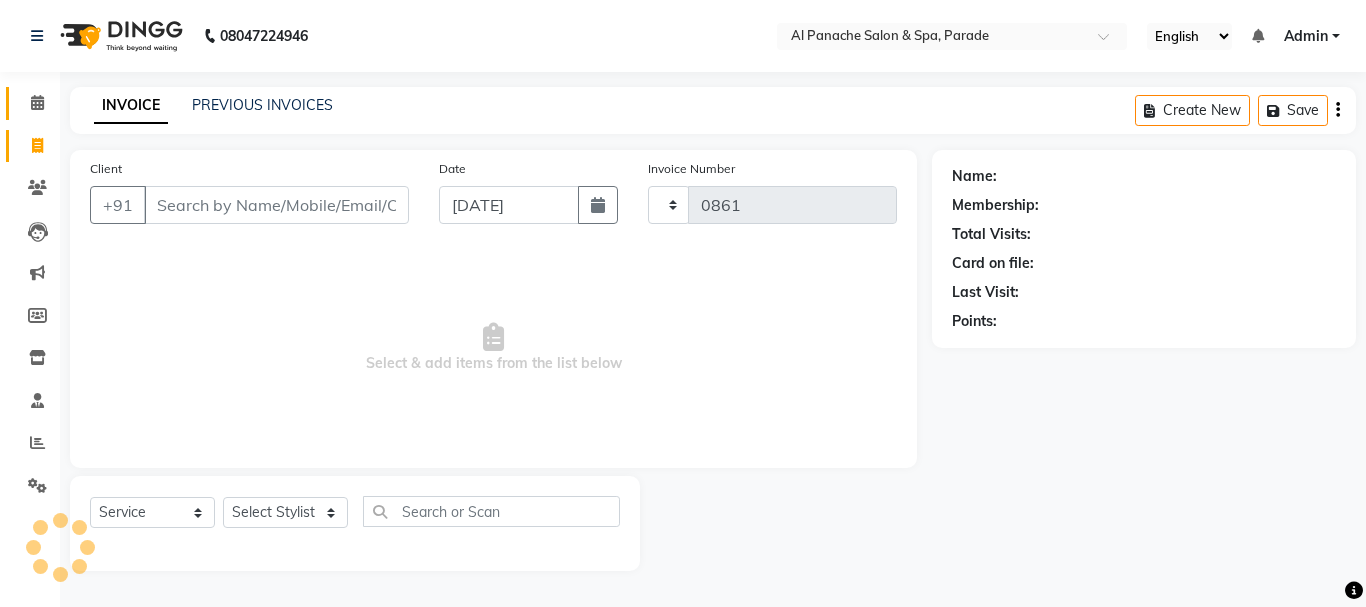 select on "463" 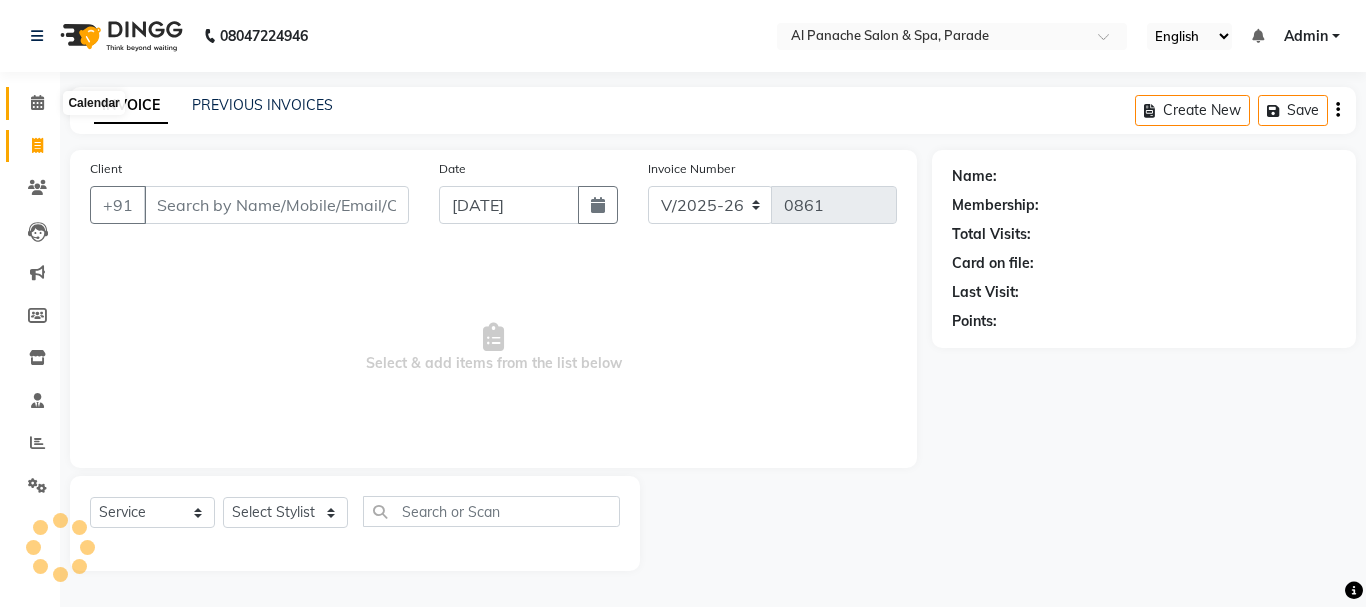 click 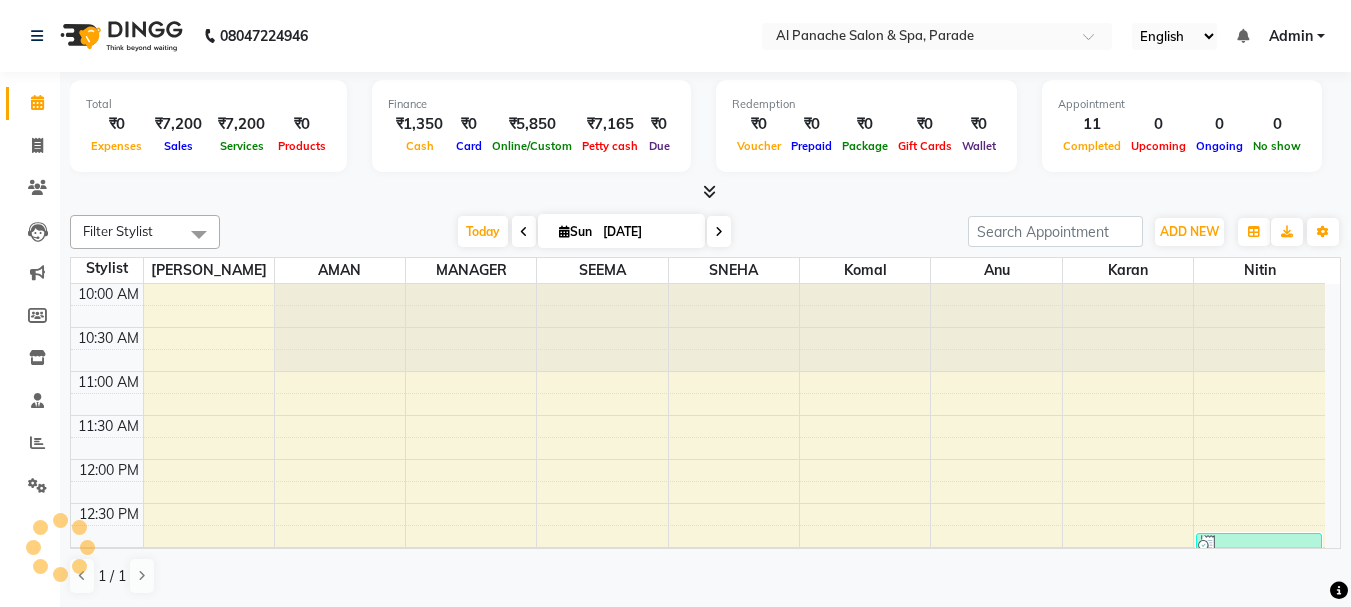 scroll, scrollTop: 0, scrollLeft: 0, axis: both 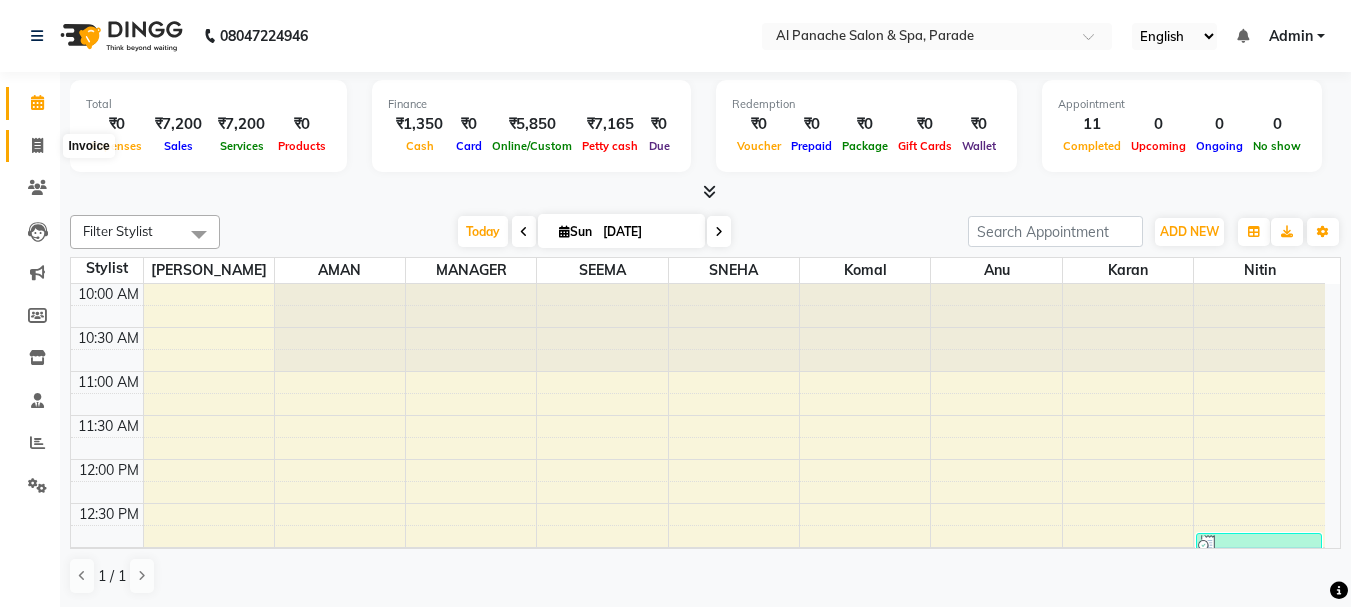 click 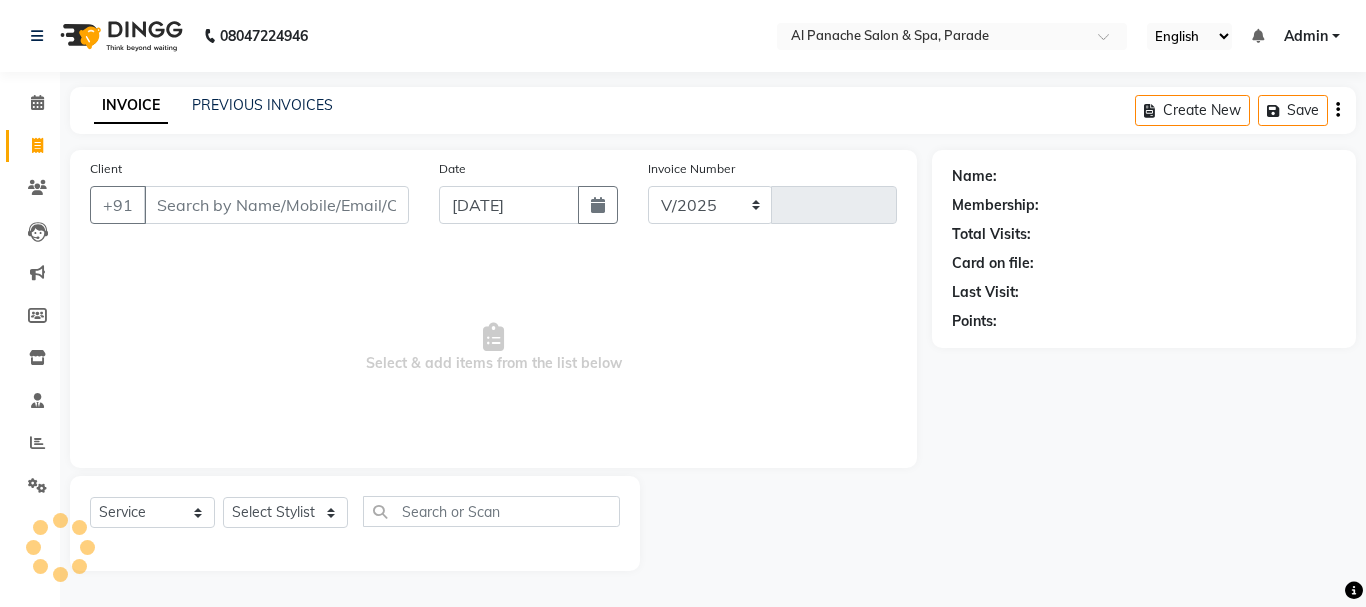 select on "463" 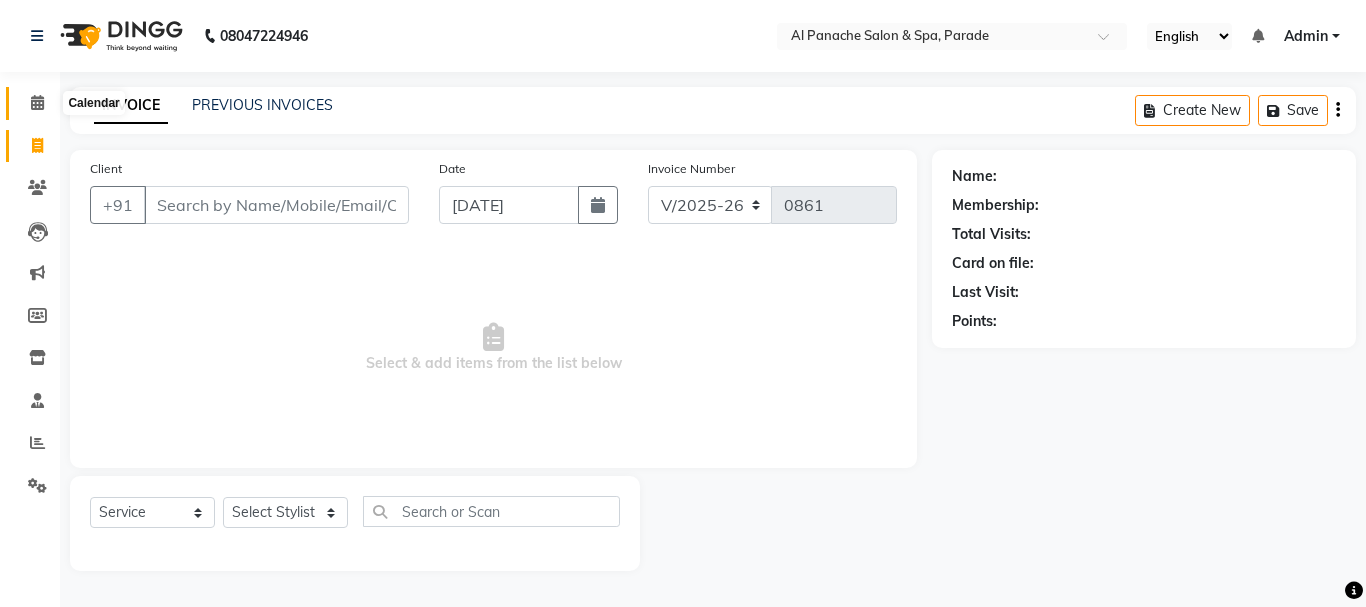 click 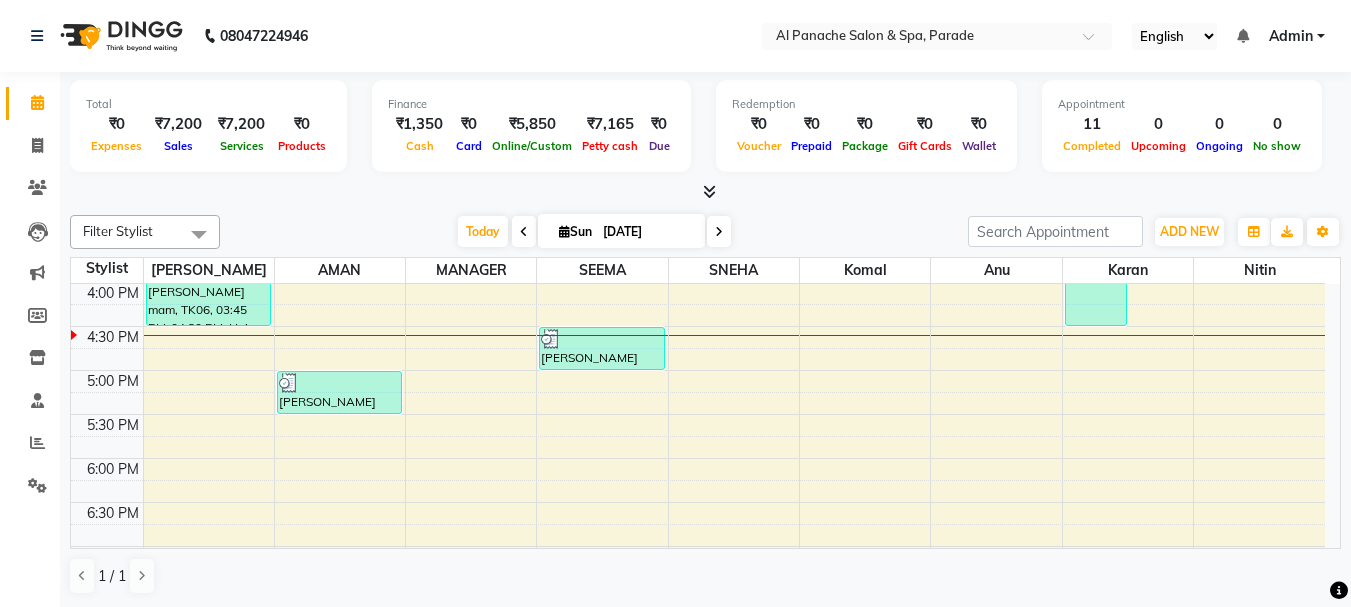 scroll, scrollTop: 529, scrollLeft: 0, axis: vertical 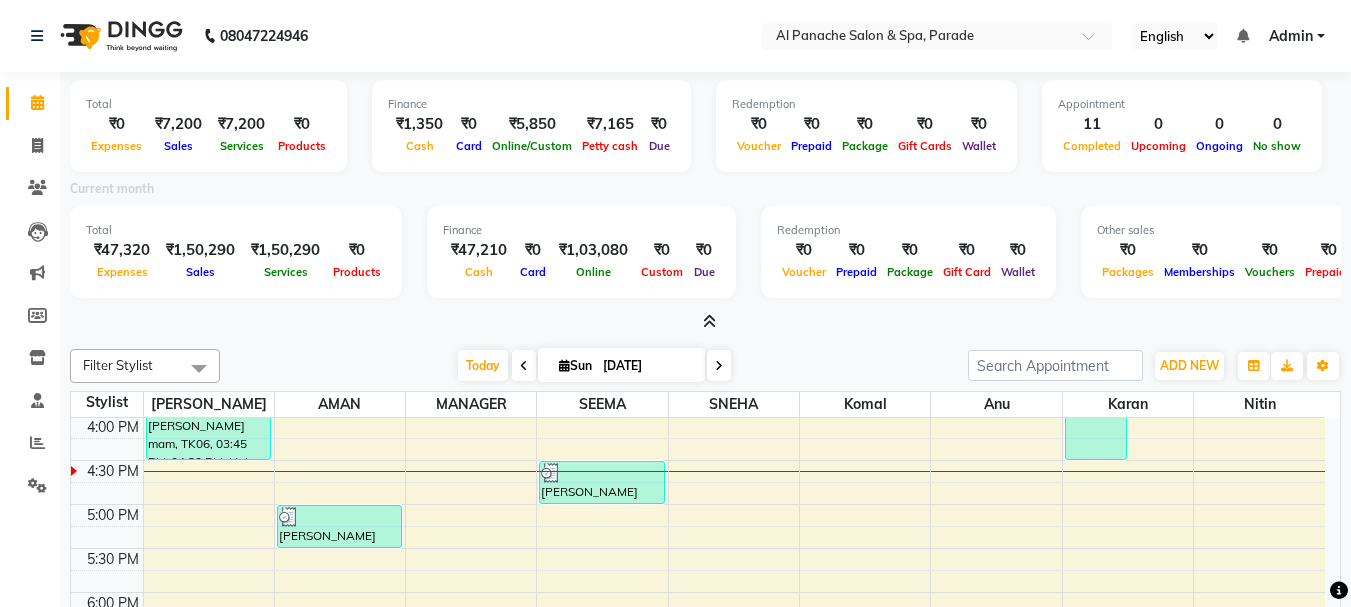 click at bounding box center (709, 321) 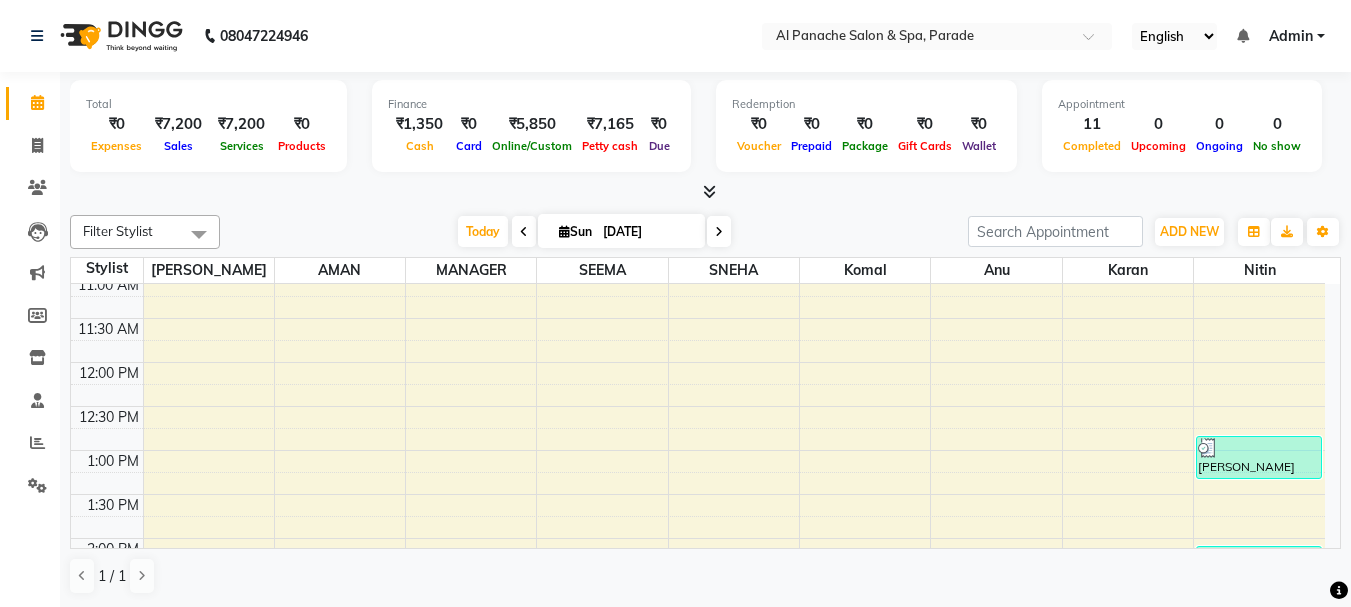 scroll, scrollTop: 0, scrollLeft: 0, axis: both 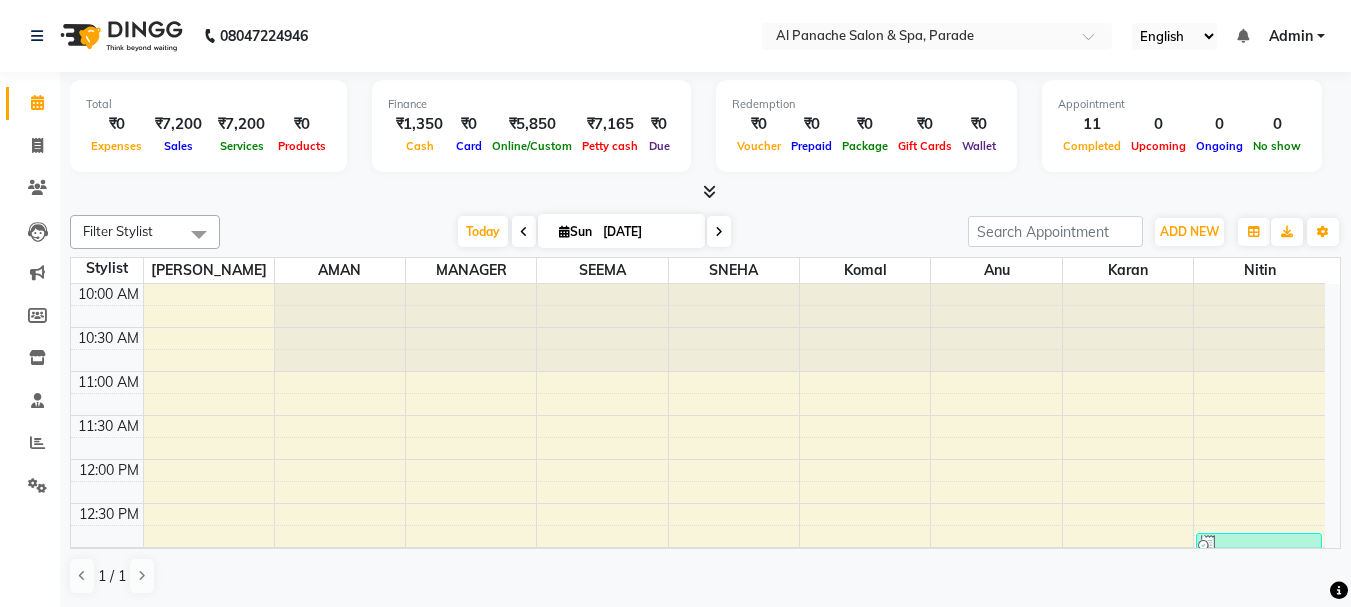 click at bounding box center (709, 191) 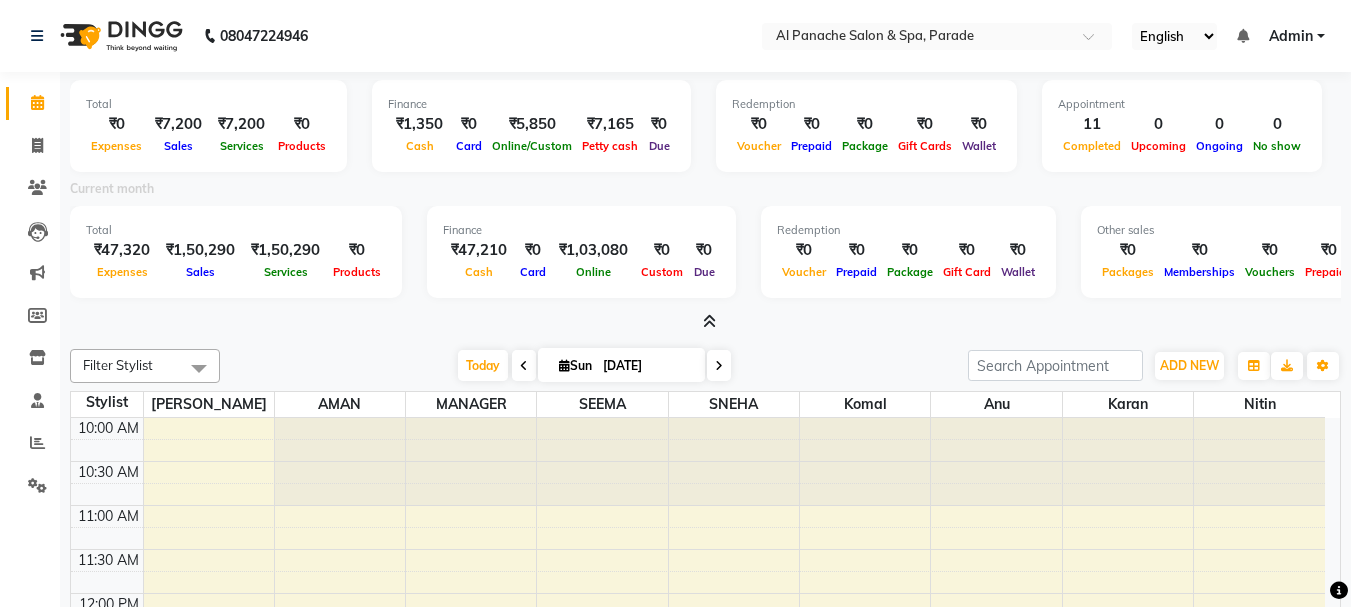 click on "Total  ₹47,320  Expenses ₹1,50,290  Sales ₹1,50,290 Services ₹0 Products  Finance  ₹47,210  Cash ₹0  Card ₹1,03,080 Online ₹0 Custom ₹0 Due  Redemption  ₹0 Voucher ₹0 Prepaid ₹0 Package ₹0 Gift Card ₹0 Wallet Other sales  ₹0  Packages ₹0  Memberships ₹0  Vouchers ₹0  Prepaids ₹0  Gift Cards" at bounding box center [705, 255] 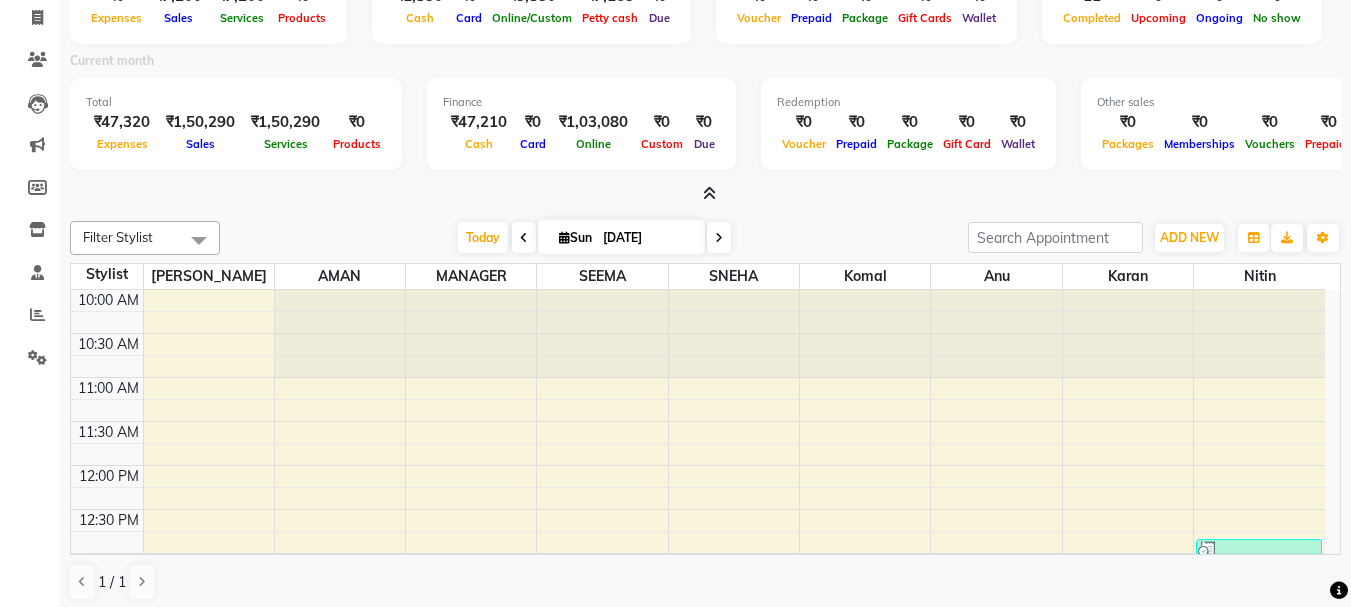 scroll, scrollTop: 135, scrollLeft: 0, axis: vertical 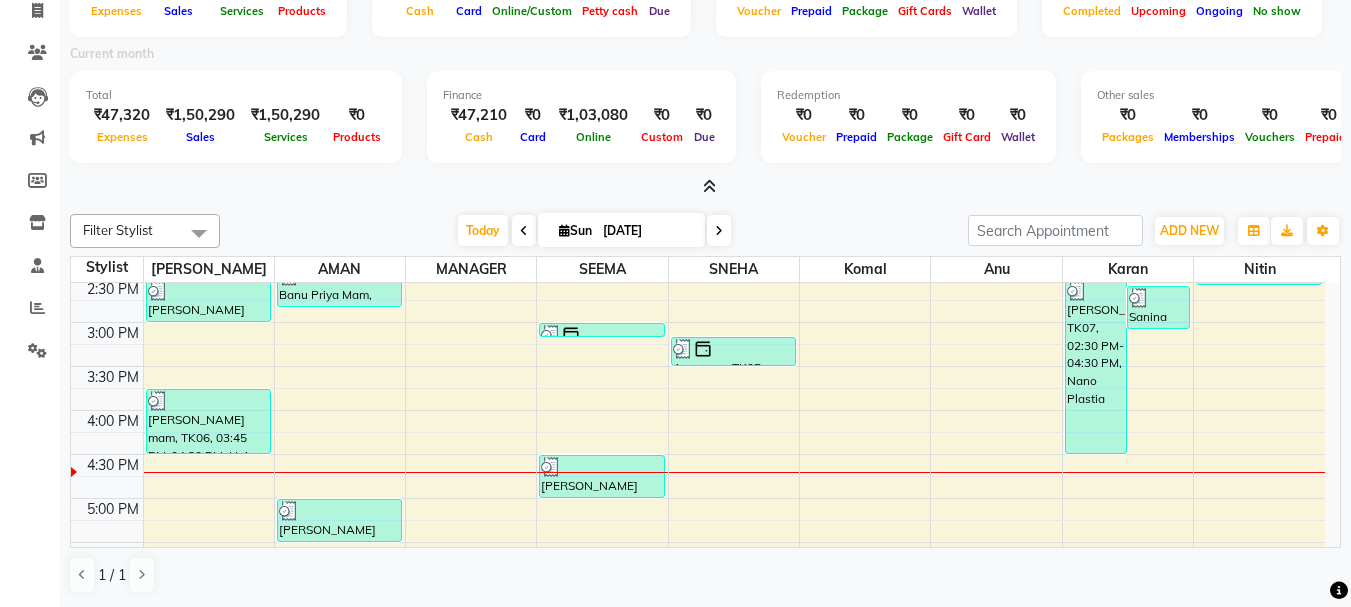 select on "service" 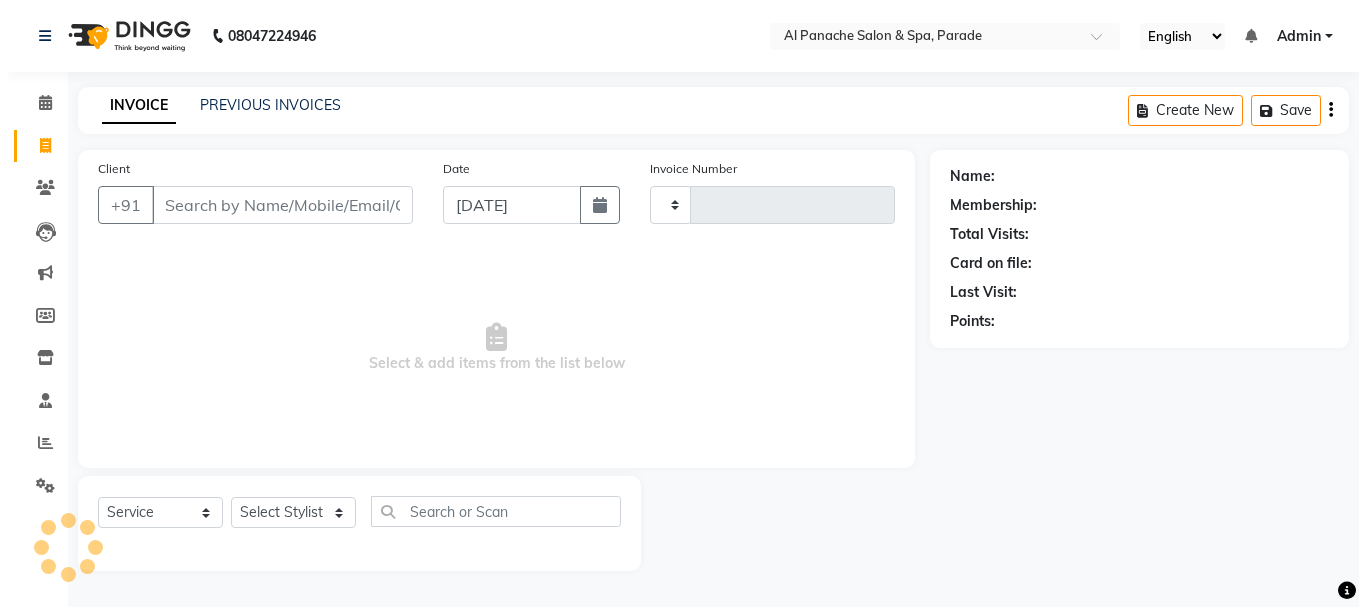 scroll, scrollTop: 0, scrollLeft: 0, axis: both 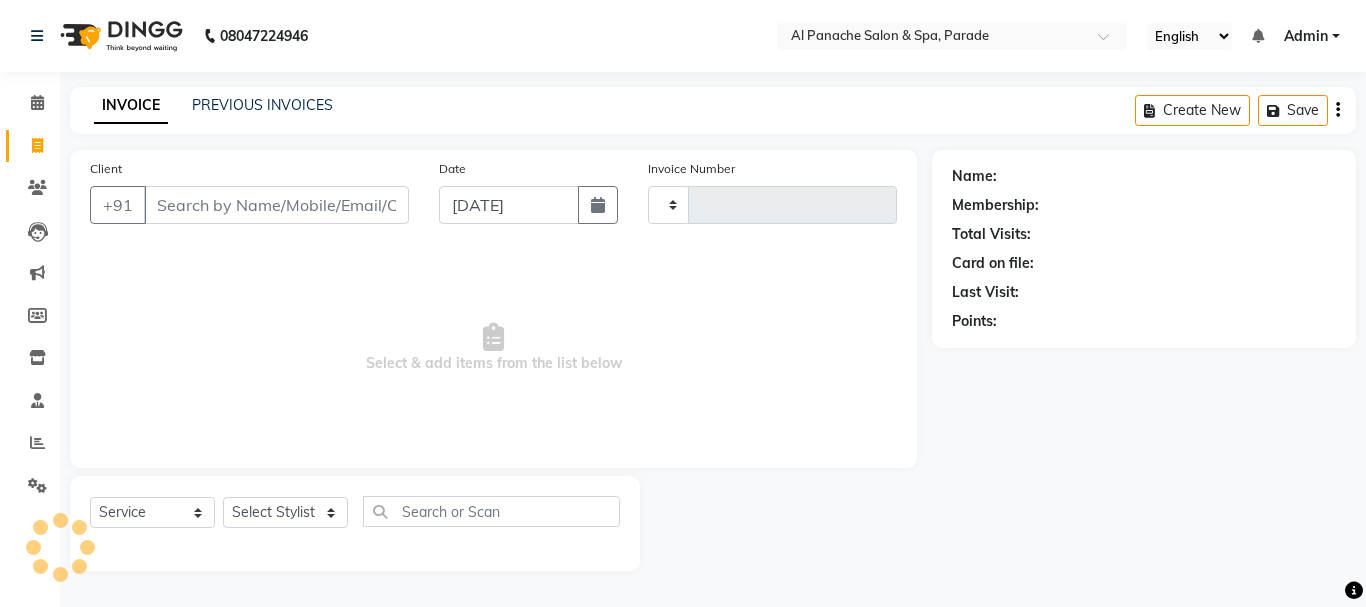 type on "0861" 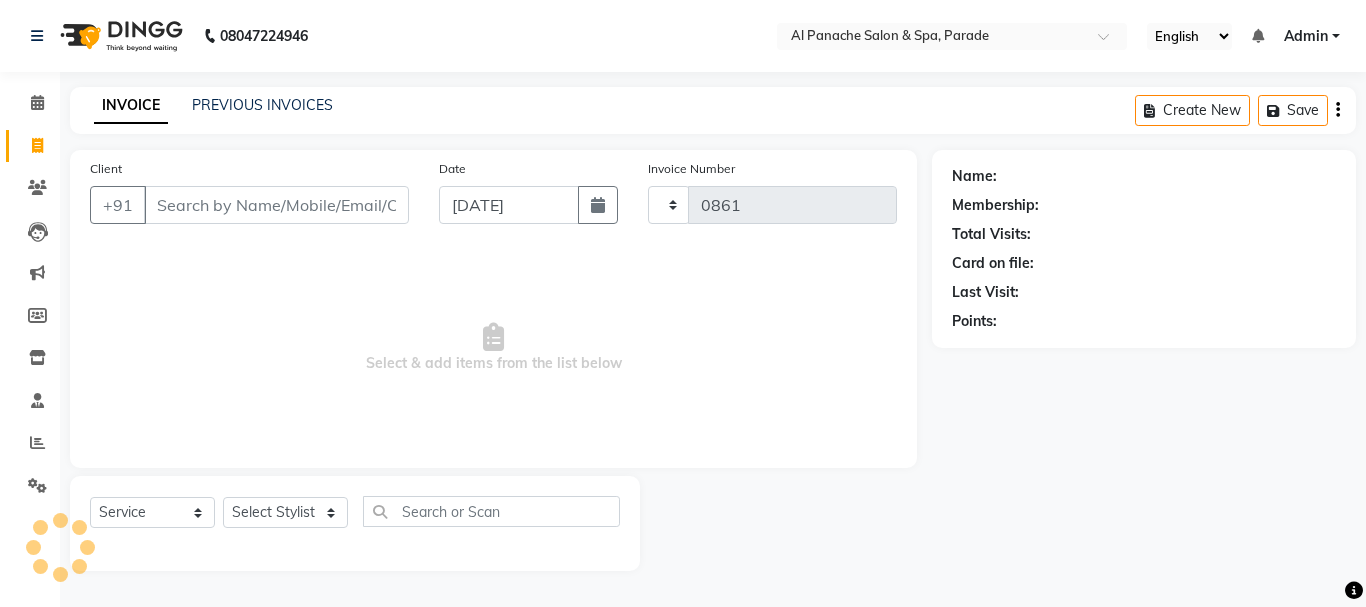 select on "463" 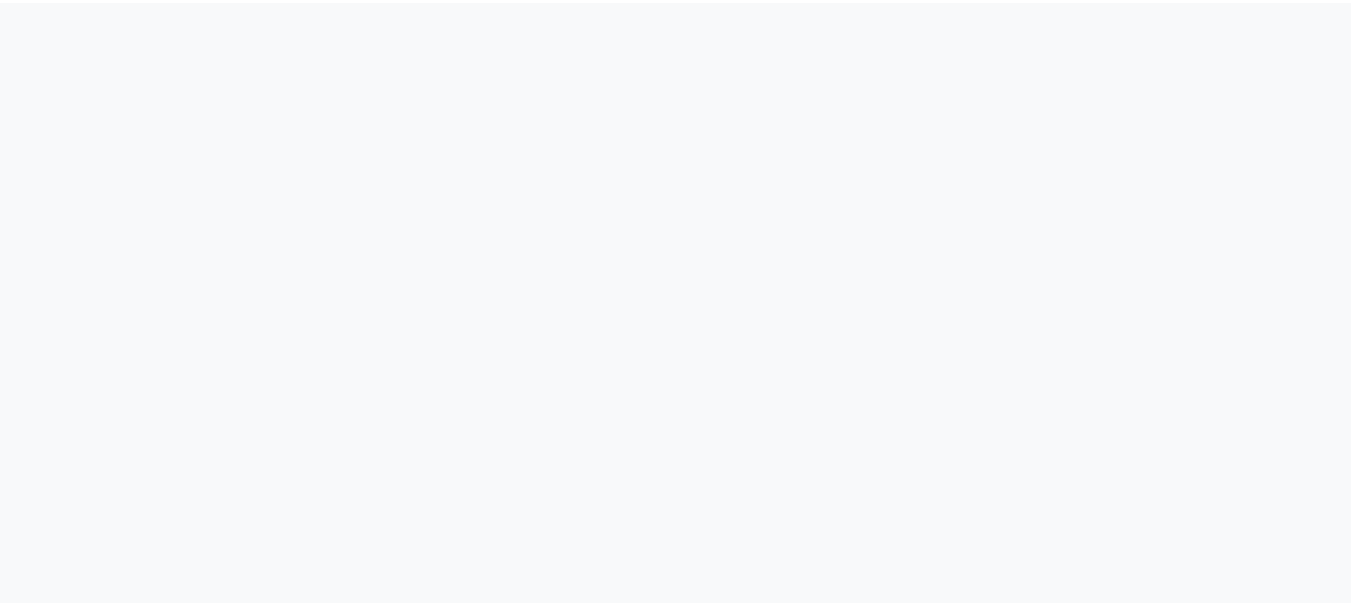 scroll, scrollTop: 0, scrollLeft: 0, axis: both 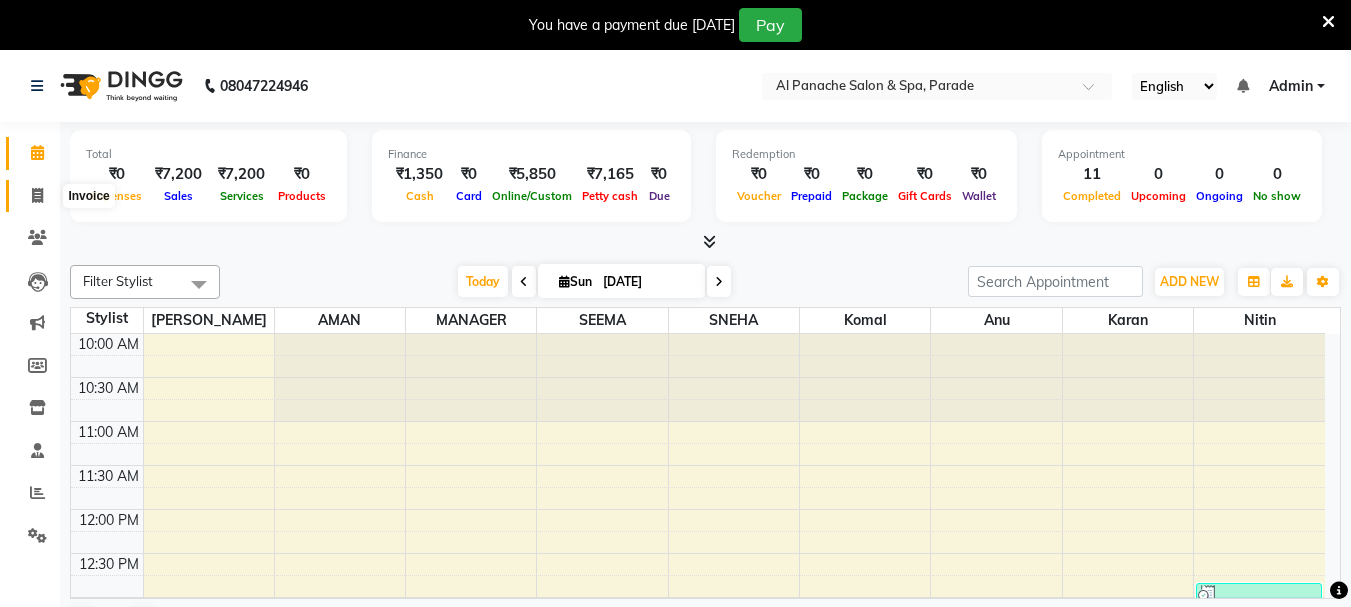 click 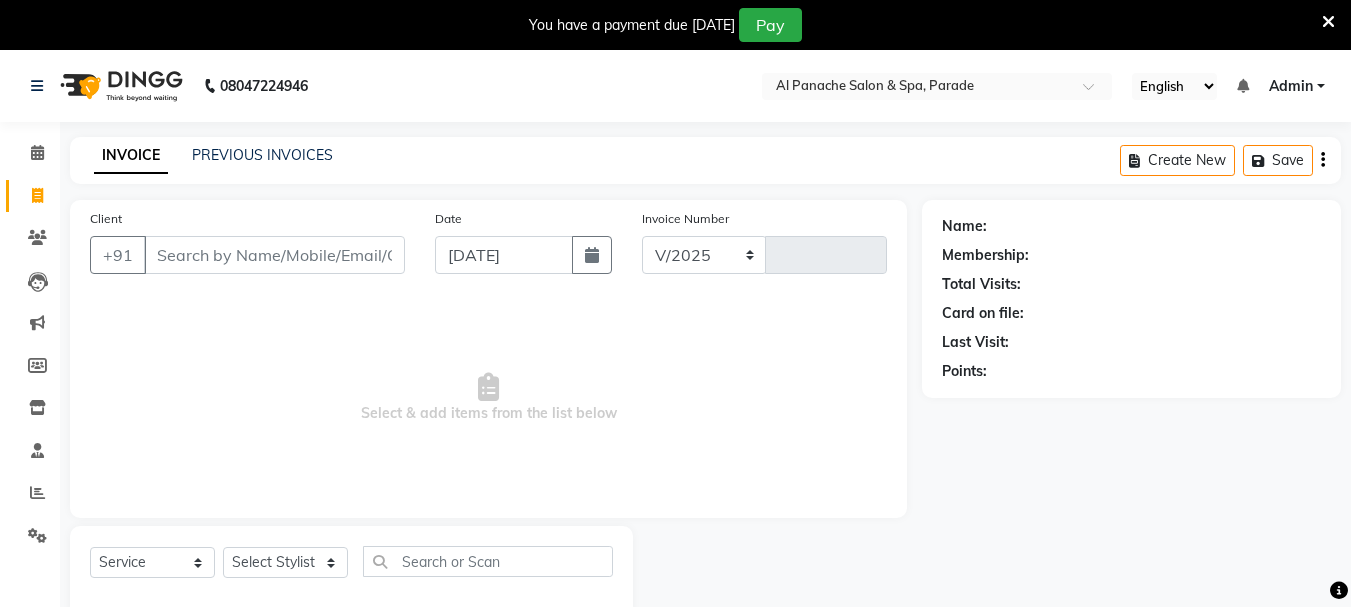 select on "463" 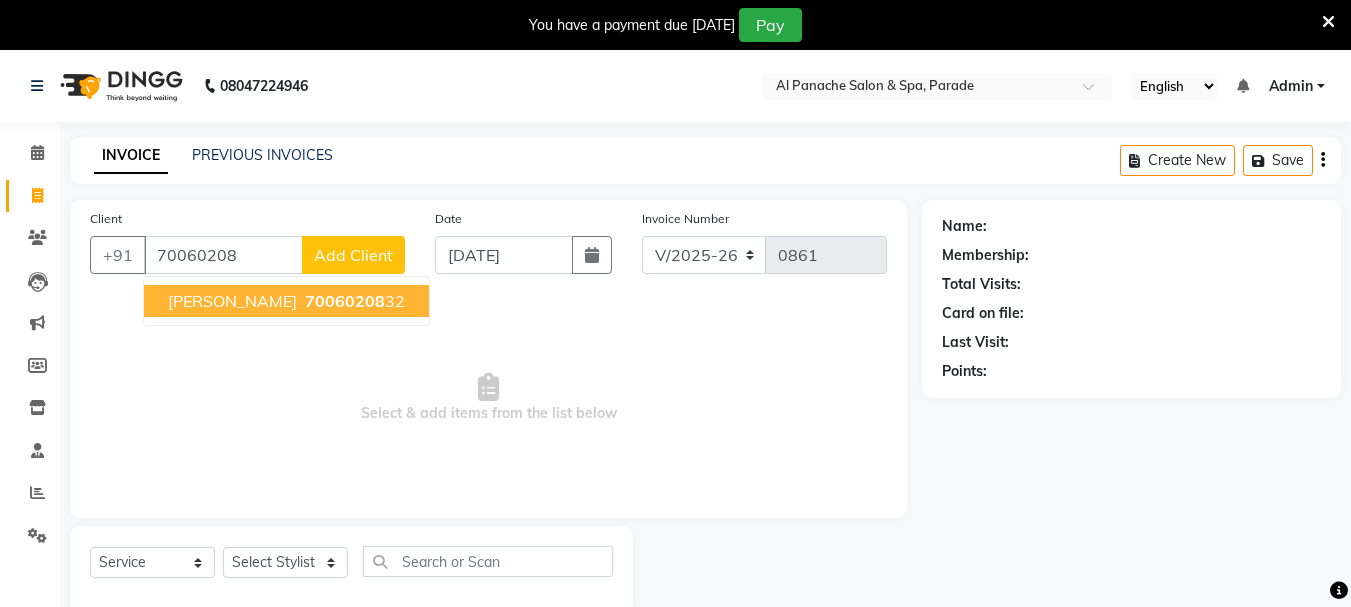 click on "70060208" at bounding box center (345, 301) 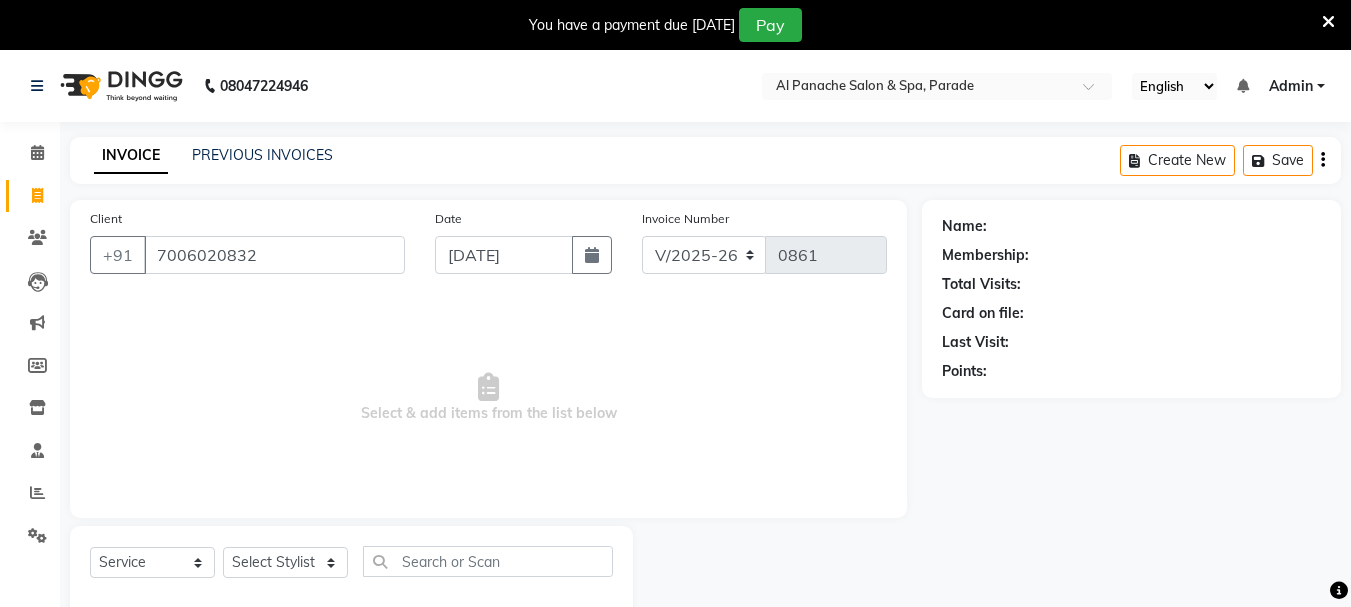 type on "7006020832" 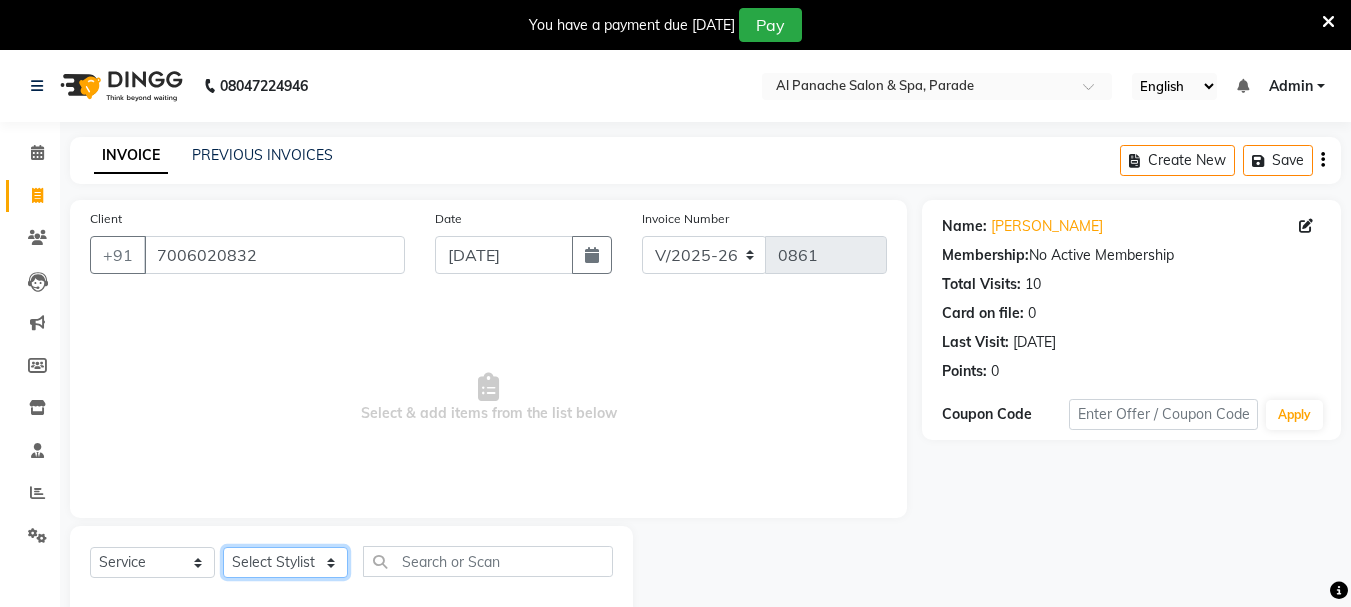 click on "Select Stylist AMAN Anu Karan Komal  MANAGER Nitin RAJVEER  SEEMA SNEHA" 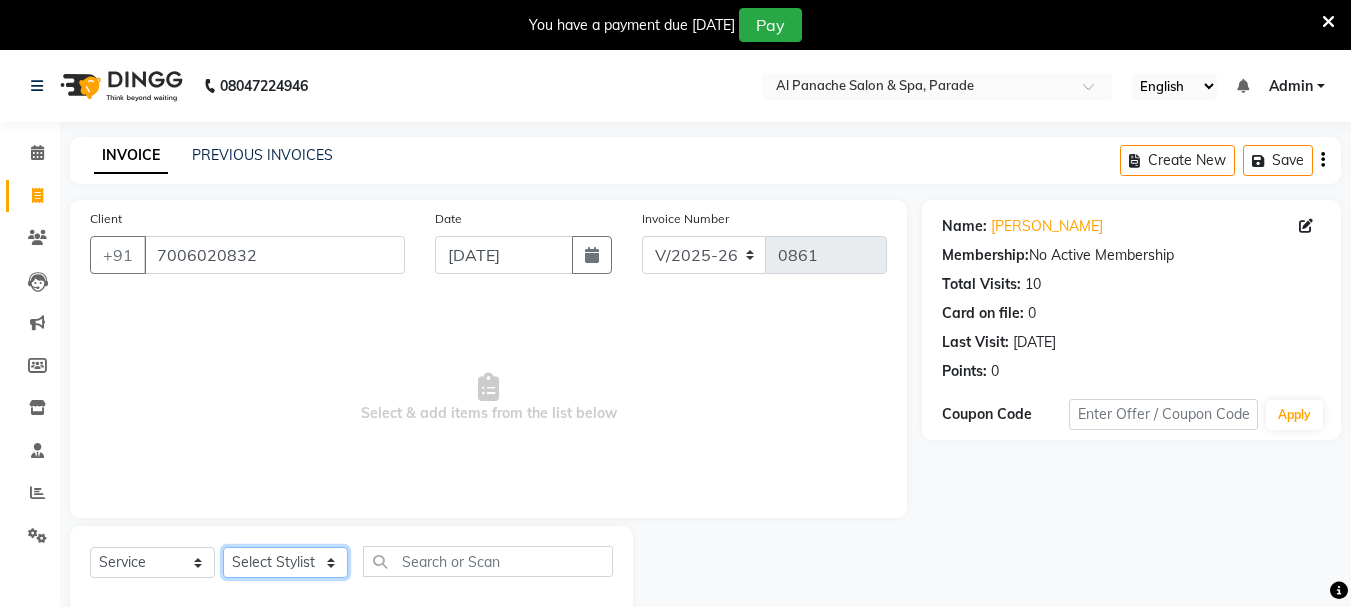 select on "6416" 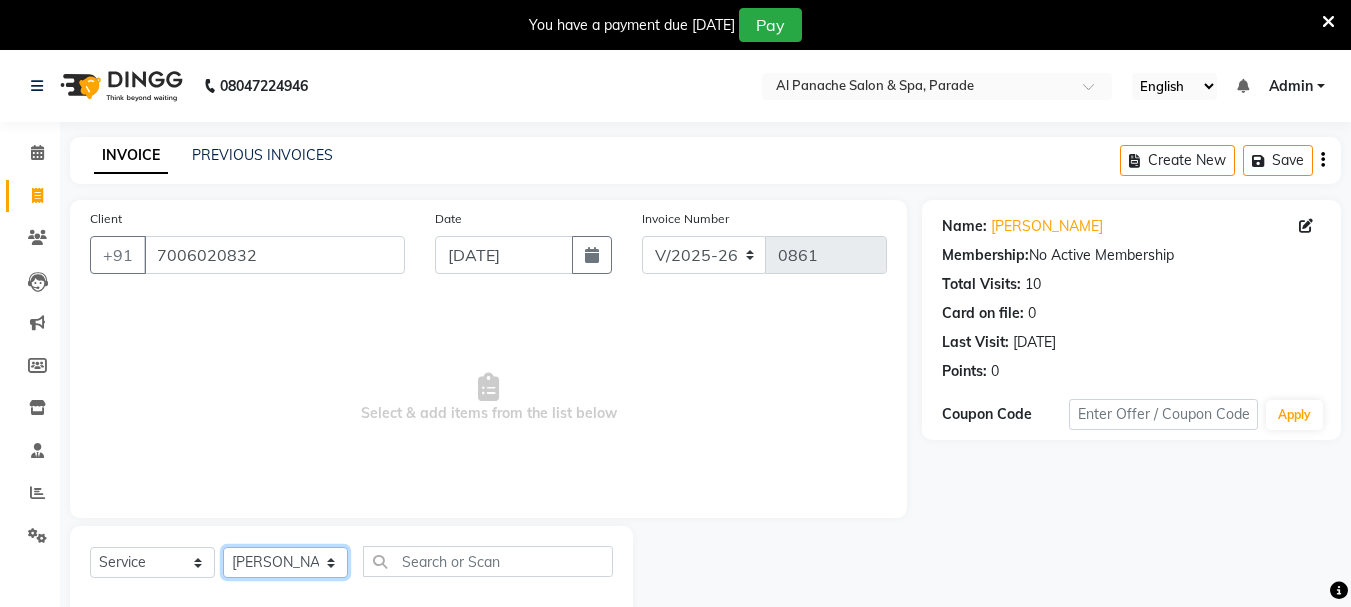 click on "Select Stylist [PERSON_NAME] [PERSON_NAME]  MANAGER [PERSON_NAME]  [PERSON_NAME] [PERSON_NAME]" 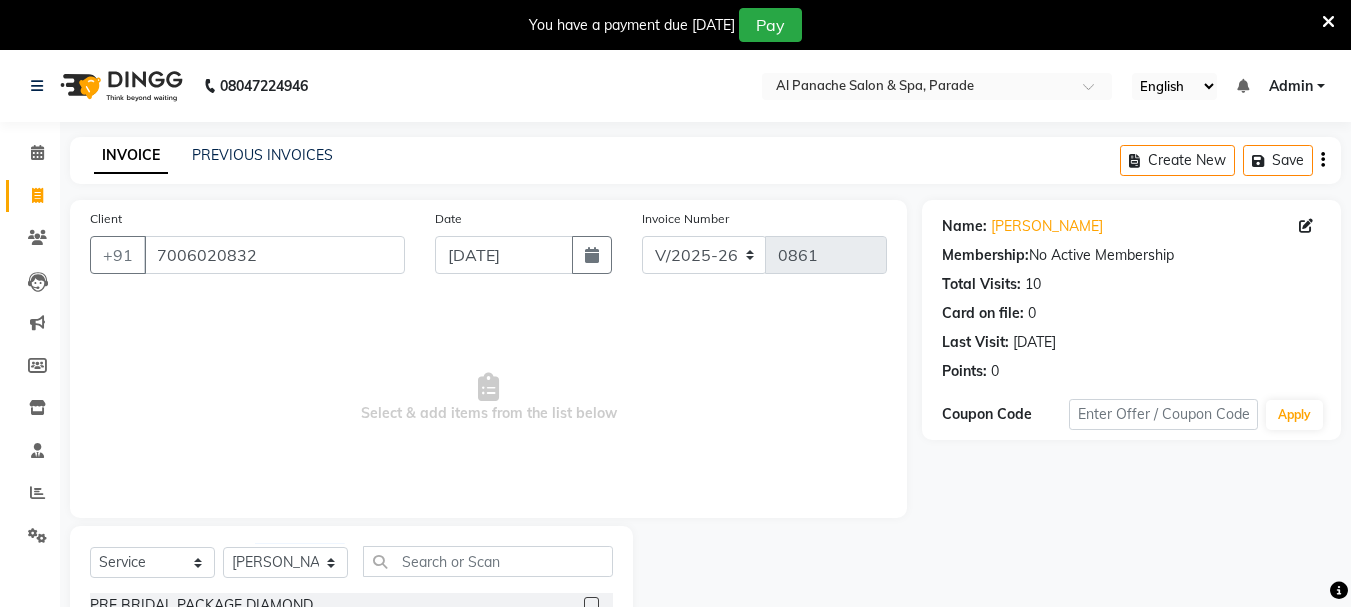 click on "Select  Service  Product  Membership  Package Voucher Prepaid Gift Card  Select Stylist AMAN Anu Karan Komal  MANAGER Nitin RAJVEER  SEEMA SNEHA PRE BRIDAL PACKAGE DIAMOND  HEAD MASSAGE MEN  NAIL EXTENSION WITH ART  BASIC MAKEUP COURSE  ADVANCE MAKEUP COURSE  SELF MAKEUP COURSE  ORGANIC CLEANUP  O3 FACIAL  CLEAN OUT   INSTA CLEAR CLEANUP  O3 CLEANUP  O3 DE-TAN  TAN BLEACH  Sari Draping  Nail Accessories Per Finger  Eyelash  Eye Lens  Full Threading (Eyebrow,upperlip,Forhead)  Hair - Hair Trimming  Hair - Hair Cut  Hair - Hair Wash + Plain Dry  Hair - Splitants  Hair - Baby Haircut  Hair - Fringes  Hair - Deep Conditioning  HAIR CUT GENTS   BEARD SETTING   Hair Styling - Curls  Hair Styling - Ironing  Hair Styling - Crimping  Hair Styling - Hair Do  Hair Styling - Blow Dry  Hair Styling - With Wash  Hair Styling - Blow Dry With Rollers  Rebonding / Smoothening - Rebonding  Rebonding / Smoothening - Smoothening  Rebonding / Smoothening - Crown Area  Keratin Treatment - Kera Smooth  Keratin Treatment - Keratin" 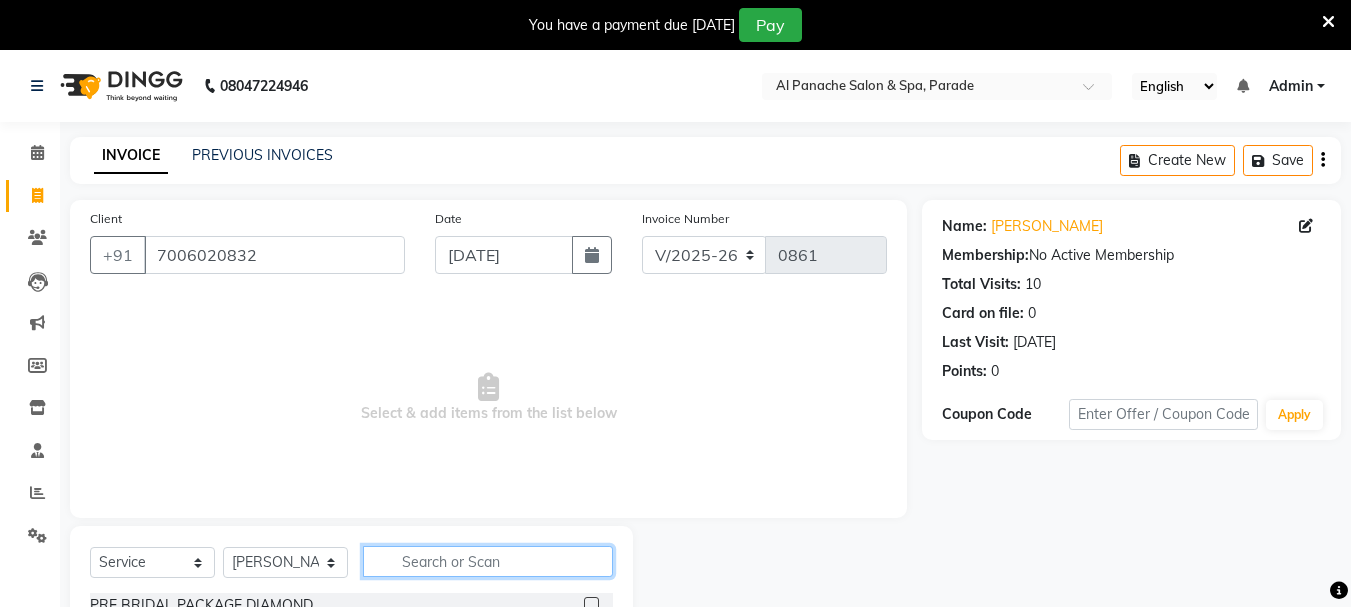 click 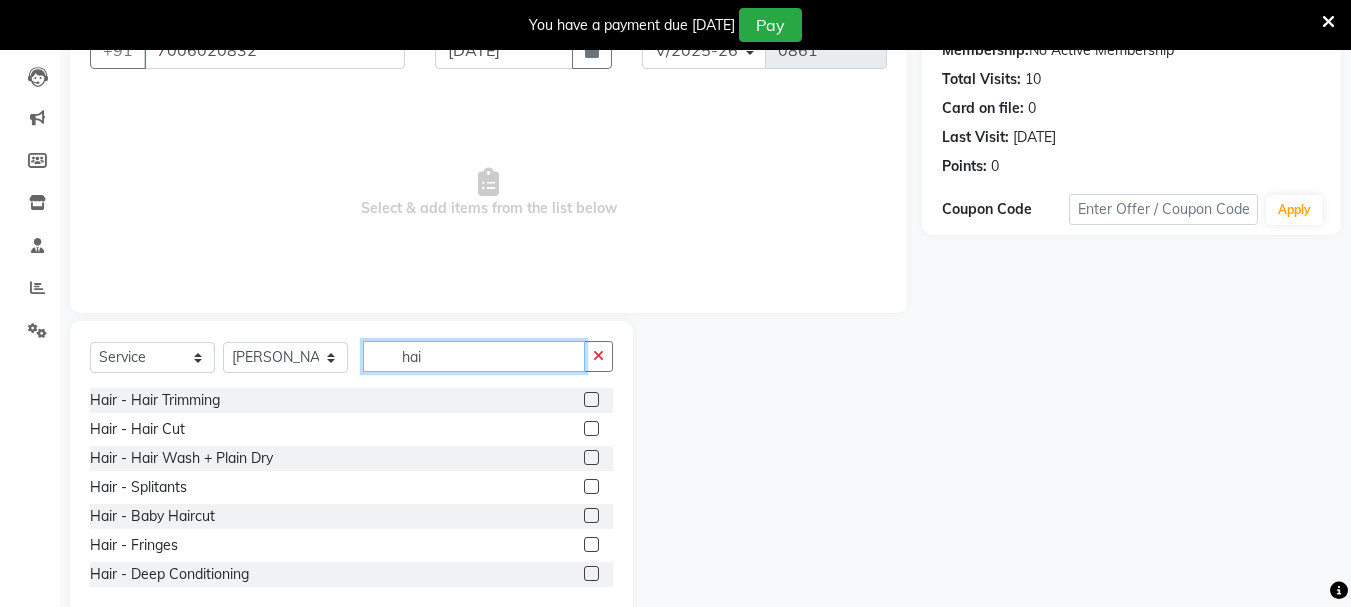 scroll, scrollTop: 244, scrollLeft: 0, axis: vertical 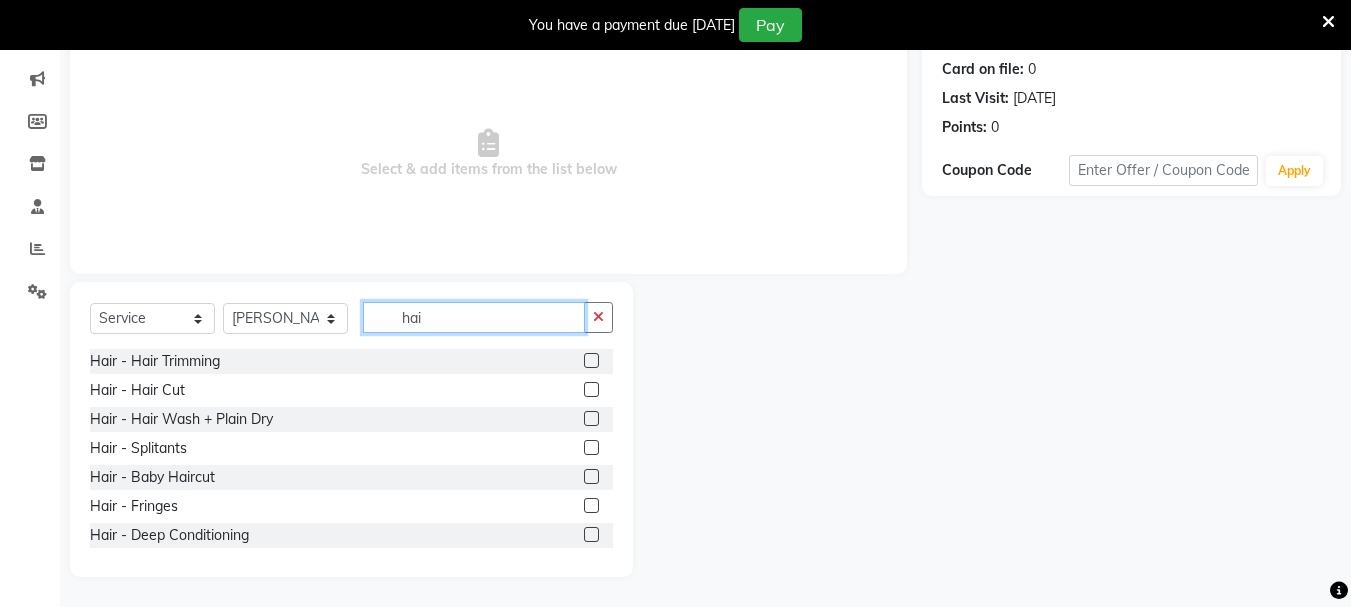 type on "hai" 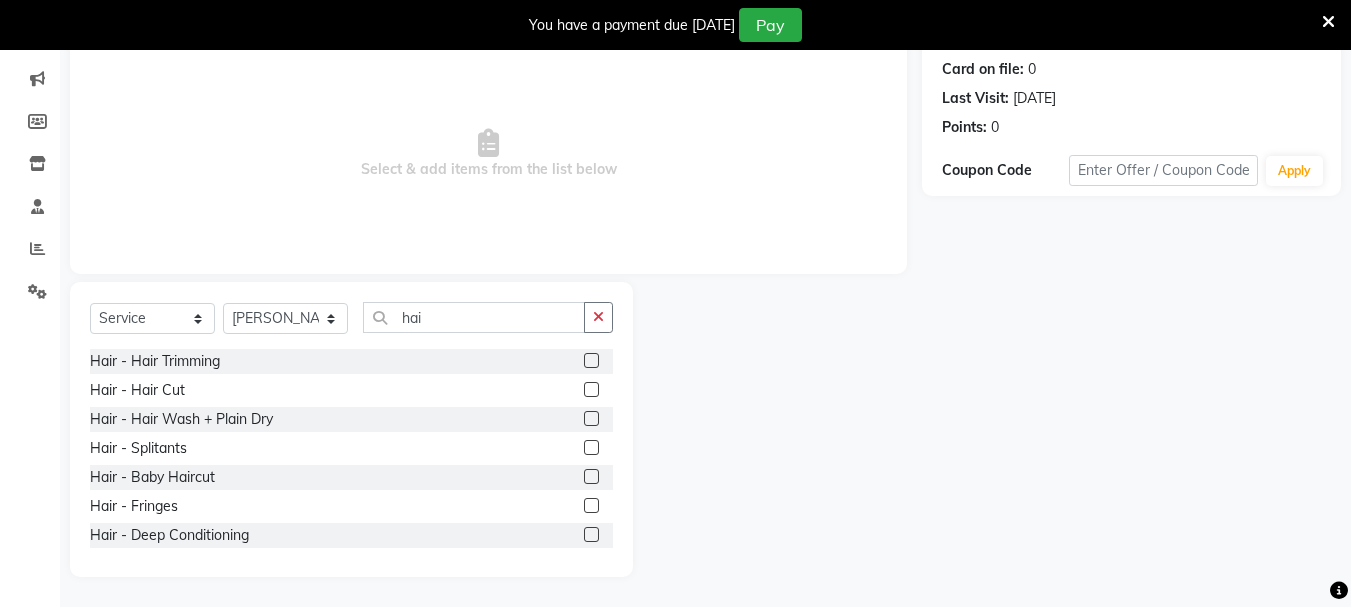 click 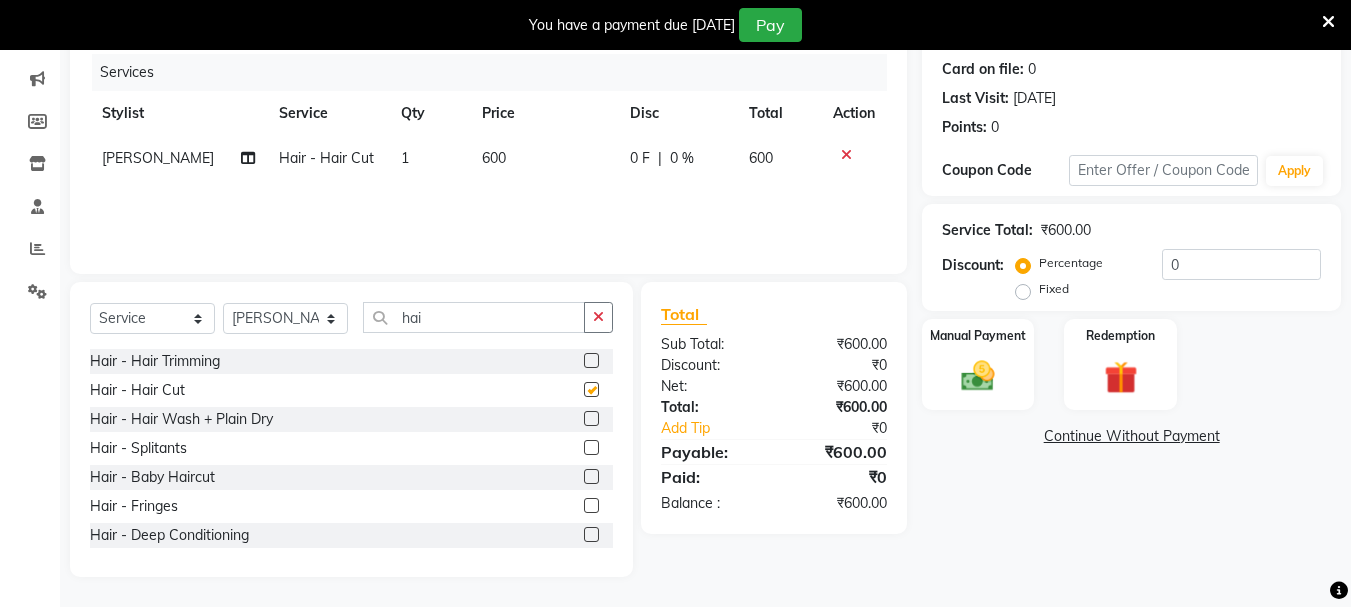checkbox on "false" 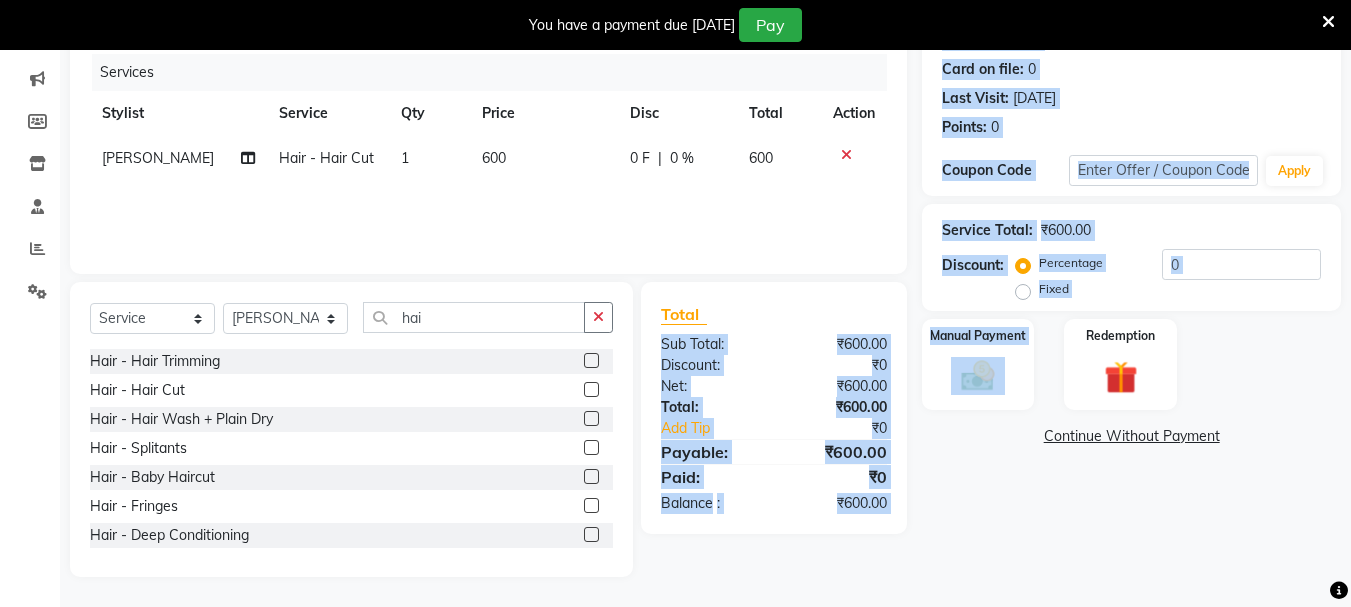 drag, startPoint x: 1012, startPoint y: 377, endPoint x: 888, endPoint y: 324, distance: 134.85178 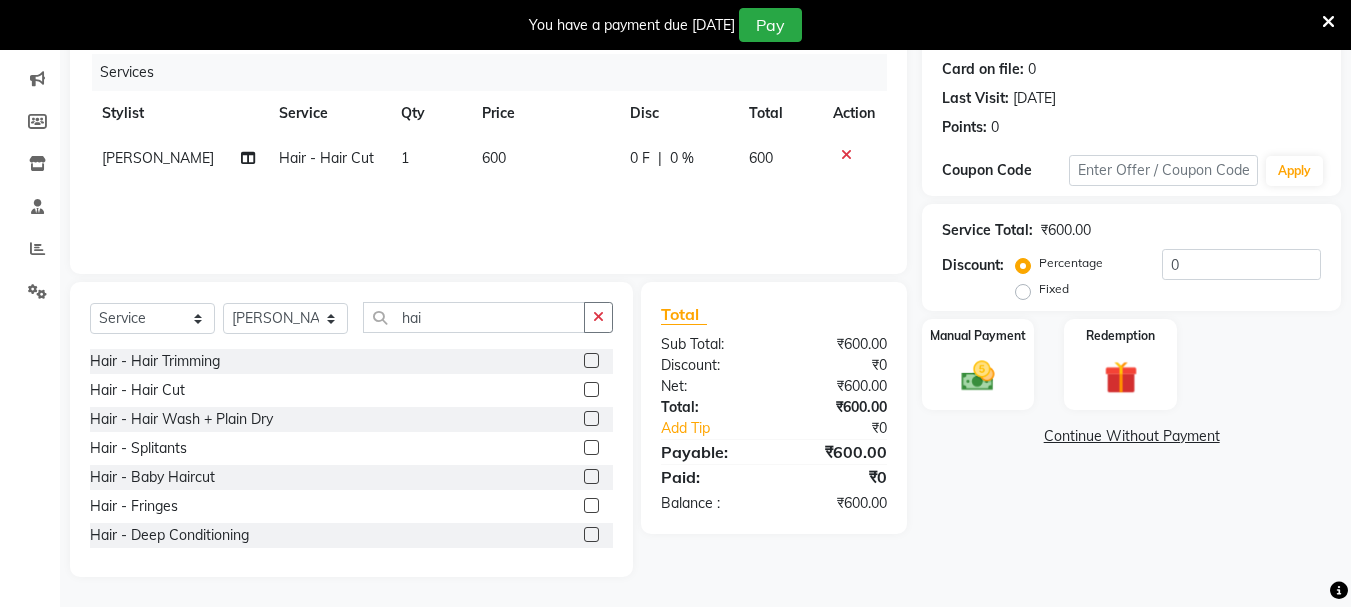 click 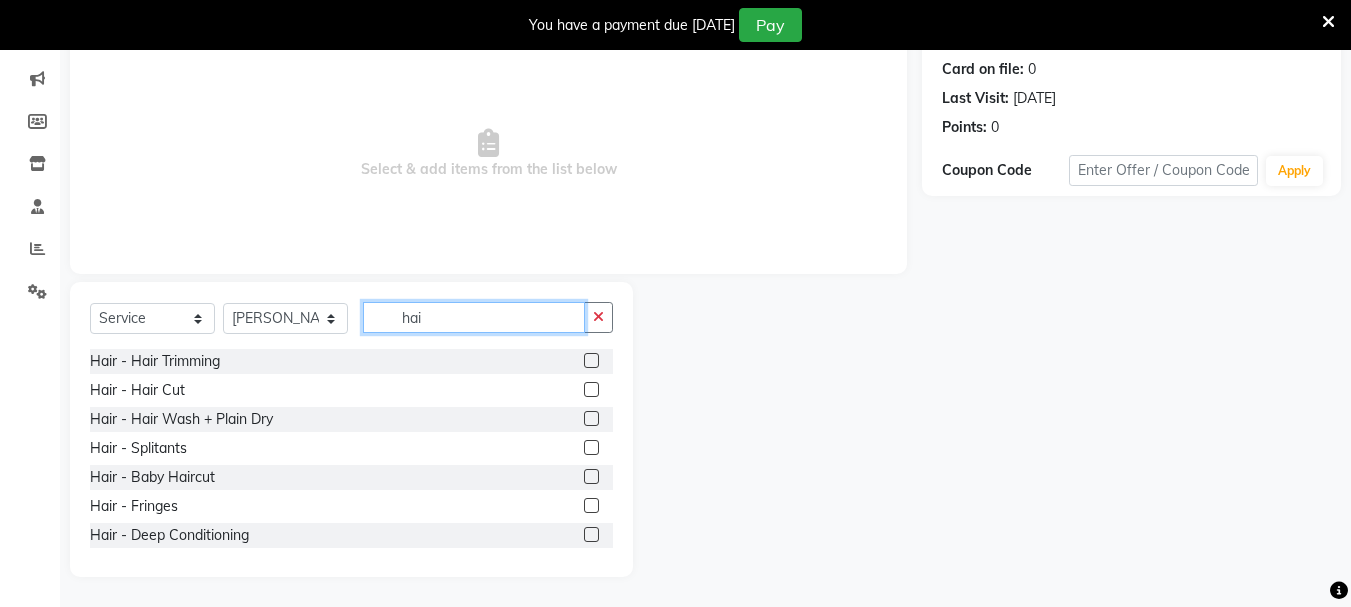 click on "hai" 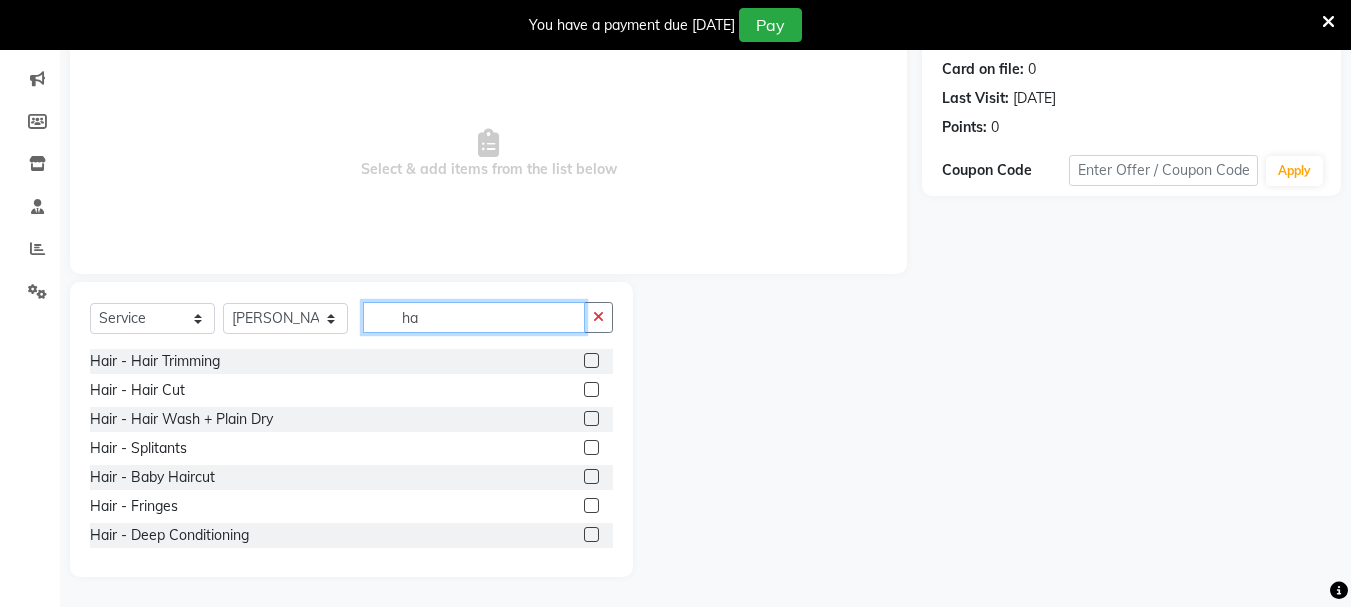 type on "h" 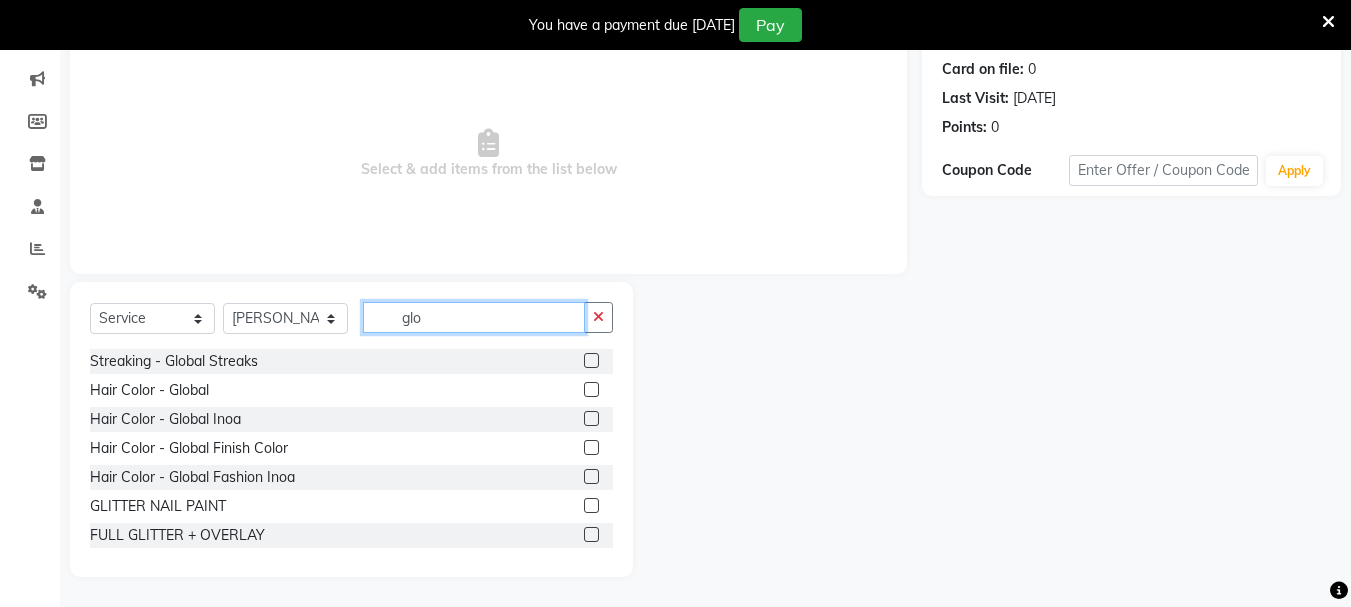 scroll, scrollTop: 218, scrollLeft: 0, axis: vertical 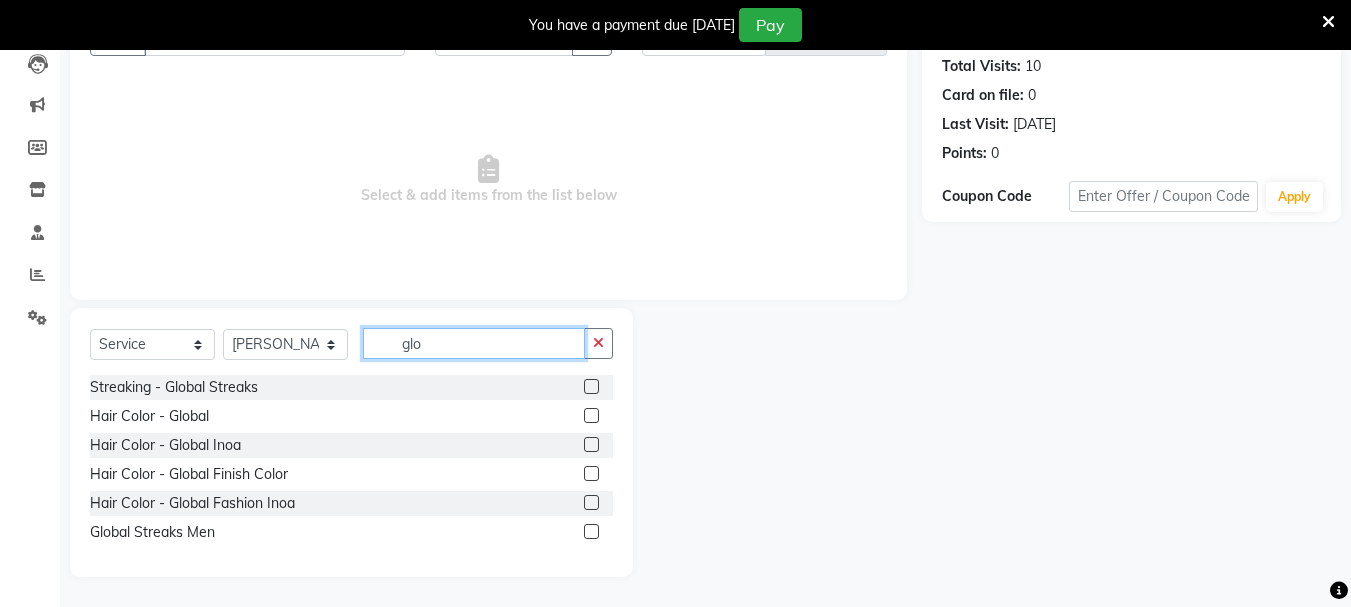 type on "glo" 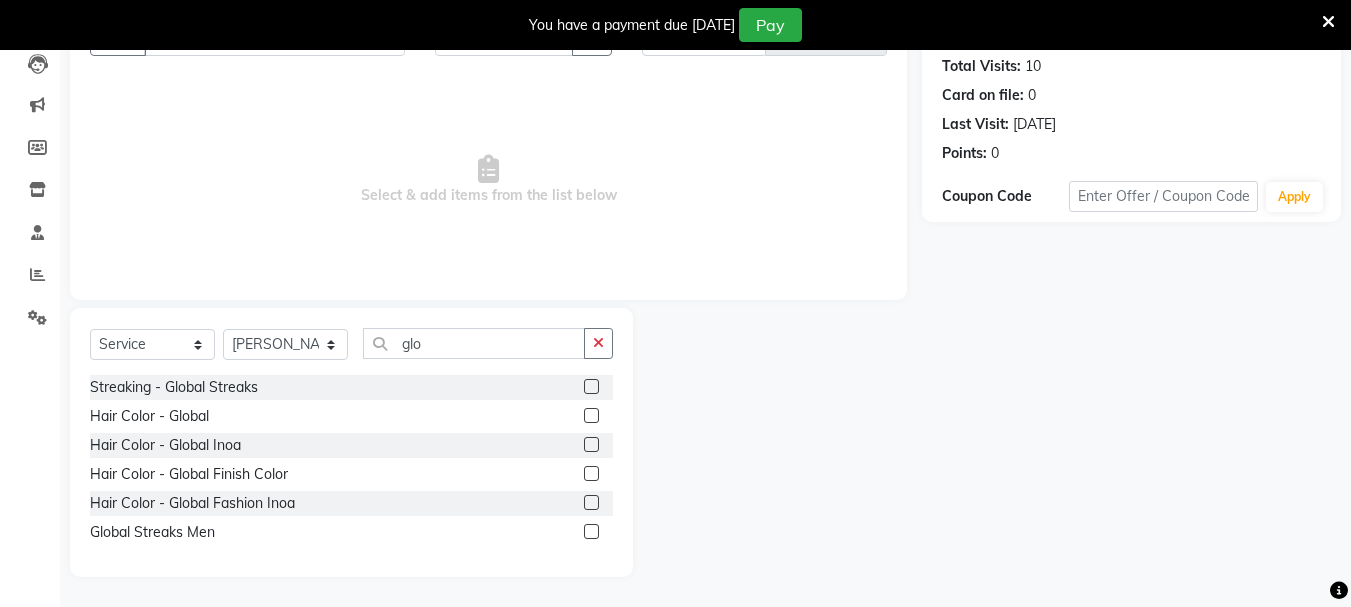 click 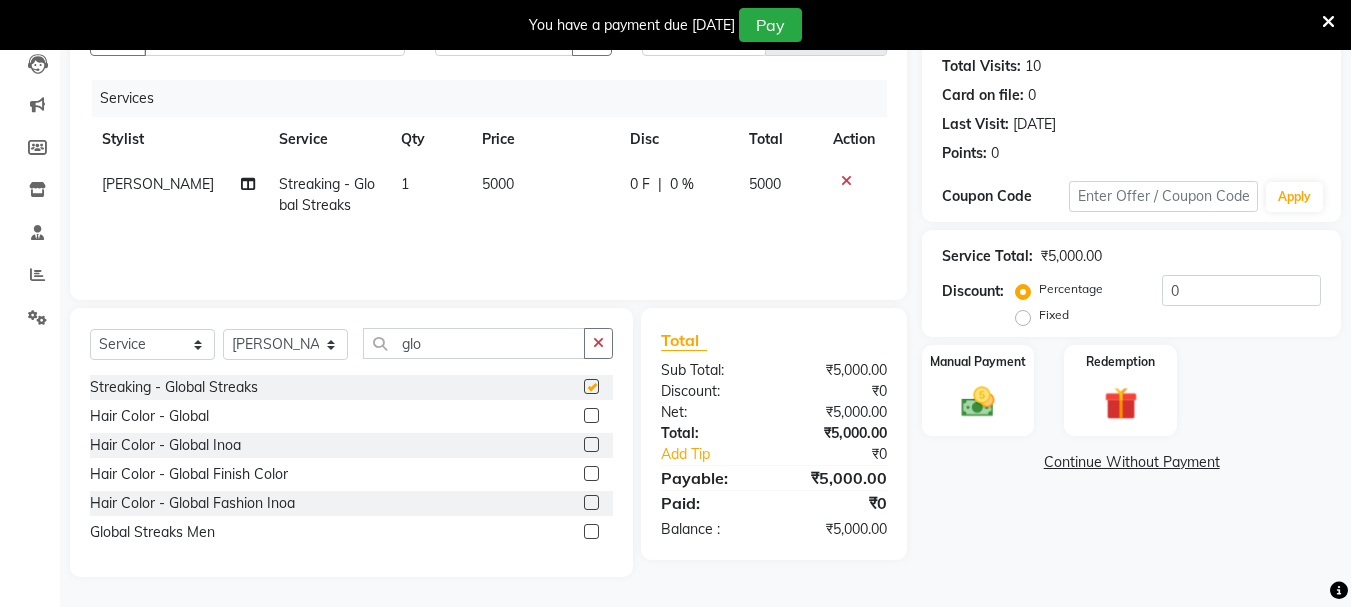 checkbox on "false" 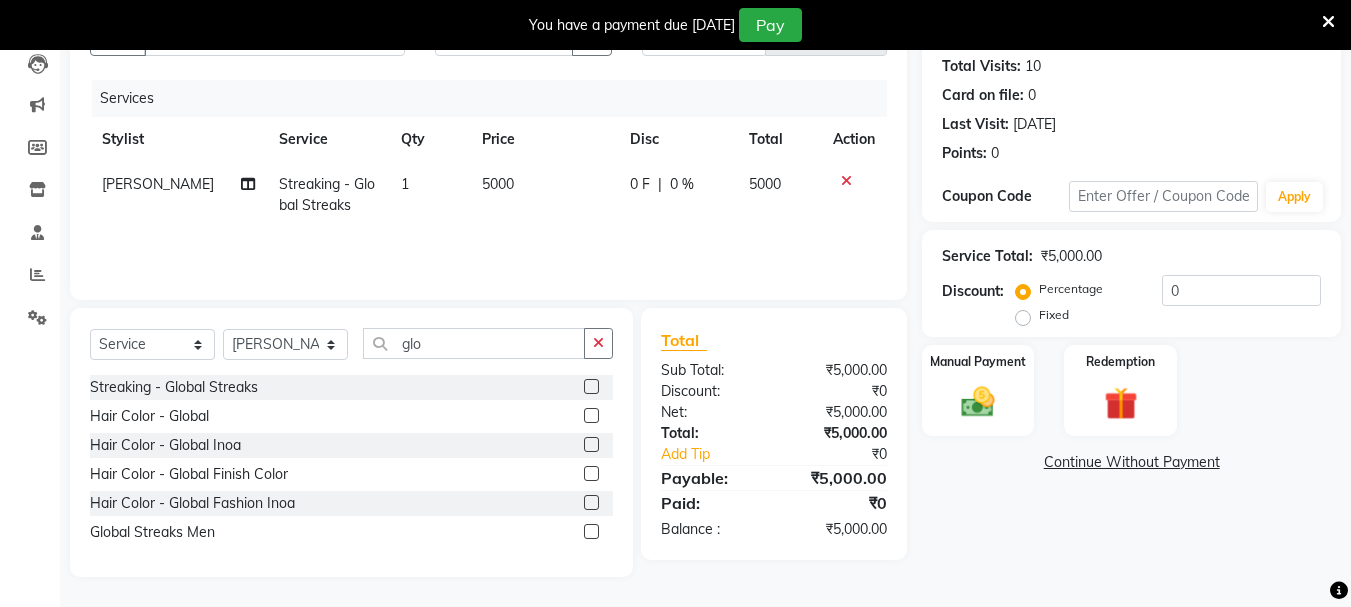 click on "Fixed" 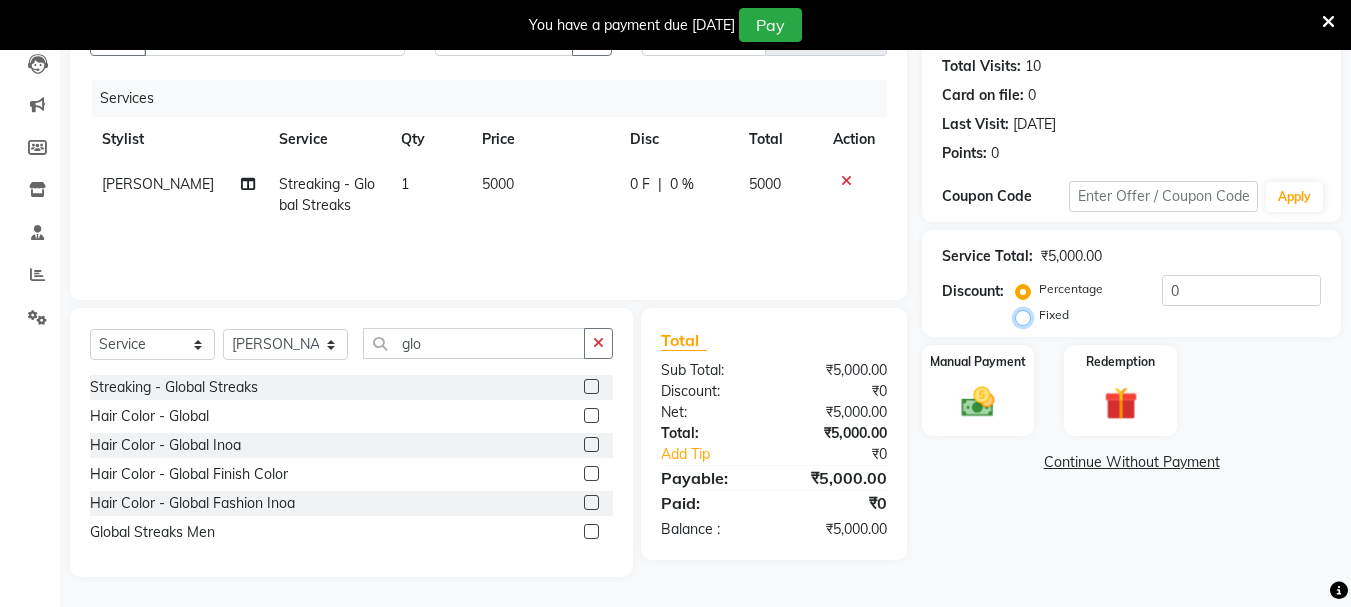 click on "Fixed" at bounding box center [1027, 315] 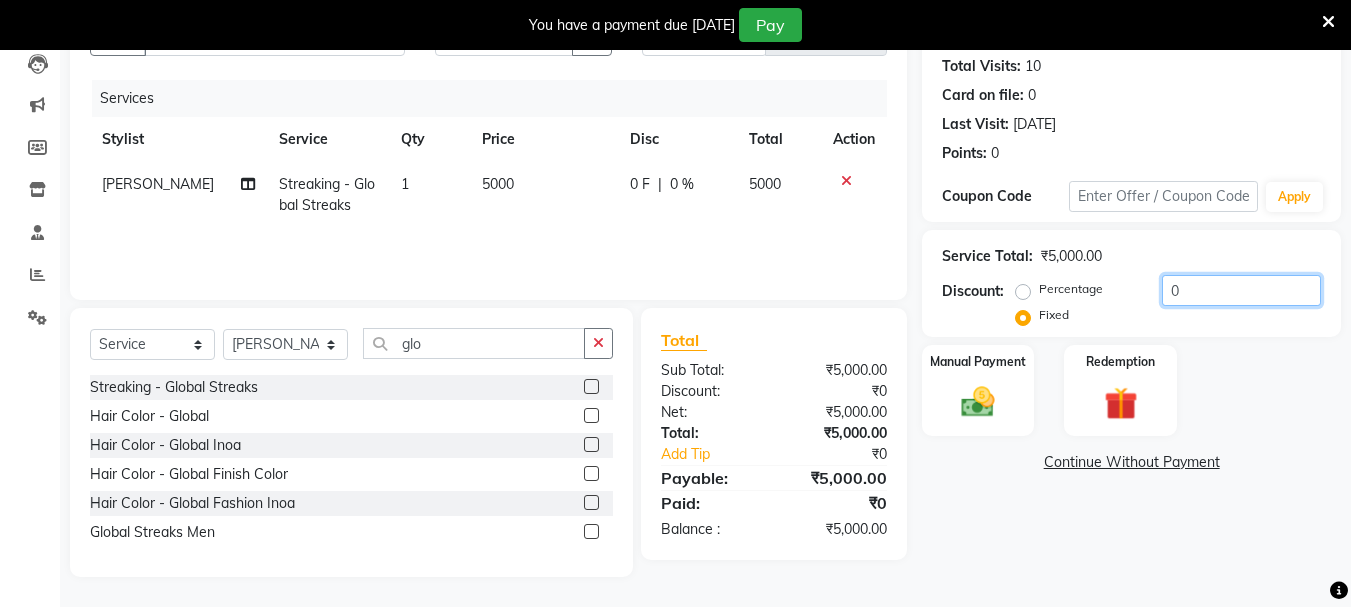 click on "0" 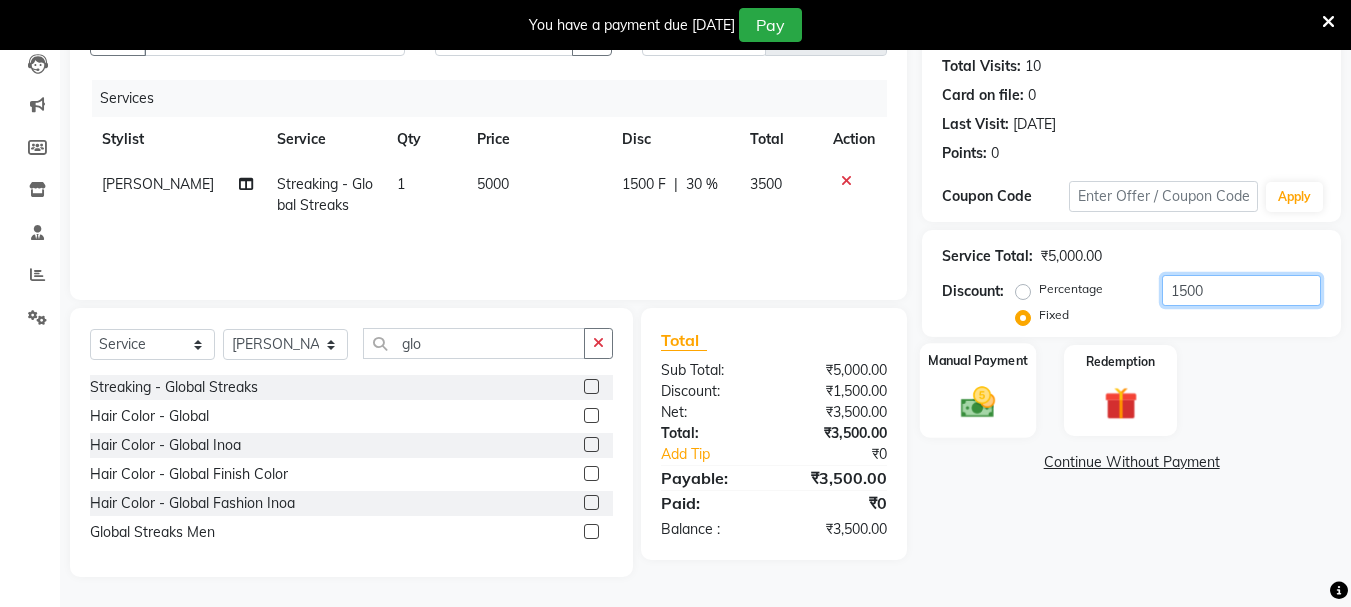 type on "1500" 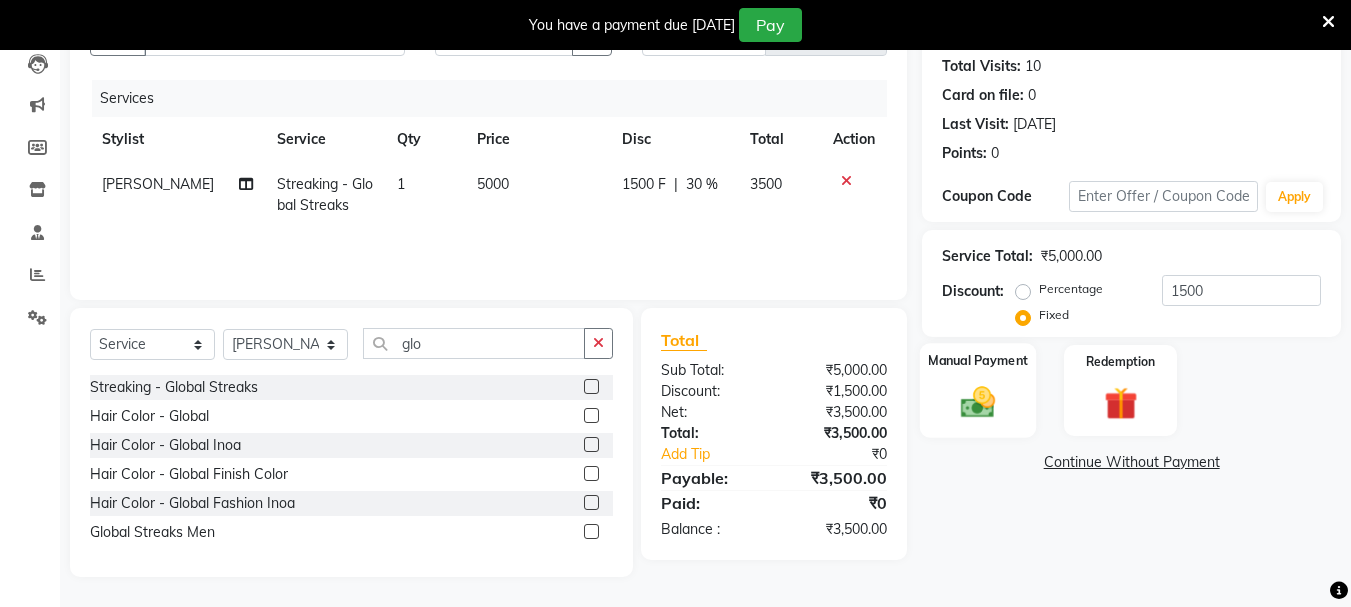 click 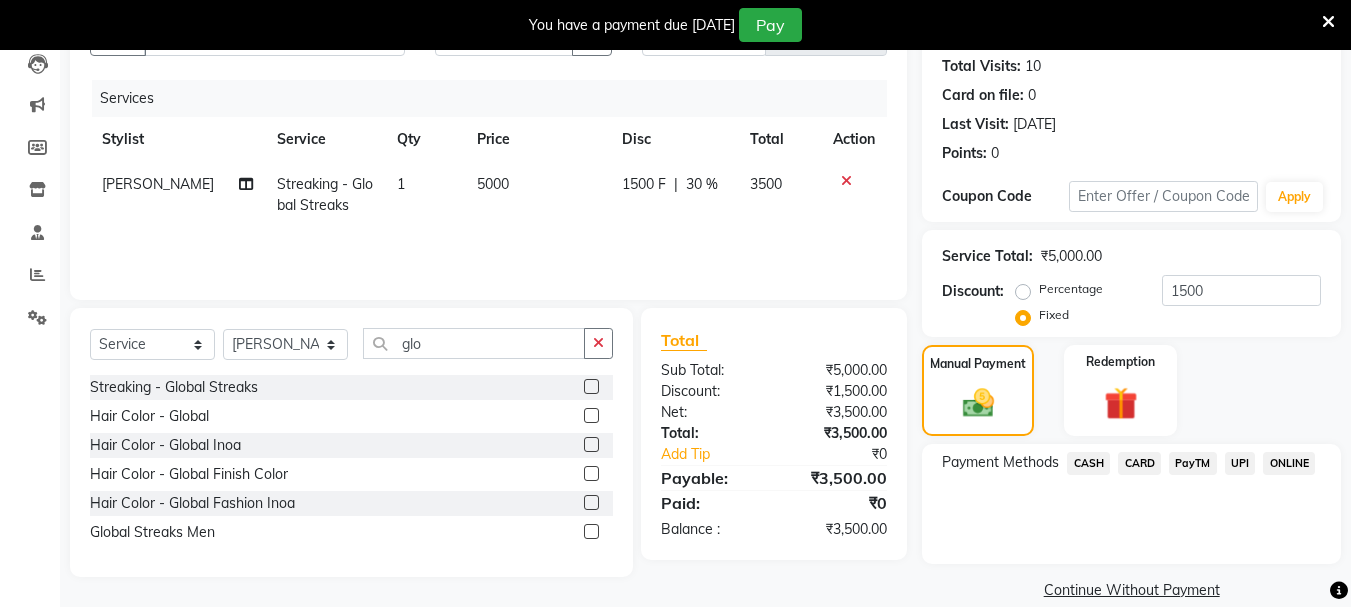 click on "PayTM" 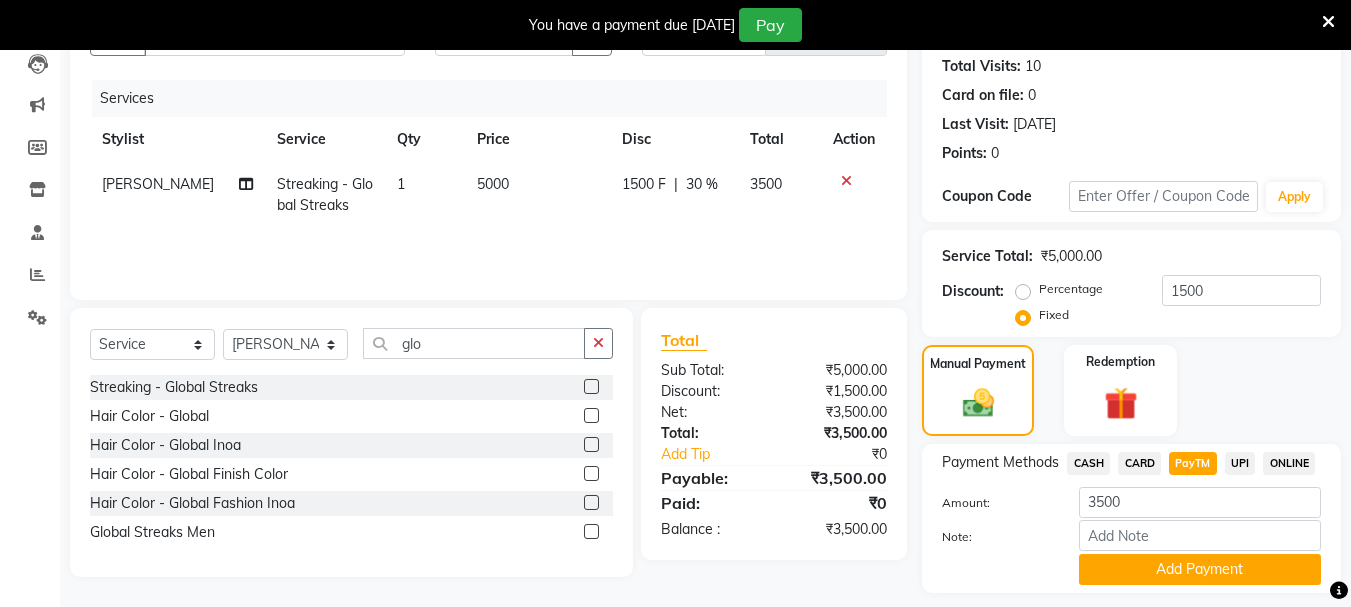 scroll, scrollTop: 275, scrollLeft: 0, axis: vertical 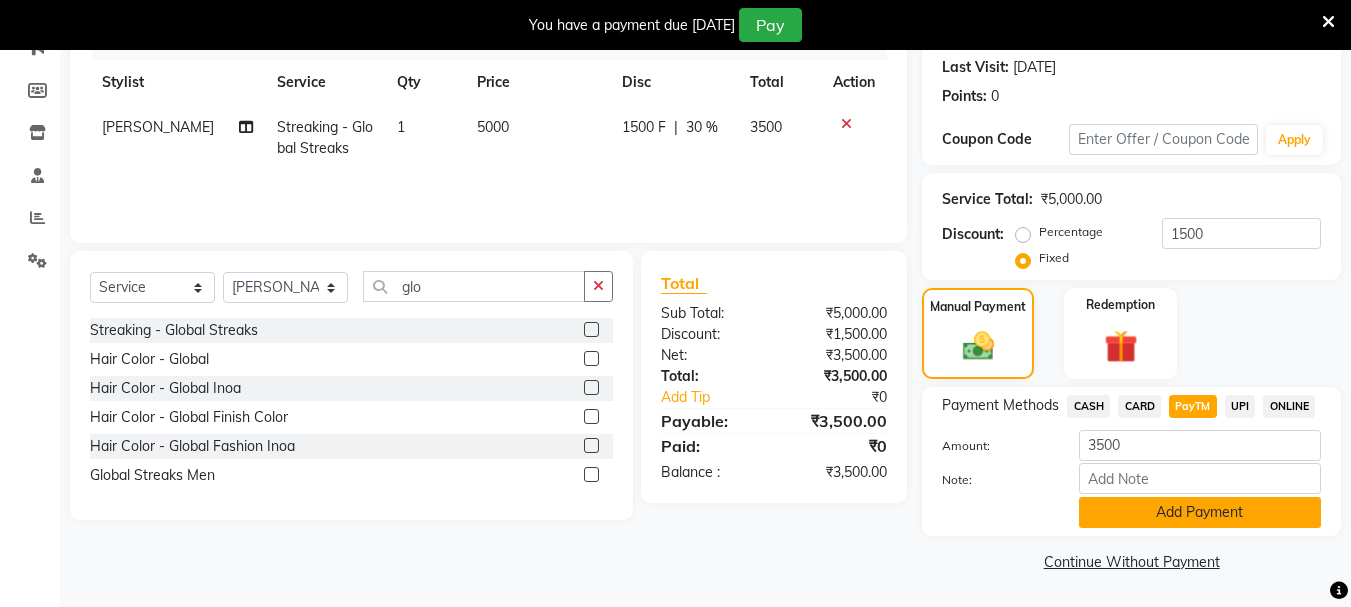 click on "Add Payment" 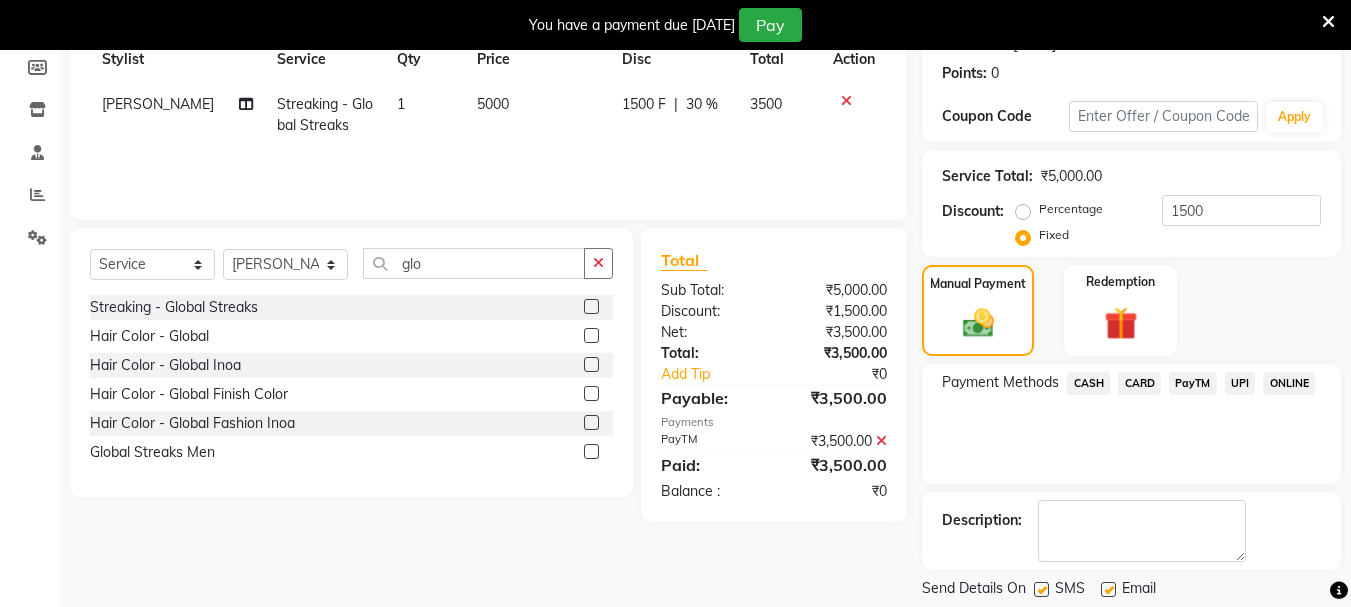 scroll, scrollTop: 315, scrollLeft: 0, axis: vertical 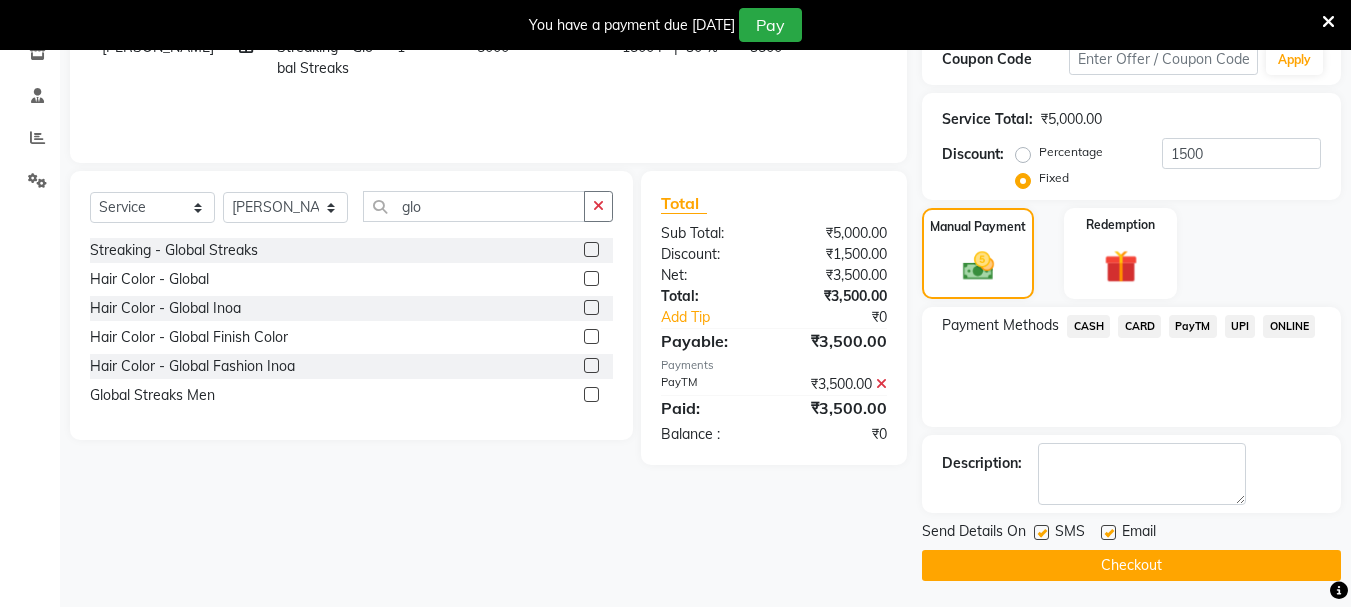 click on "Checkout" 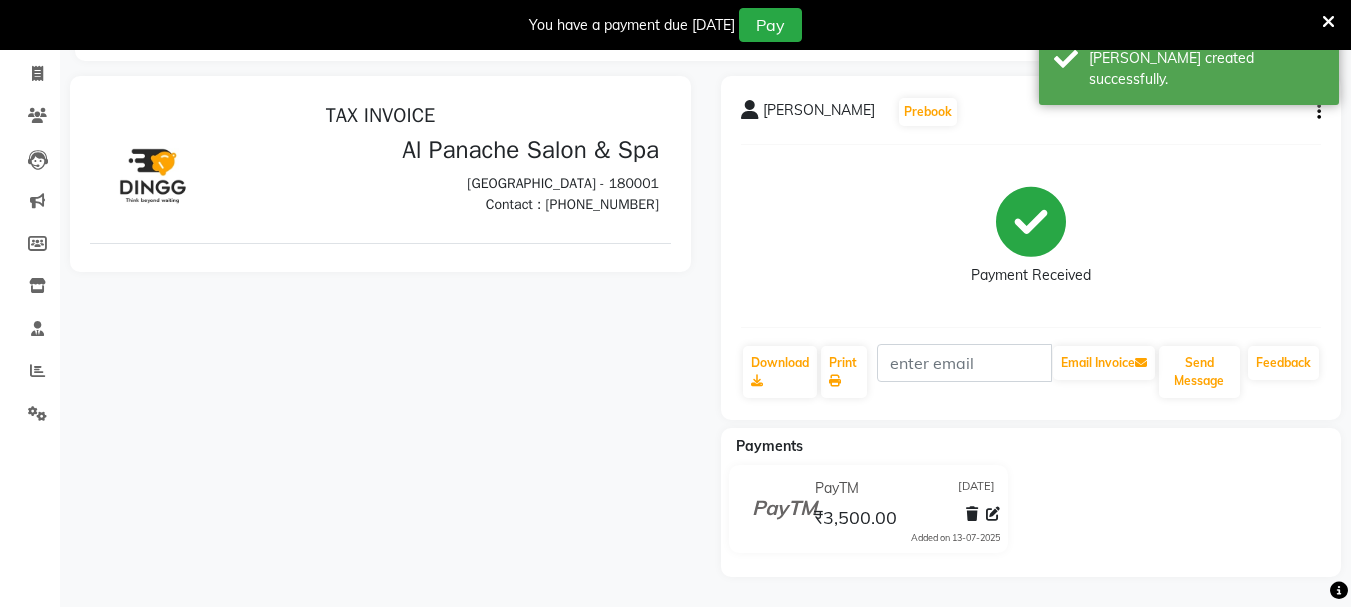 scroll, scrollTop: 0, scrollLeft: 0, axis: both 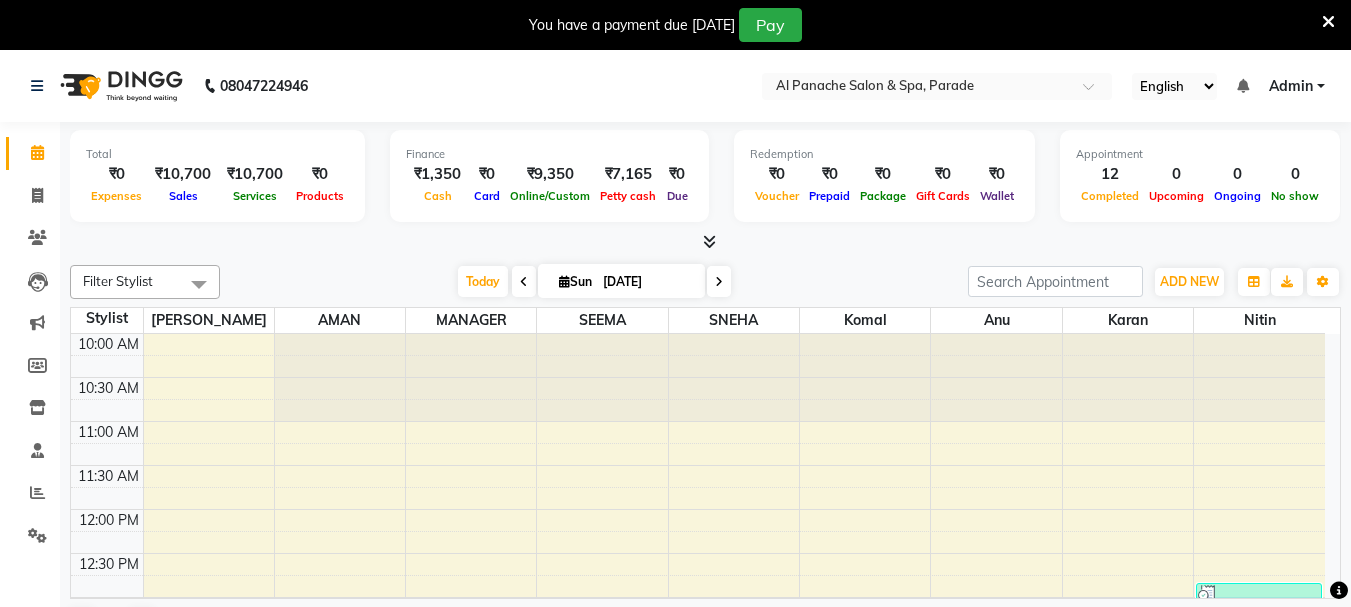 drag, startPoint x: 28, startPoint y: 0, endPoint x: 306, endPoint y: 284, distance: 397.41666 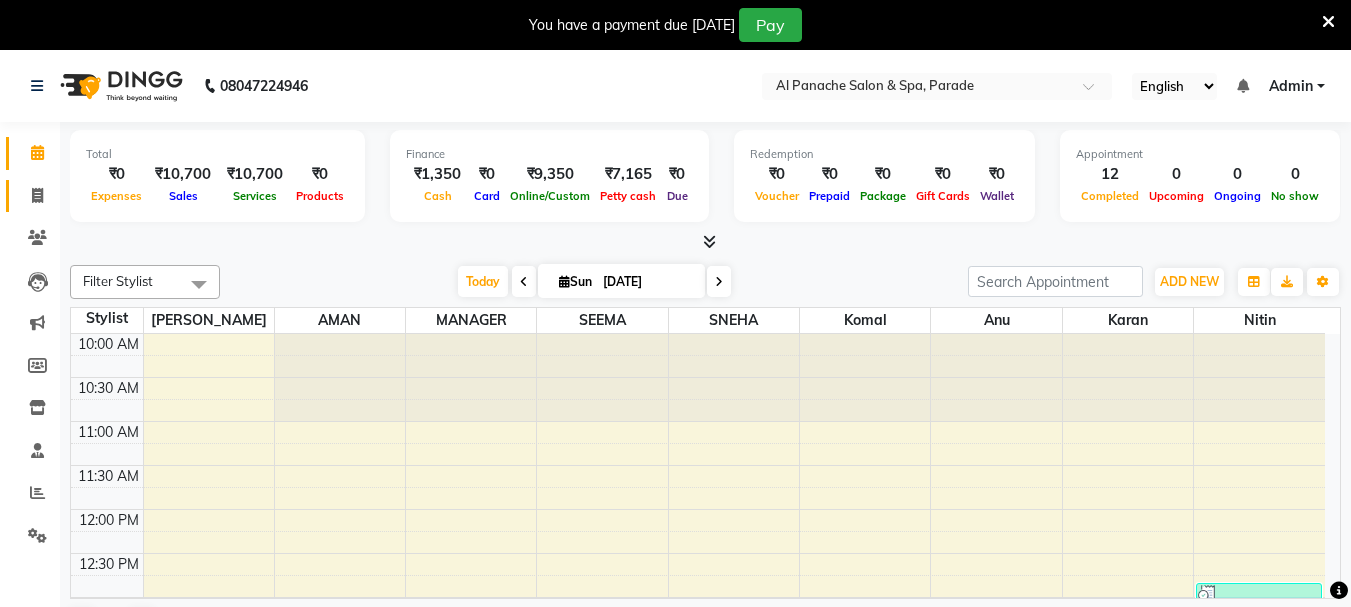 click on "Invoice" 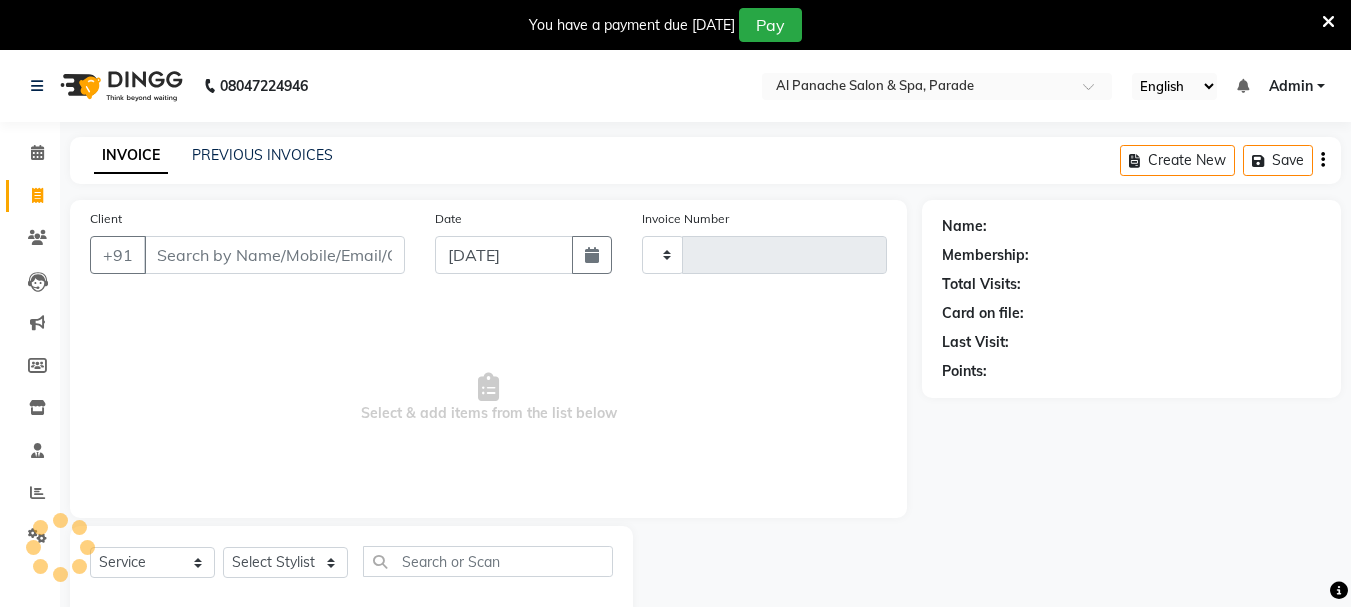 type on "0862" 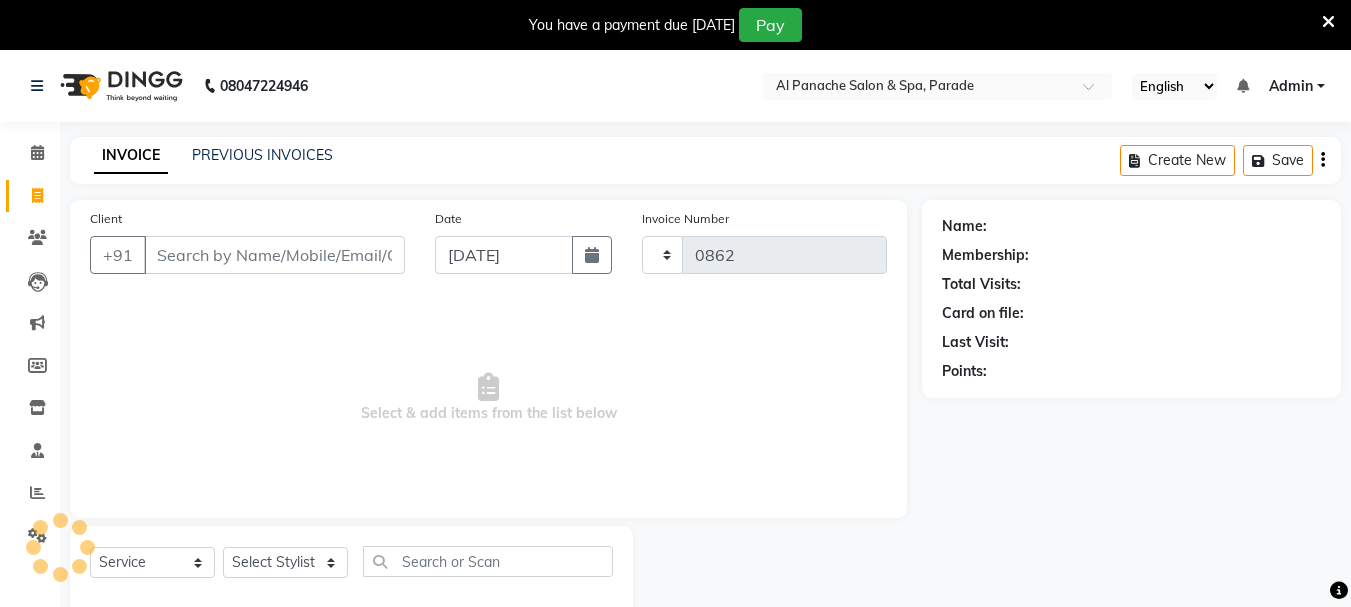 select on "463" 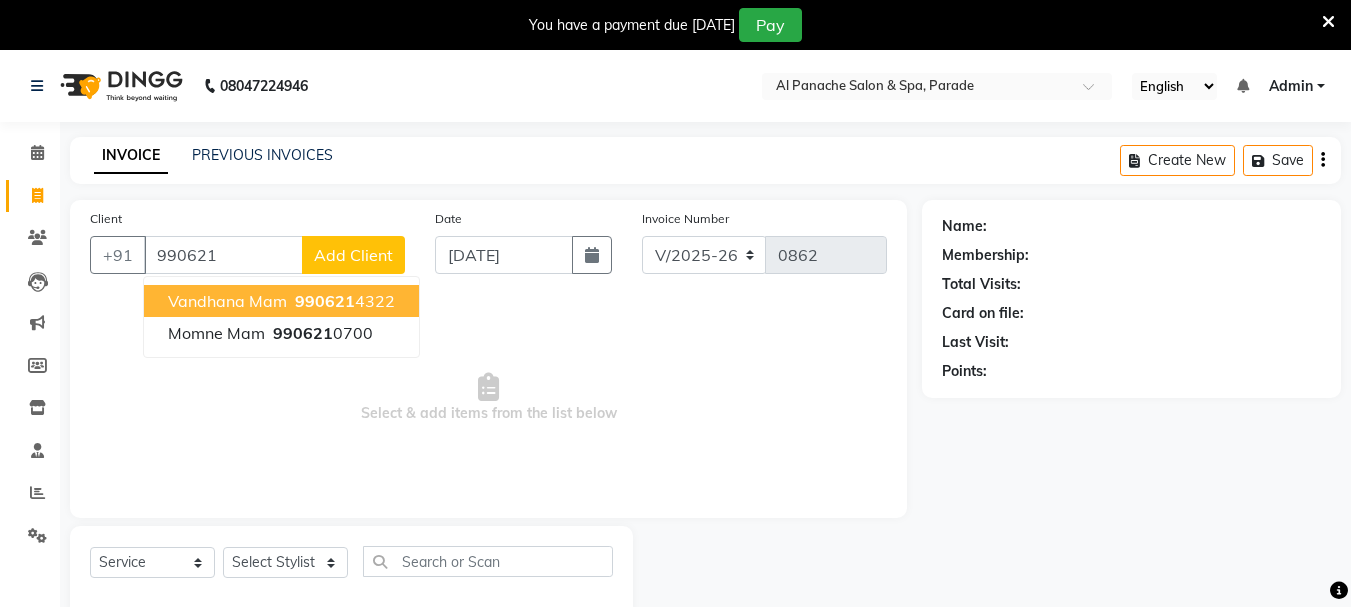 click on "vandhana mam" at bounding box center (227, 301) 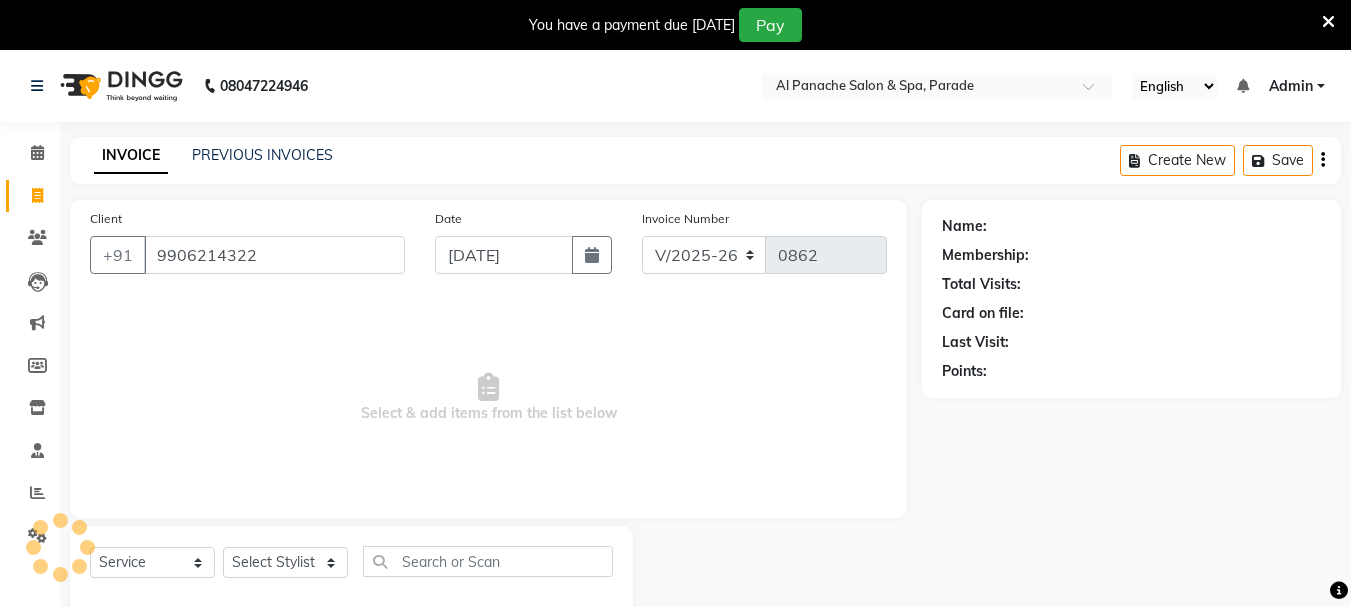 type on "9906214322" 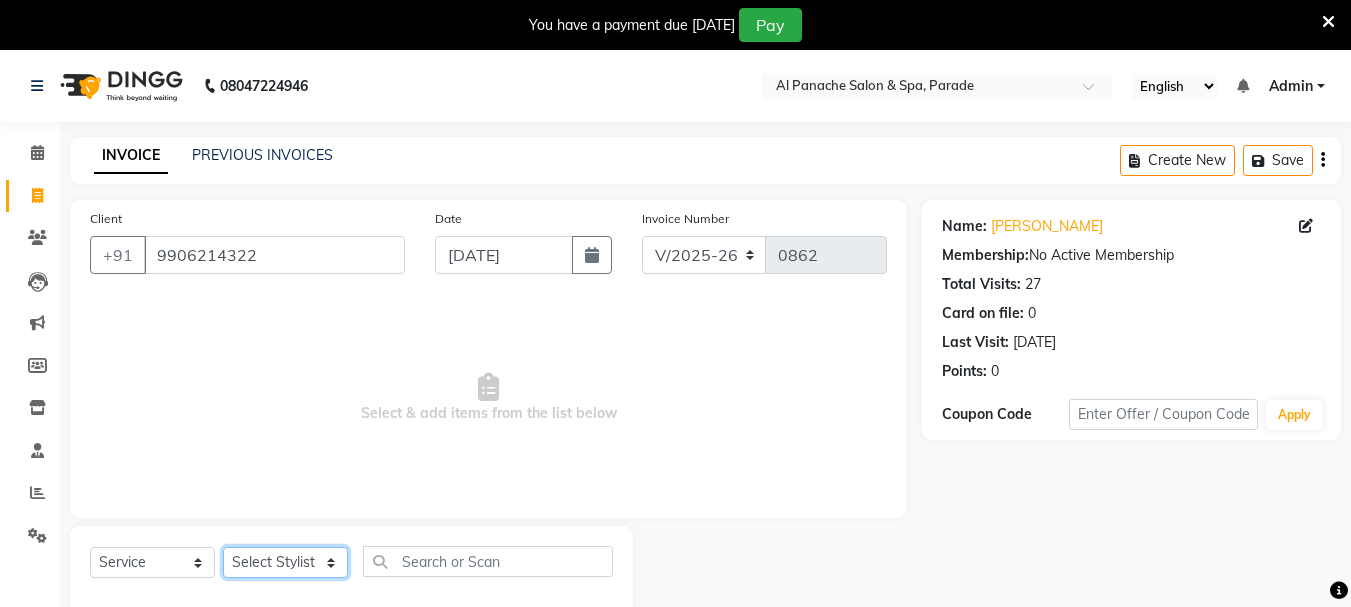 click on "Select Stylist AMAN Anu Karan Komal  MANAGER Nitin RAJVEER  SEEMA SNEHA" 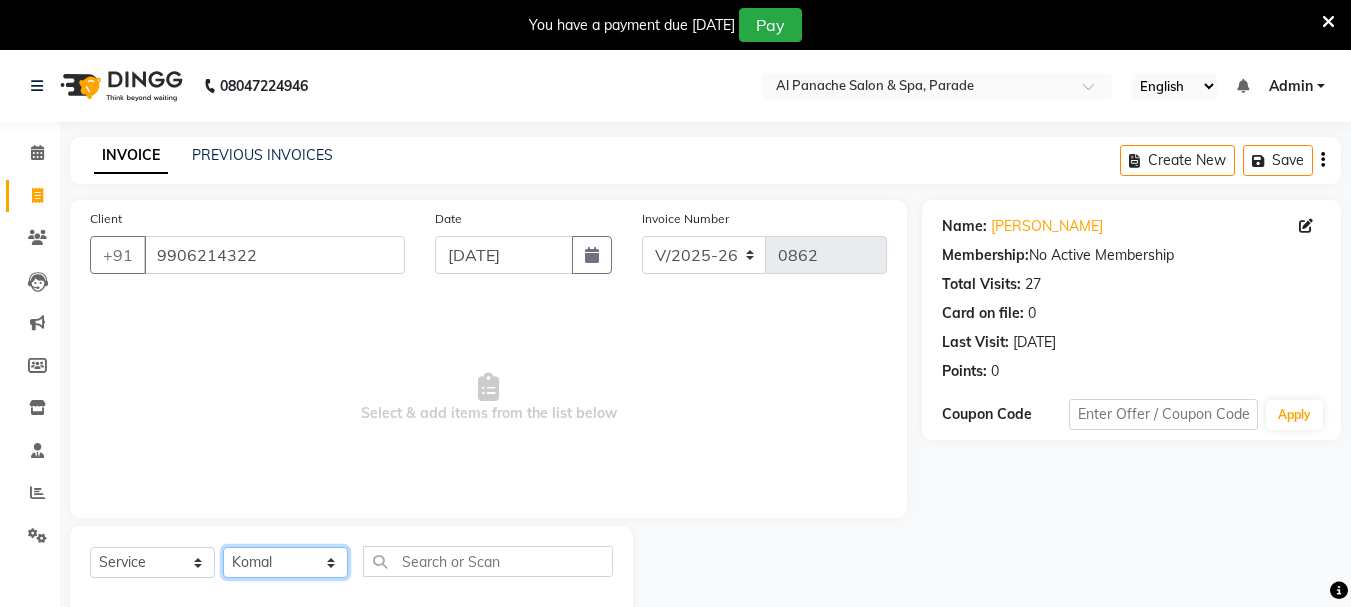 click on "Select Stylist AMAN Anu Karan Komal  MANAGER Nitin RAJVEER  SEEMA SNEHA" 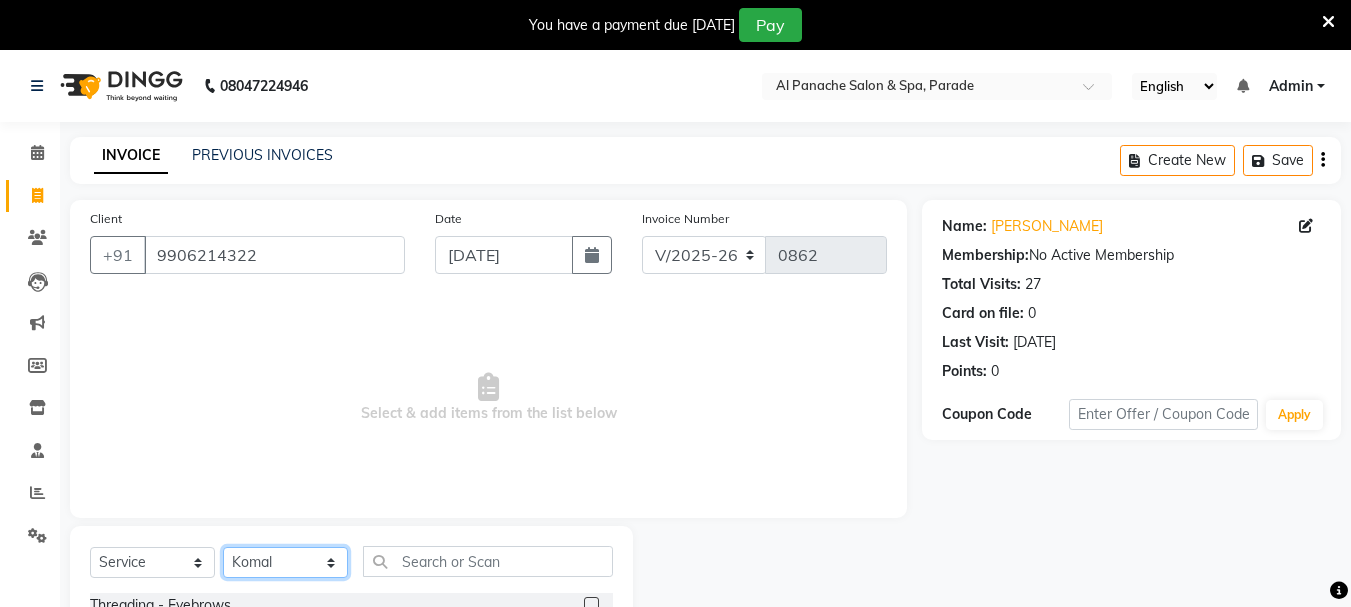 scroll, scrollTop: 244, scrollLeft: 0, axis: vertical 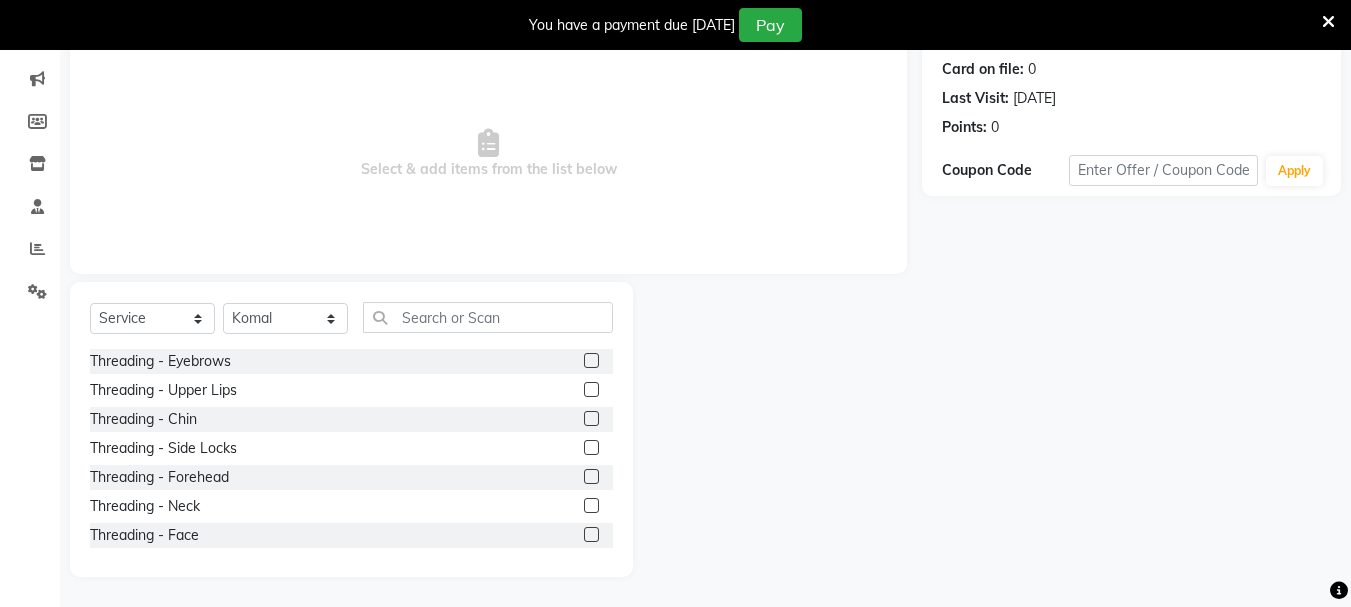 click 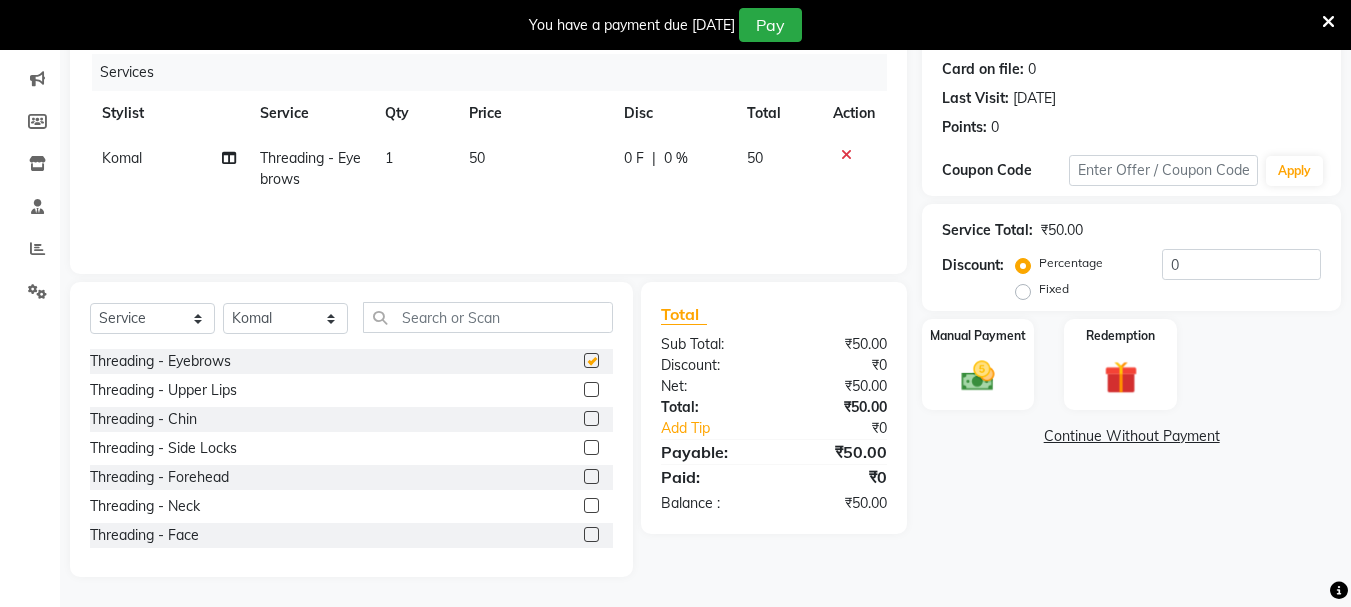 checkbox on "false" 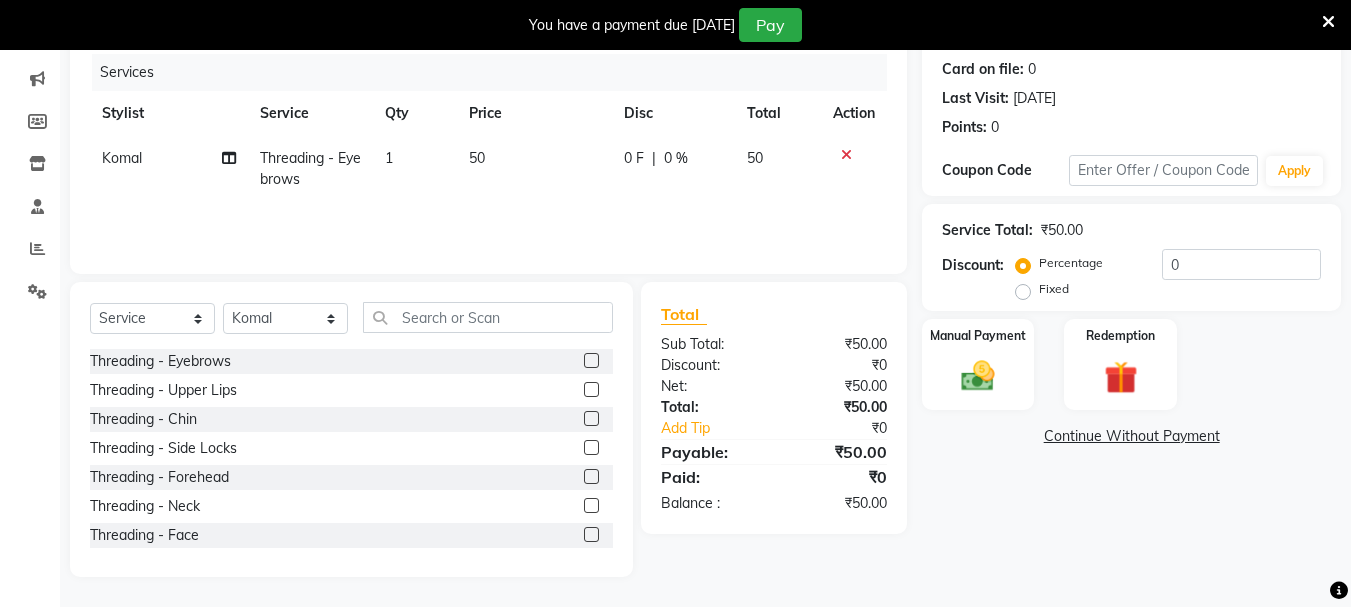 click 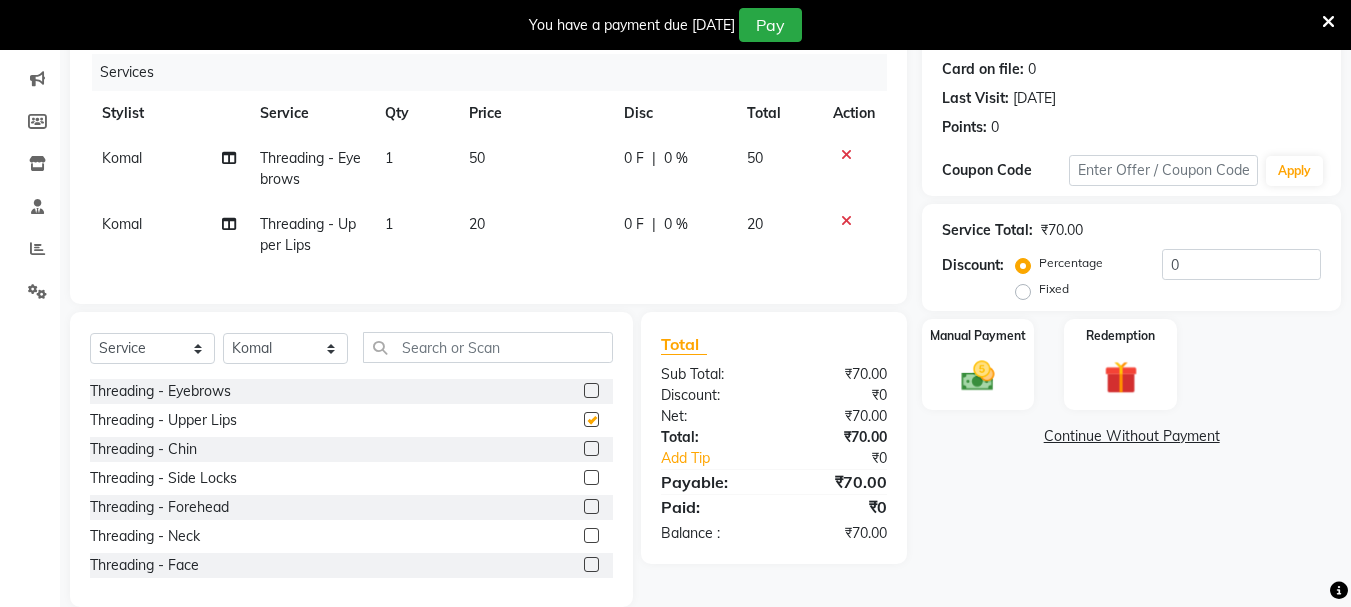 checkbox on "false" 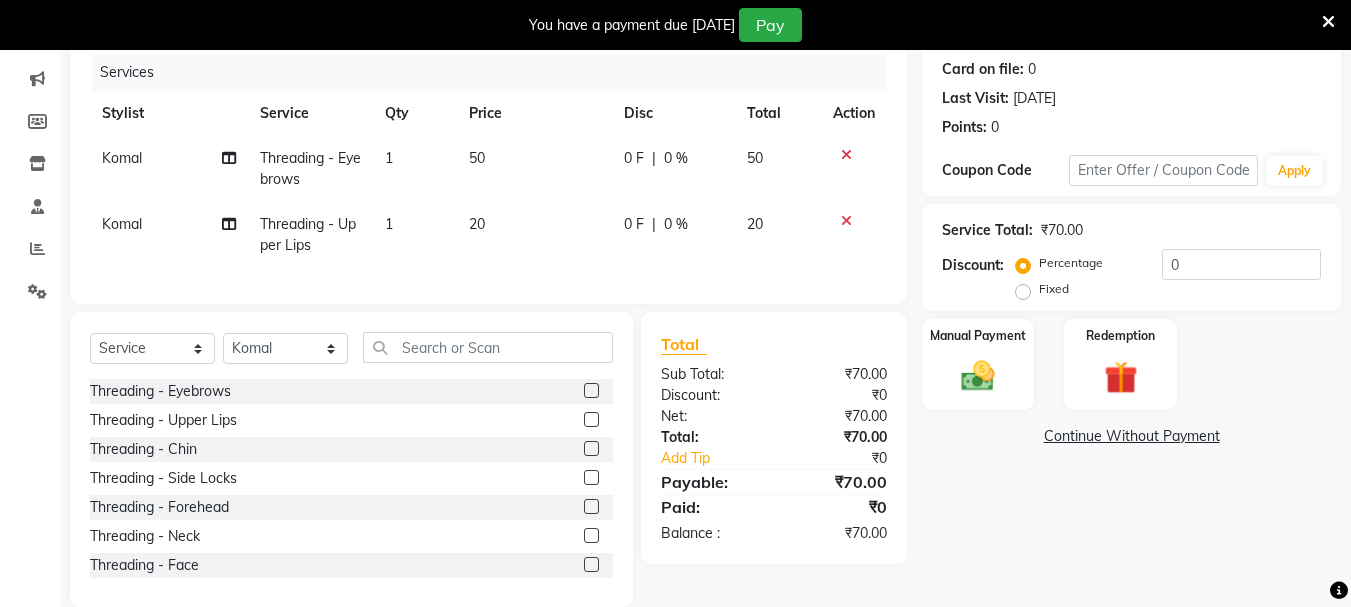 click 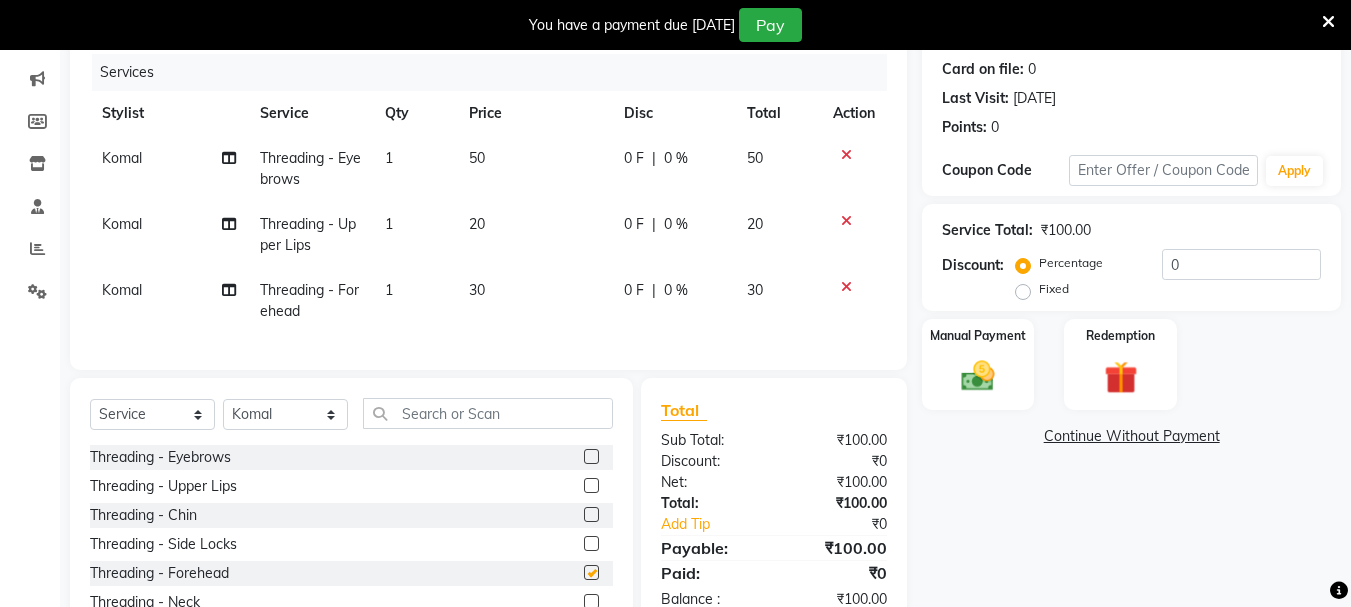 checkbox on "false" 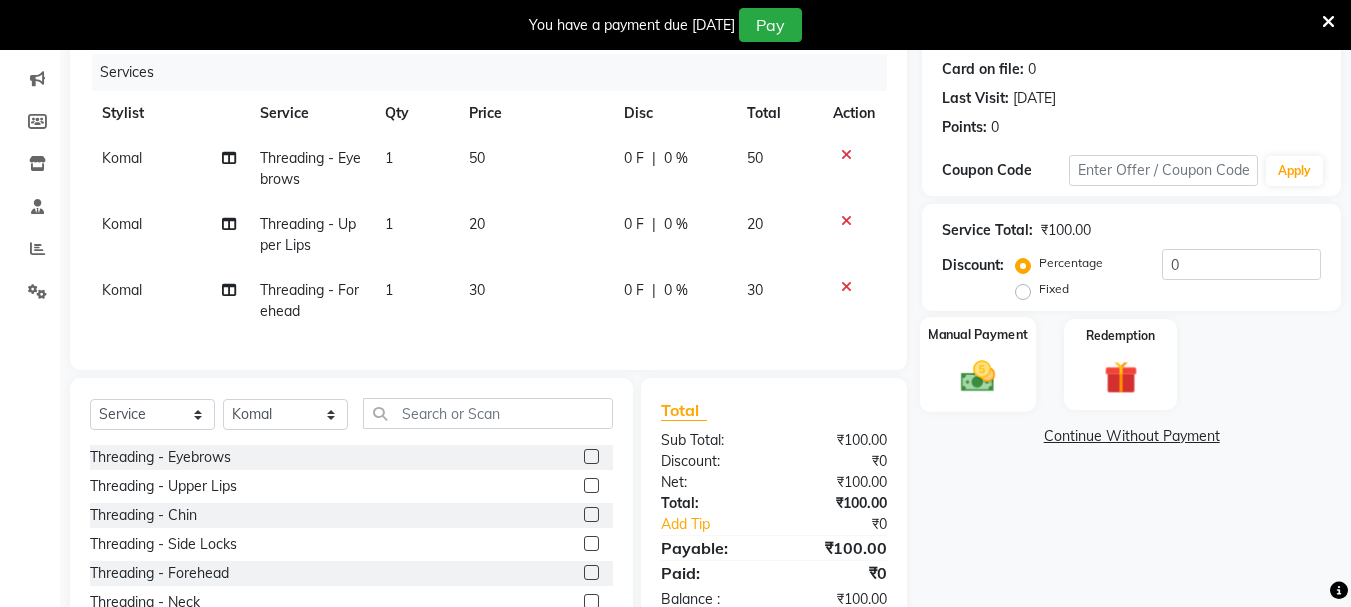 click 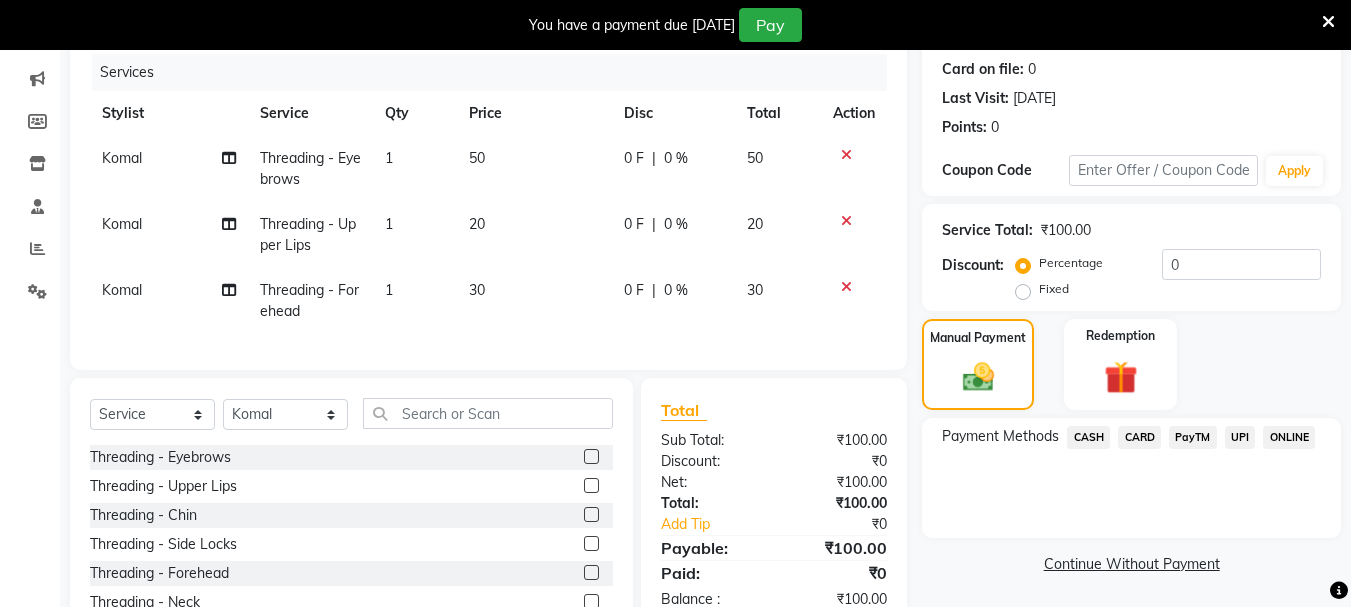 click on "CASH" 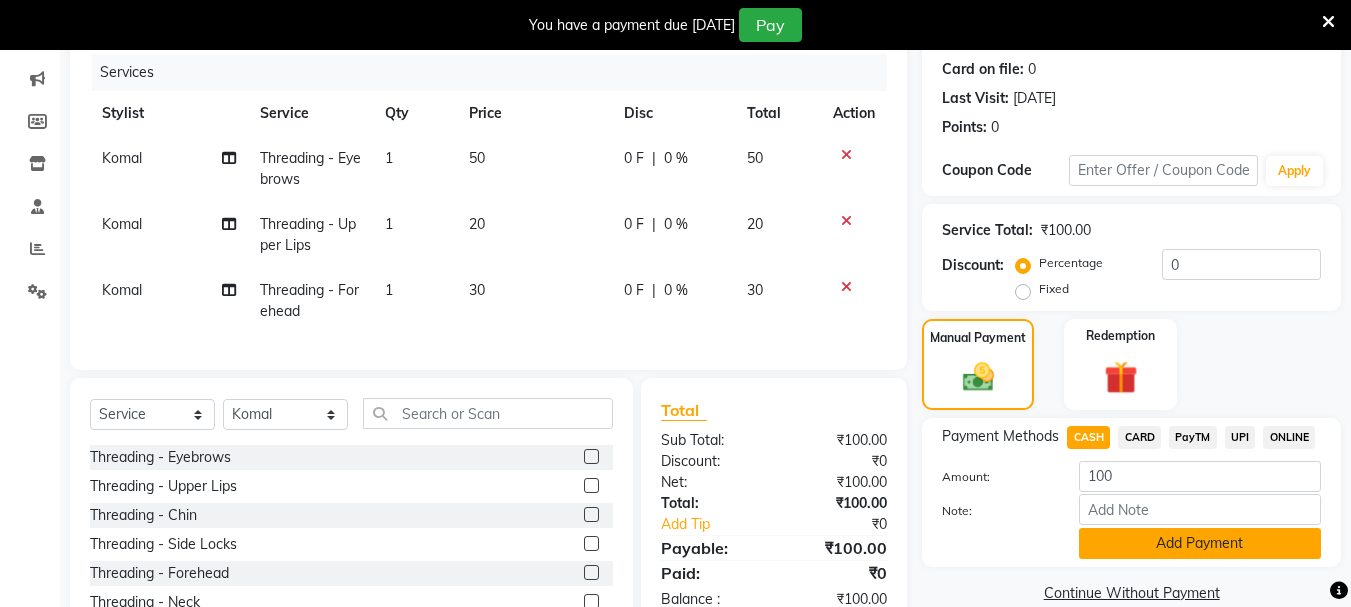 click on "Add Payment" 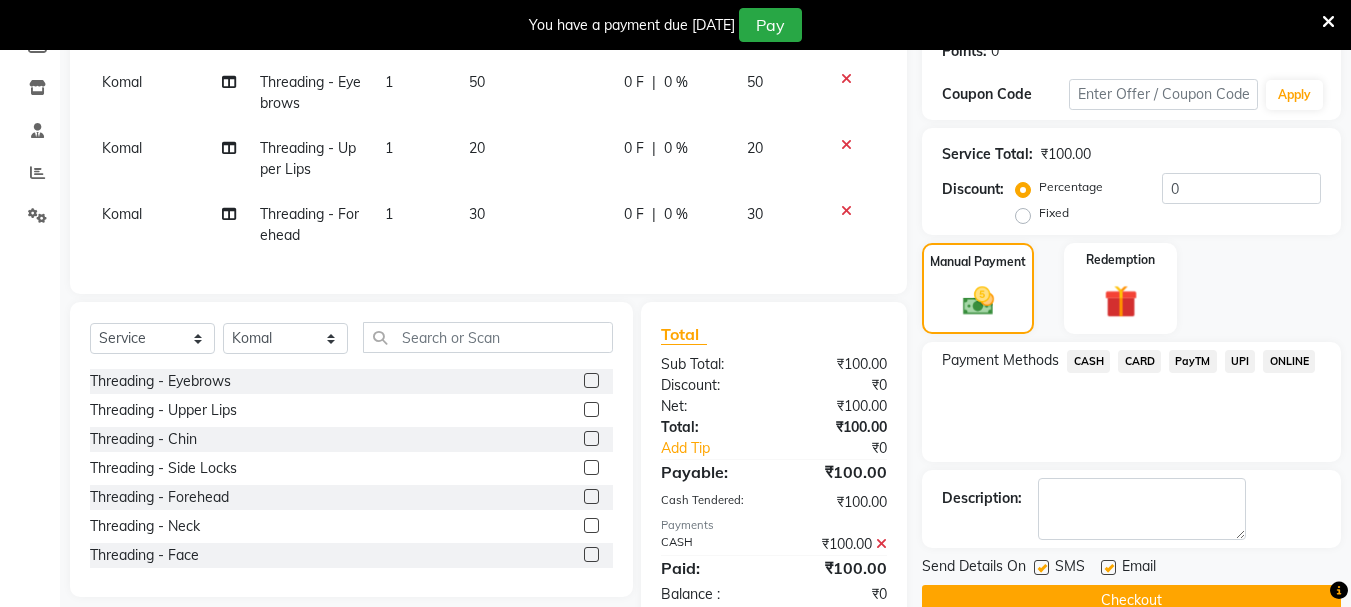 scroll, scrollTop: 383, scrollLeft: 0, axis: vertical 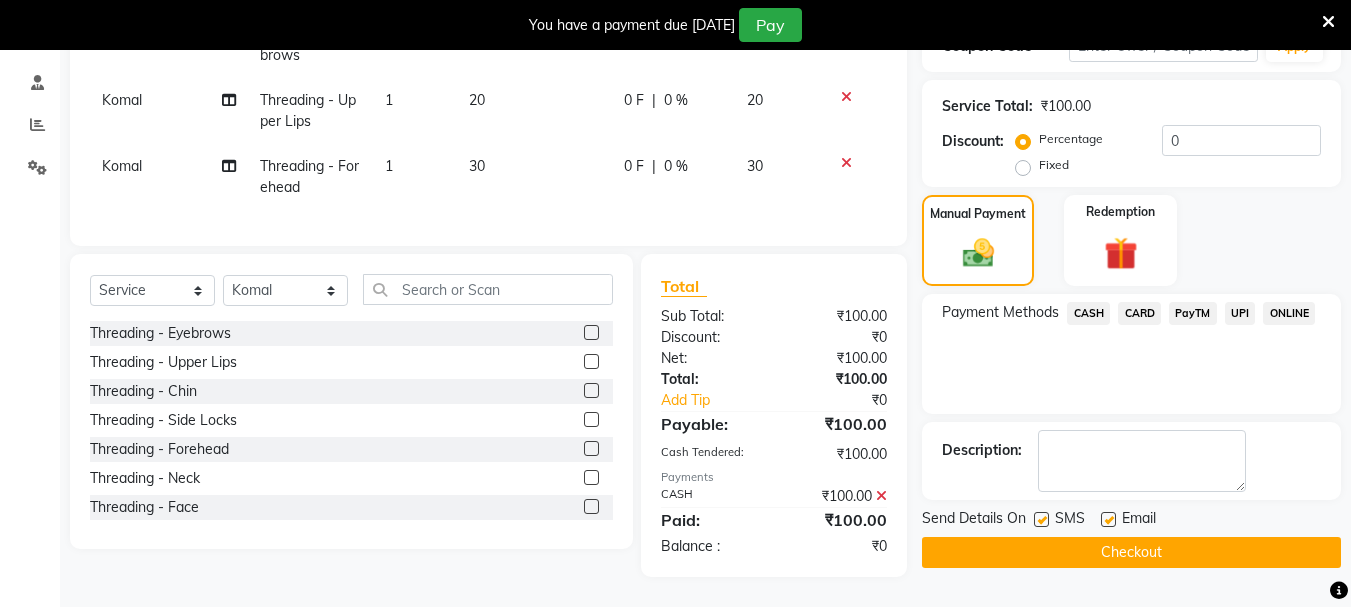 click on "Checkout" 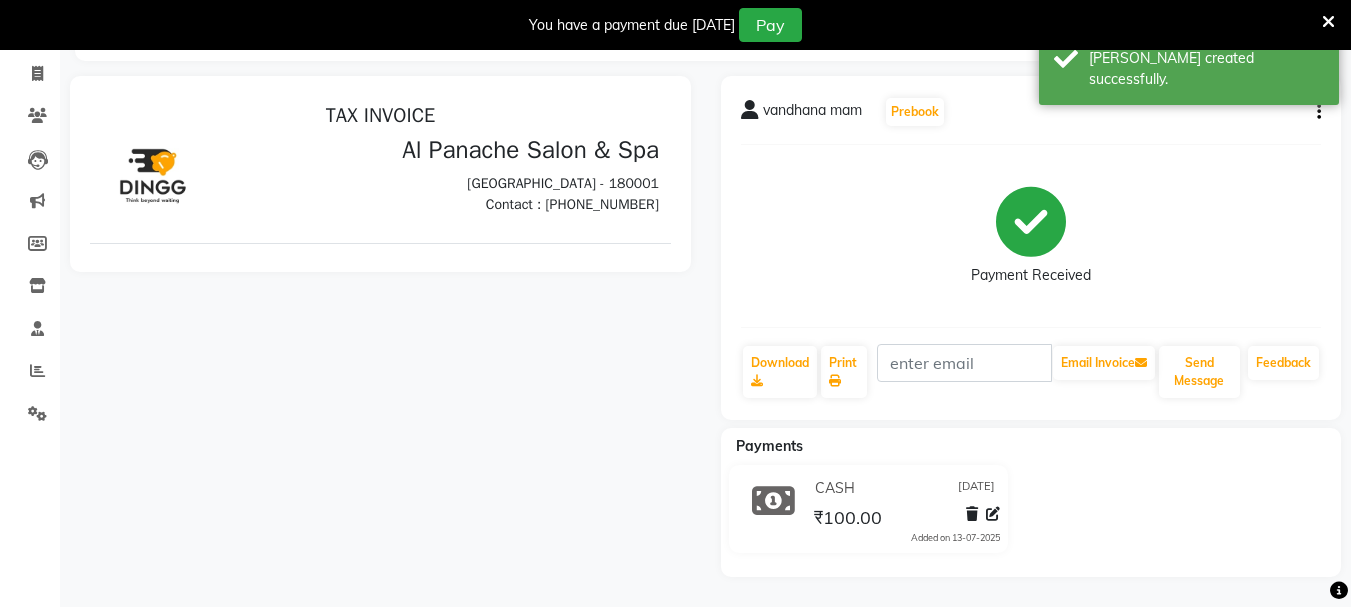 scroll, scrollTop: 240, scrollLeft: 0, axis: vertical 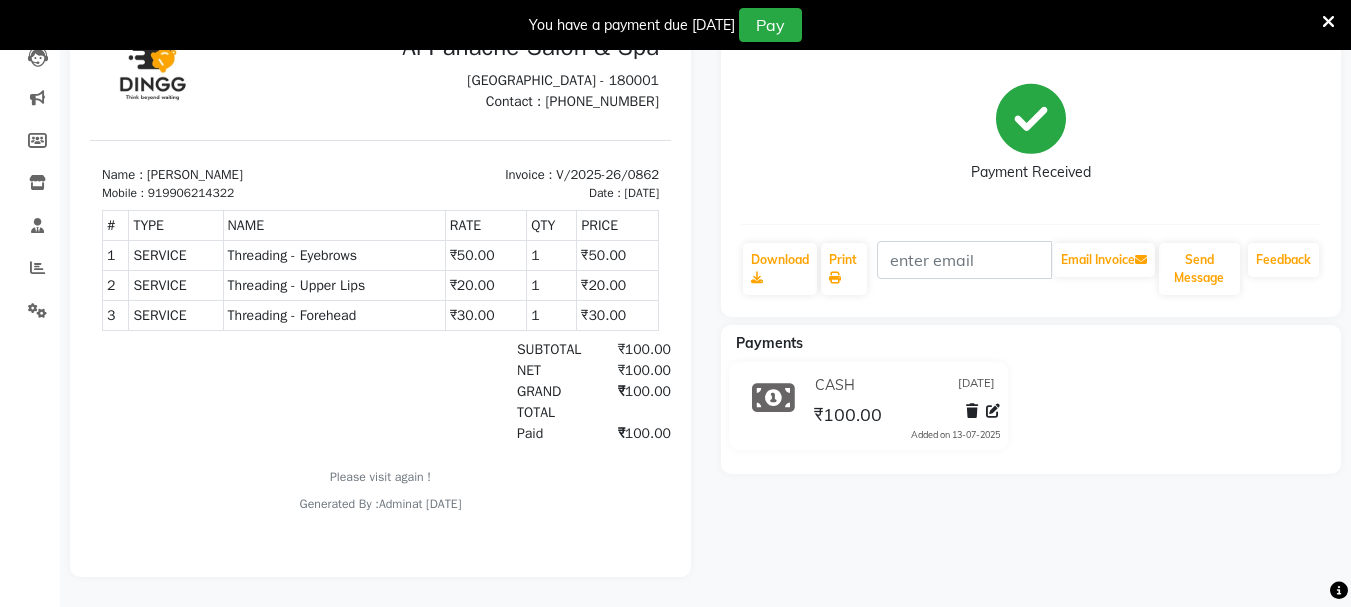 click at bounding box center (1328, 22) 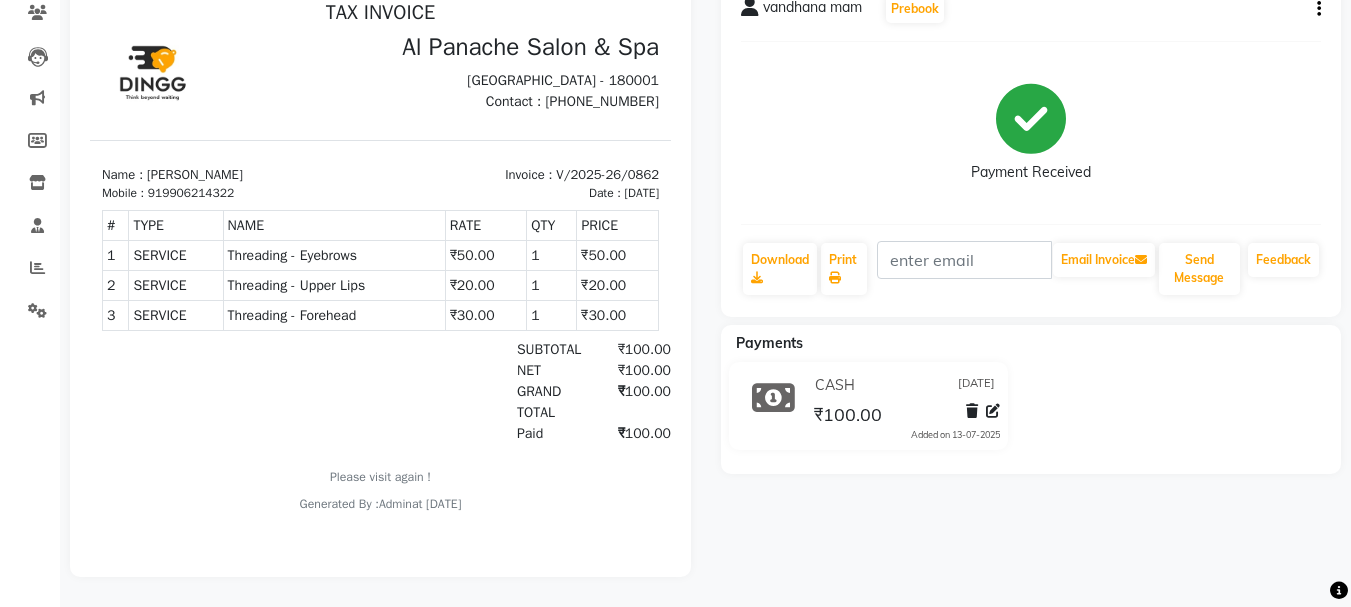 click on "vandhana mam  Prebook   Payment Received  Download  Print   Email Invoice   Send Message Feedback  Payments CASH 13-07-2025 ₹100.00  Added on 13-07-2025" 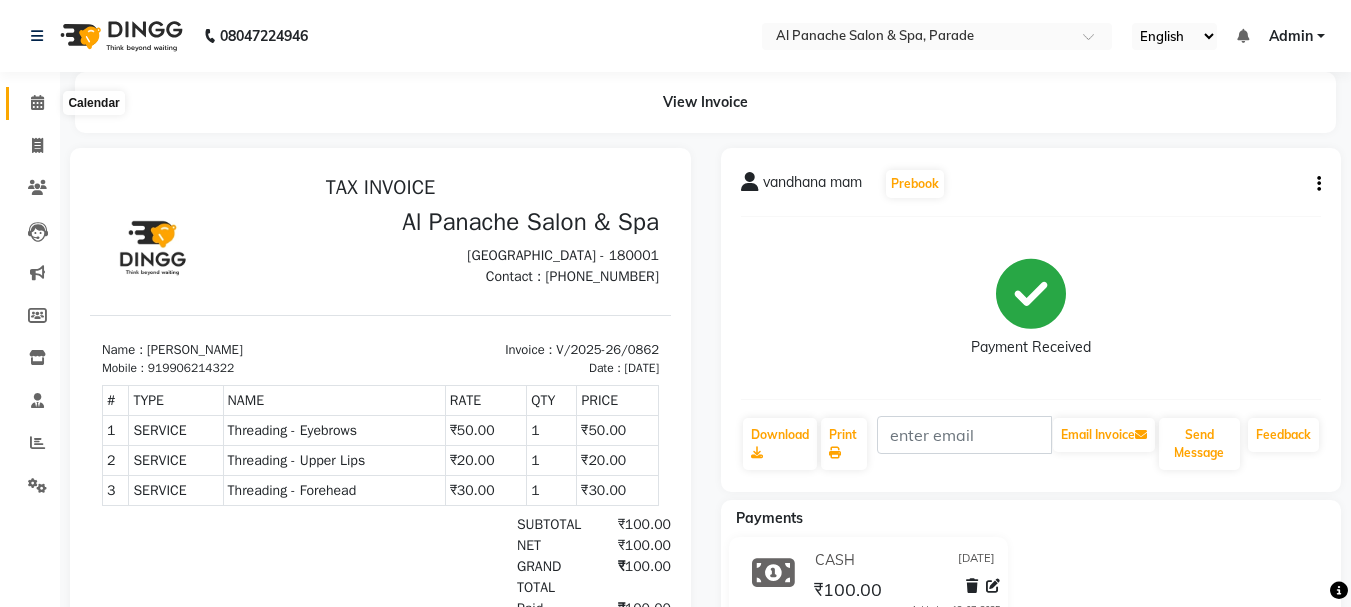 click 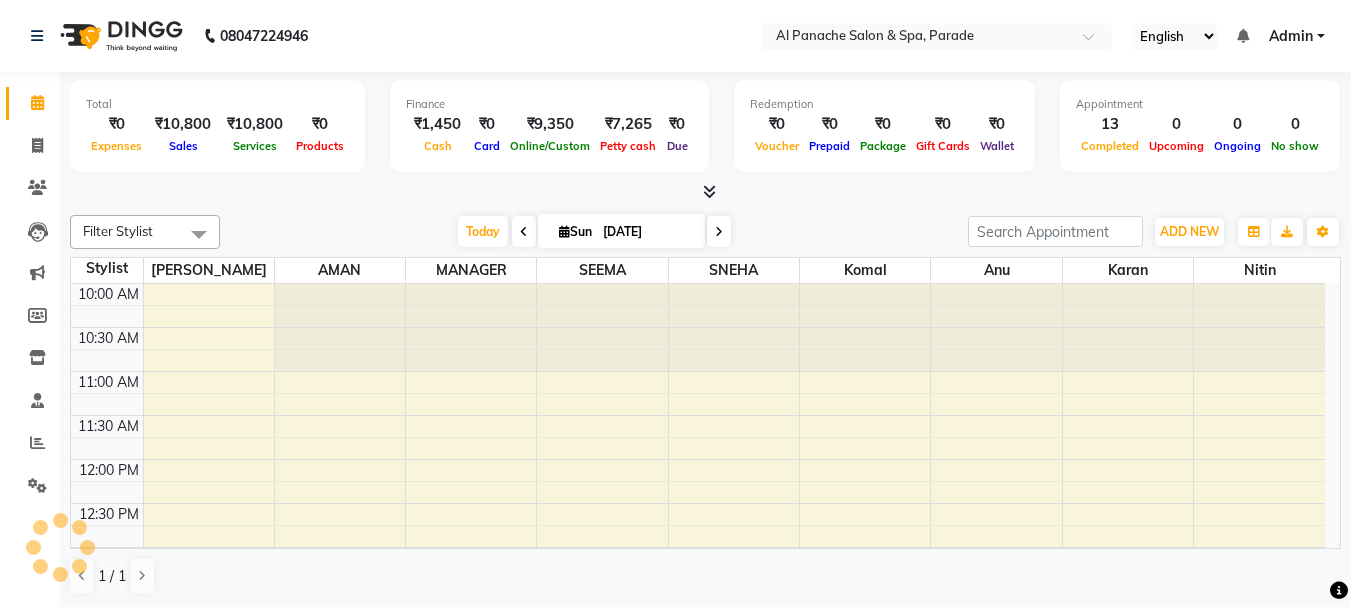 scroll, scrollTop: 617, scrollLeft: 0, axis: vertical 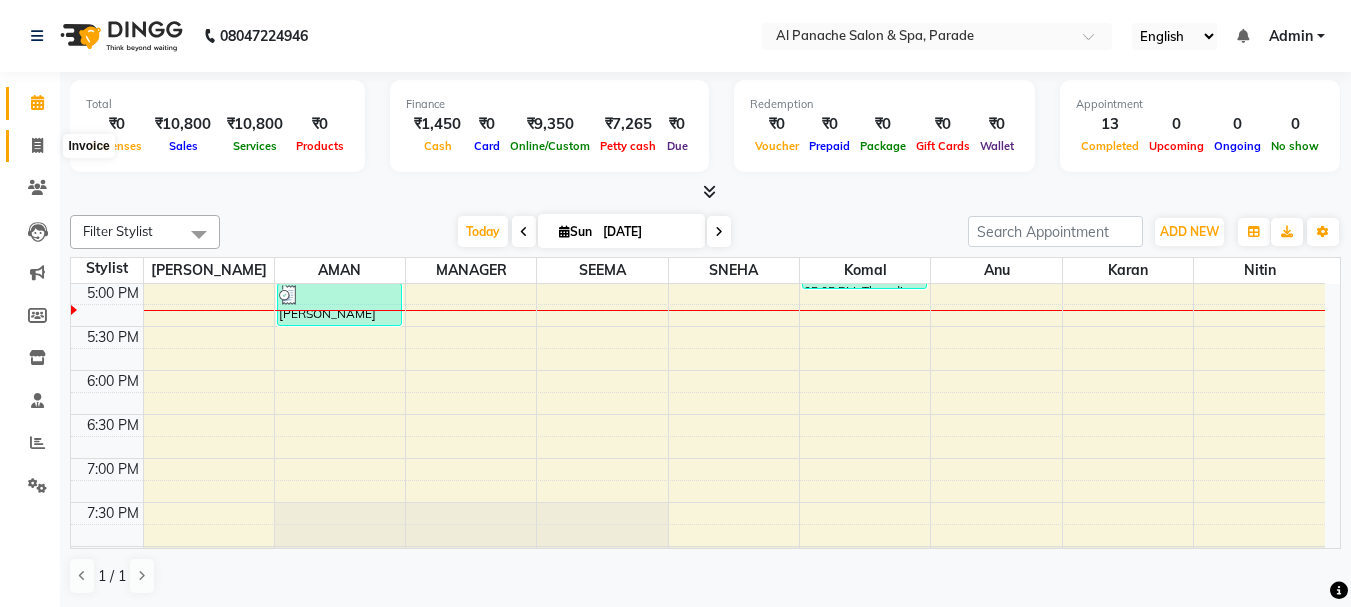 click 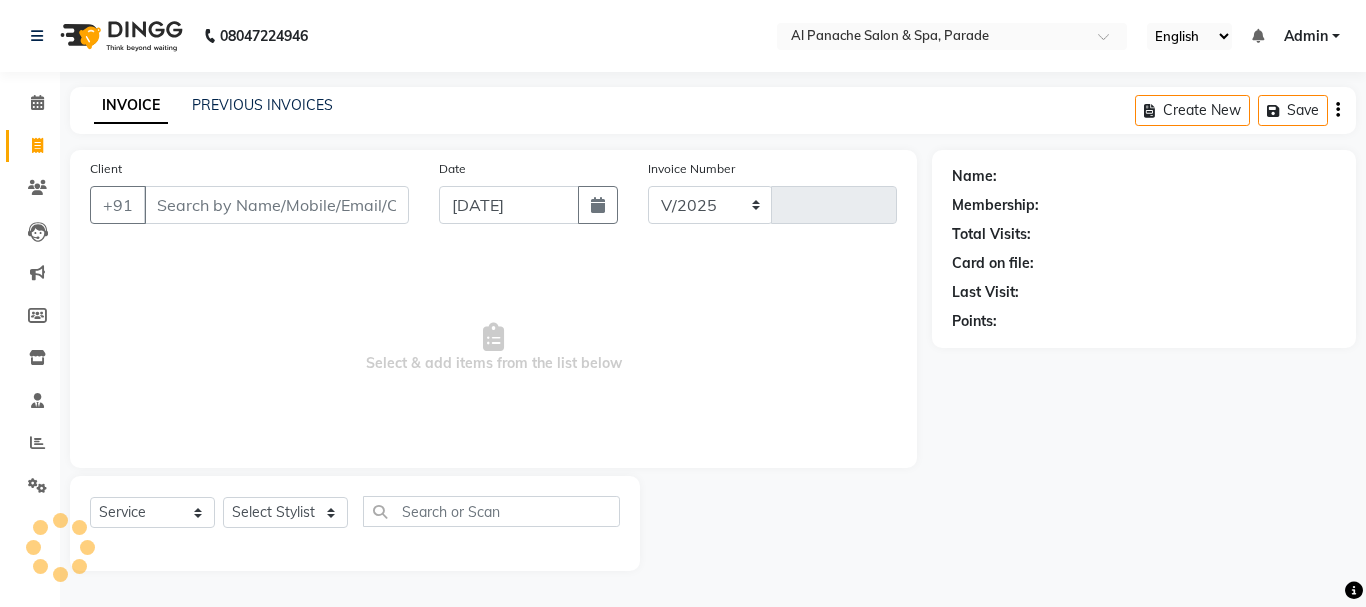 select on "463" 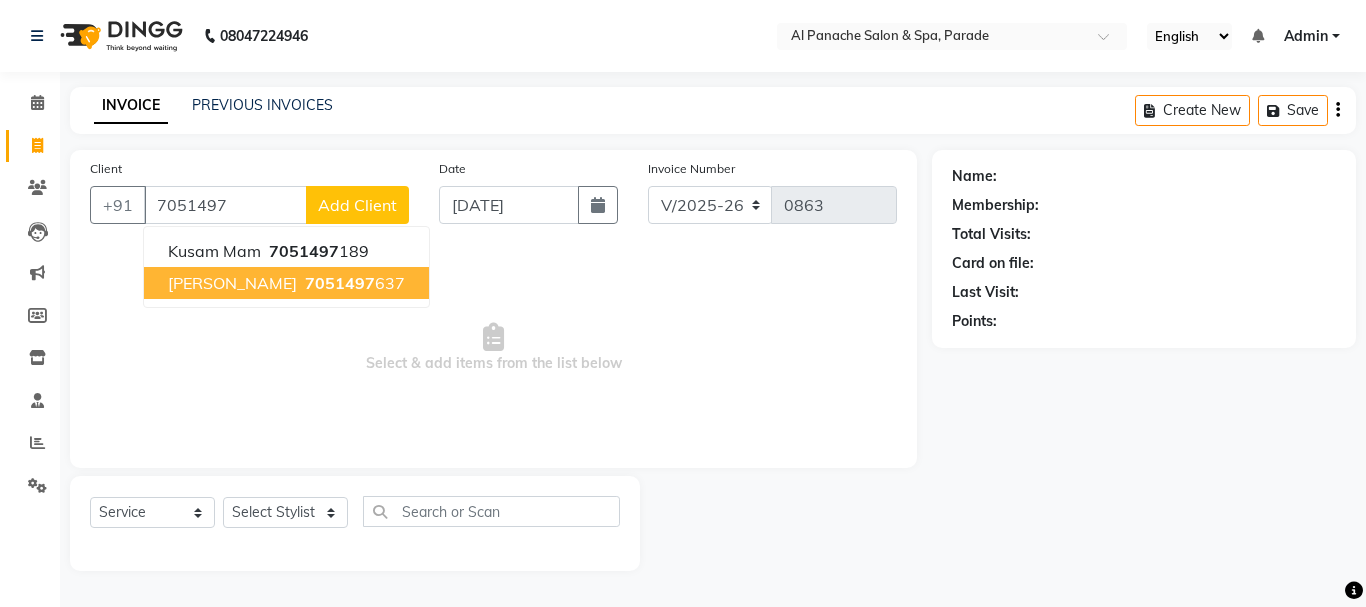 click on "7051497" at bounding box center [340, 283] 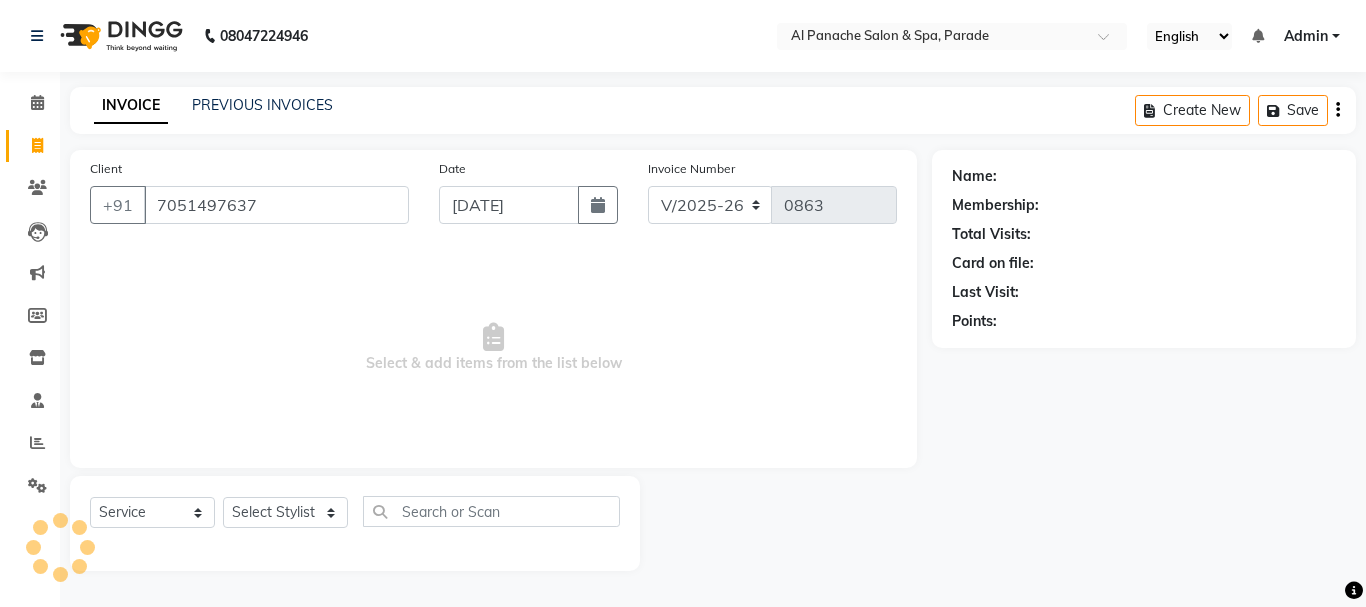 type on "7051497637" 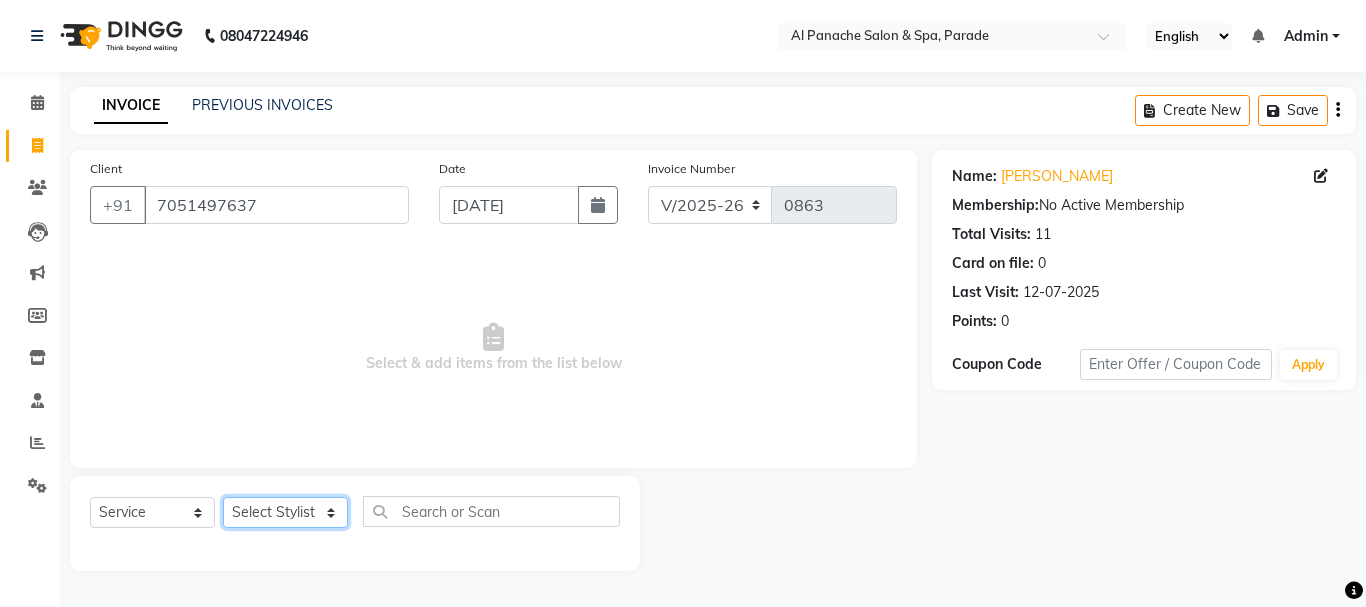 click on "Select Stylist [PERSON_NAME] [PERSON_NAME]  MANAGER [PERSON_NAME]  [PERSON_NAME] [PERSON_NAME]" 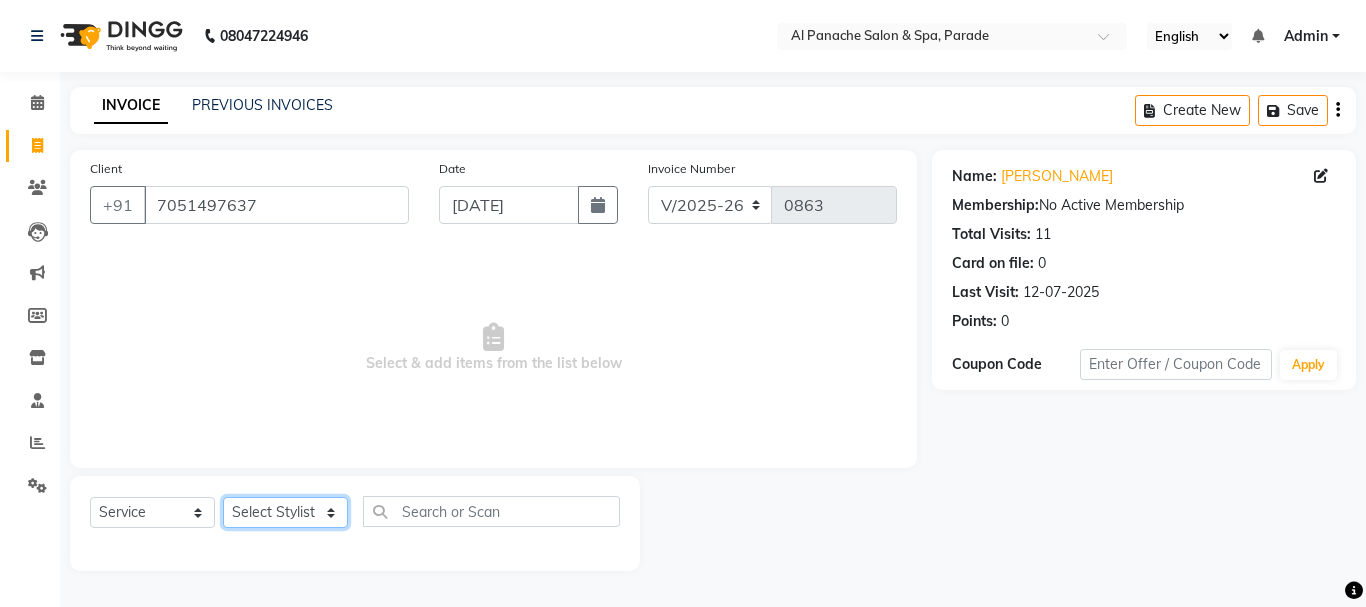 select on "6416" 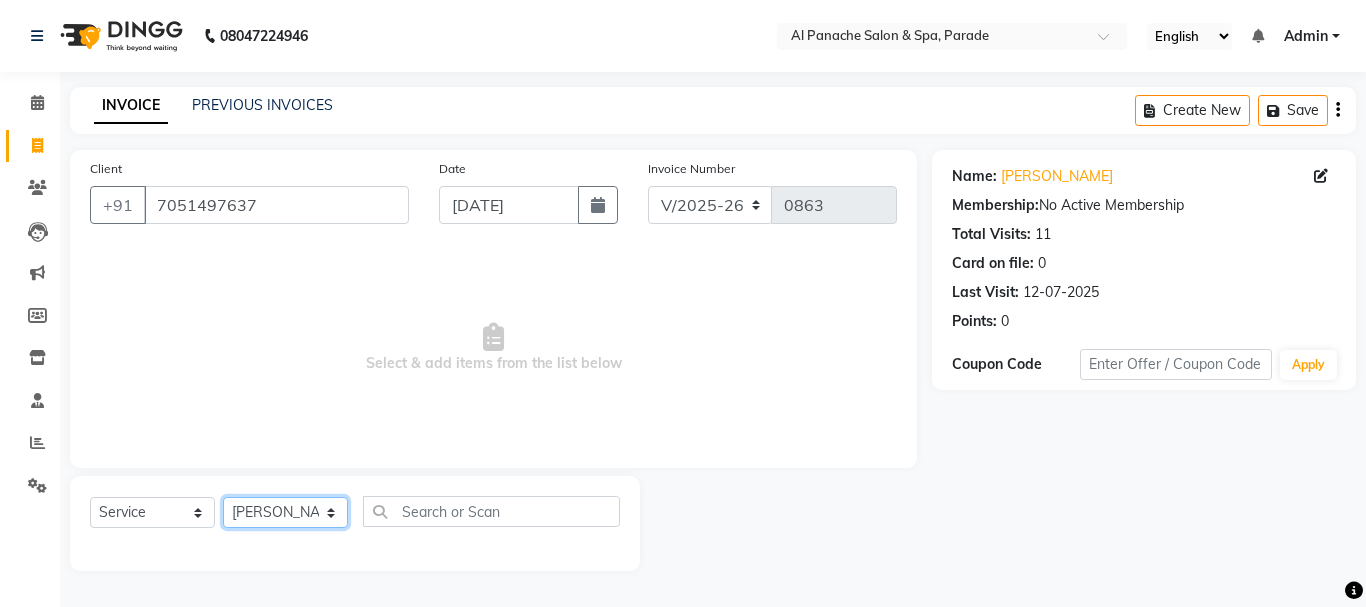 click on "Select Stylist [PERSON_NAME] [PERSON_NAME]  MANAGER [PERSON_NAME]  [PERSON_NAME] [PERSON_NAME]" 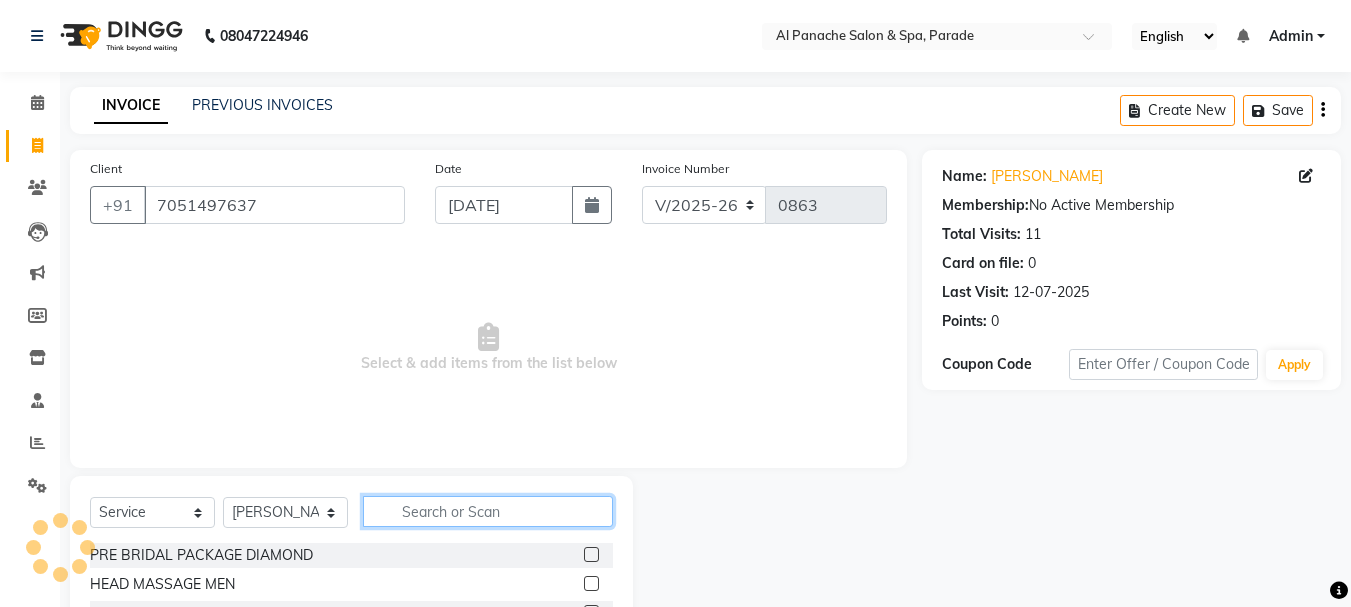 click 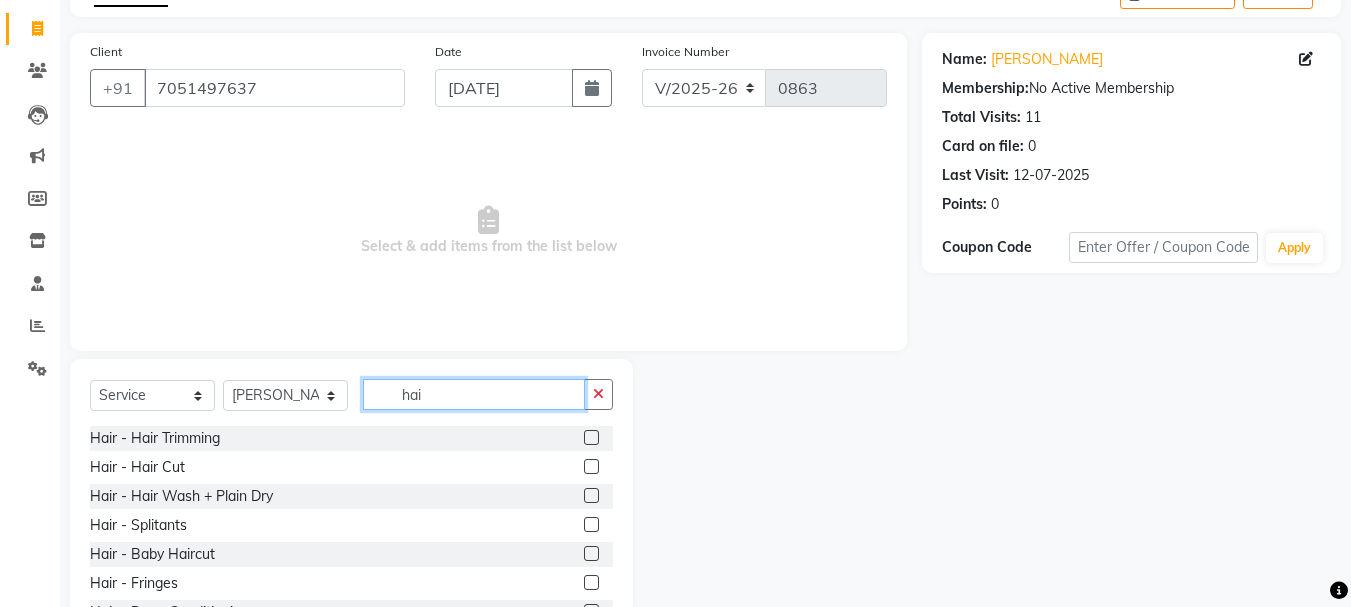 scroll, scrollTop: 194, scrollLeft: 0, axis: vertical 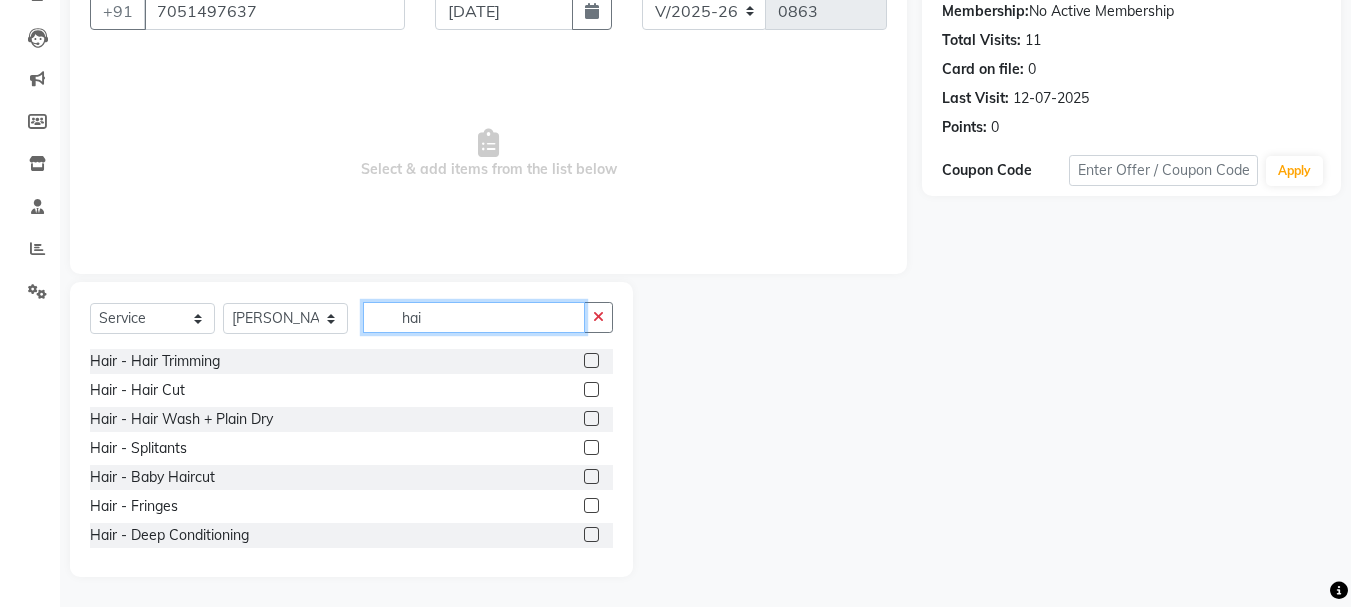 type on "hai" 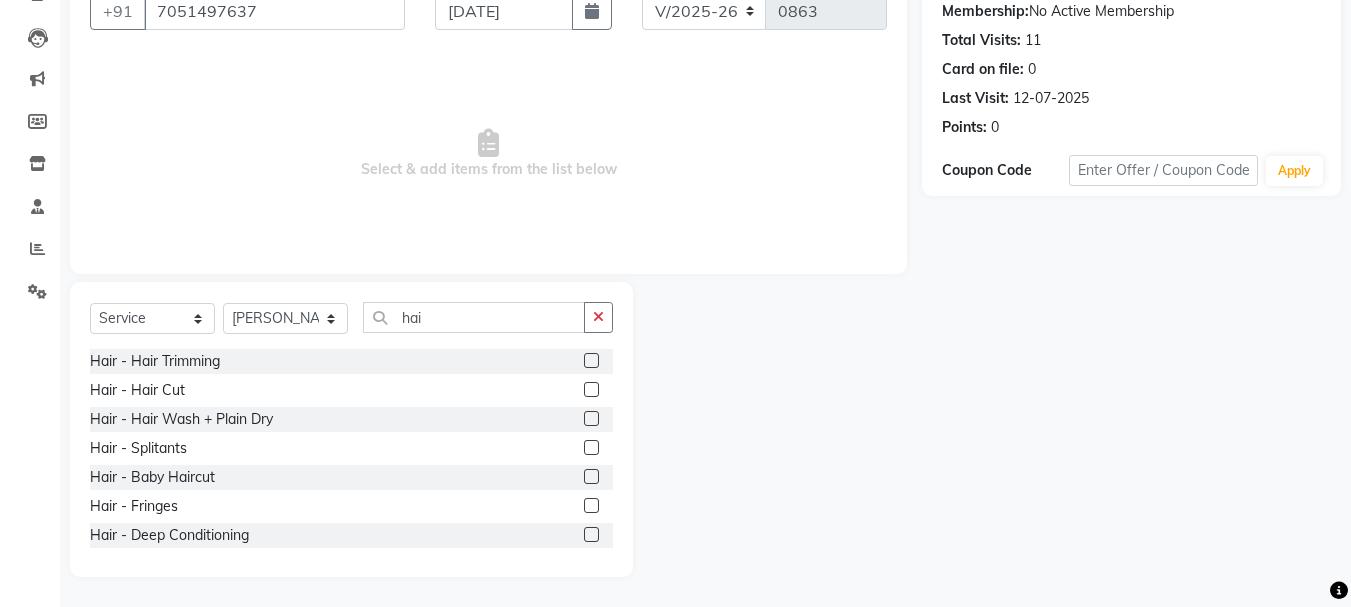 click 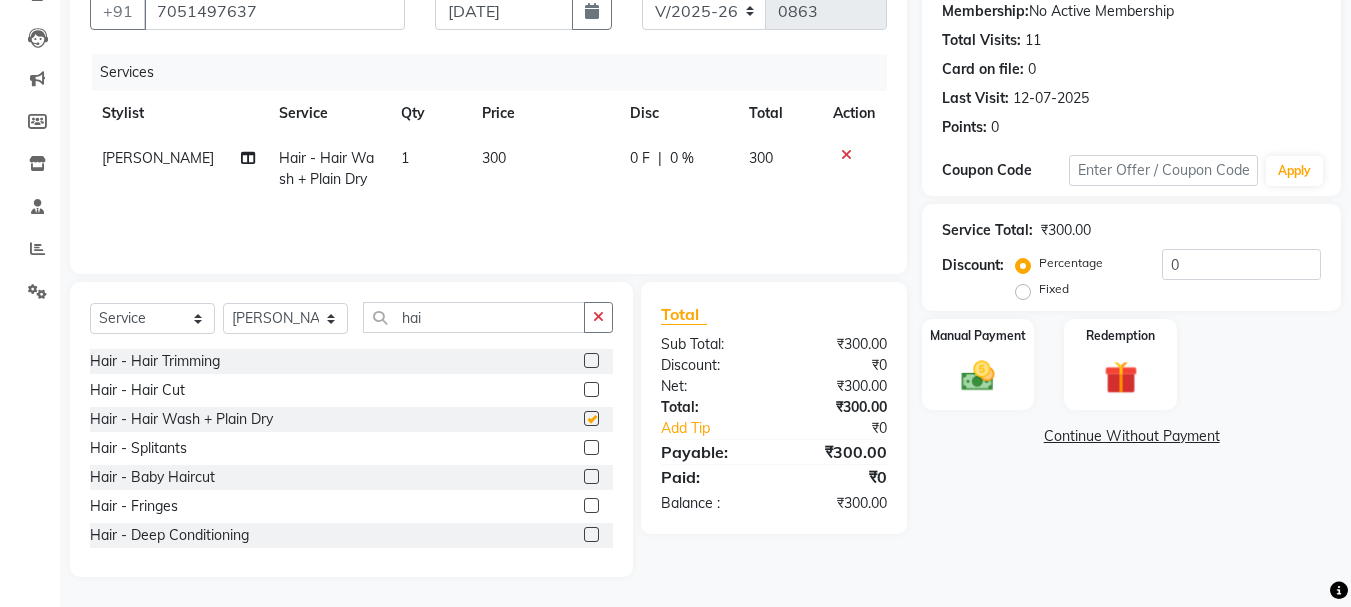 checkbox on "false" 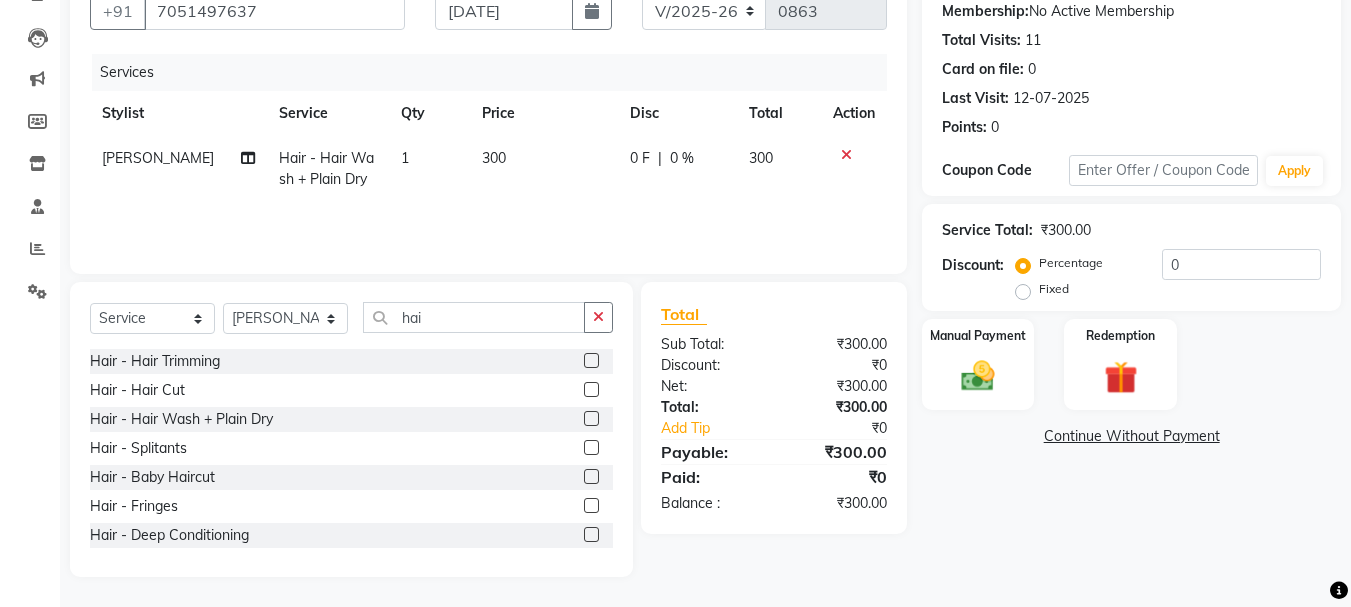 click on "Fixed" 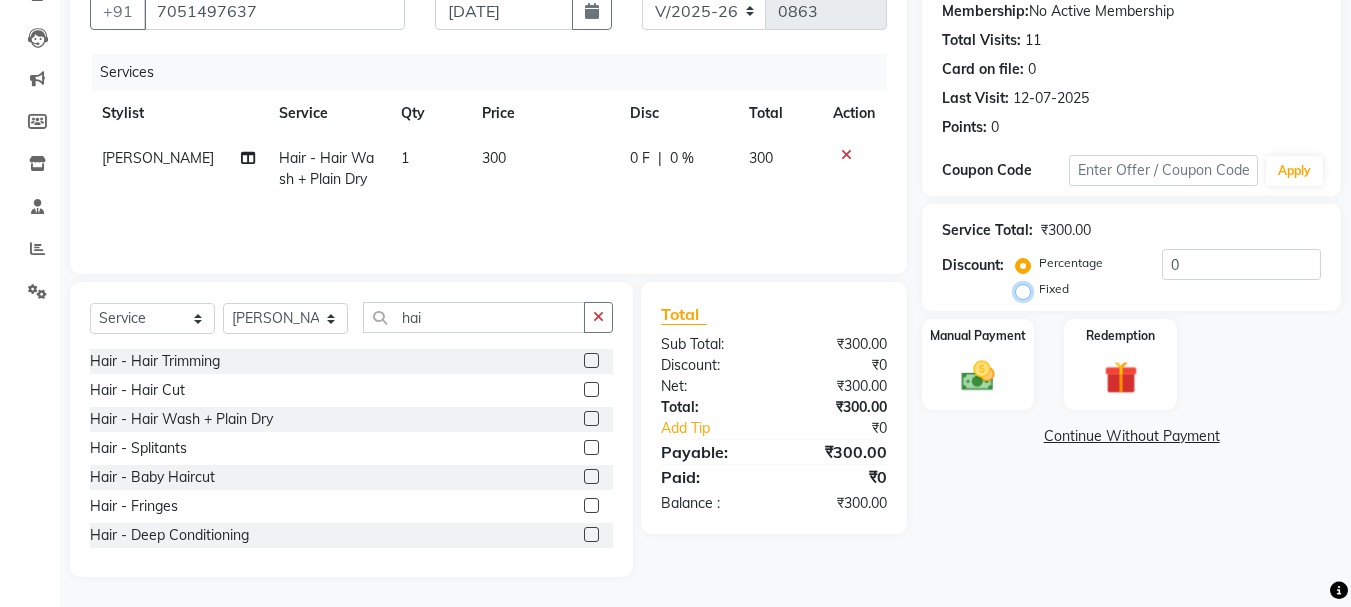 click on "Fixed" at bounding box center [1027, 289] 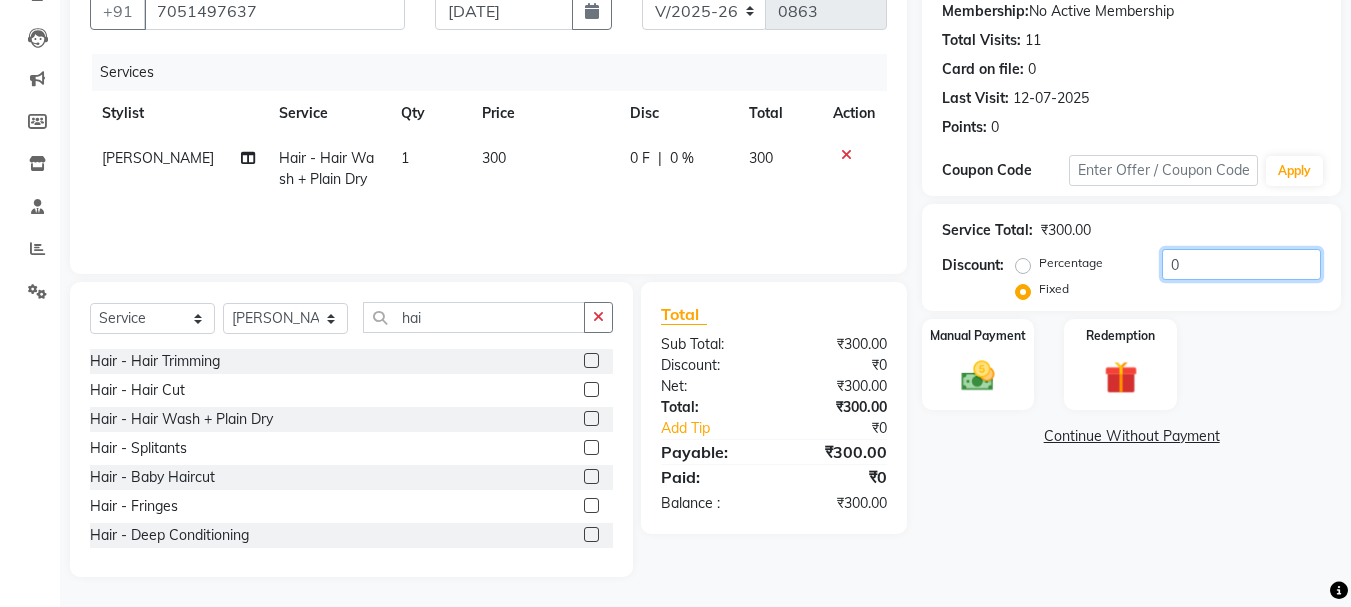 click on "0" 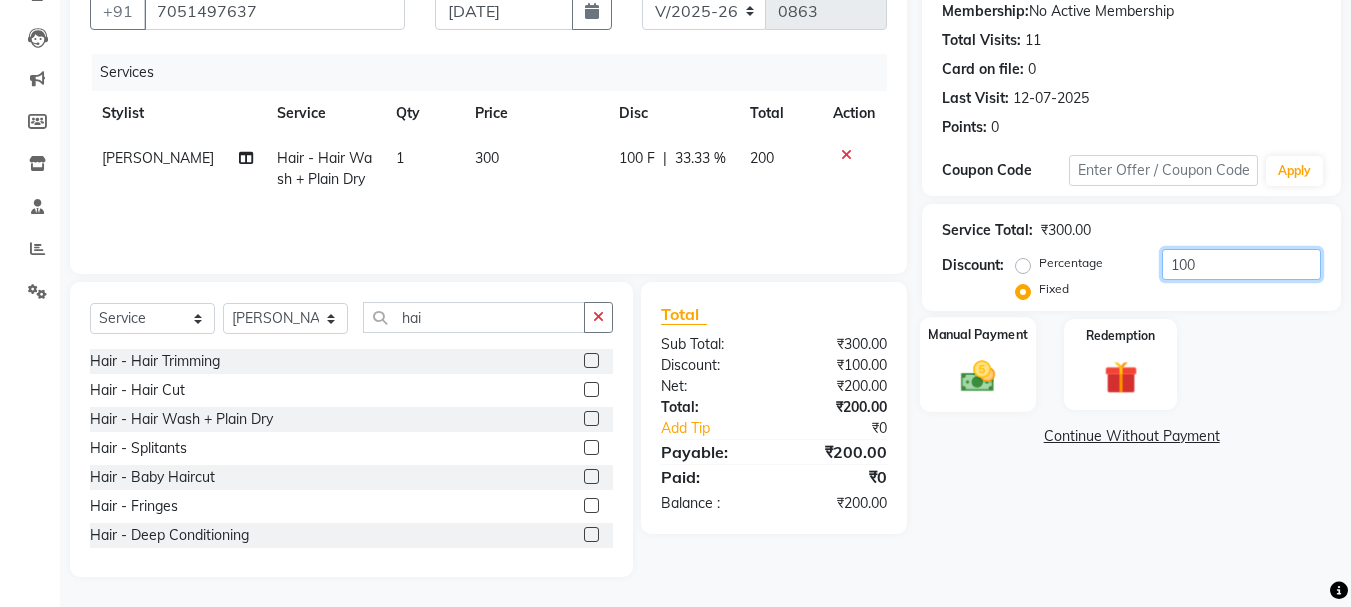 type on "100" 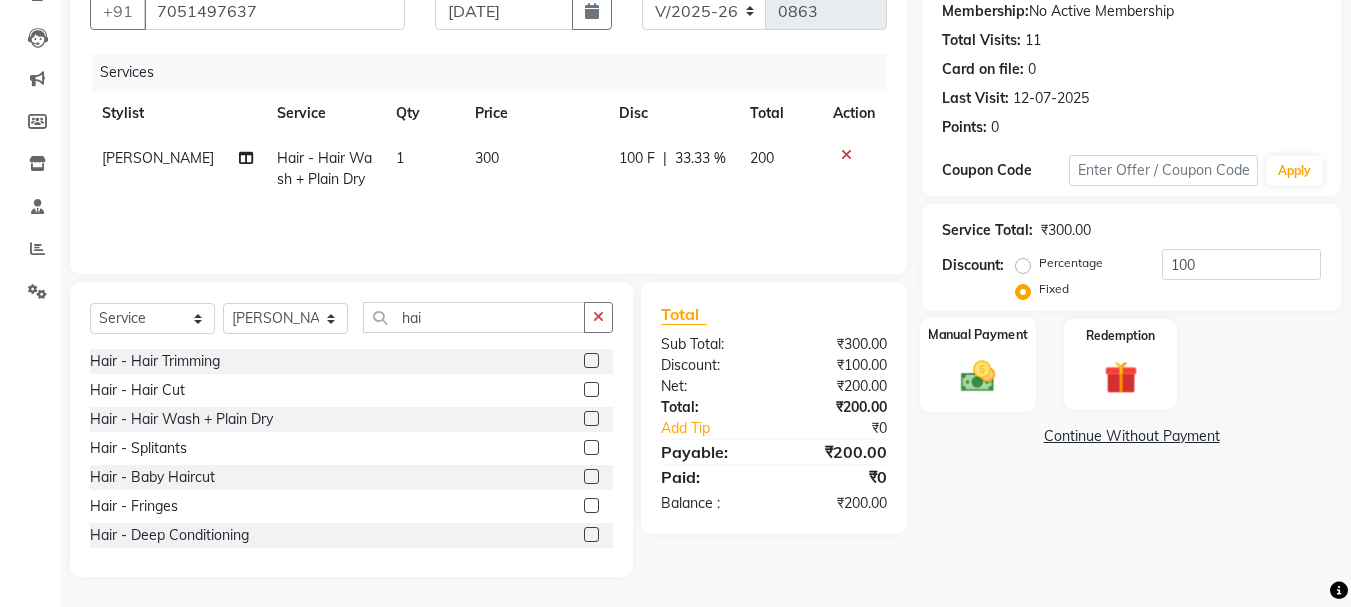 click on "Manual Payment" 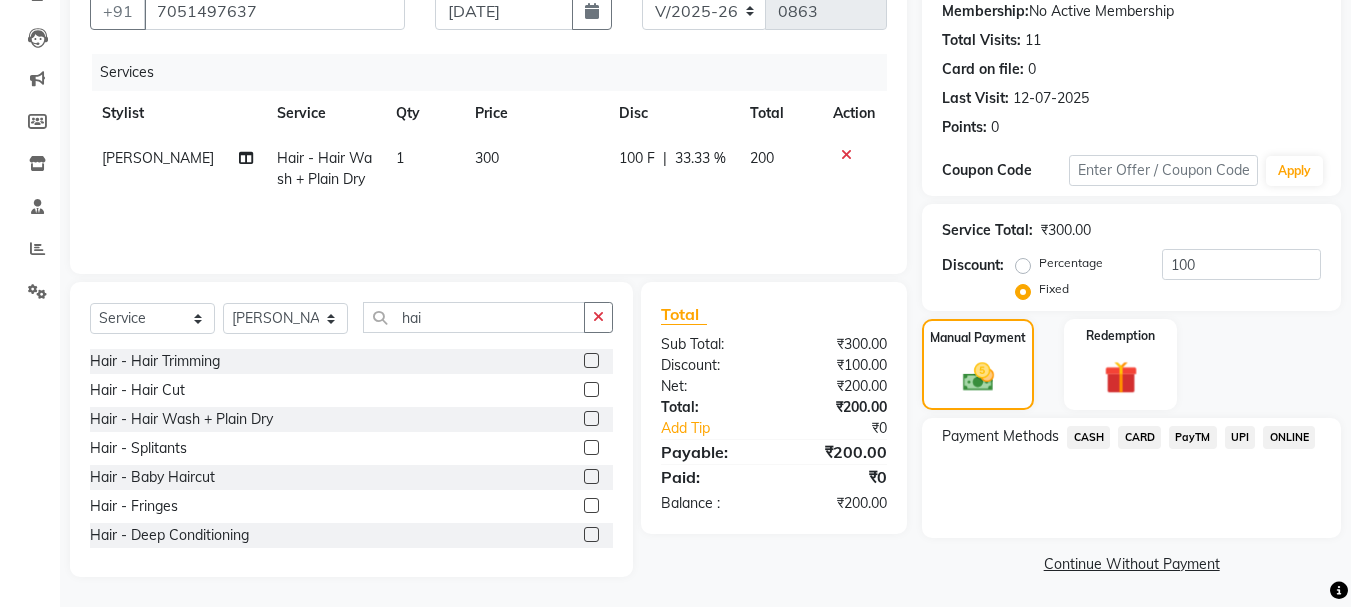 click on "PayTM" 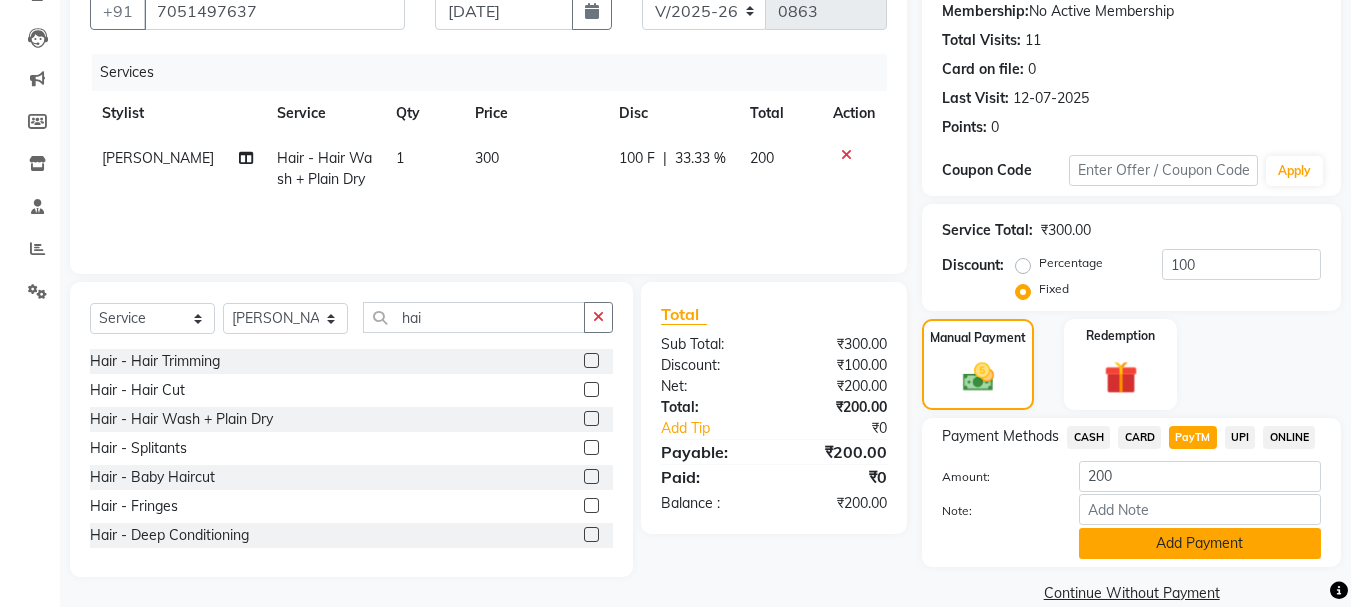 click on "Add Payment" 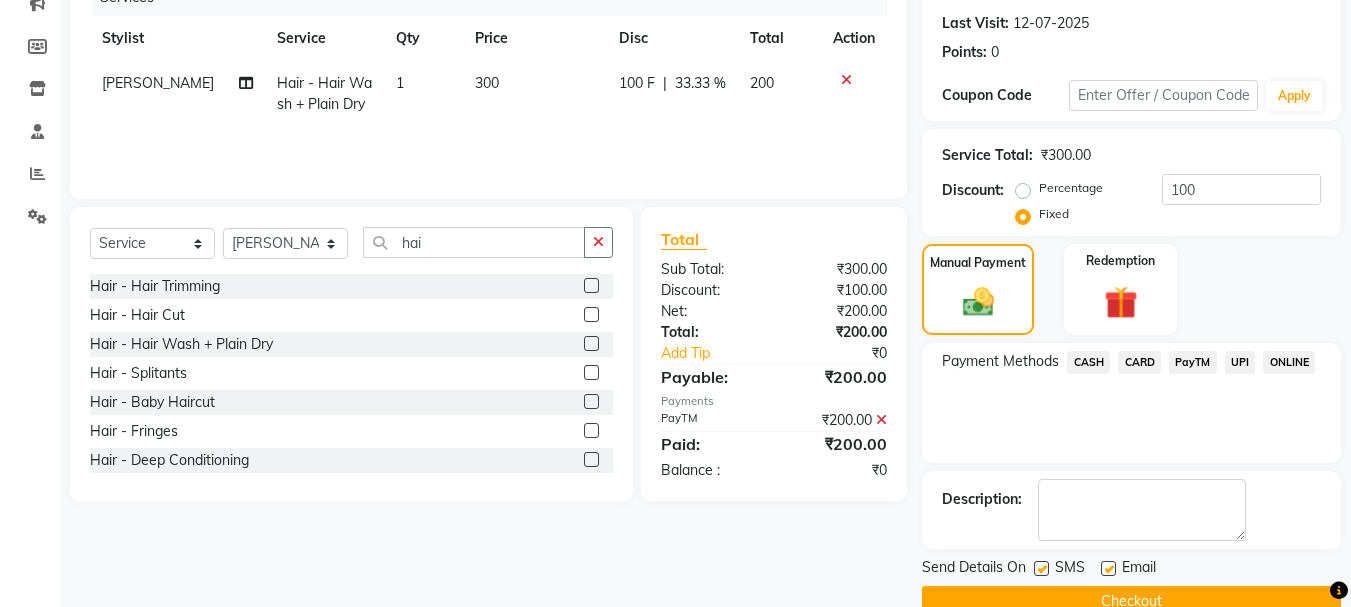 scroll, scrollTop: 309, scrollLeft: 0, axis: vertical 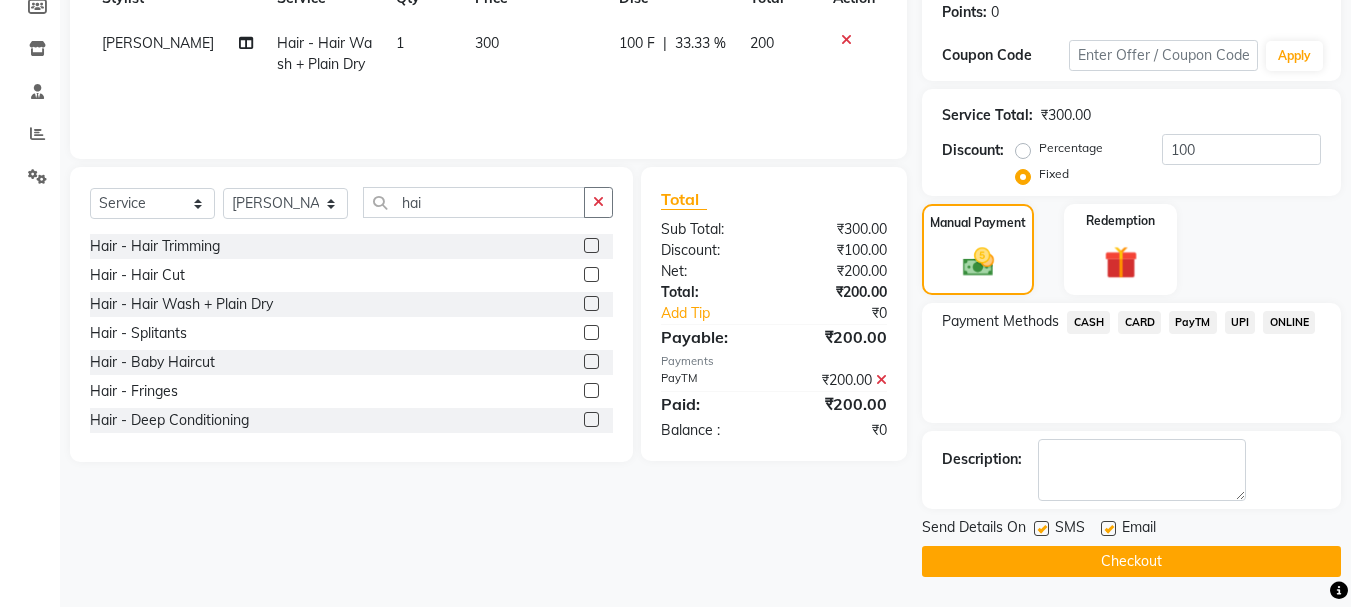 click on "Checkout" 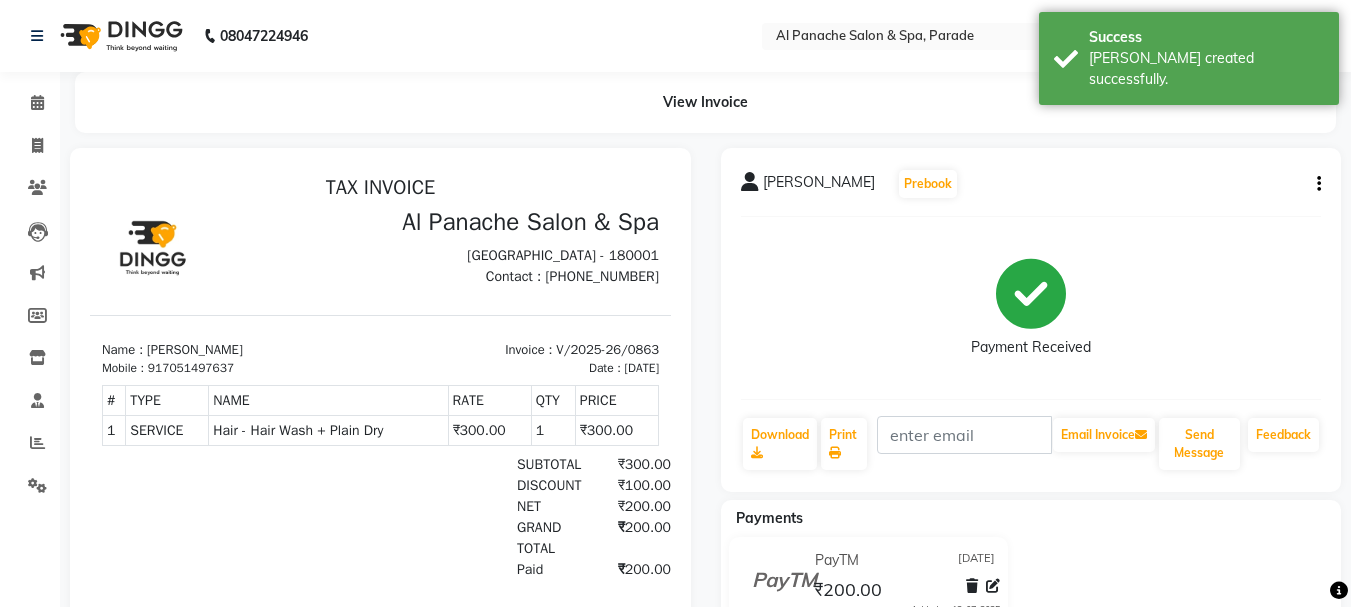 scroll, scrollTop: 0, scrollLeft: 0, axis: both 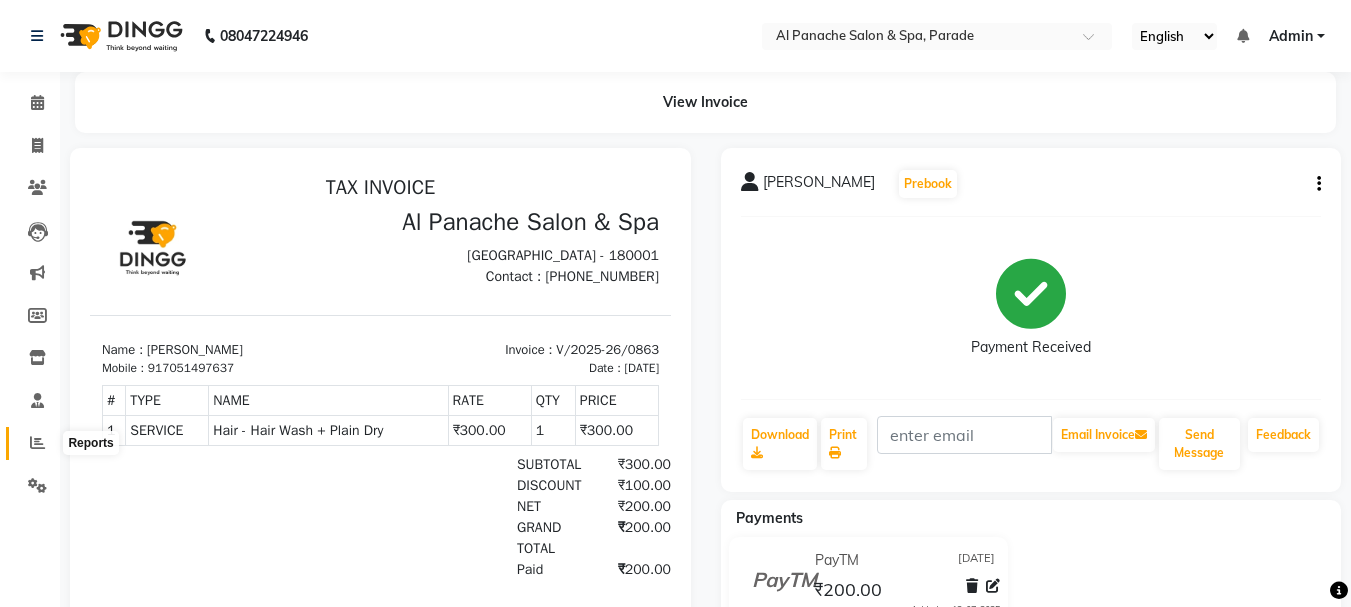 click 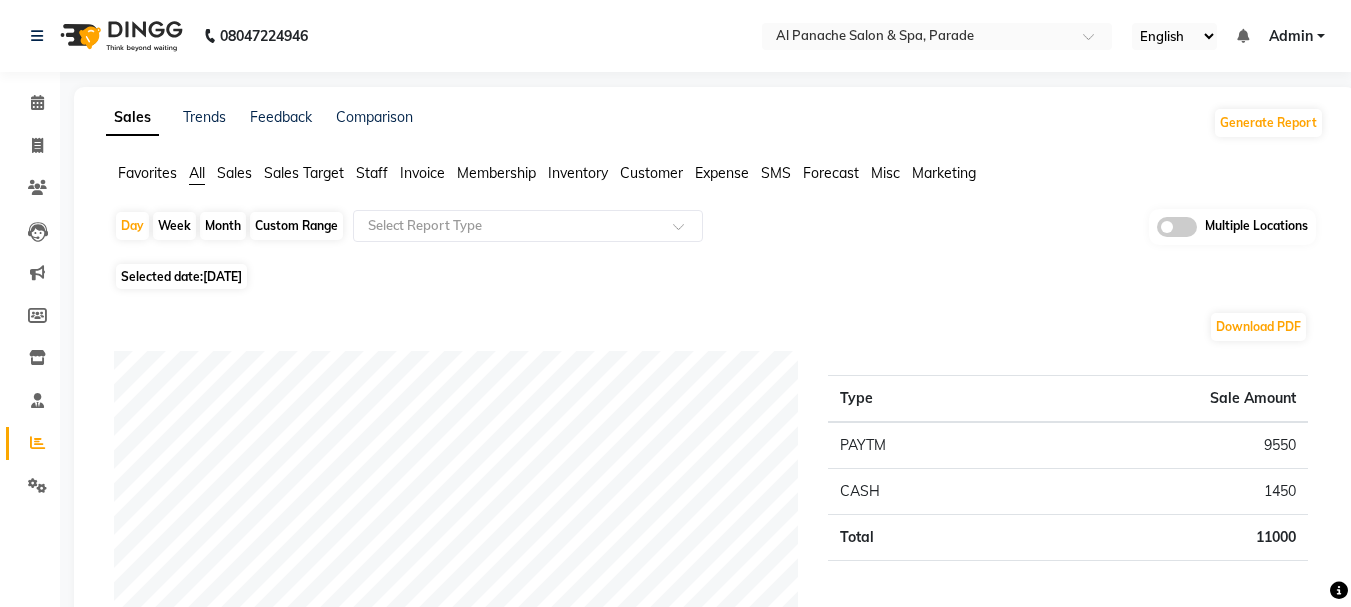 click on "Month" 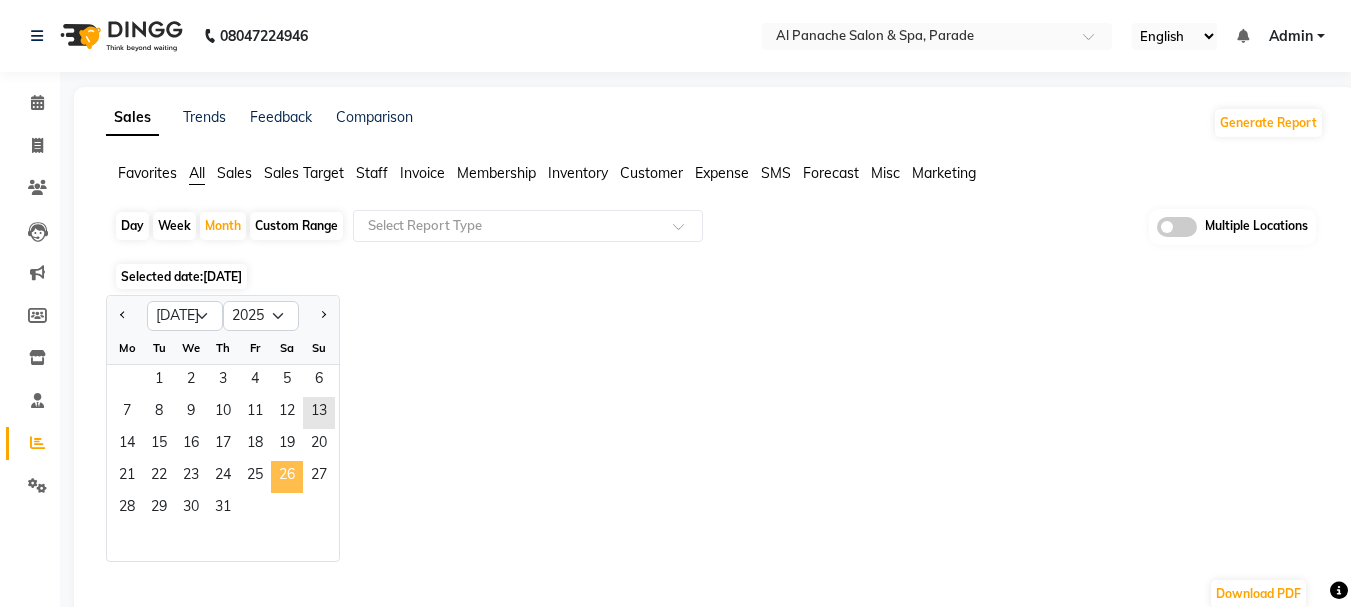 click on "26" 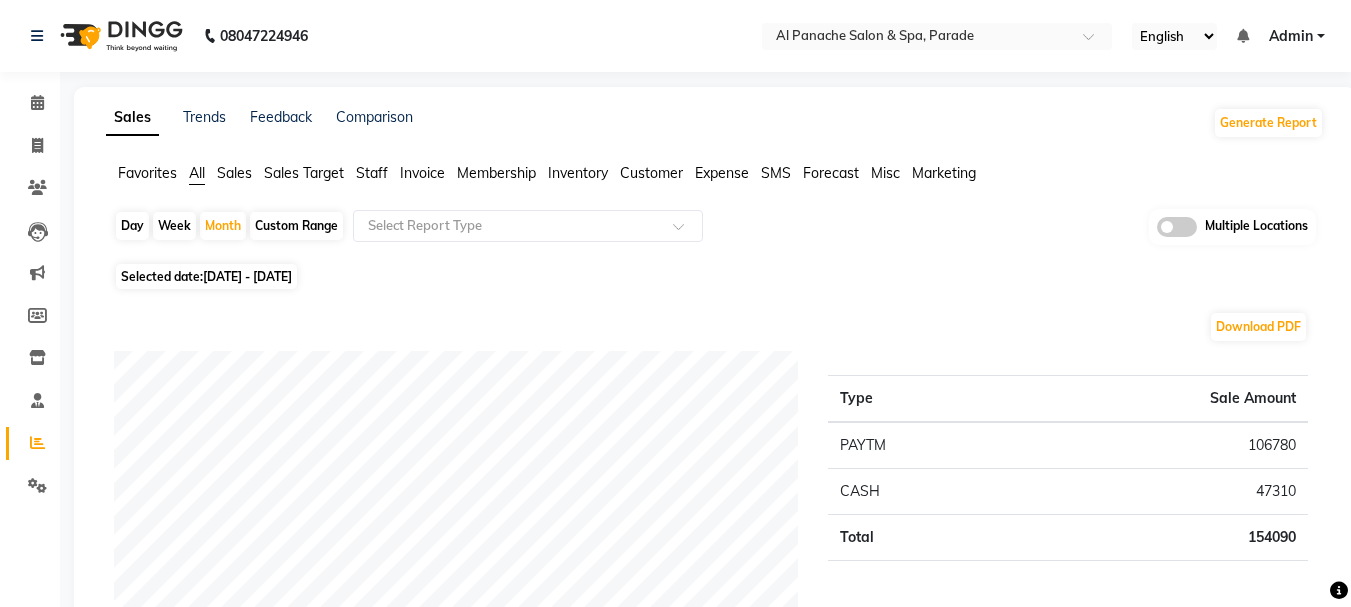 scroll, scrollTop: 531, scrollLeft: 0, axis: vertical 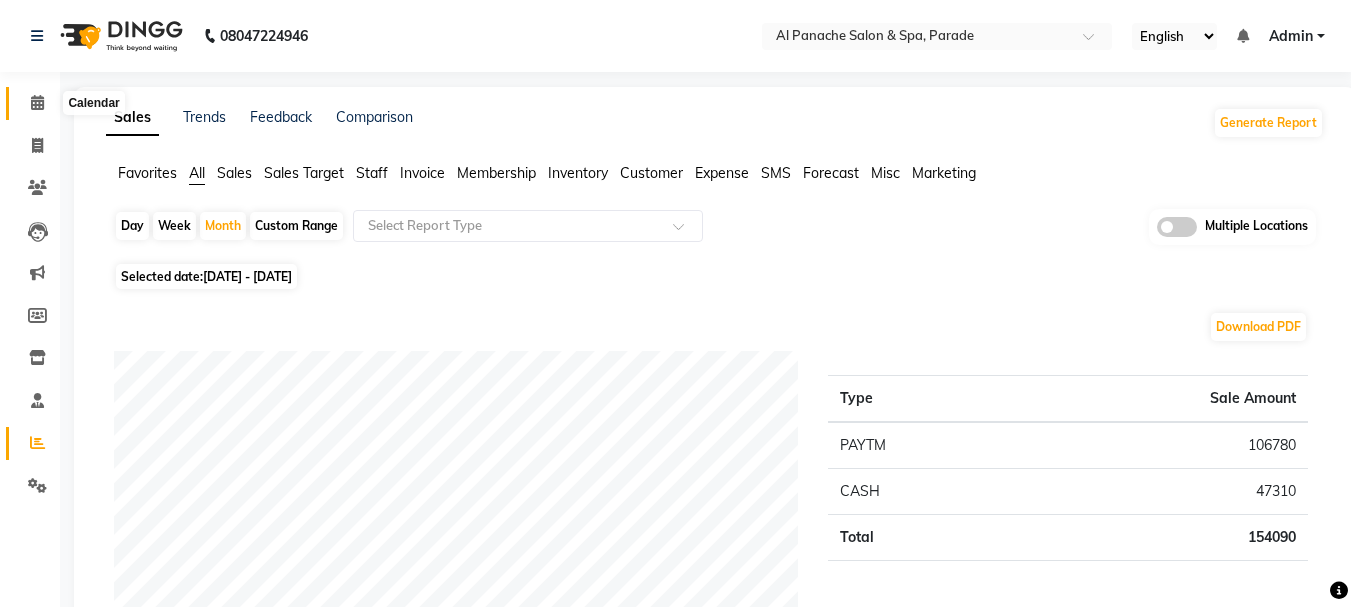 click 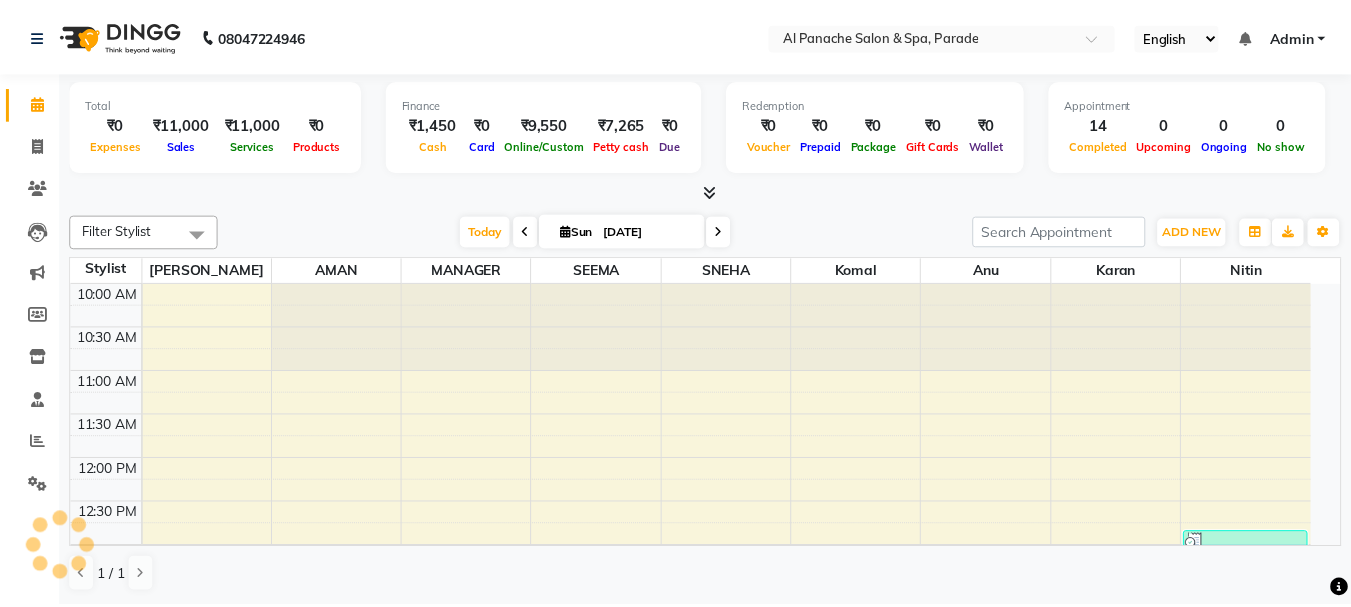 scroll, scrollTop: 0, scrollLeft: 0, axis: both 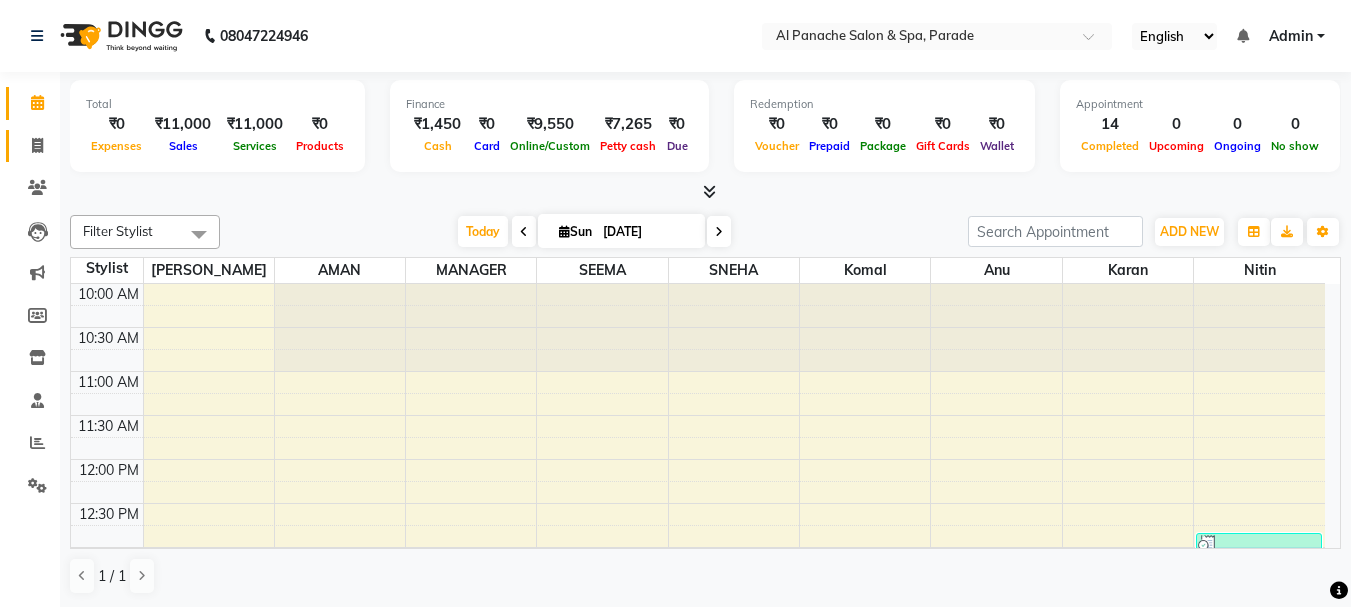 click on "Invoice" 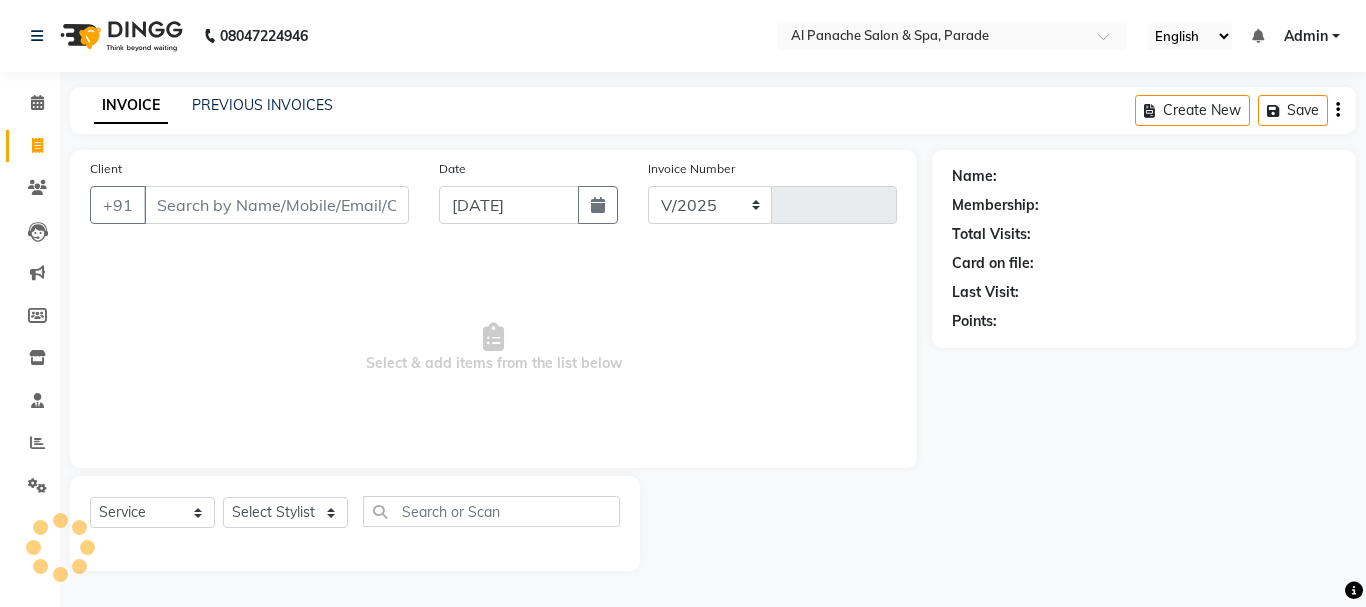 select on "463" 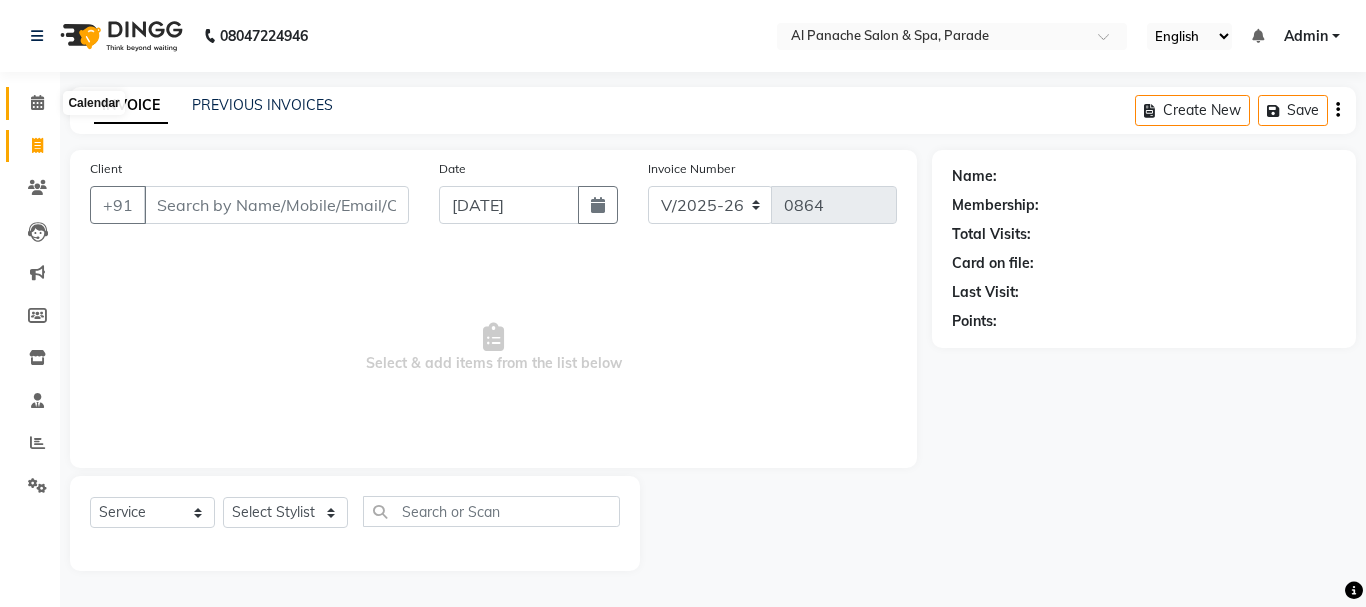 click 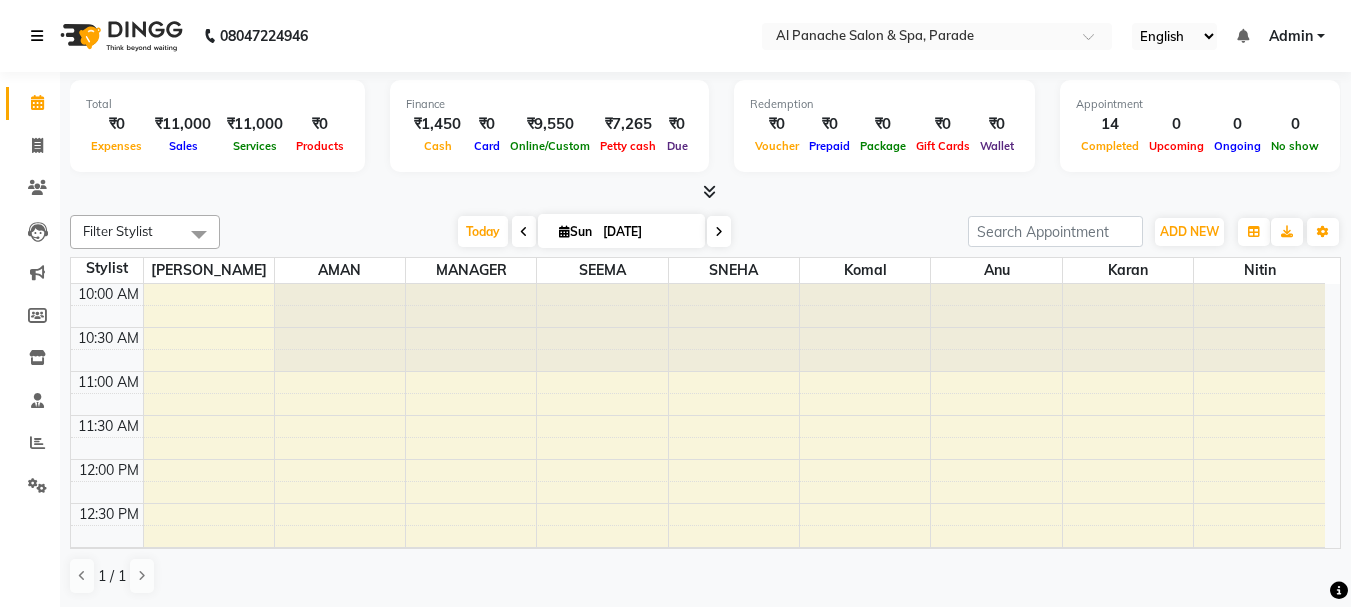 scroll, scrollTop: 0, scrollLeft: 0, axis: both 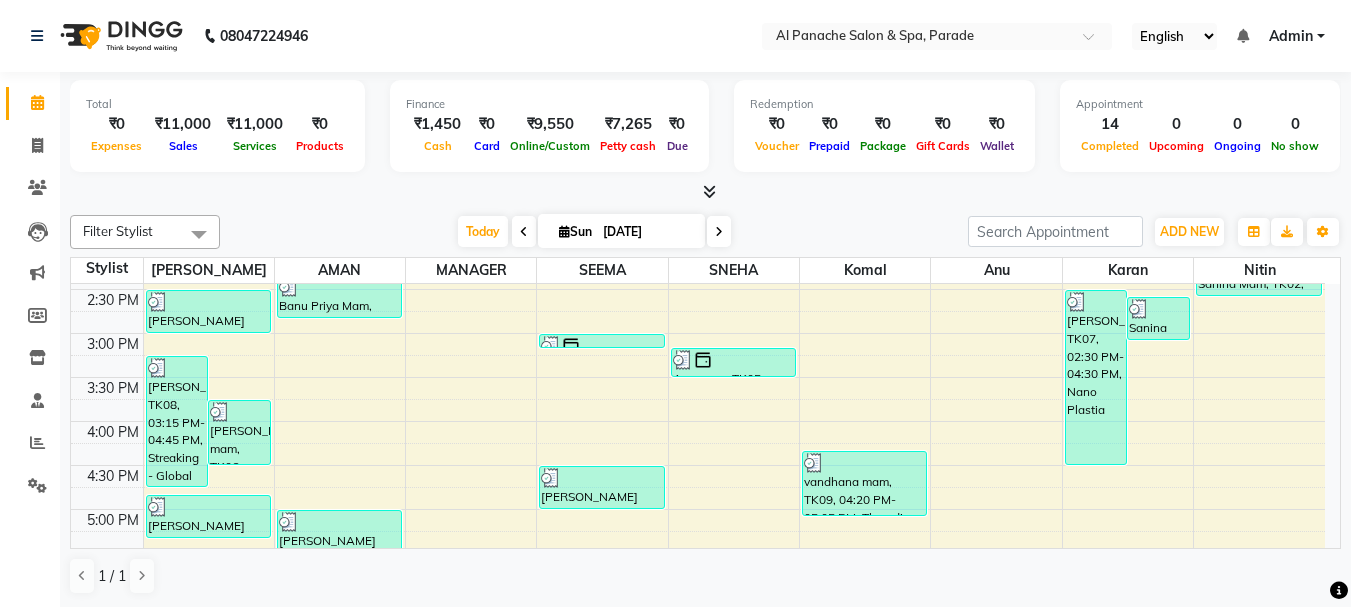 click at bounding box center (709, 191) 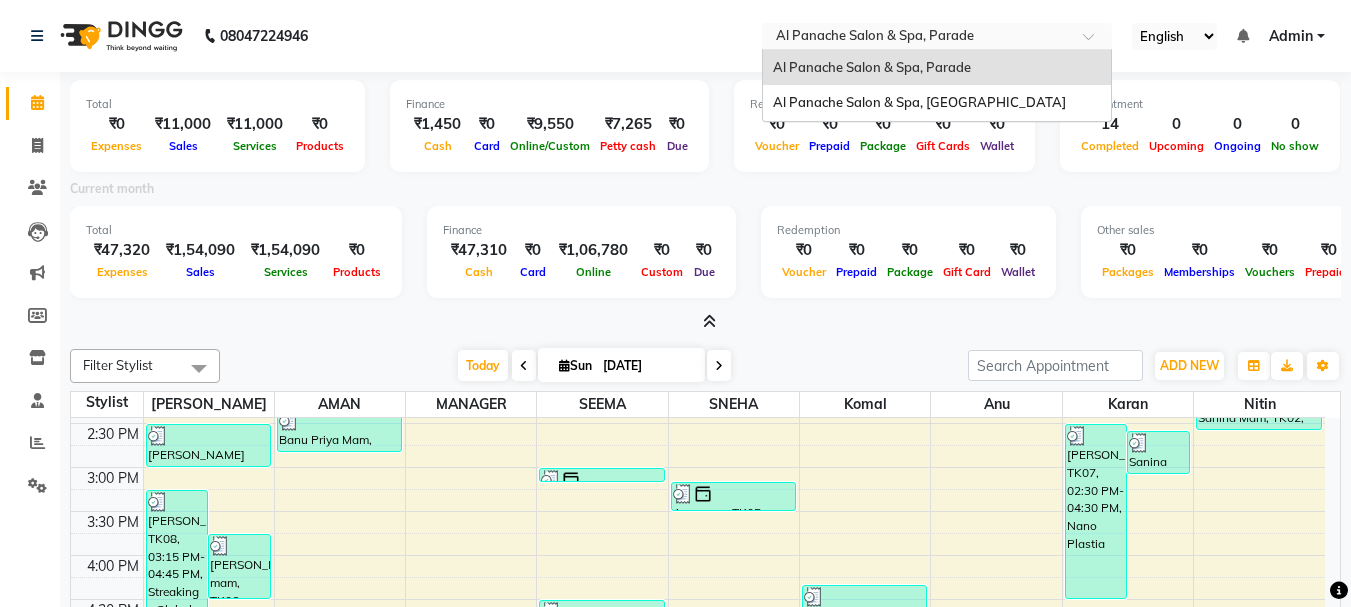 click at bounding box center [917, 38] 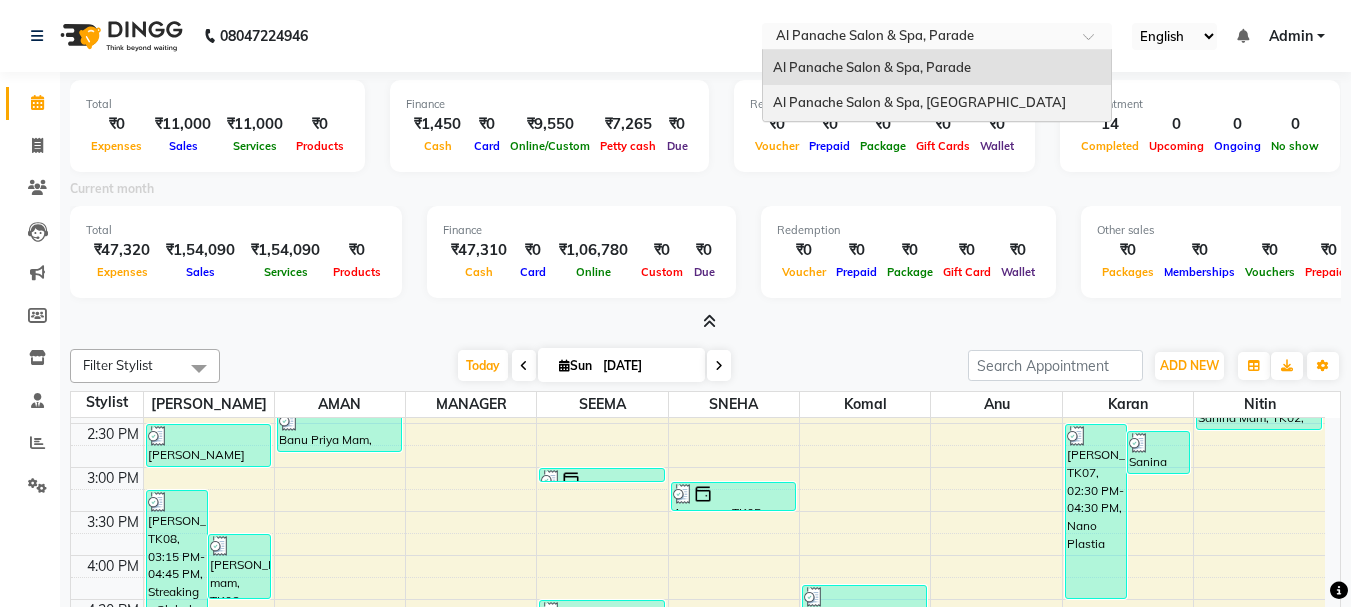 click on "Al Panache Salon & Spa, Shanti Palace" at bounding box center (937, 103) 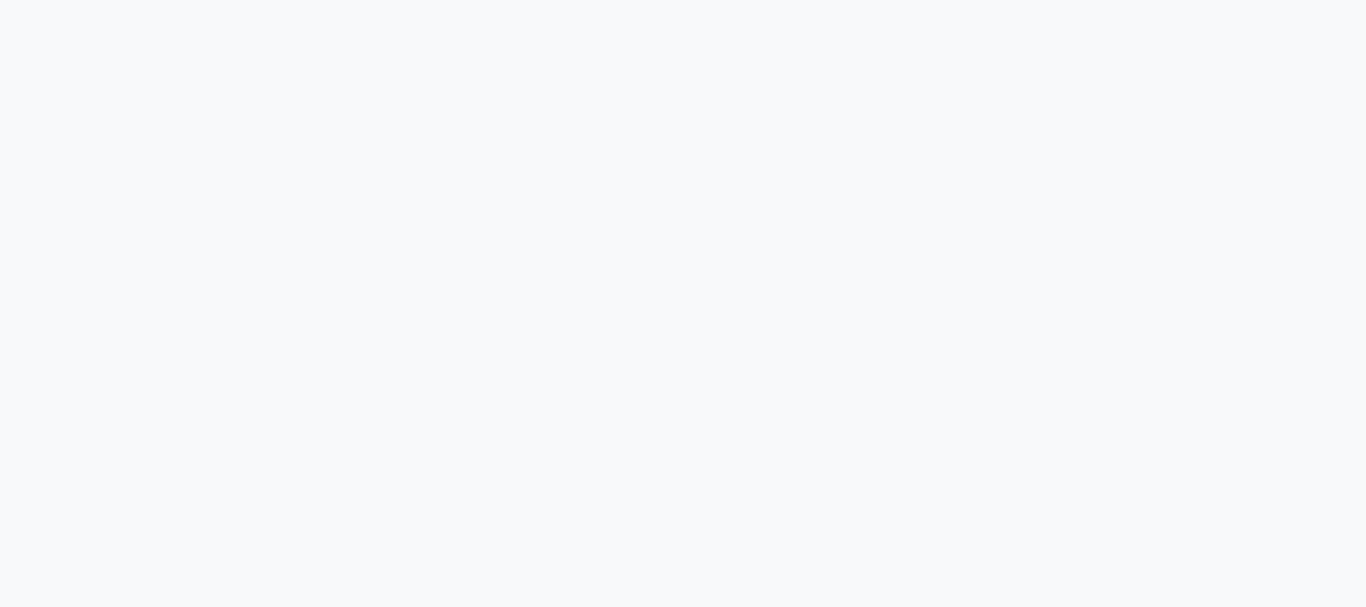 scroll, scrollTop: 0, scrollLeft: 0, axis: both 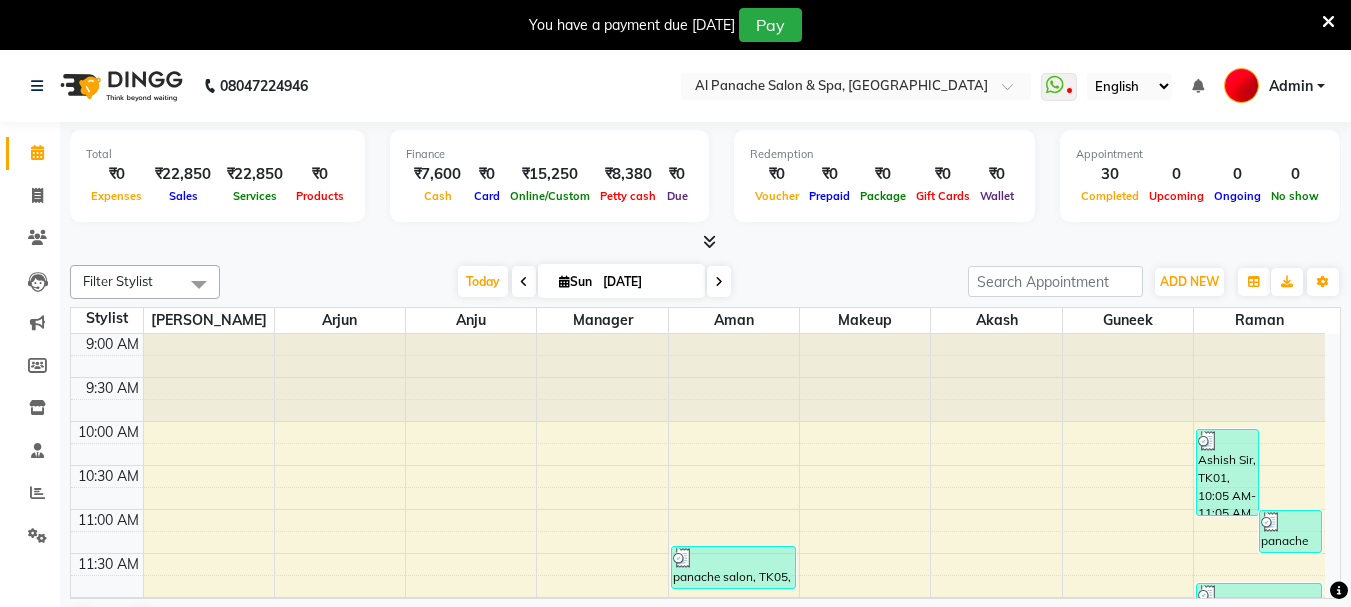 click at bounding box center [705, 242] 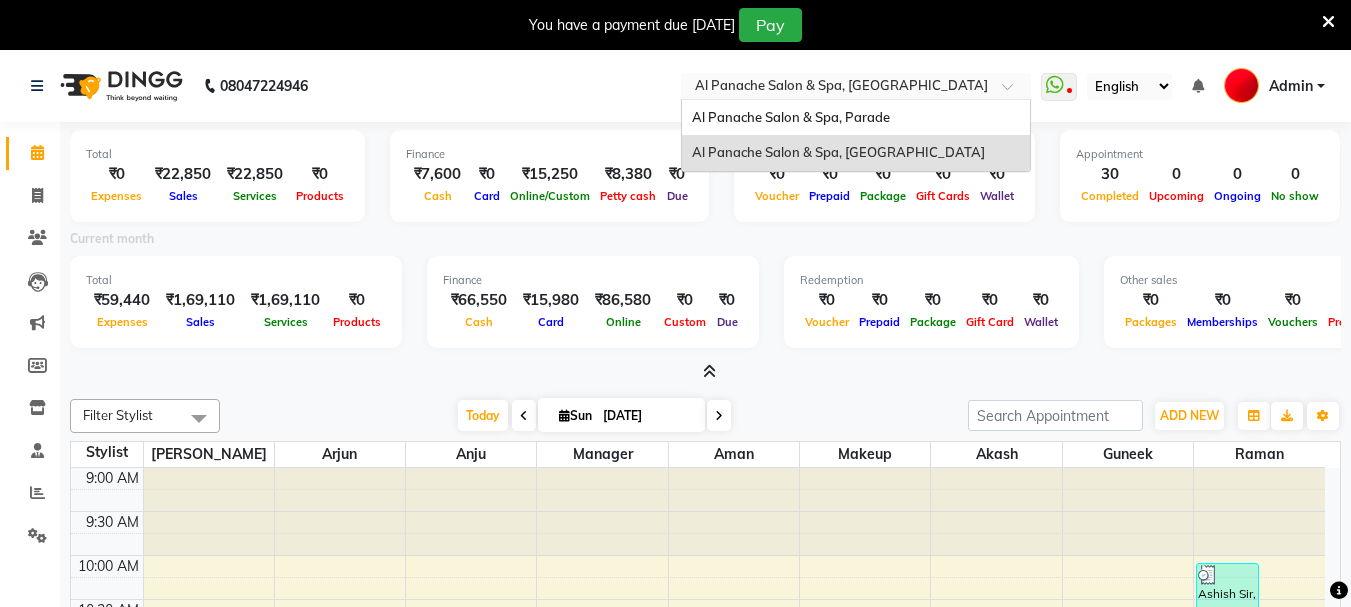 click at bounding box center (836, 88) 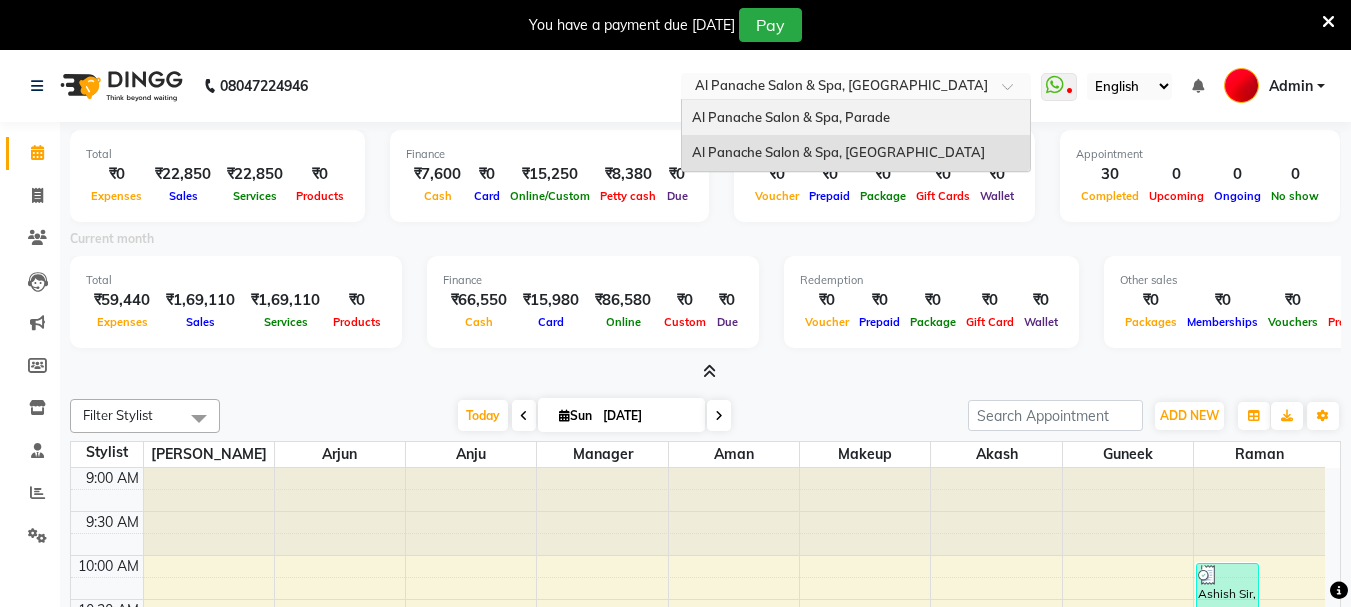 click on "Al Panache Salon & Spa, Parade" at bounding box center (791, 117) 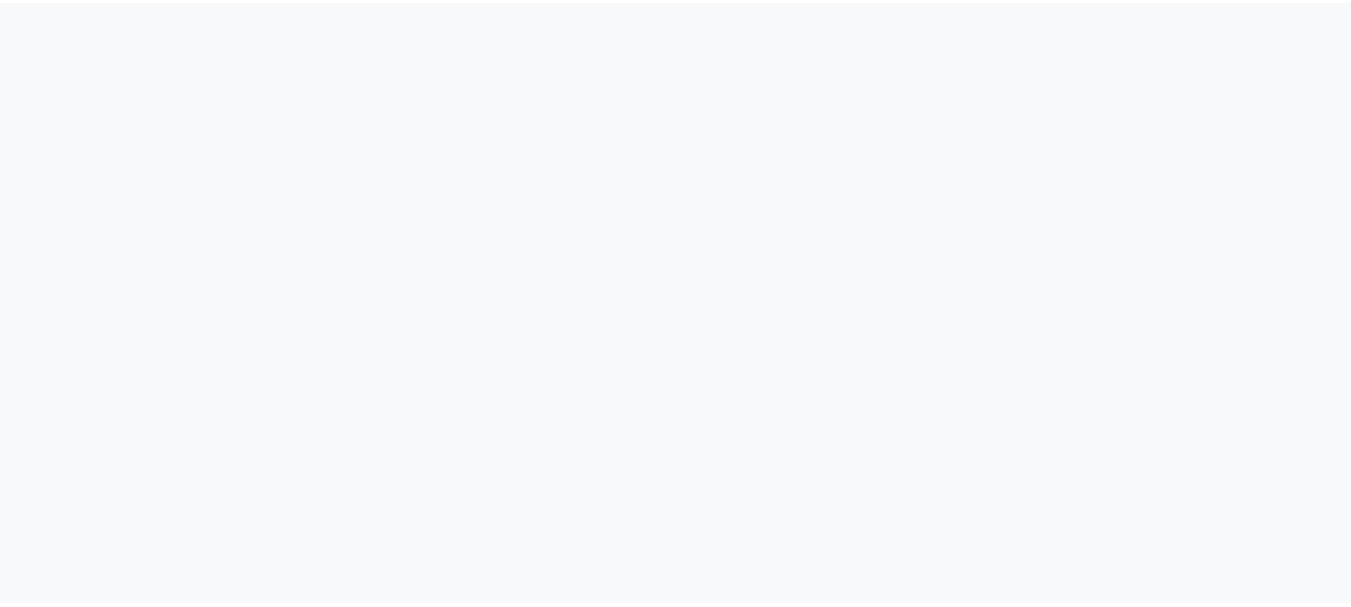 scroll, scrollTop: 0, scrollLeft: 0, axis: both 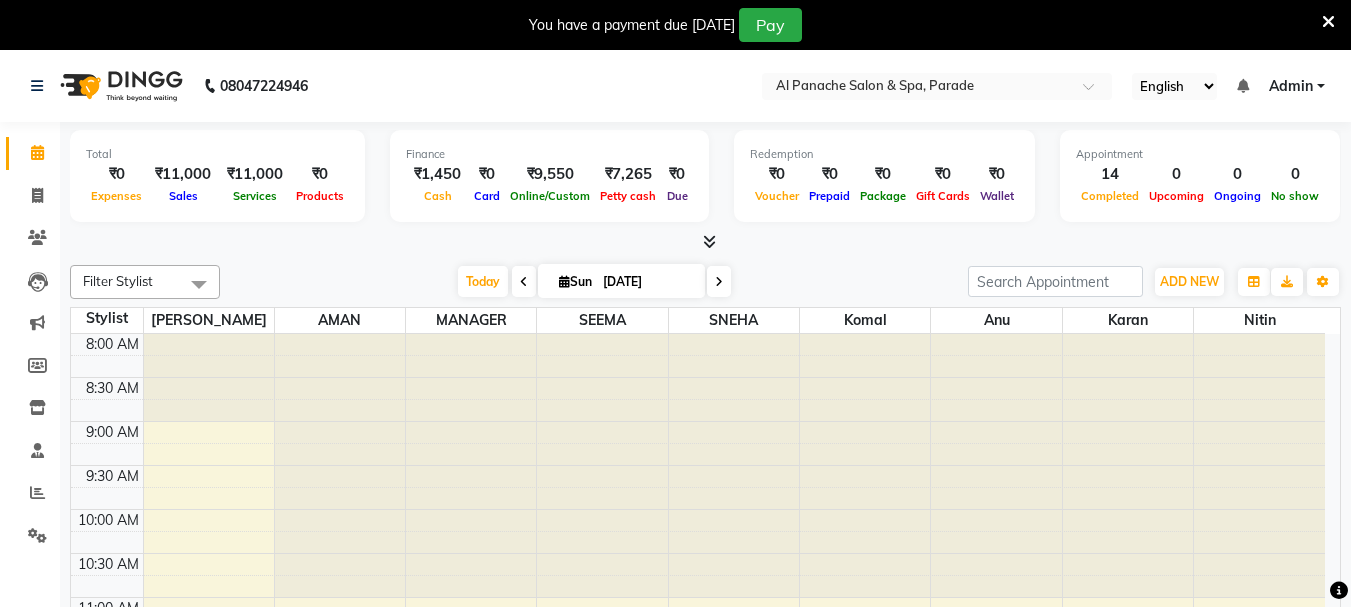 select on "en" 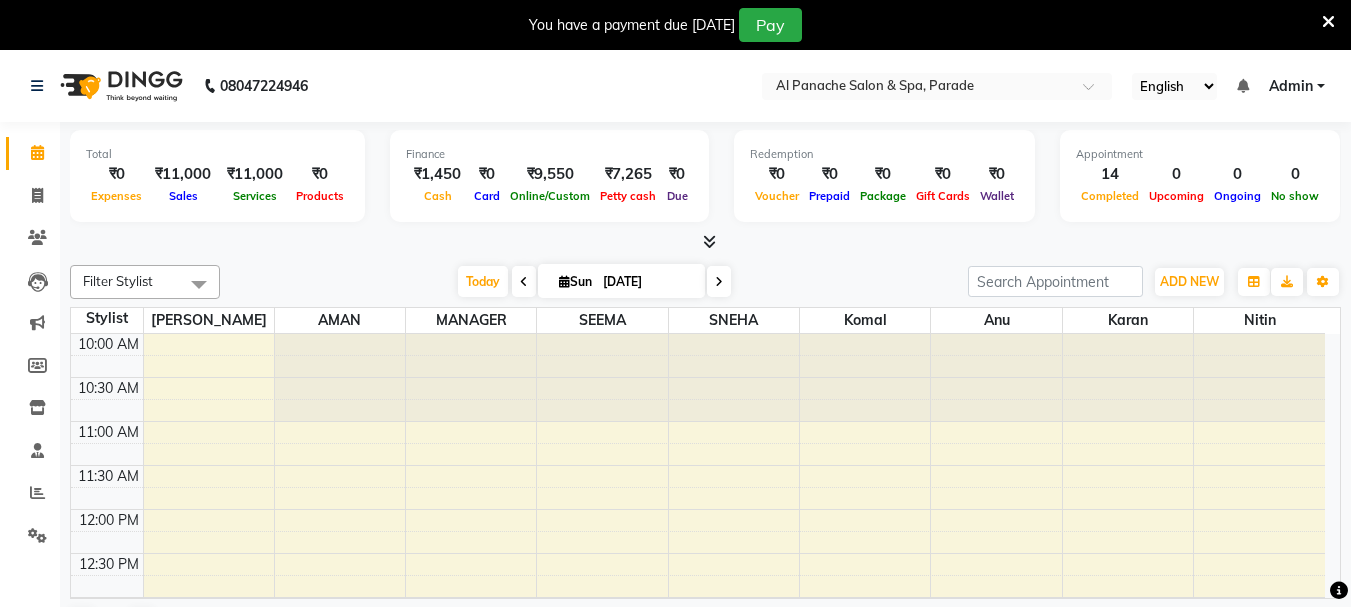 scroll, scrollTop: 0, scrollLeft: 0, axis: both 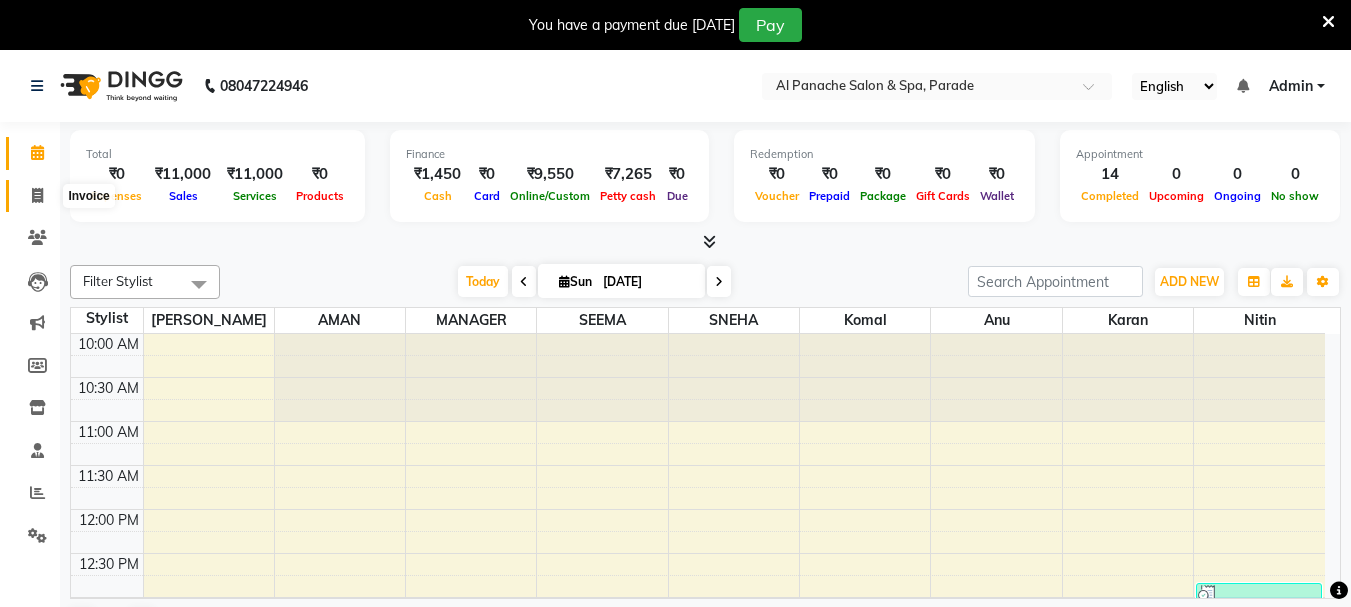 click 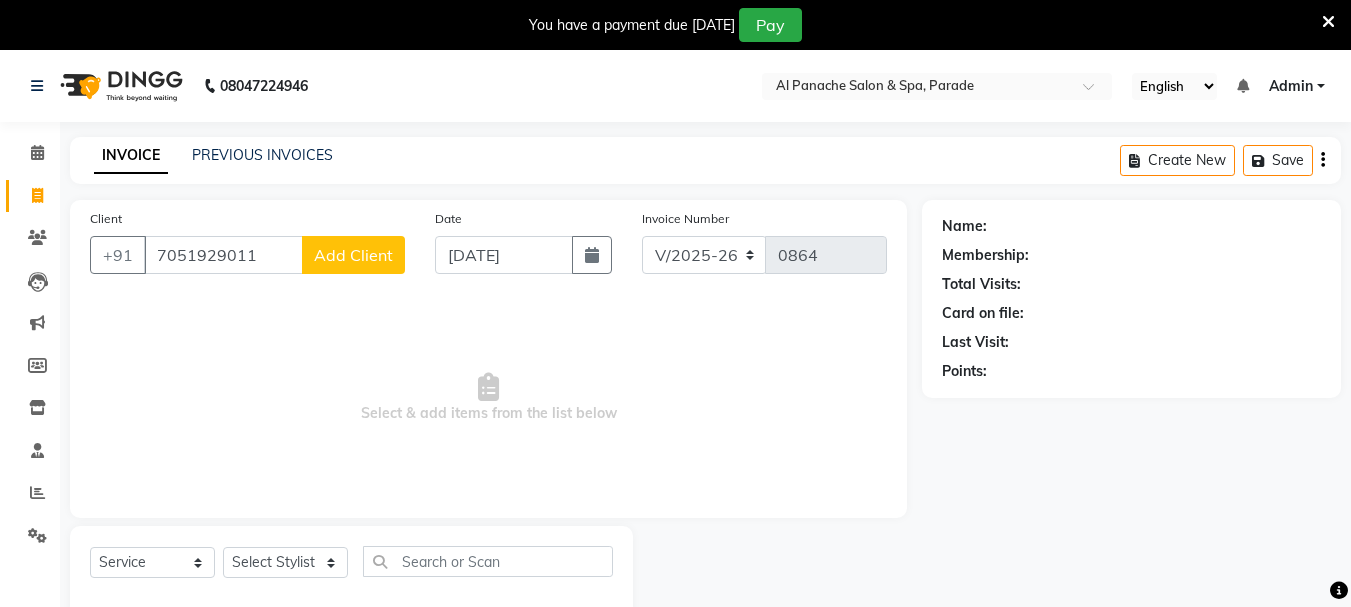 type on "7051929011" 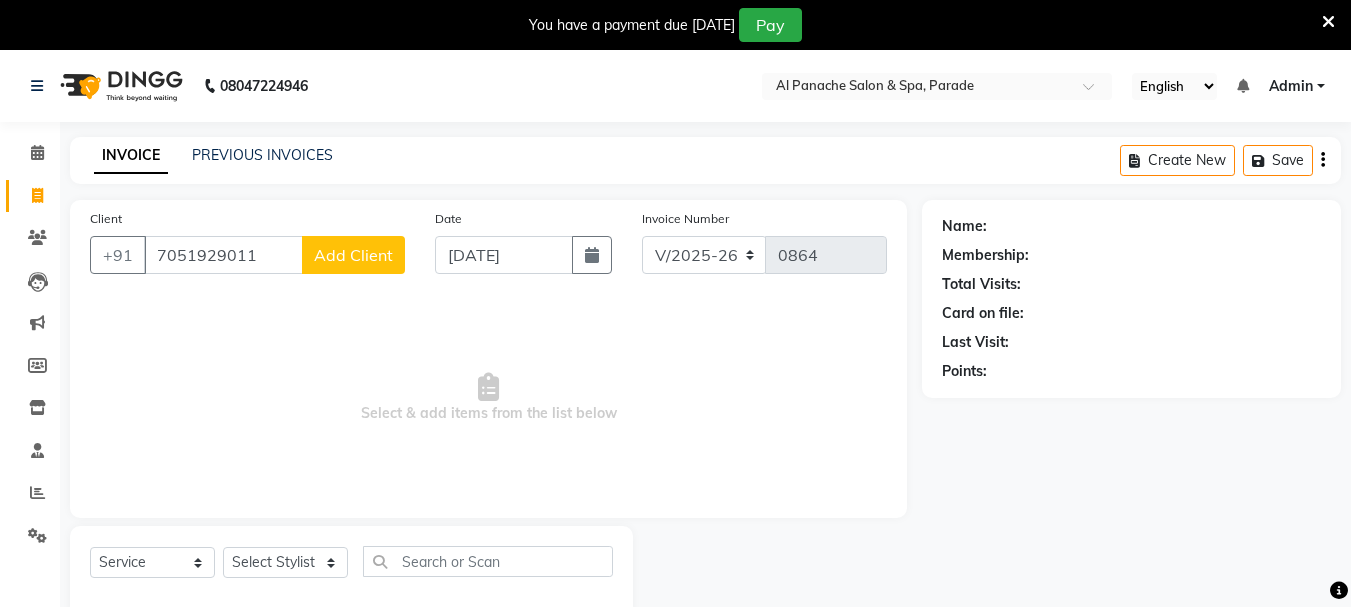 click on "Add Client" 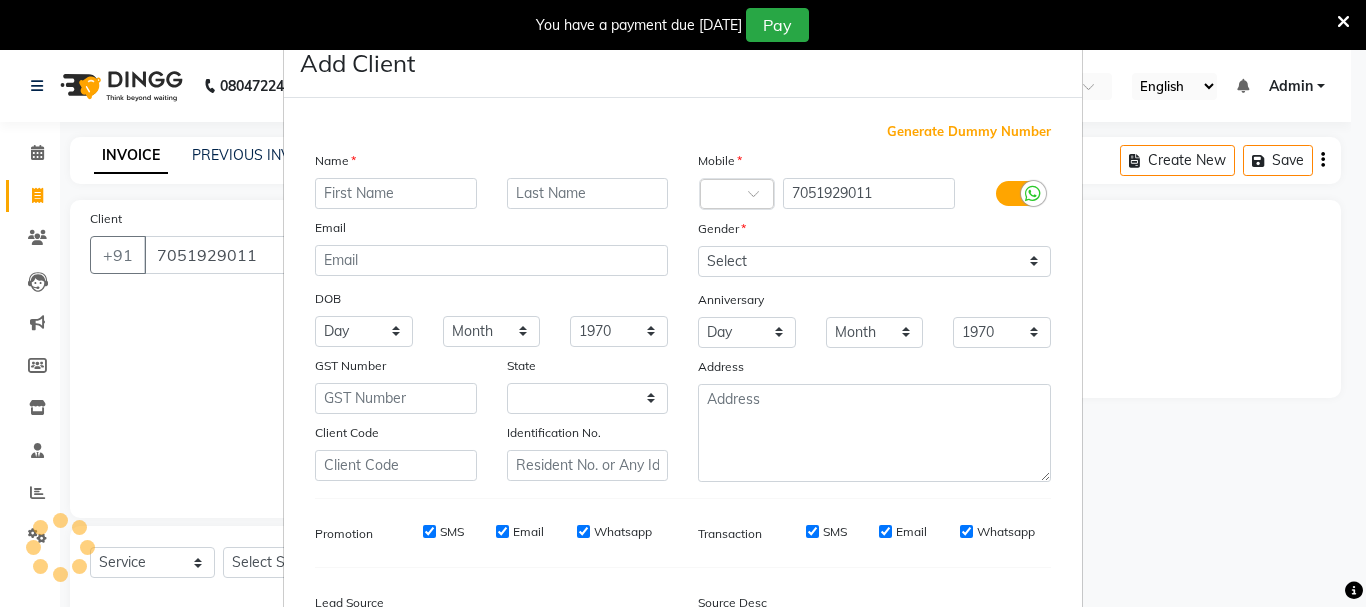 select on "15" 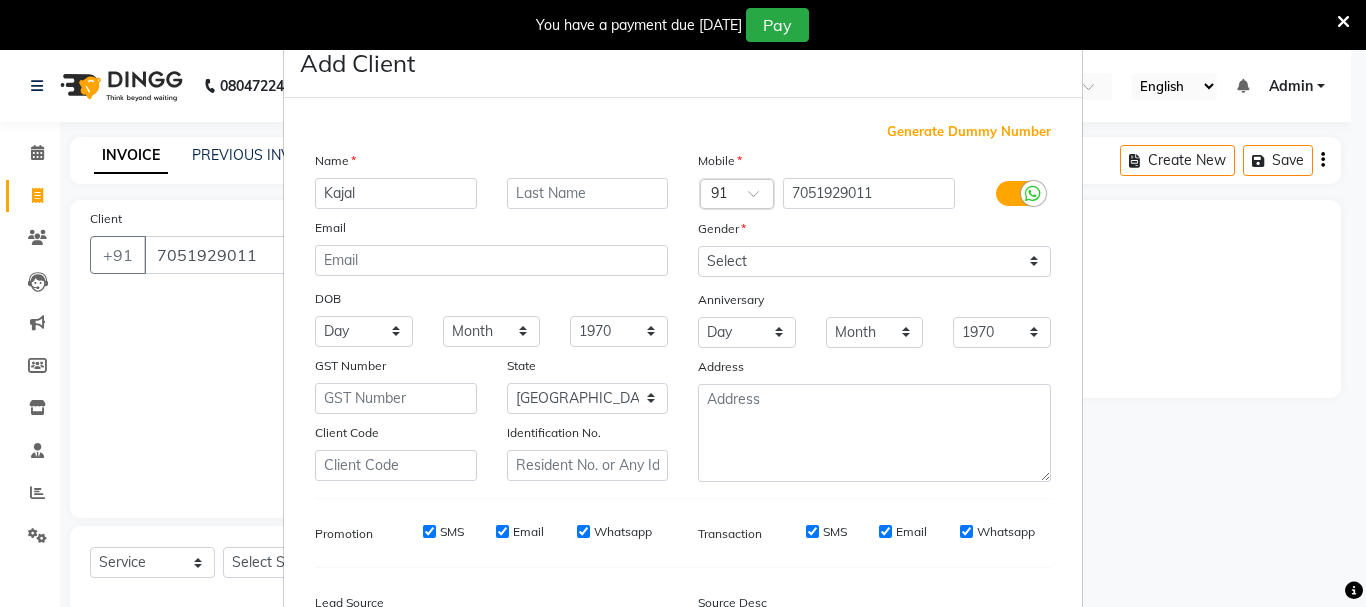 type on "Kajal" 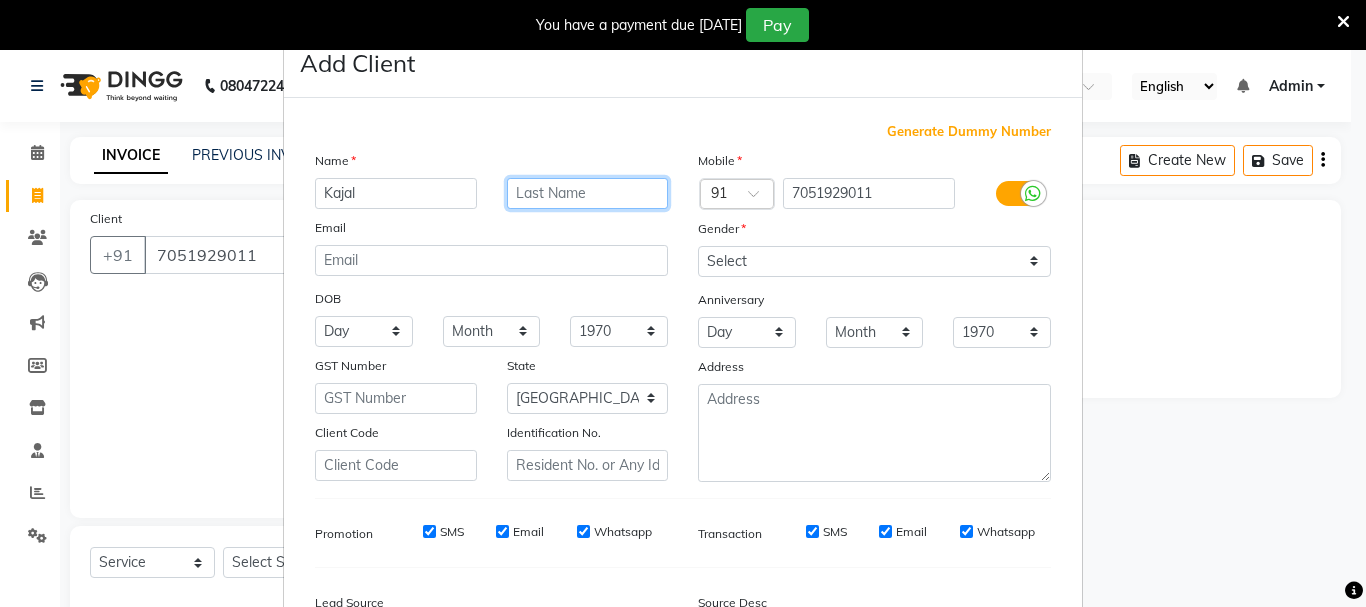 click at bounding box center [588, 193] 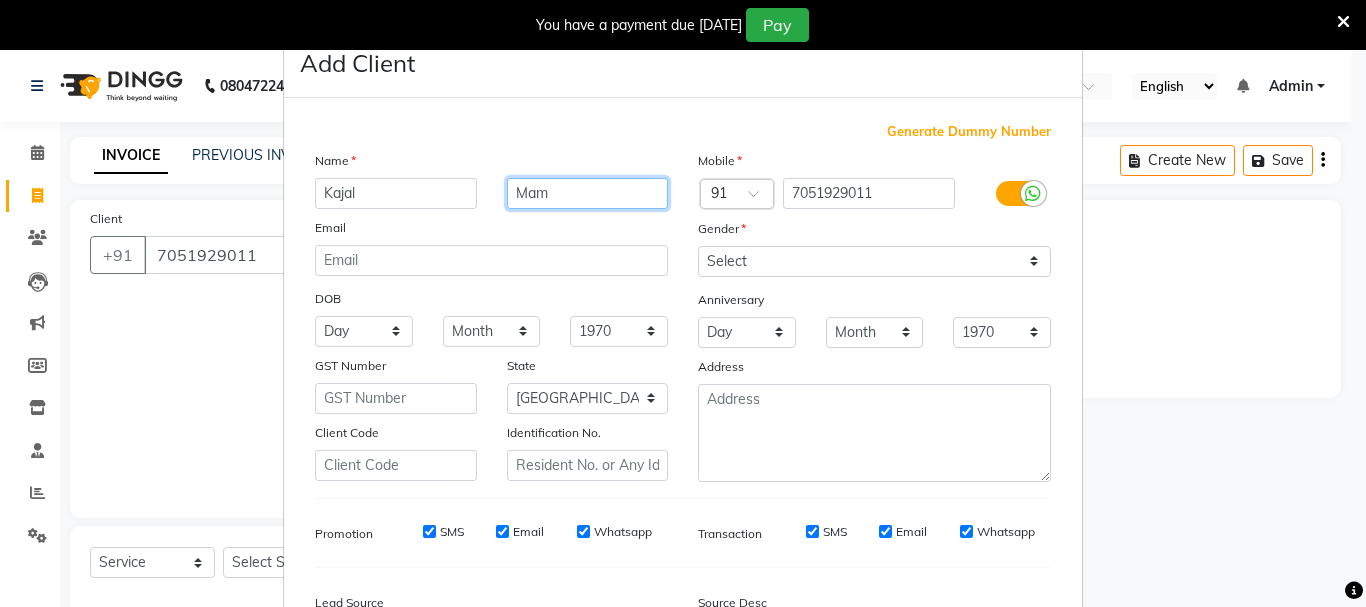 type on "Mam" 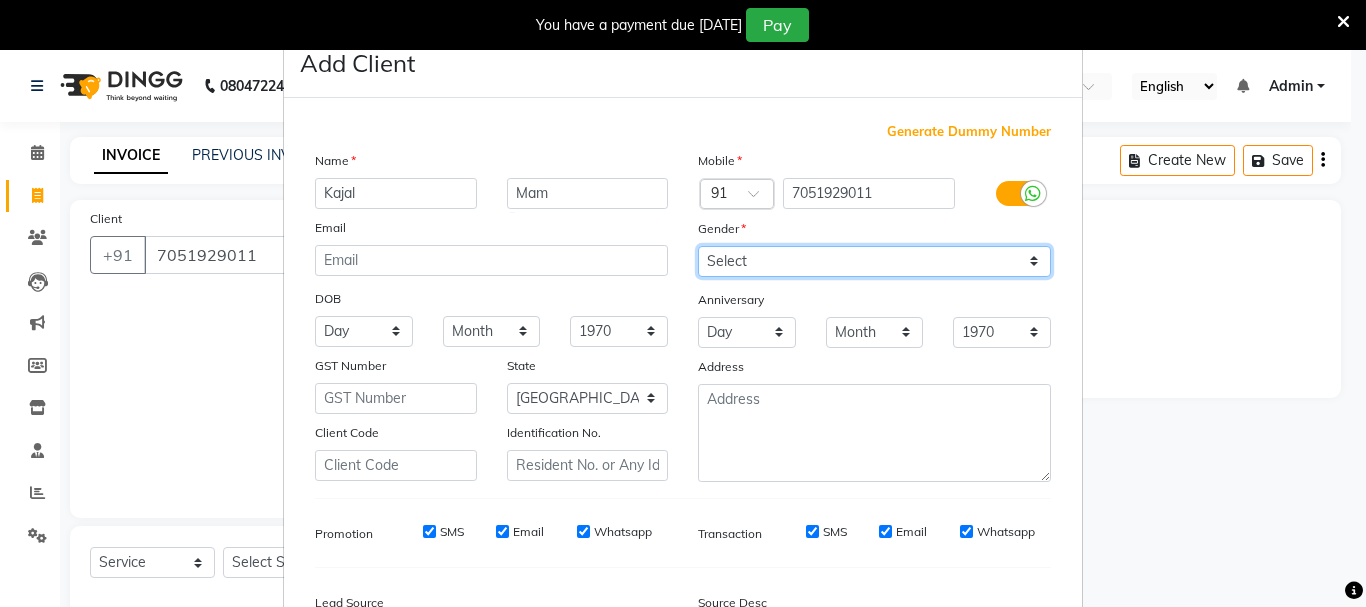 click on "Select Male Female Other Prefer Not To Say" at bounding box center [874, 261] 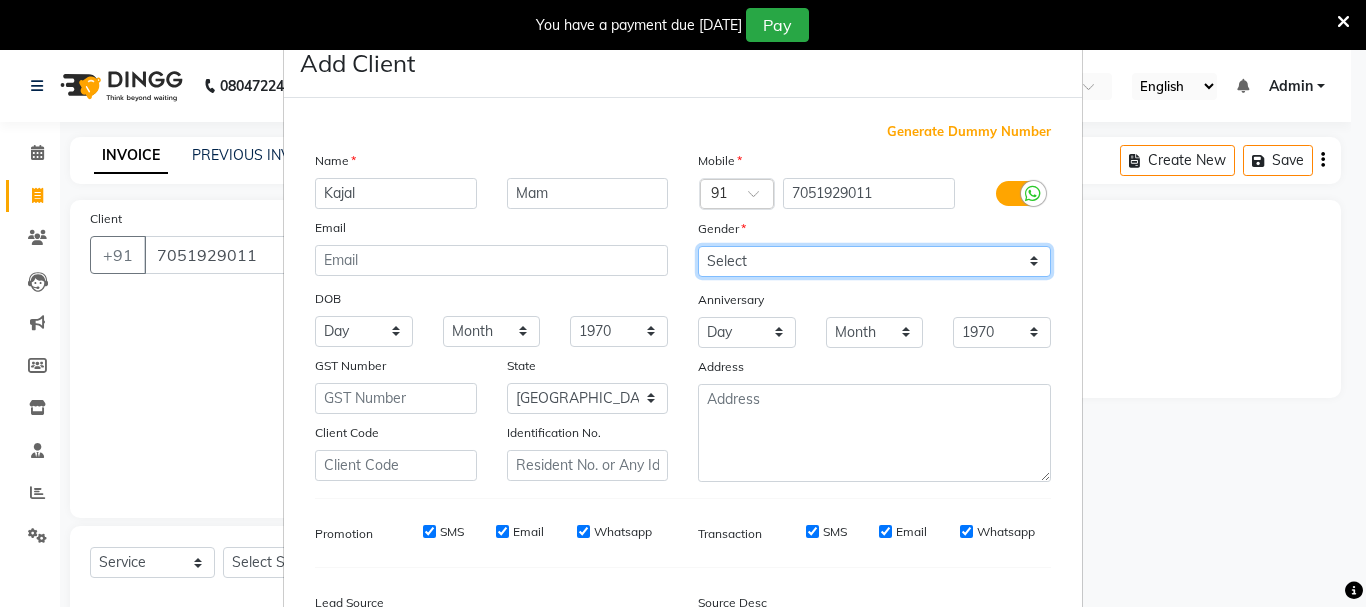 select on "female" 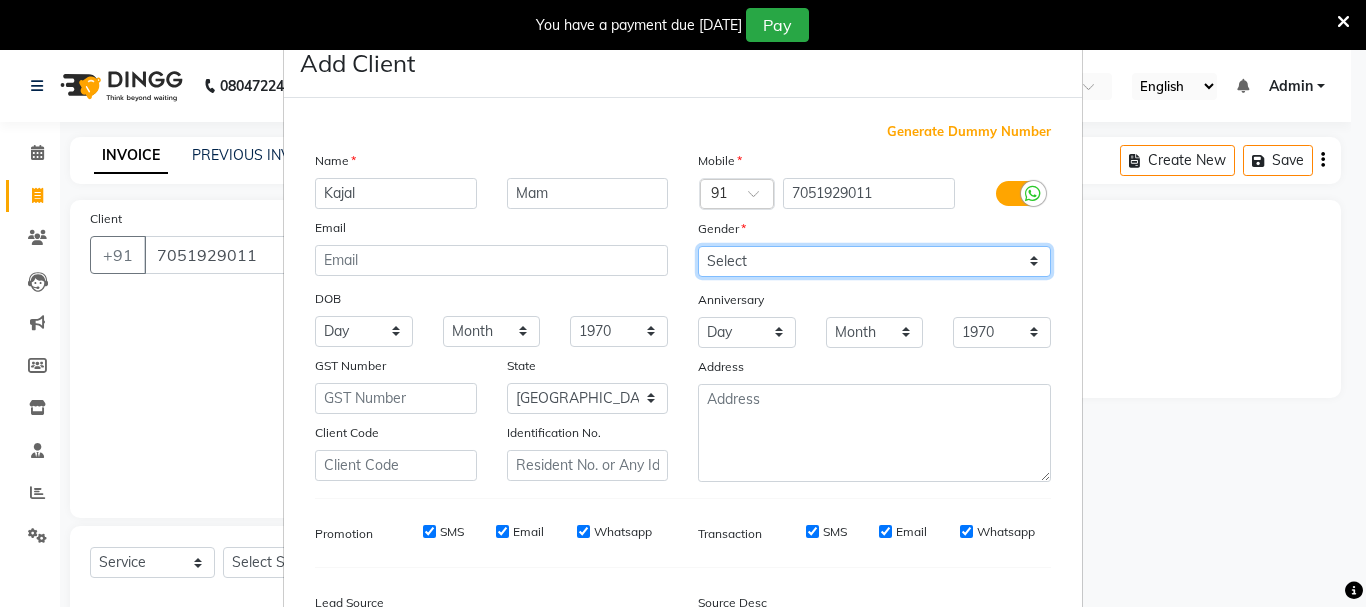 click on "Select Male Female Other Prefer Not To Say" at bounding box center (874, 261) 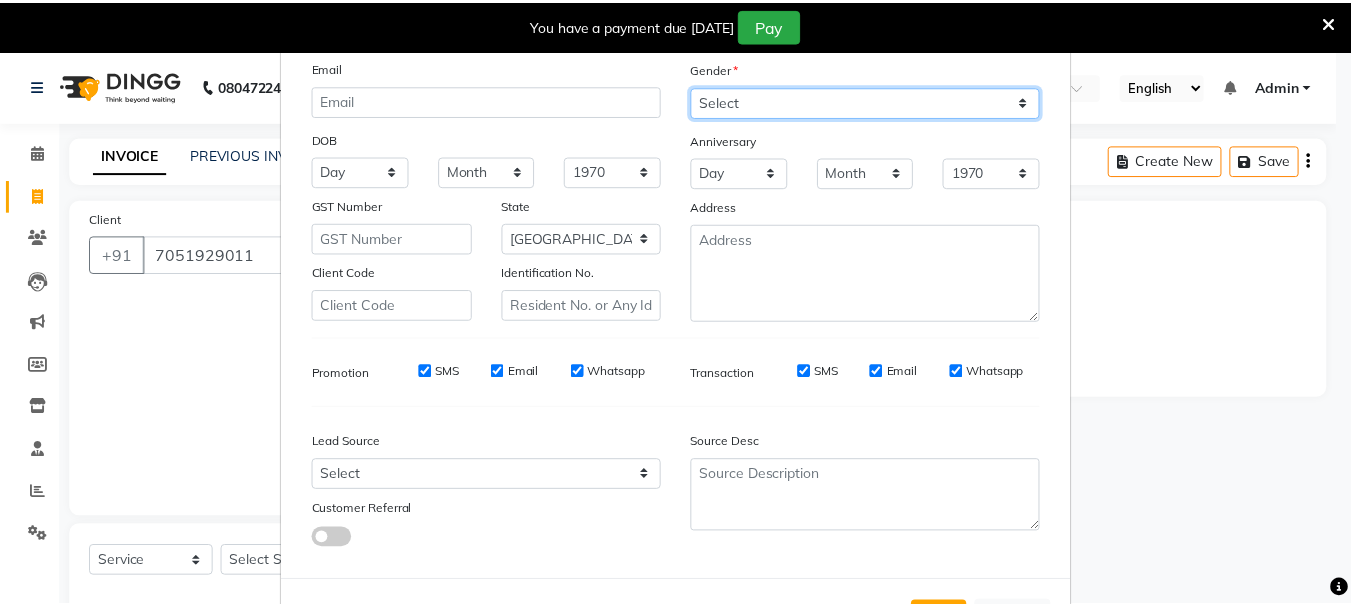 scroll, scrollTop: 242, scrollLeft: 0, axis: vertical 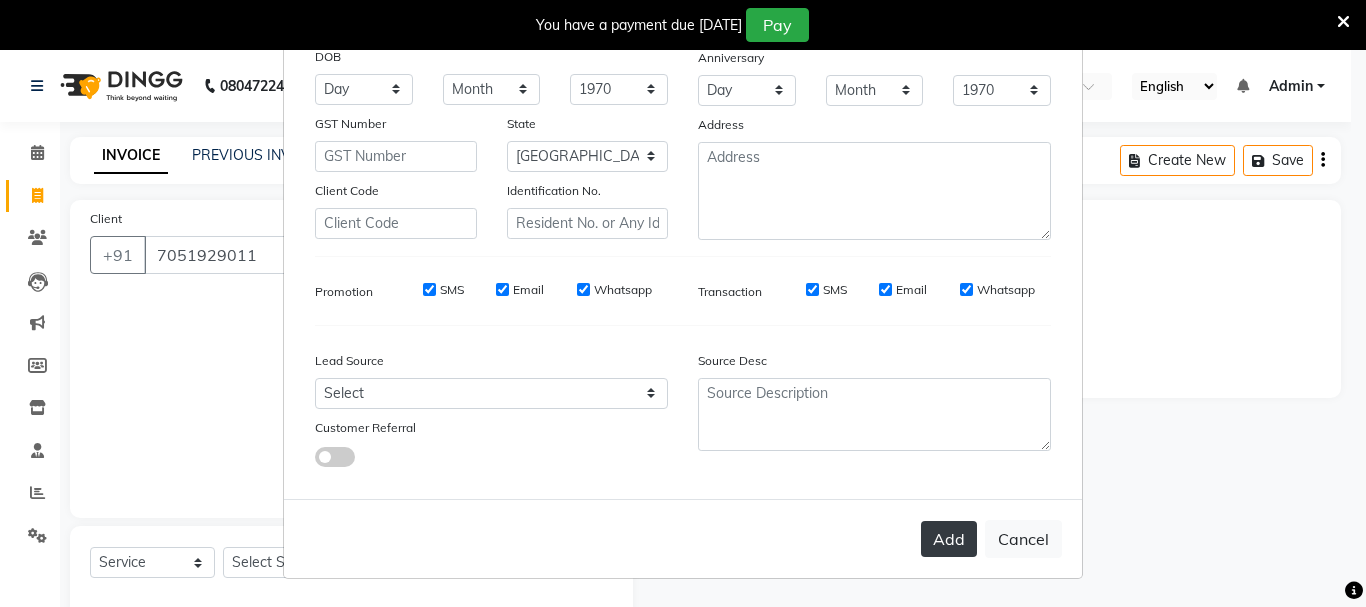 click on "Add" at bounding box center [949, 539] 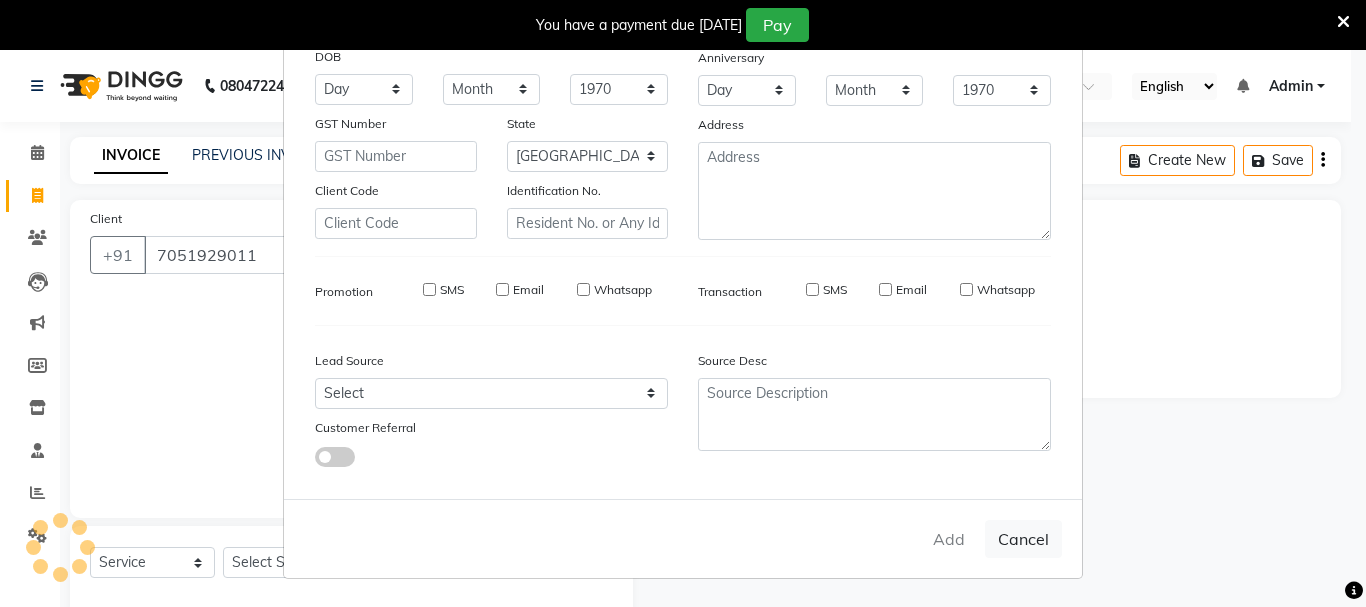 type 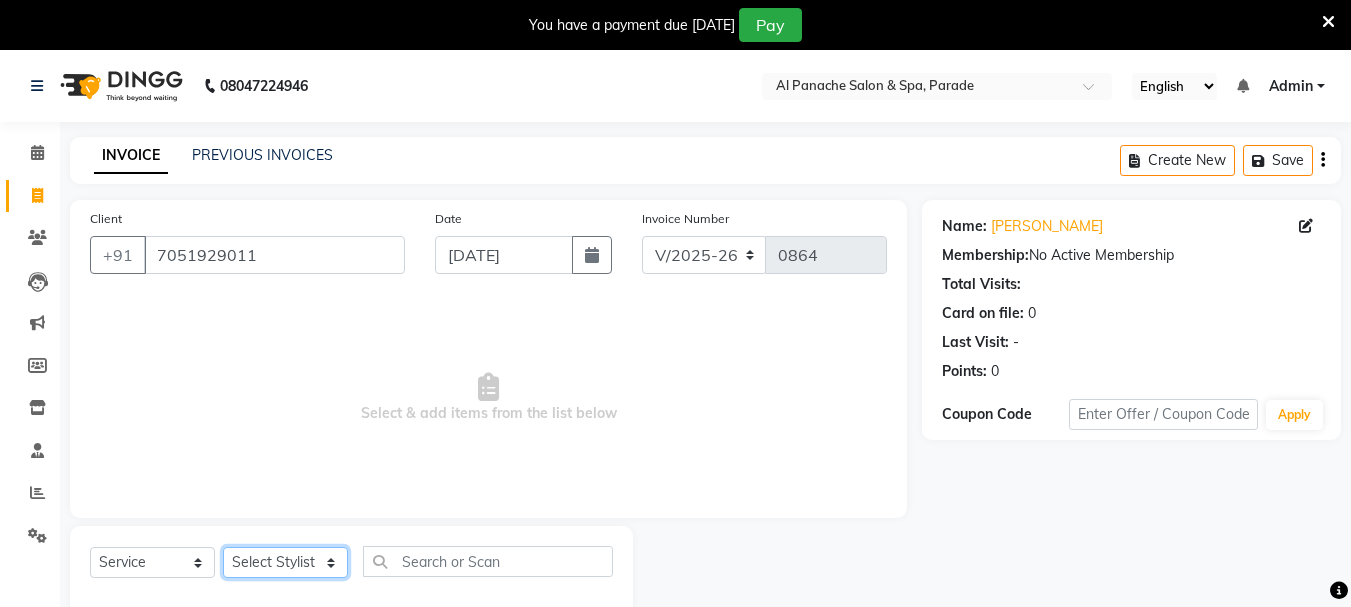 click on "Select Stylist AMAN Anu Karan Komal  MANAGER Nitin RAJVEER  SEEMA SNEHA" 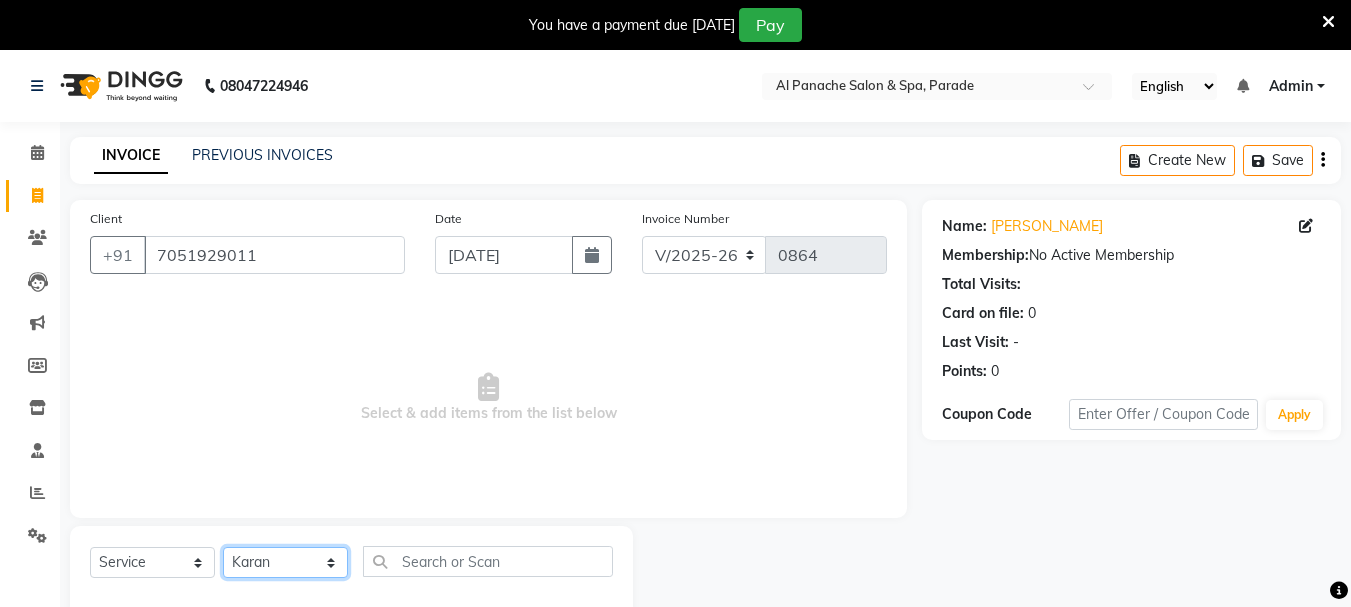 click on "Select Stylist AMAN Anu Karan Komal  MANAGER Nitin RAJVEER  SEEMA SNEHA" 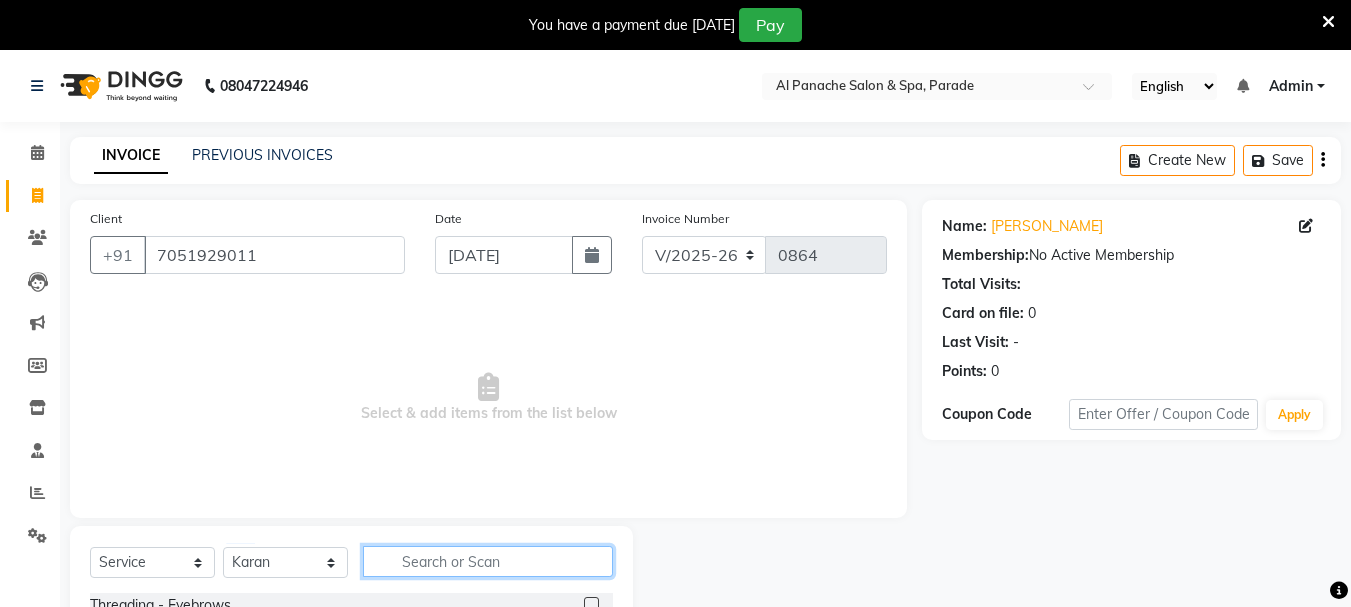 click 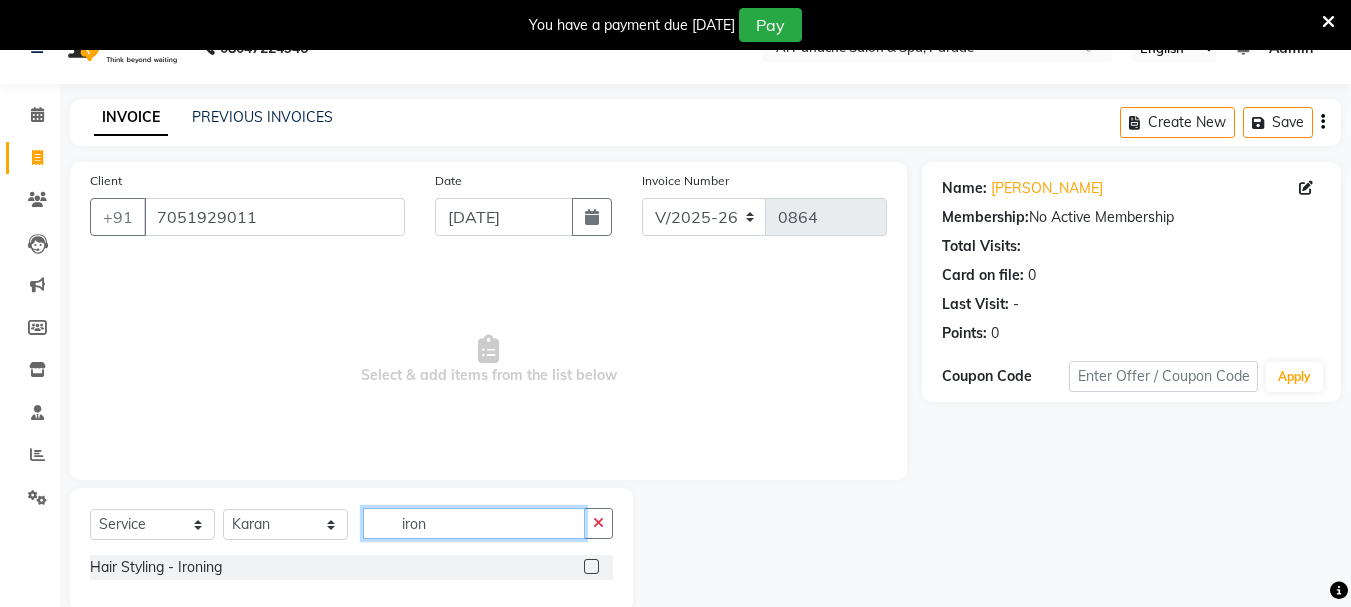 scroll, scrollTop: 73, scrollLeft: 0, axis: vertical 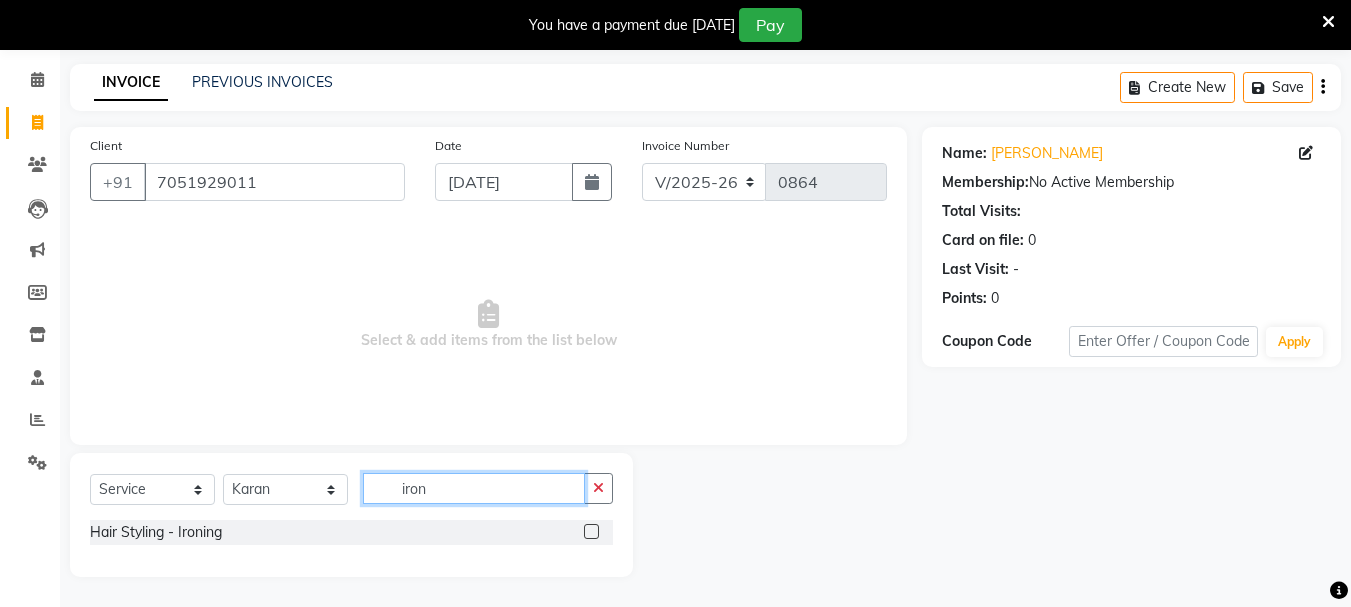 type on "iron" 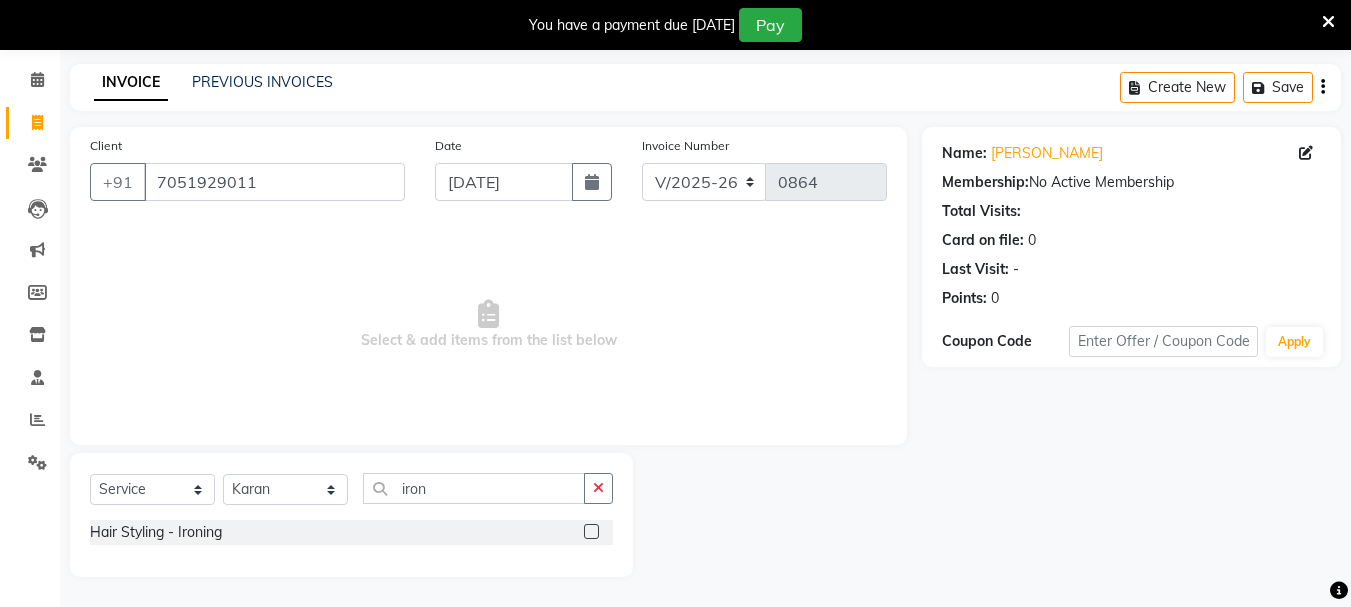 click 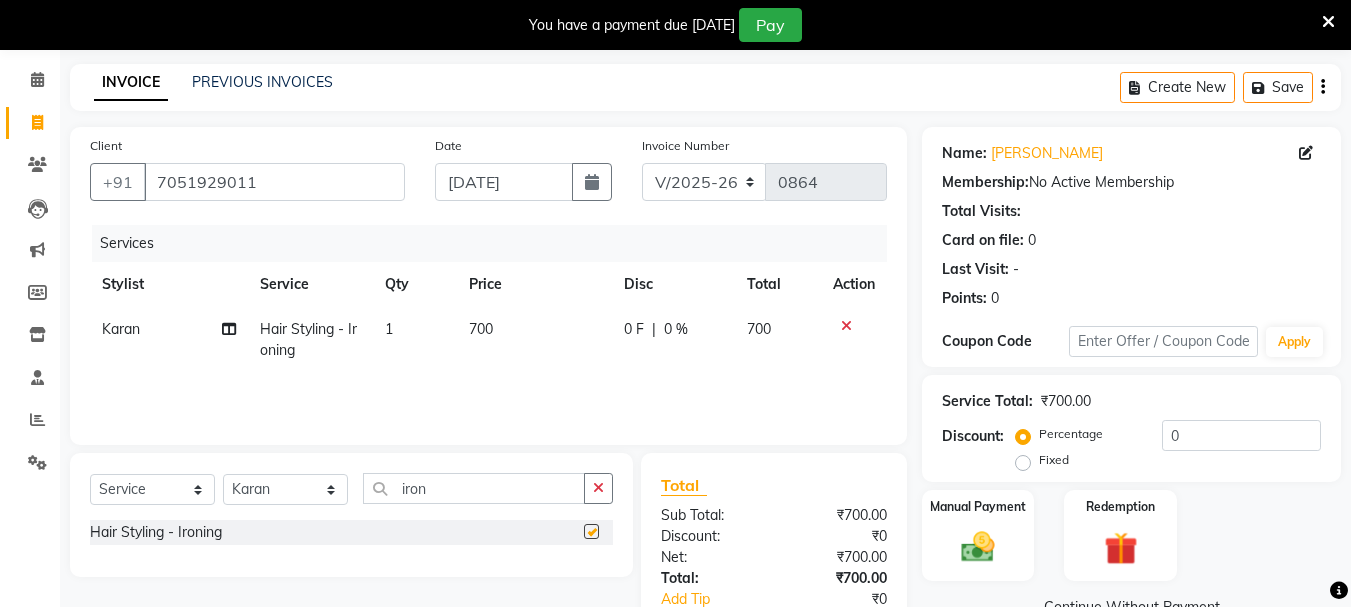 checkbox on "false" 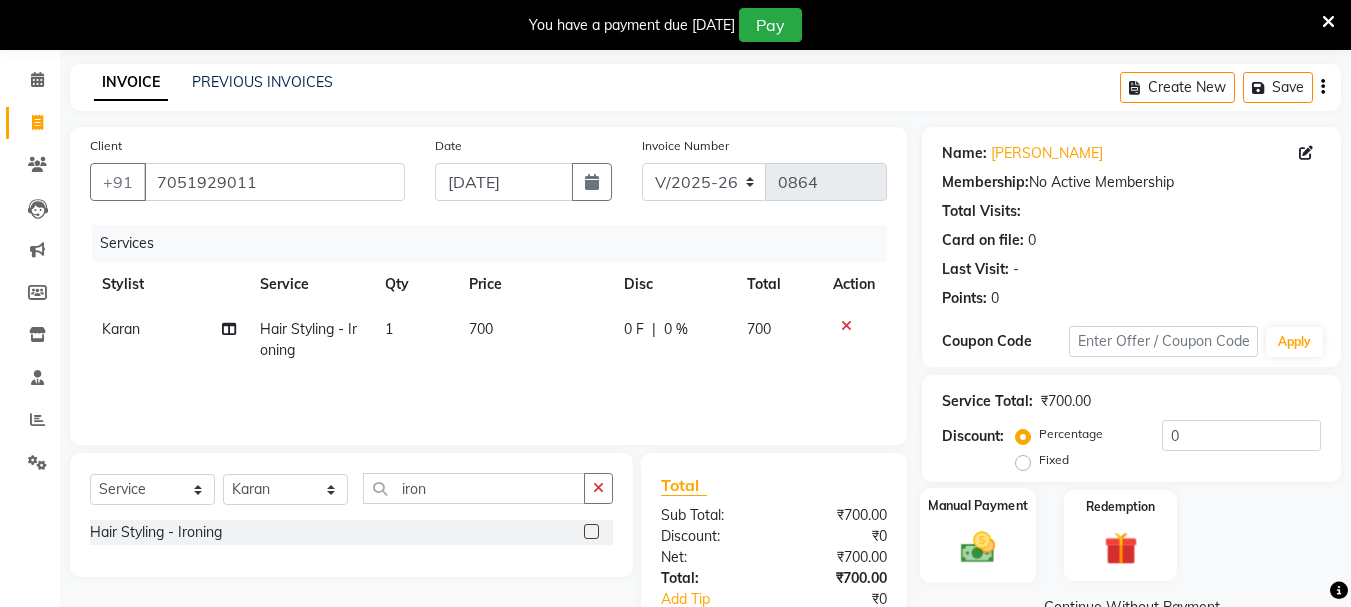 click 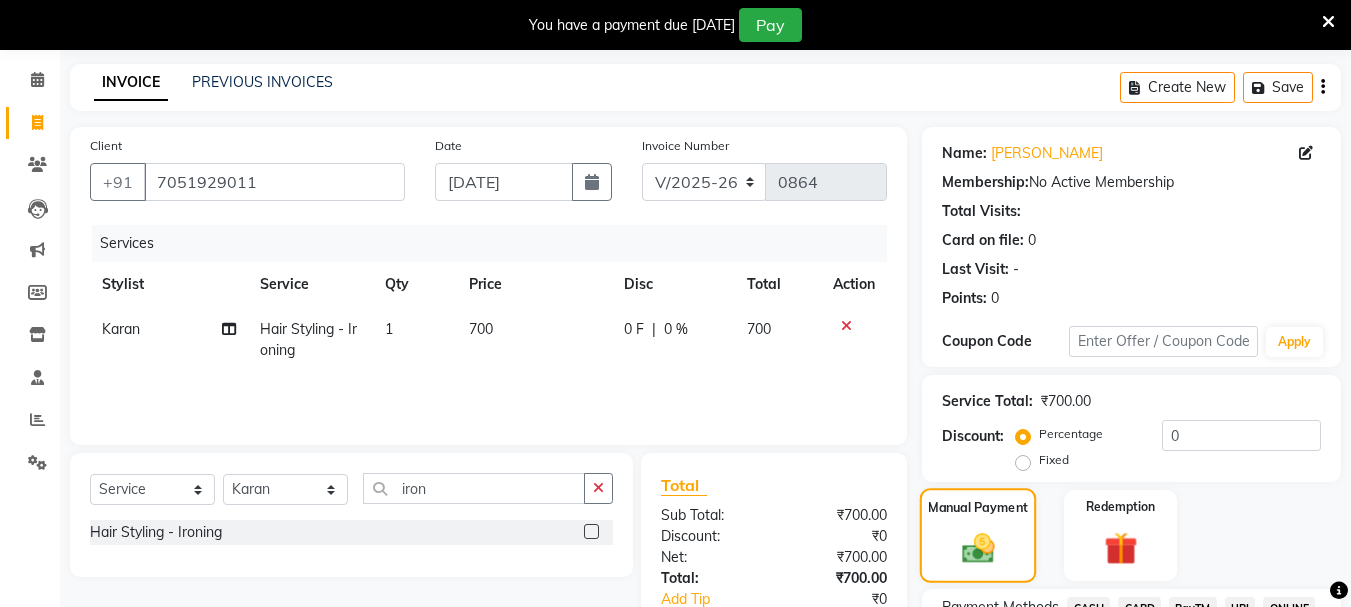 scroll, scrollTop: 246, scrollLeft: 0, axis: vertical 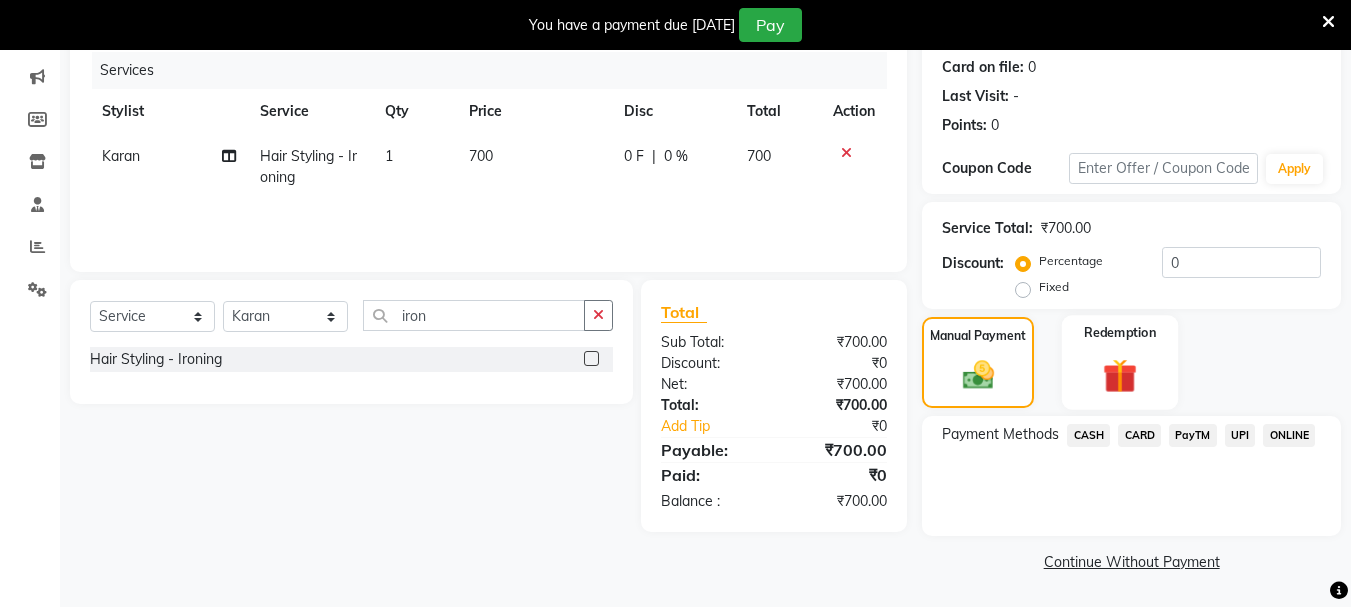 click on "Redemption" 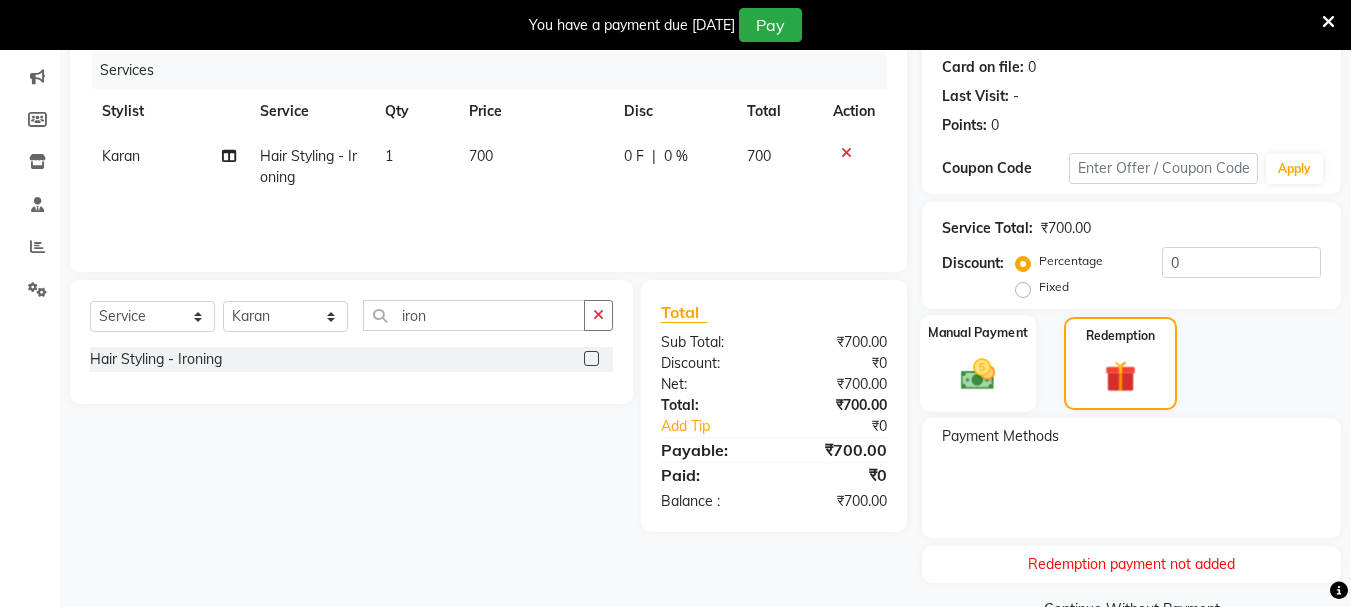 click on "Manual Payment" 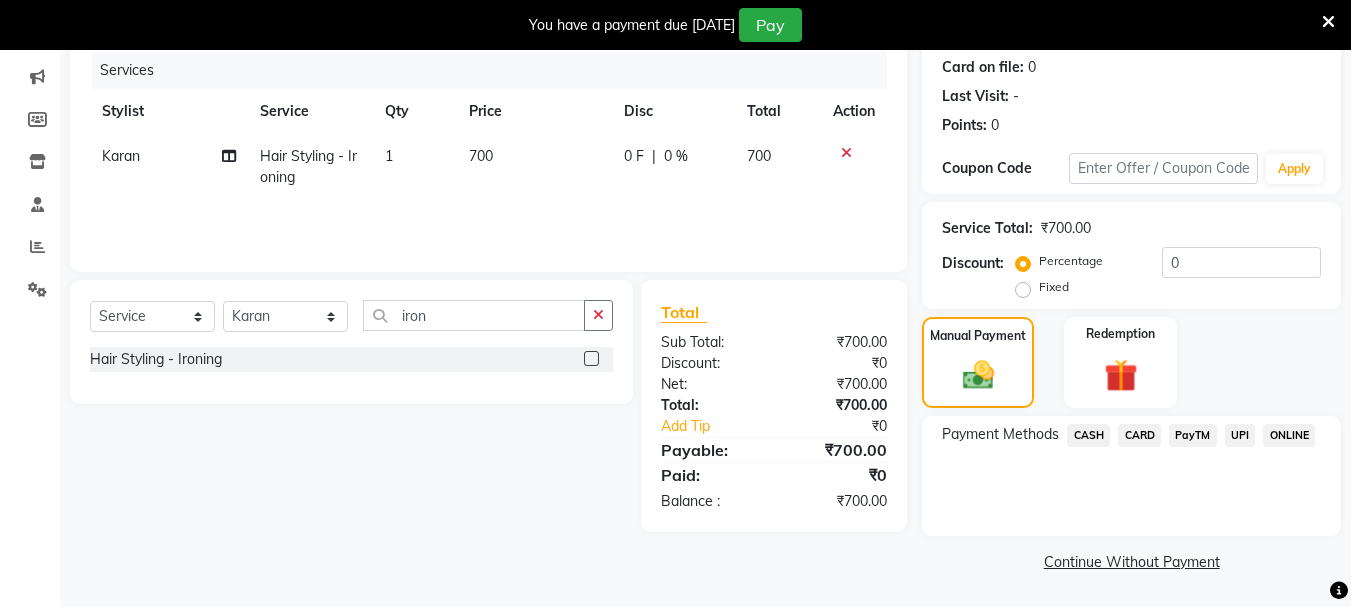 click on "PayTM" 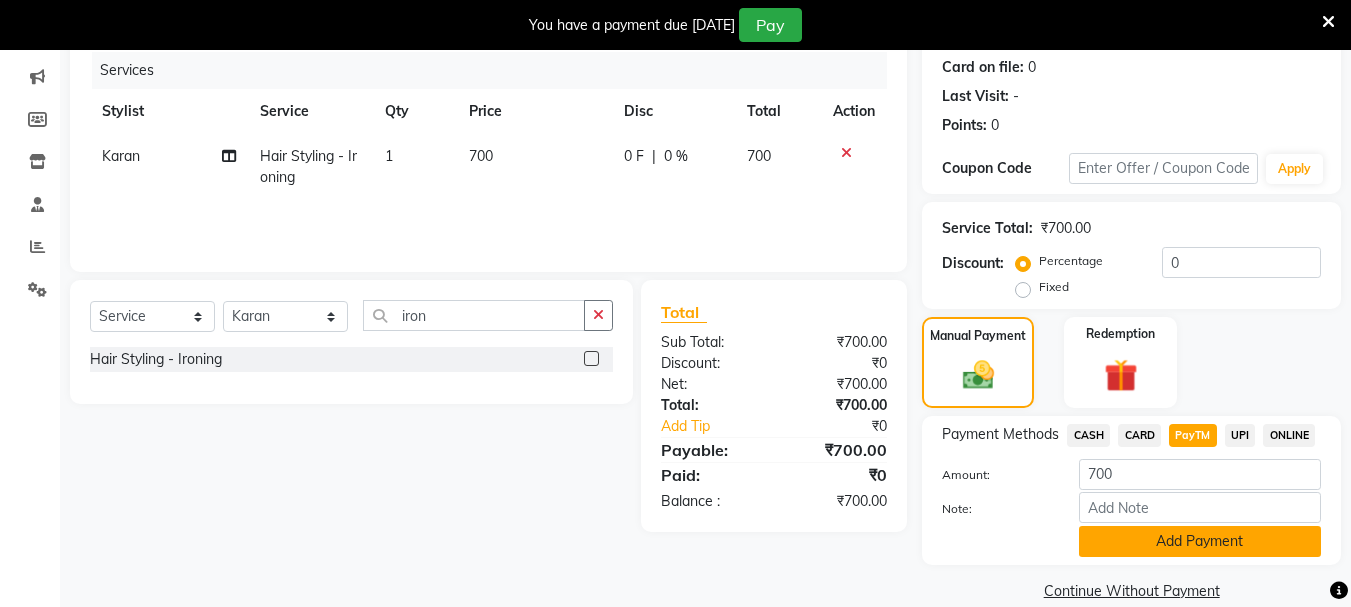 click on "Add Payment" 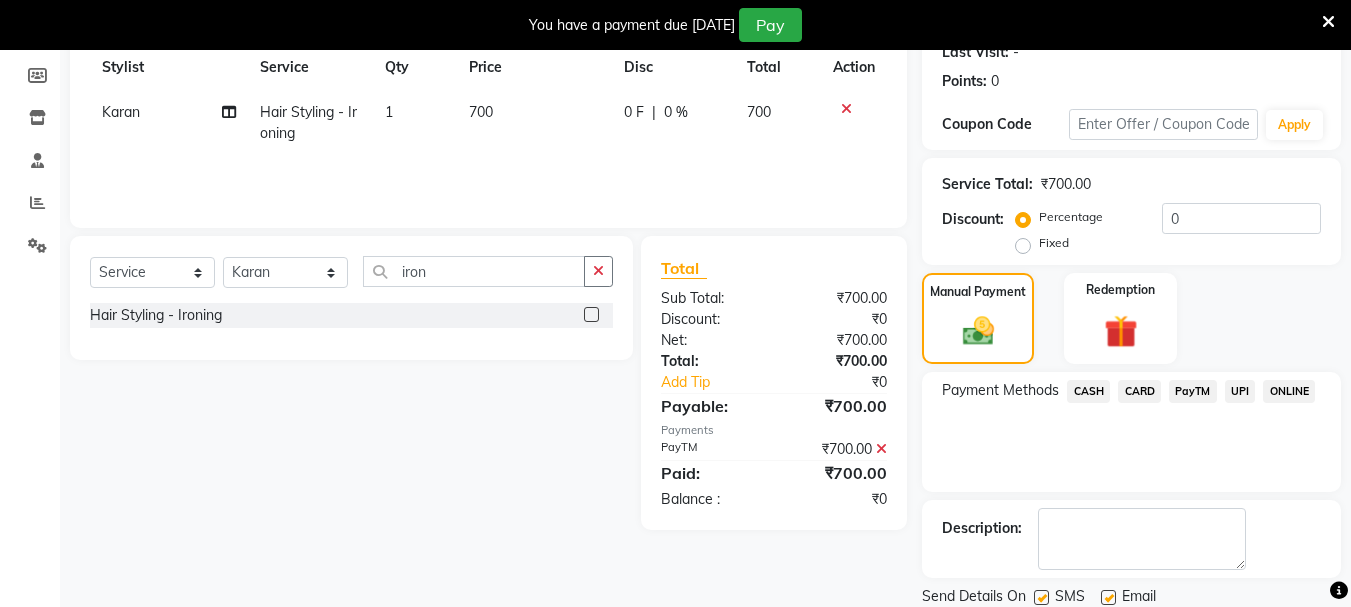 scroll, scrollTop: 359, scrollLeft: 0, axis: vertical 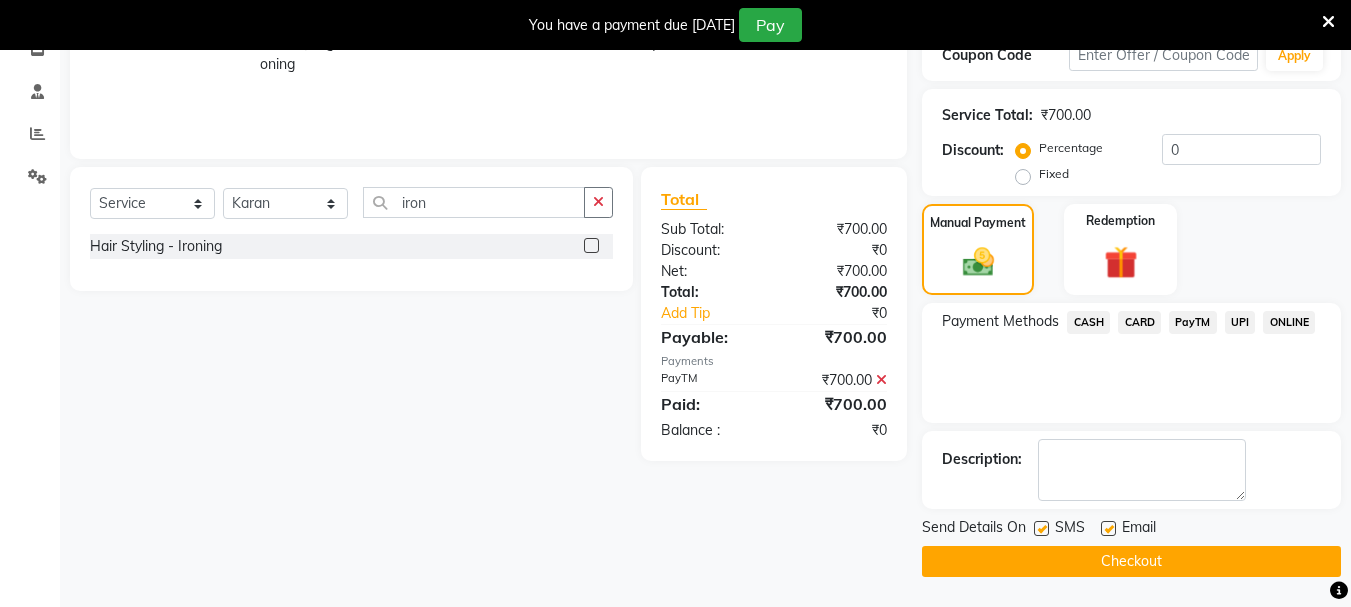 click on "Checkout" 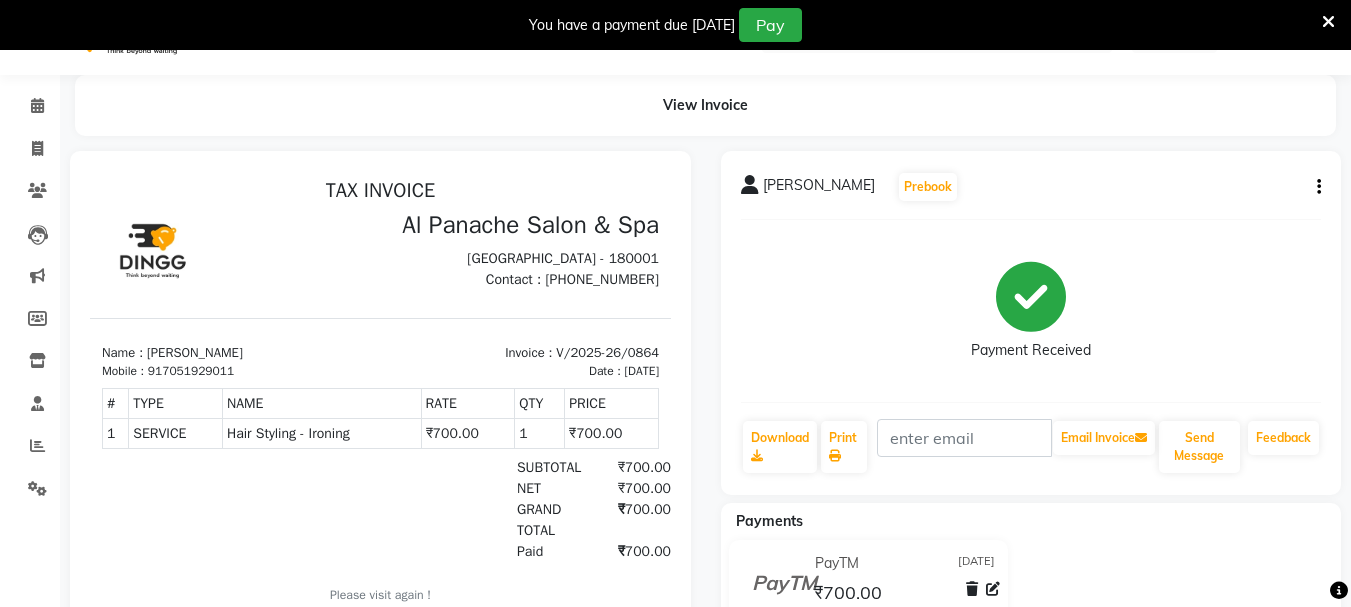 scroll, scrollTop: 0, scrollLeft: 0, axis: both 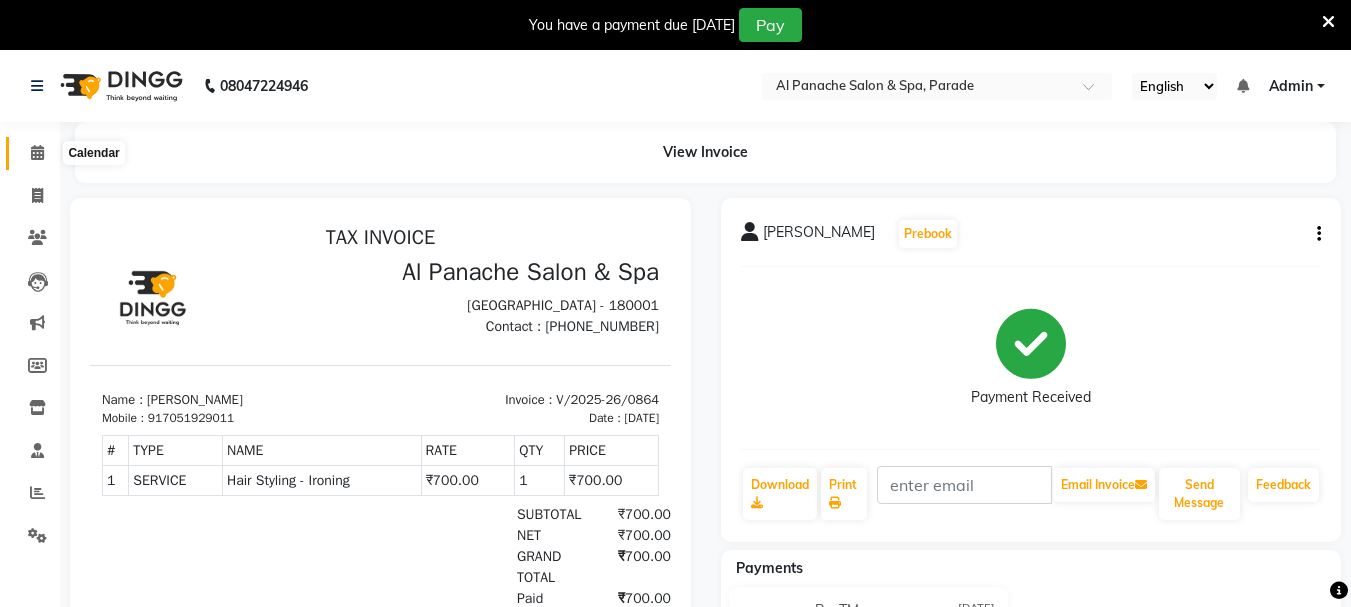 click 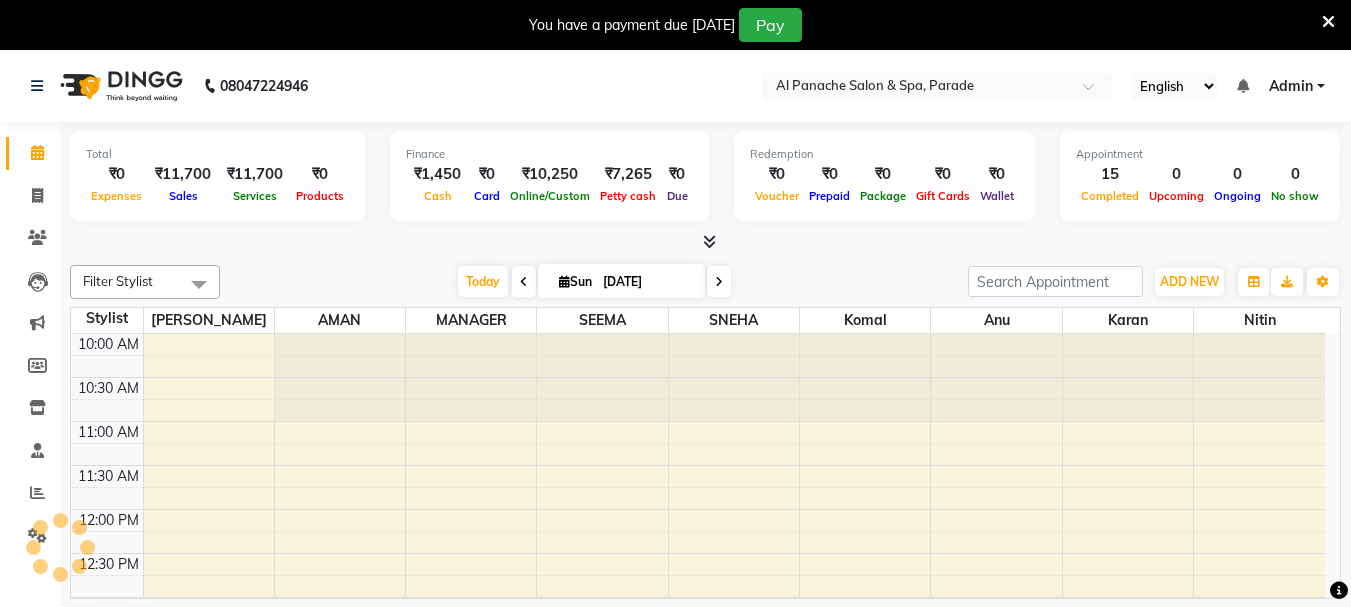 scroll, scrollTop: 0, scrollLeft: 0, axis: both 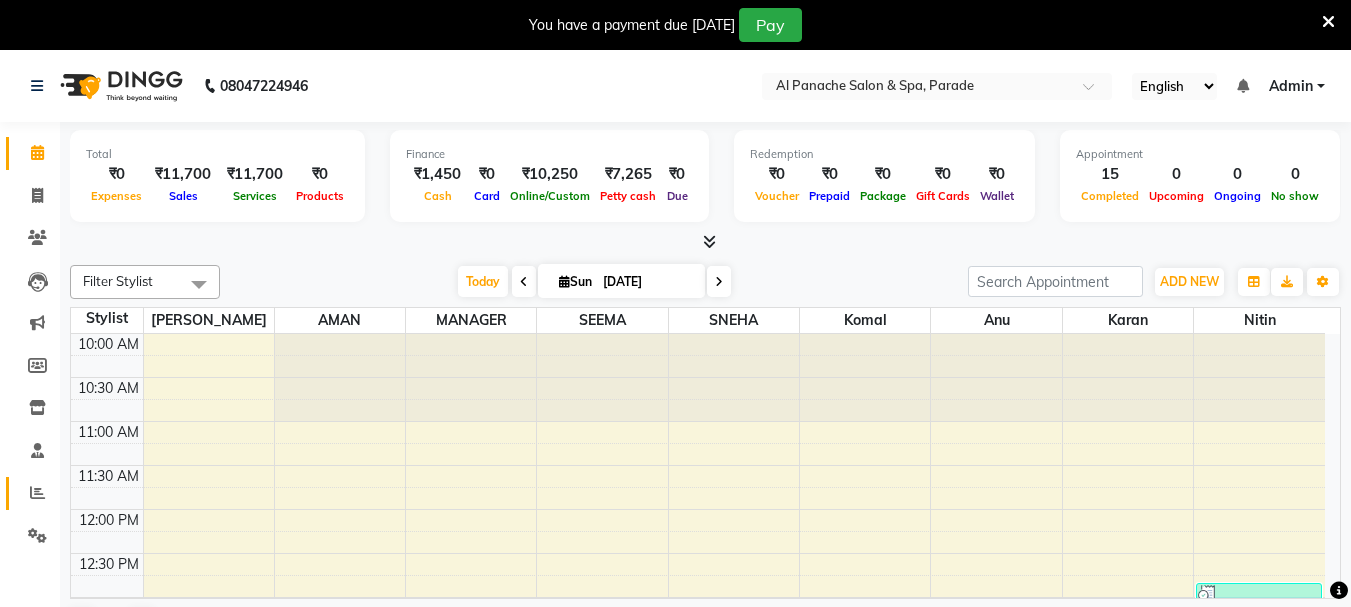 click on "Reports" 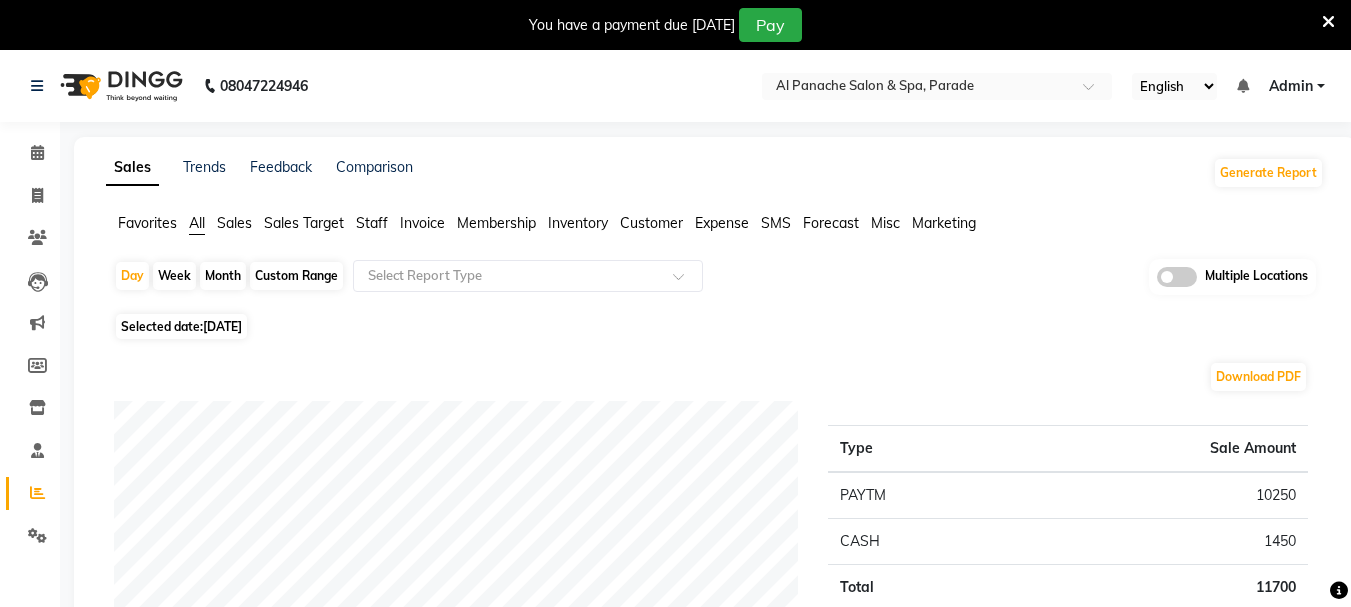 click on "Month" 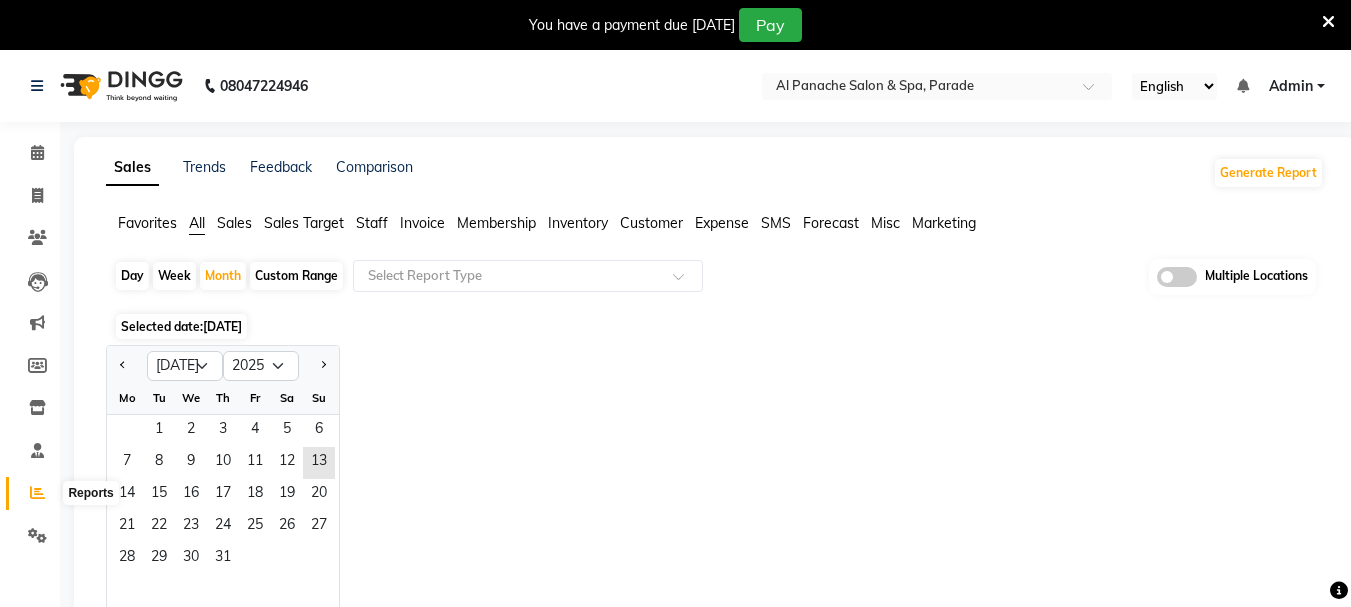 click 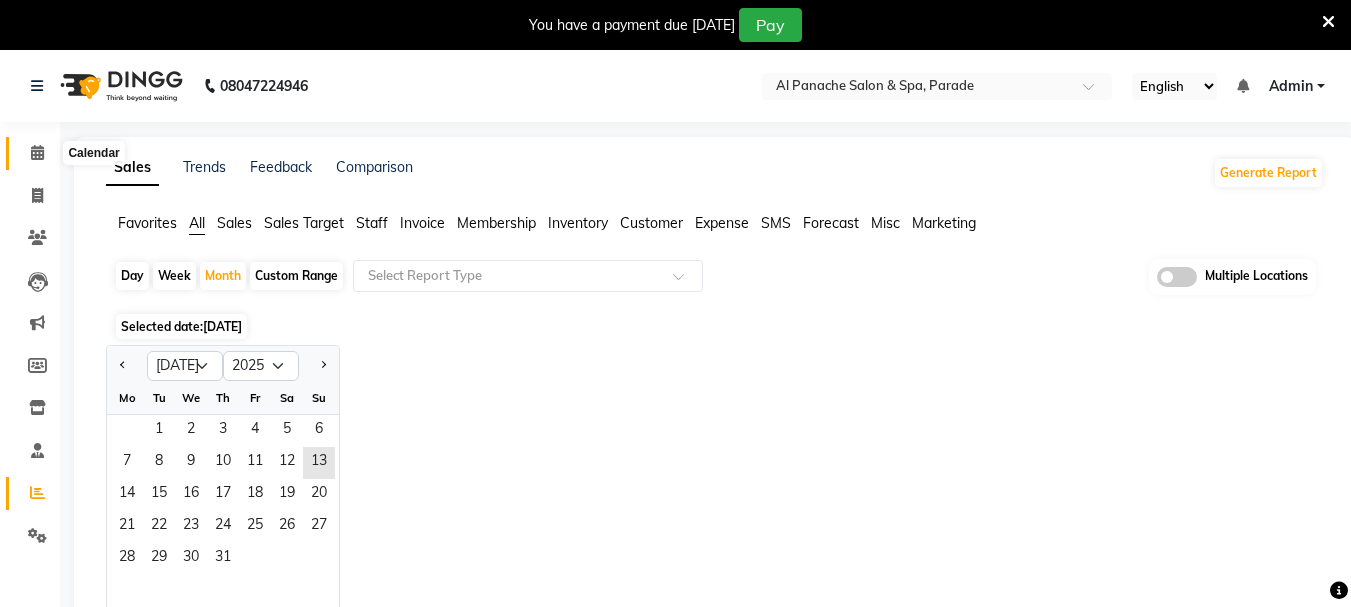 click 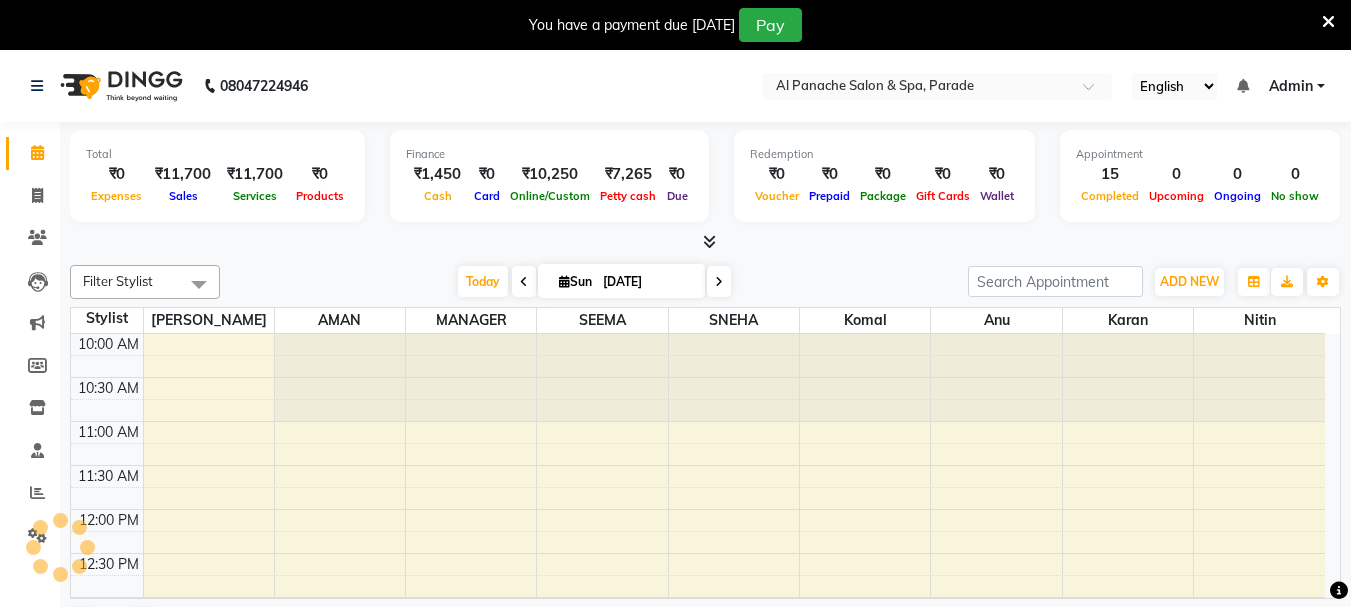 scroll, scrollTop: 0, scrollLeft: 0, axis: both 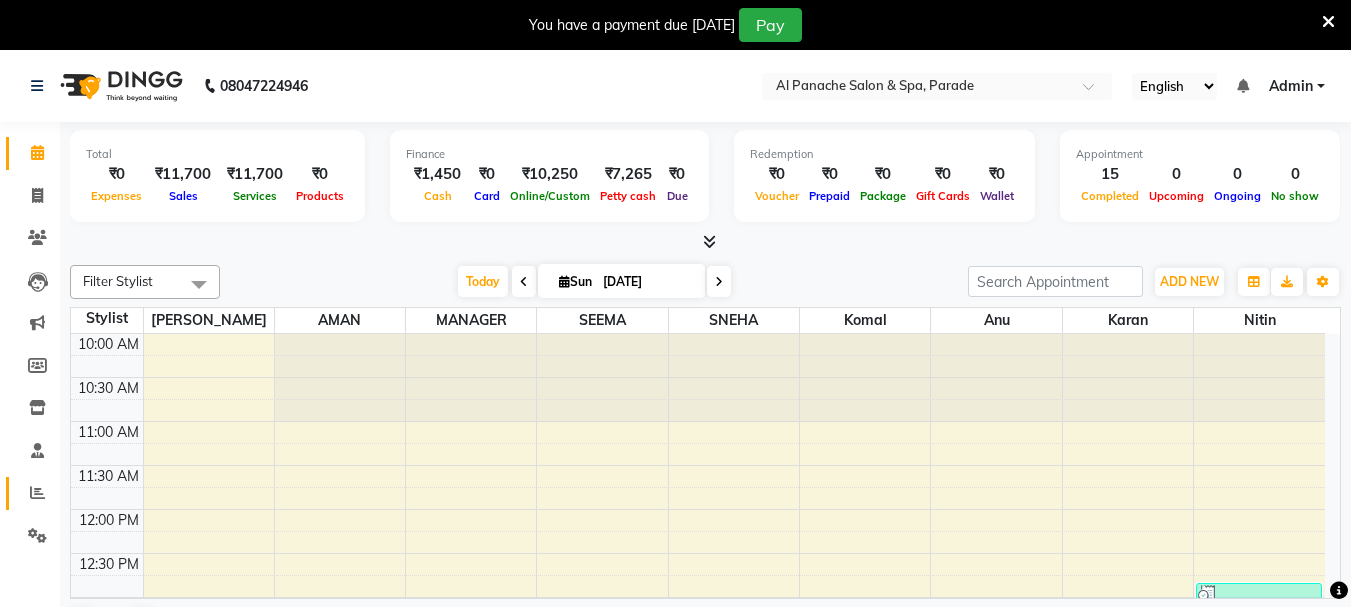click on "Reports" 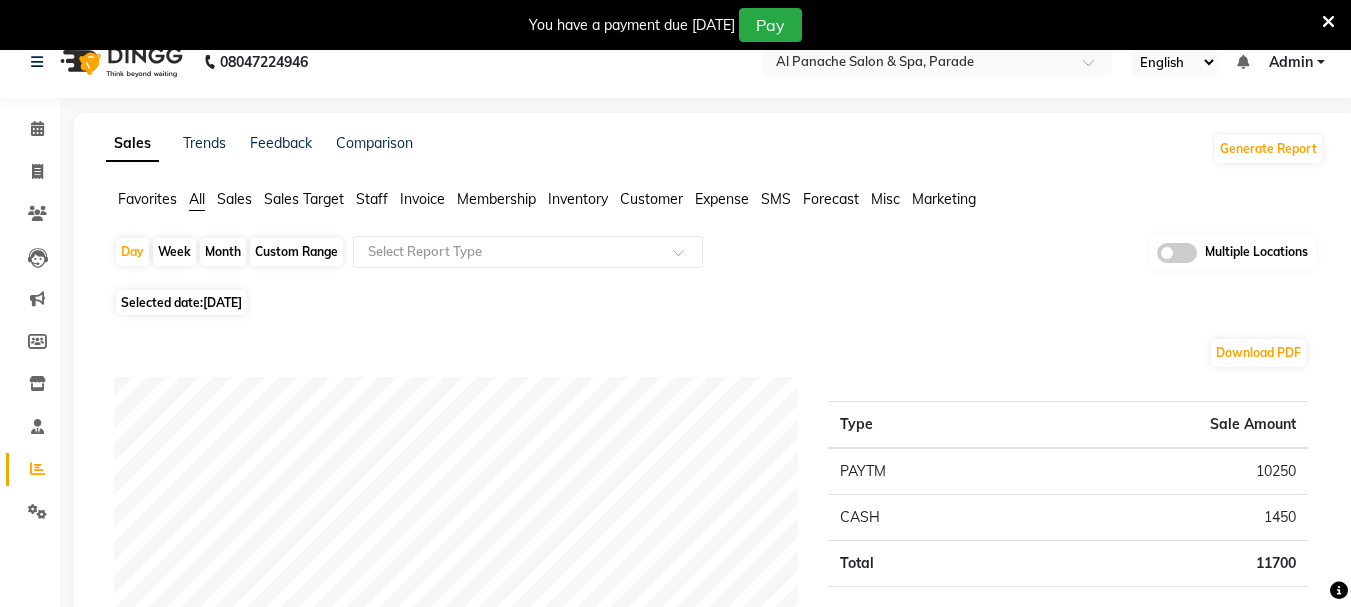 scroll, scrollTop: 0, scrollLeft: 0, axis: both 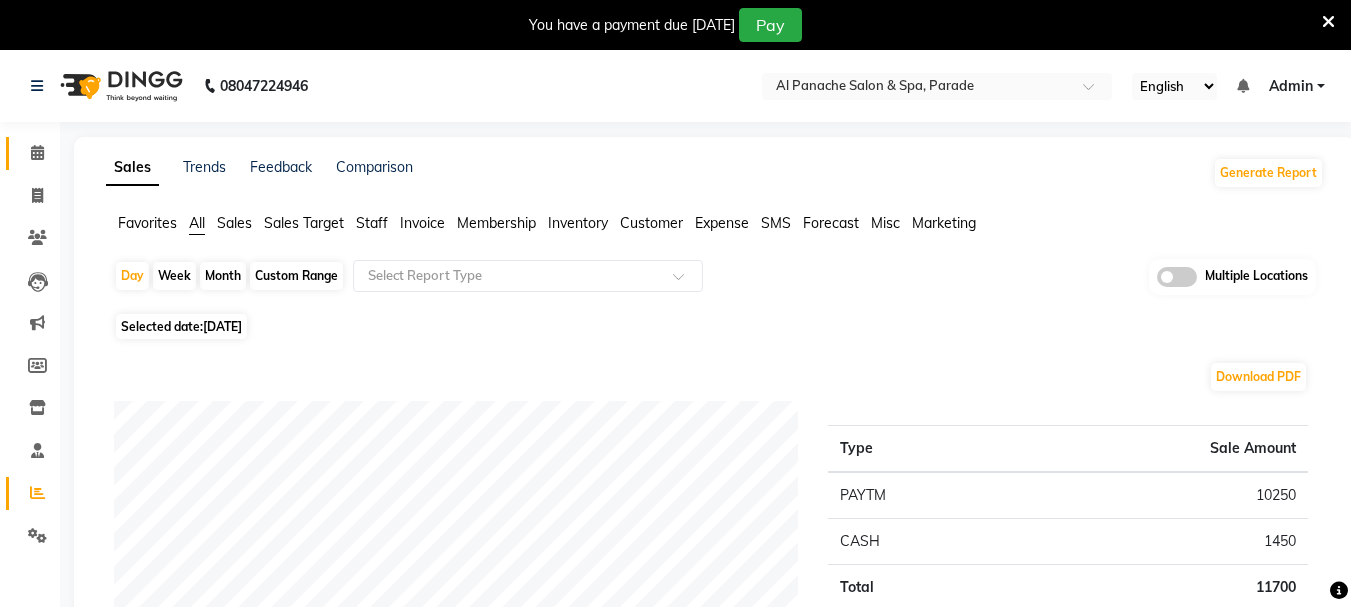 click on "Calendar" 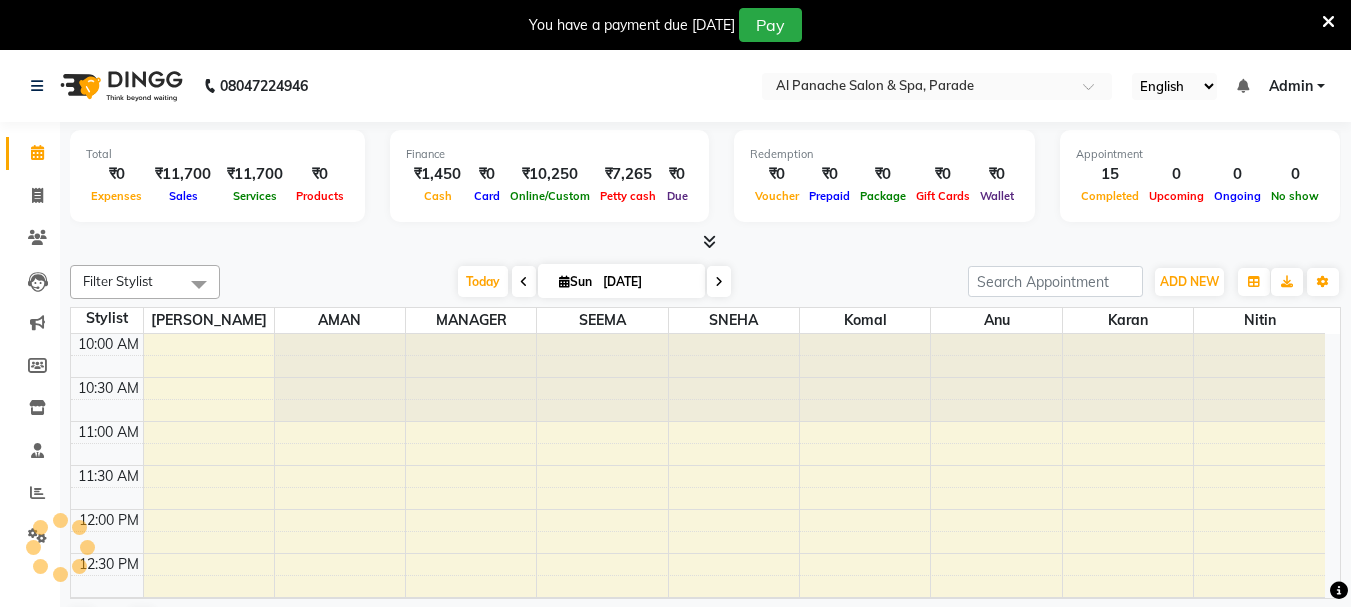scroll, scrollTop: 0, scrollLeft: 0, axis: both 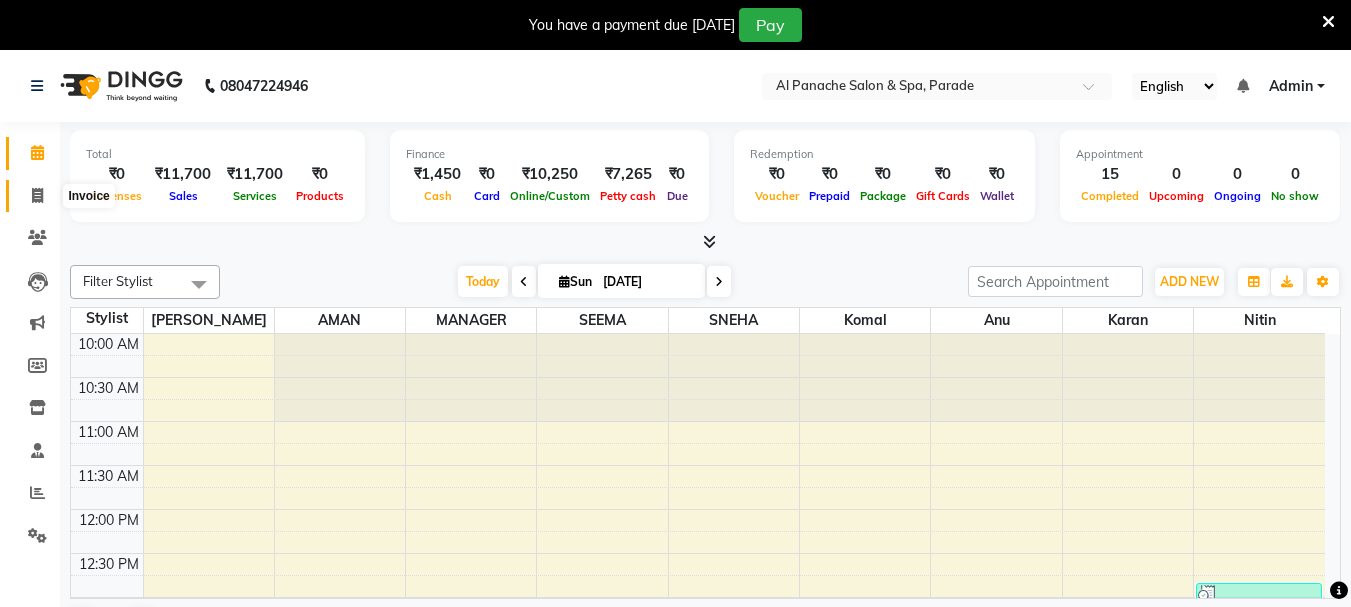 click 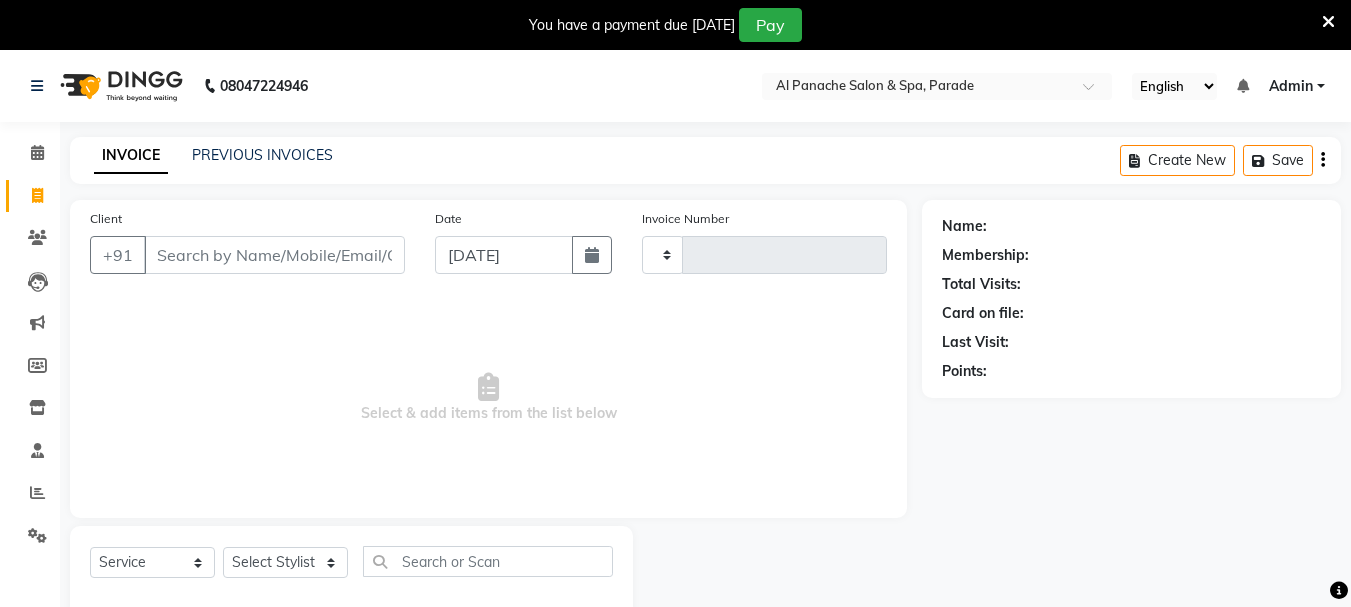 type on "0865" 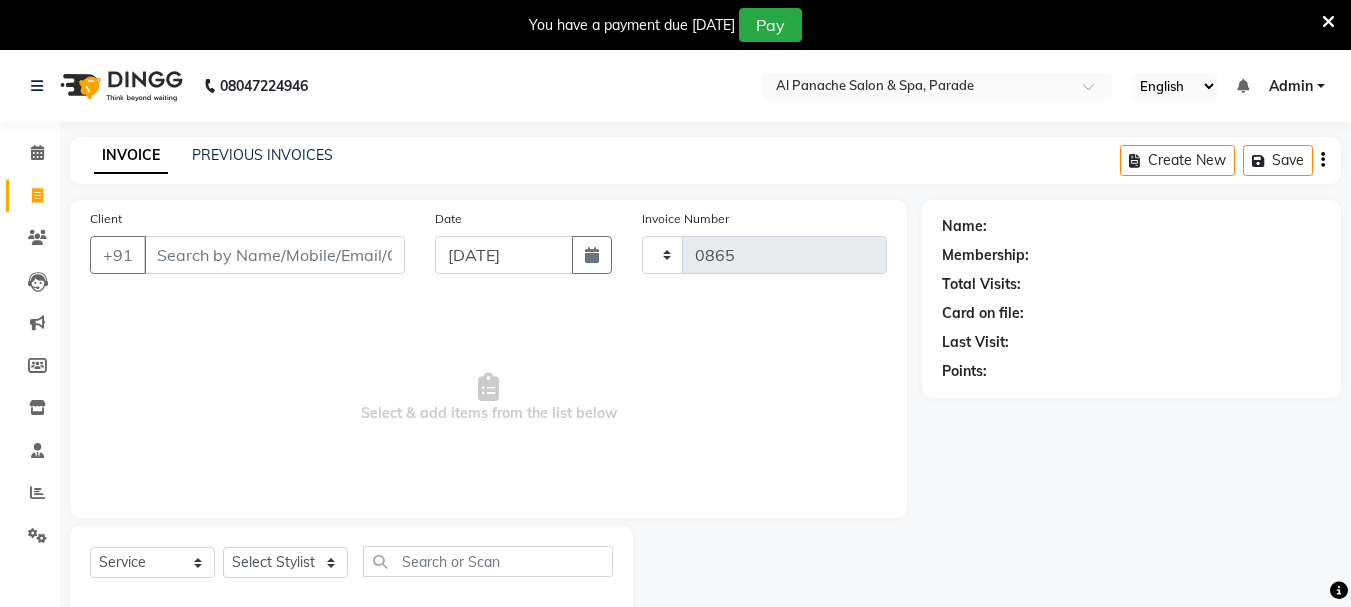 select on "463" 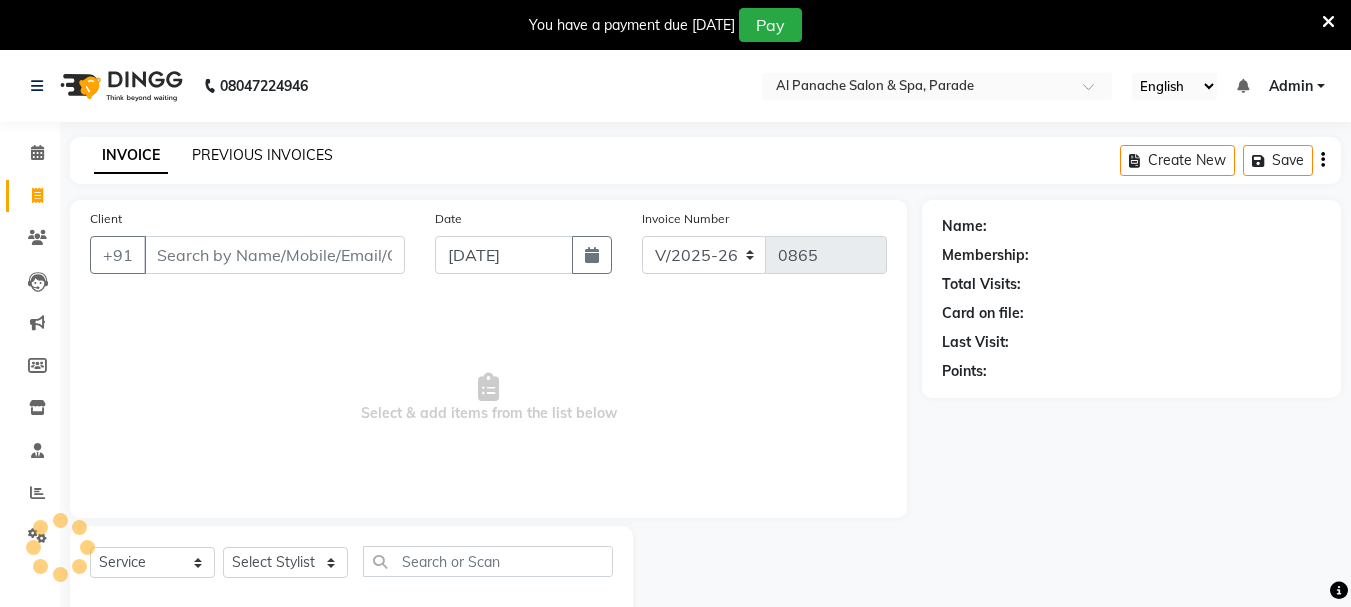 click on "PREVIOUS INVOICES" 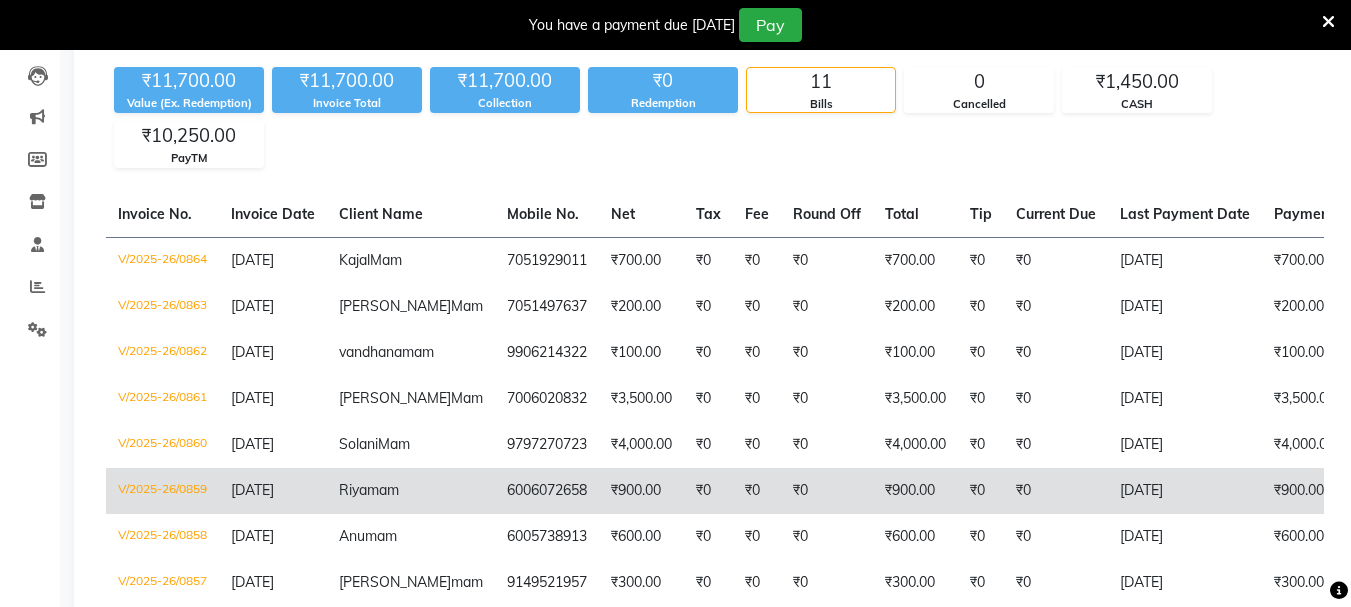 scroll, scrollTop: 0, scrollLeft: 0, axis: both 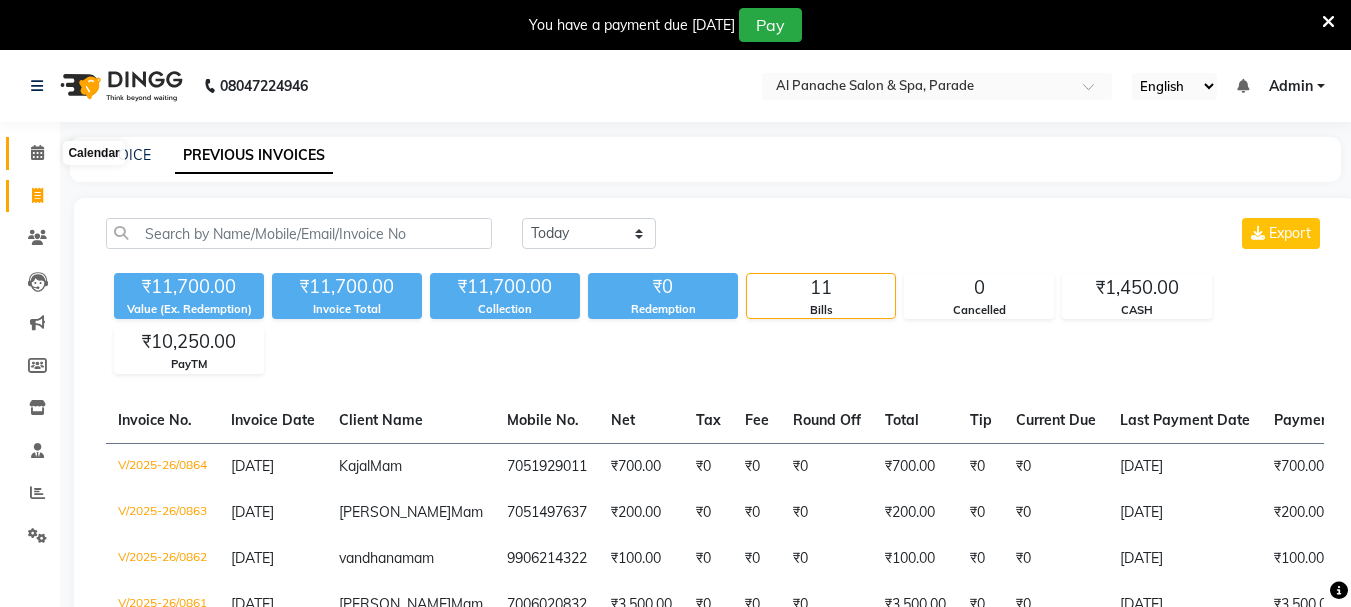 click 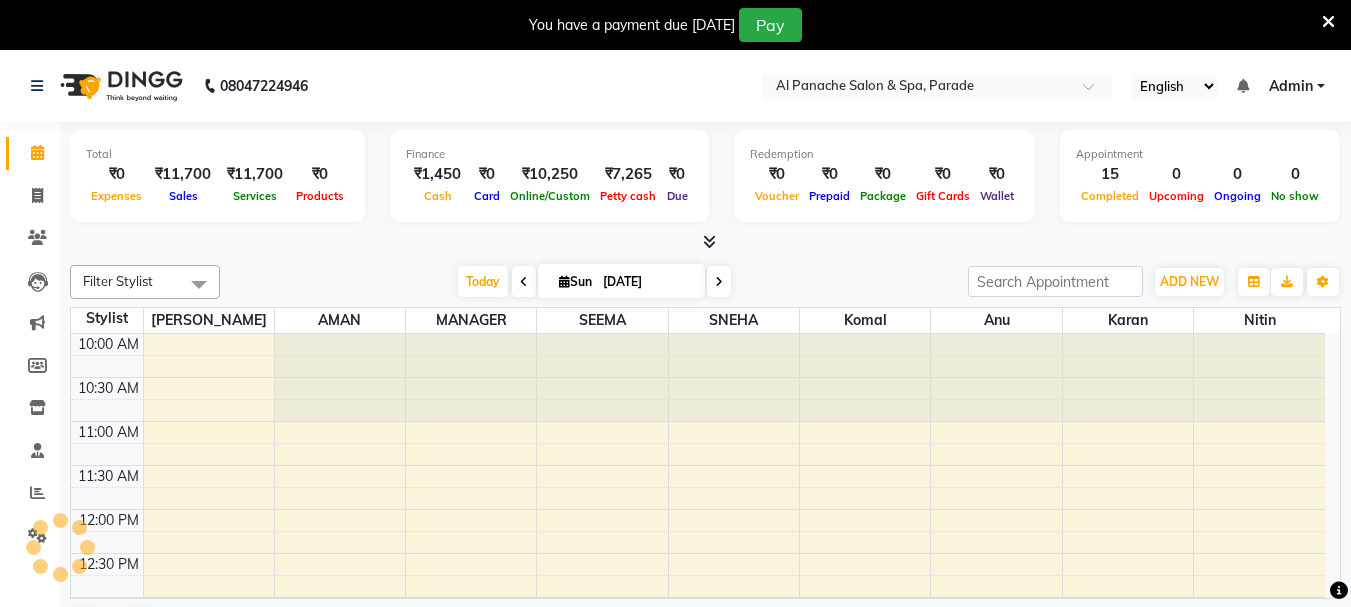 scroll, scrollTop: 665, scrollLeft: 0, axis: vertical 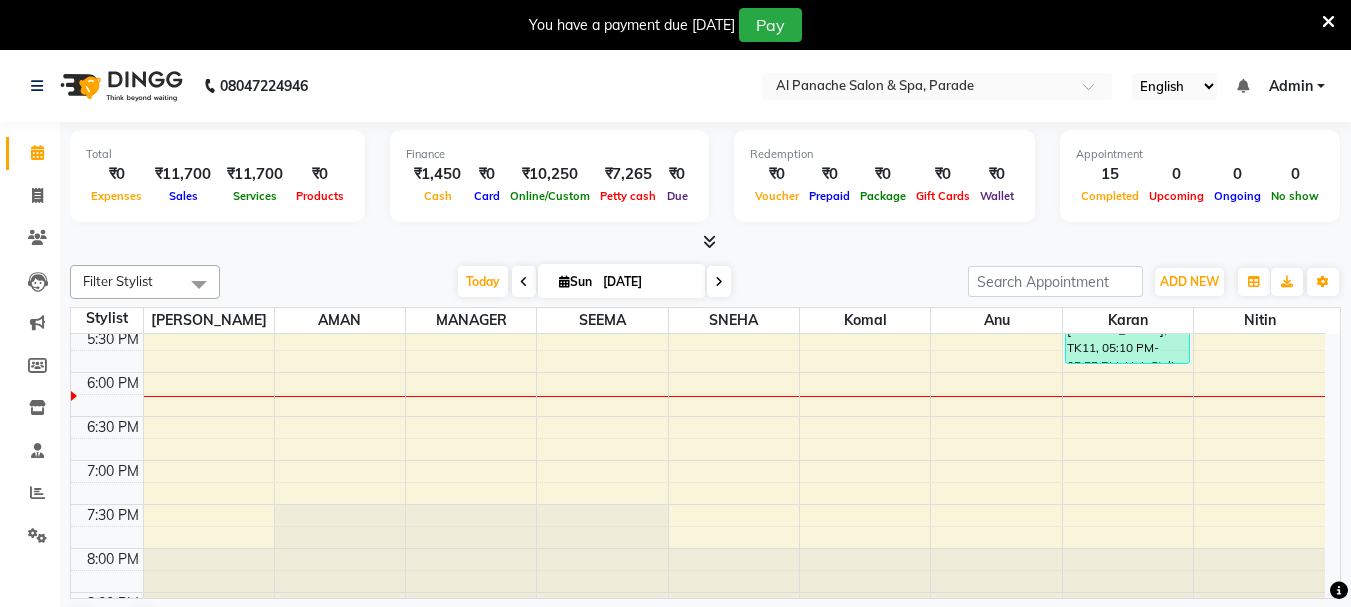 click at bounding box center (1328, 22) 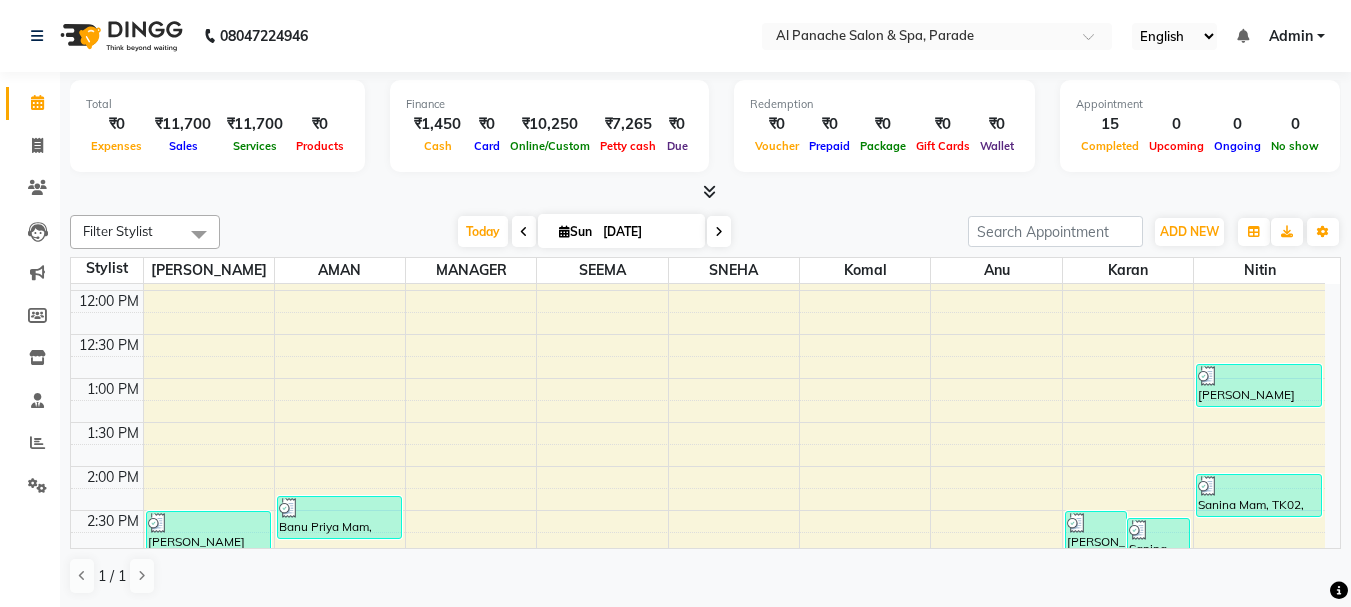 scroll, scrollTop: 0, scrollLeft: 0, axis: both 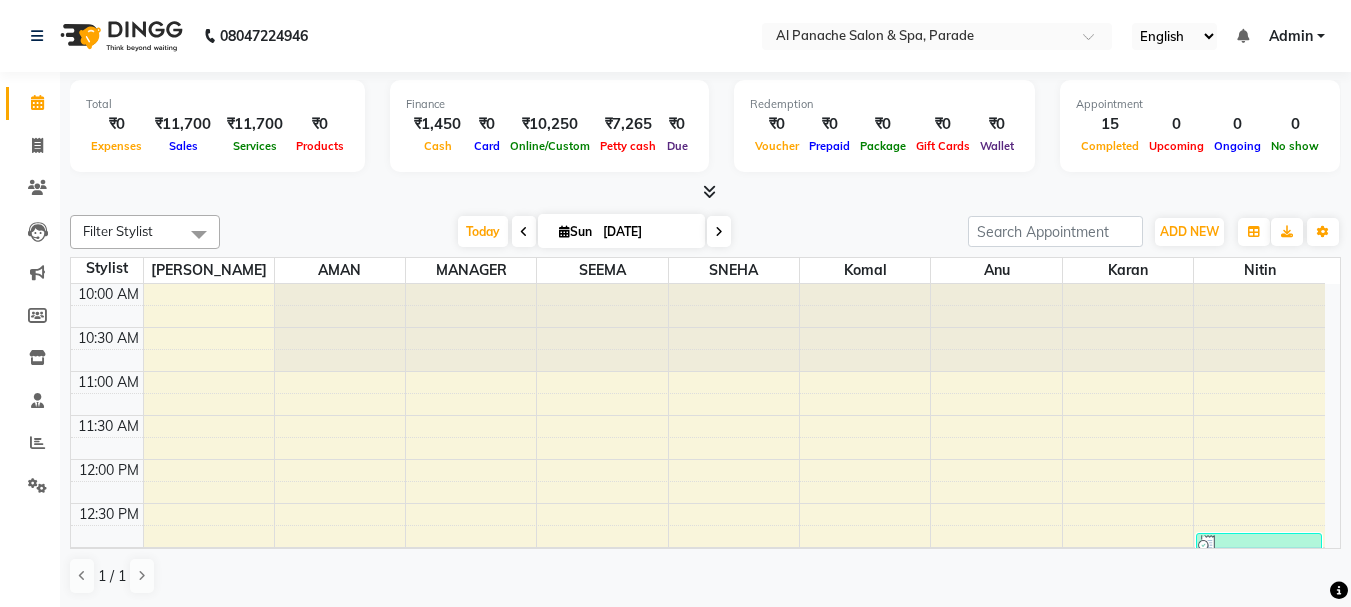 click on "08047224946 Select Location × Al Panache Salon & Spa, Parade English ENGLISH Español العربية मराठी हिंदी ગુજરાતી தமிழ் 中文 Notifications nothing to show Admin Manage Profile Change Password Sign out  Version:3.15.4" 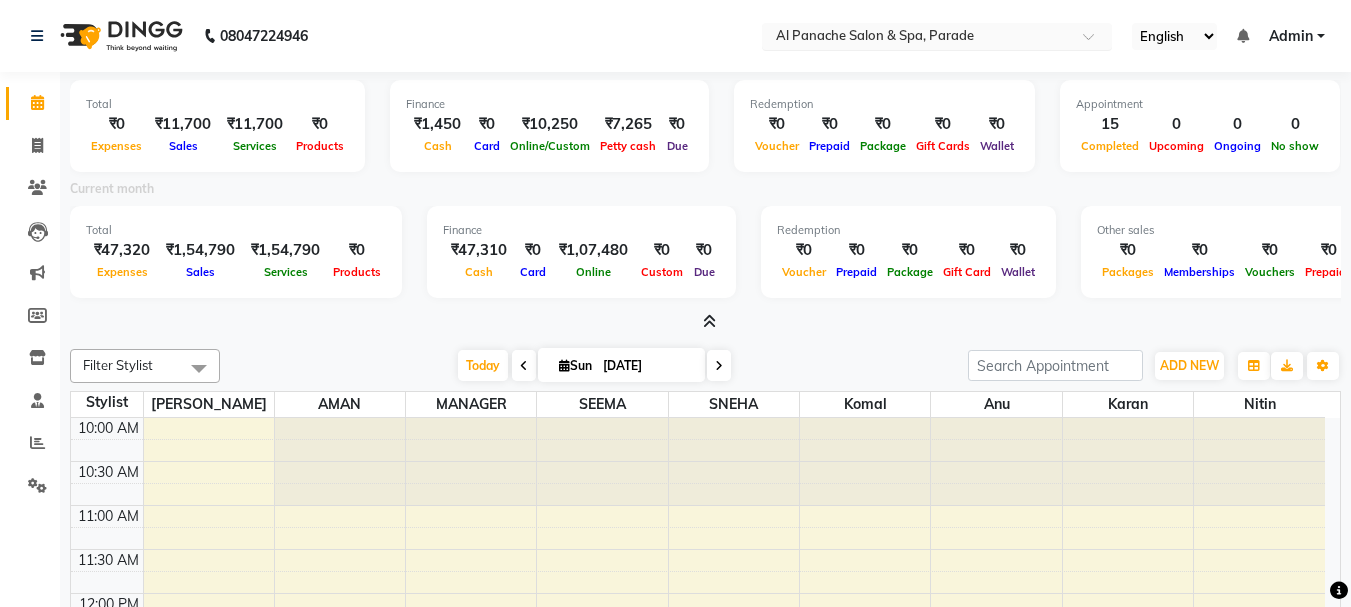 click at bounding box center [917, 38] 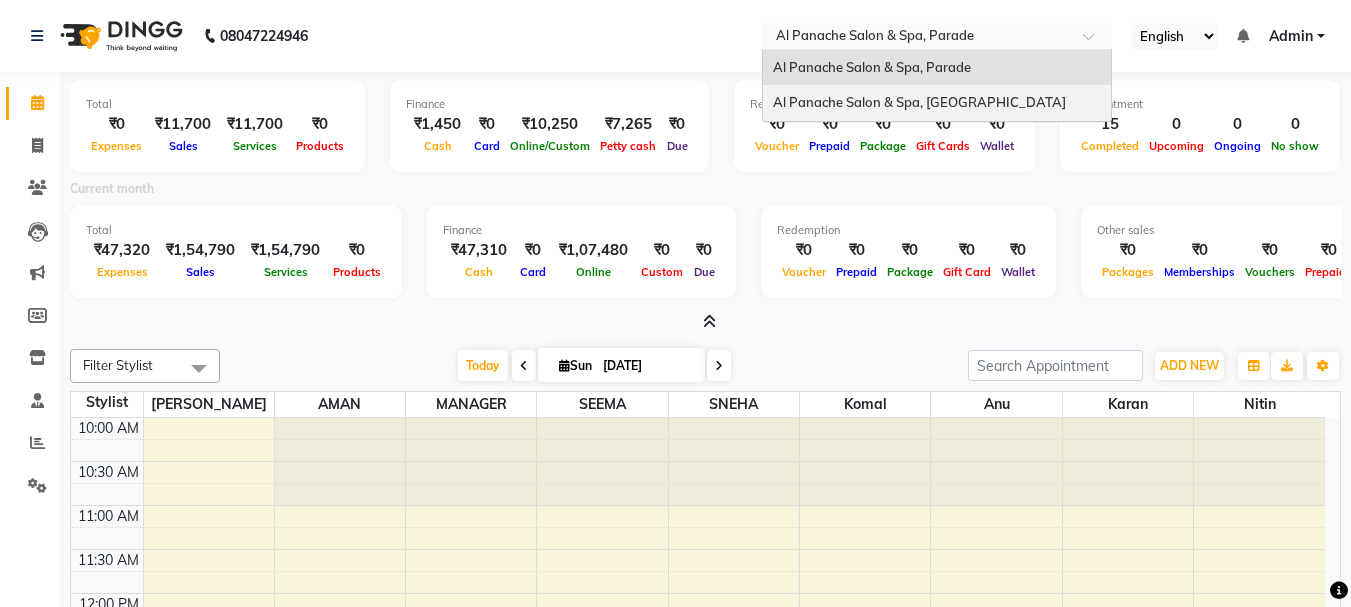 click on "Al Panache Salon & Spa, [GEOGRAPHIC_DATA]" at bounding box center (937, 103) 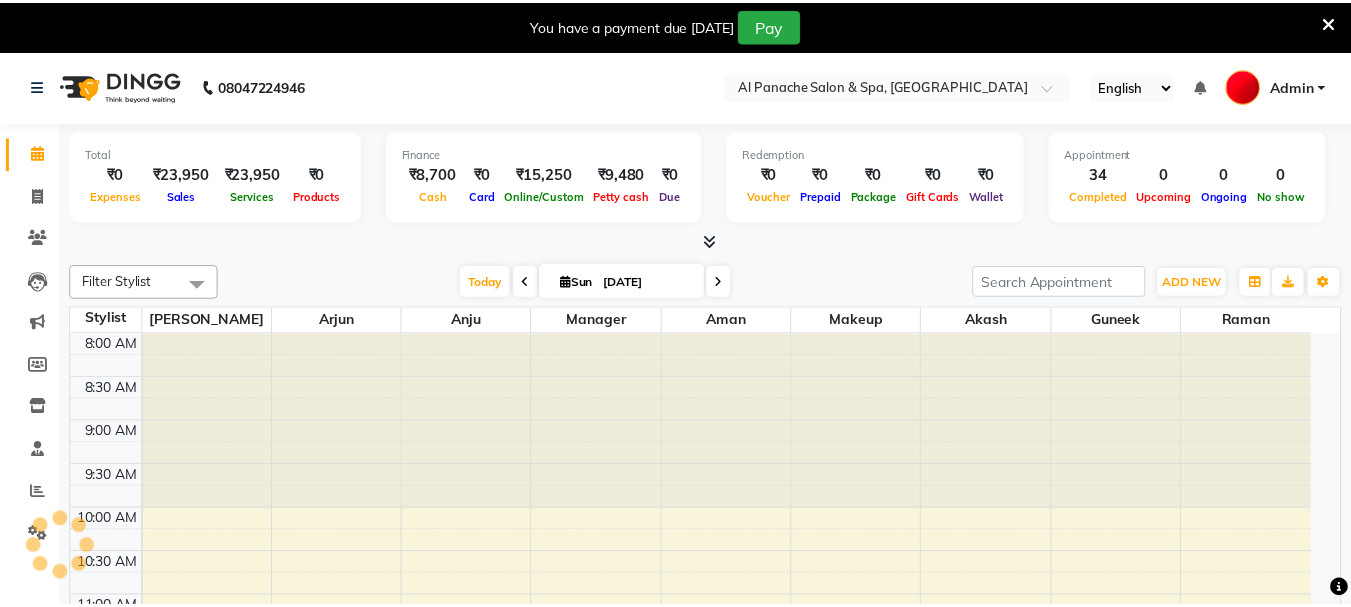 scroll, scrollTop: 0, scrollLeft: 0, axis: both 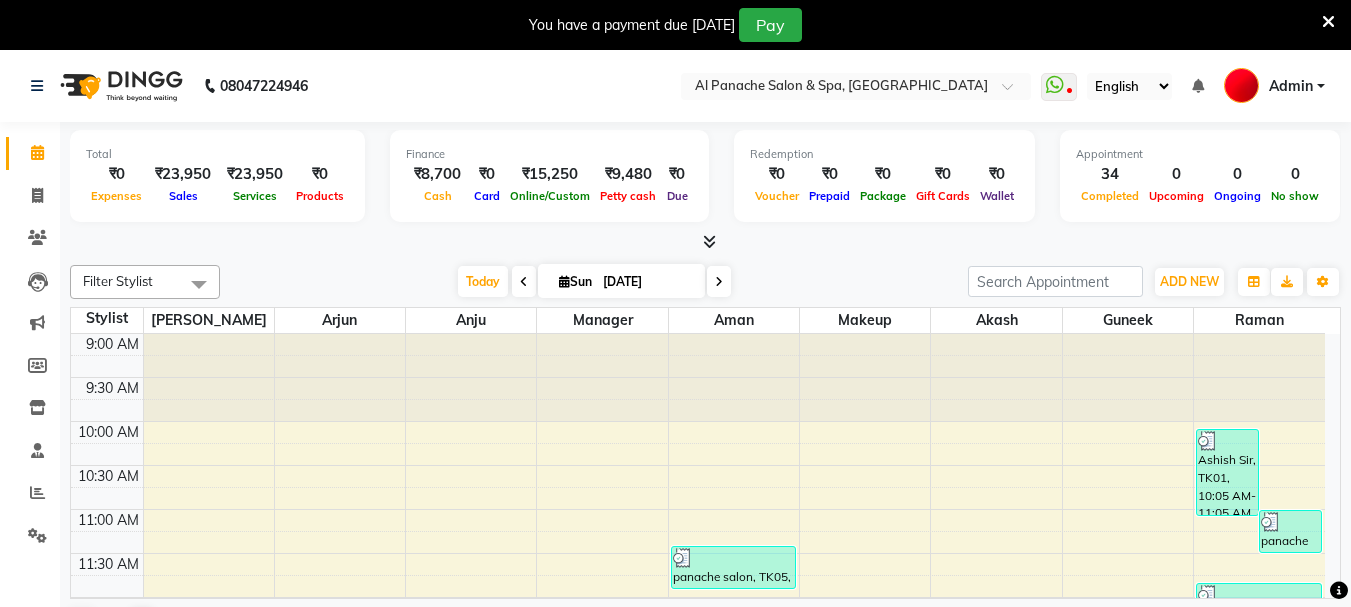 click at bounding box center (709, 241) 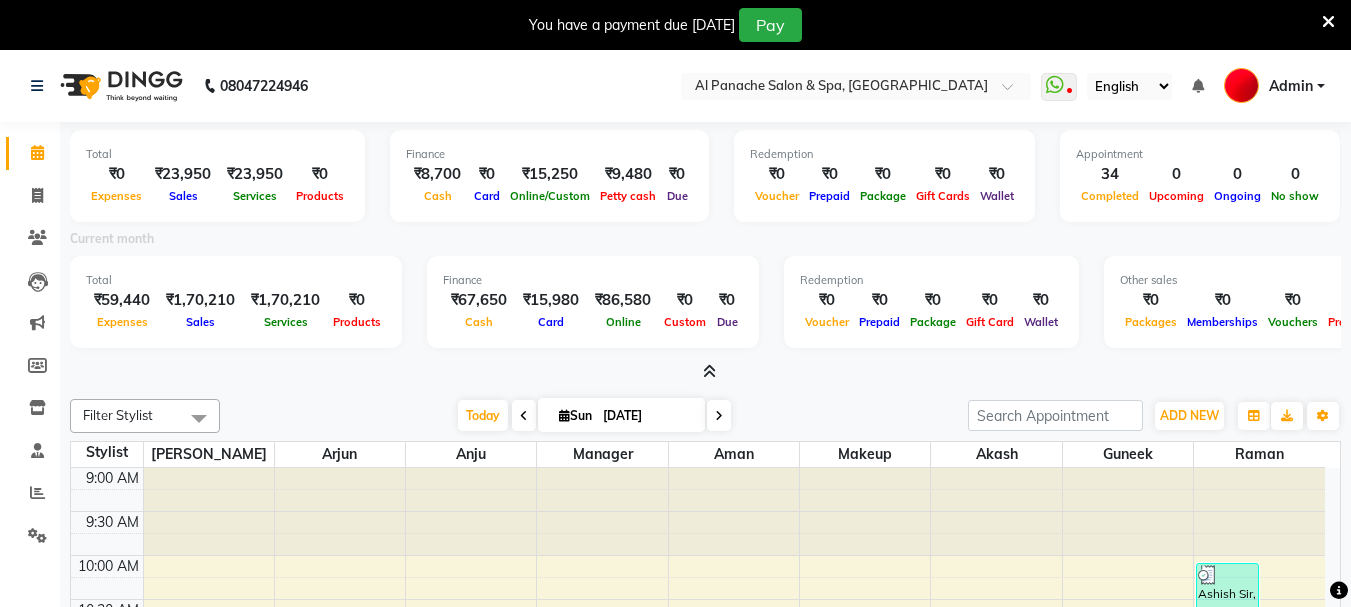click at bounding box center (709, 371) 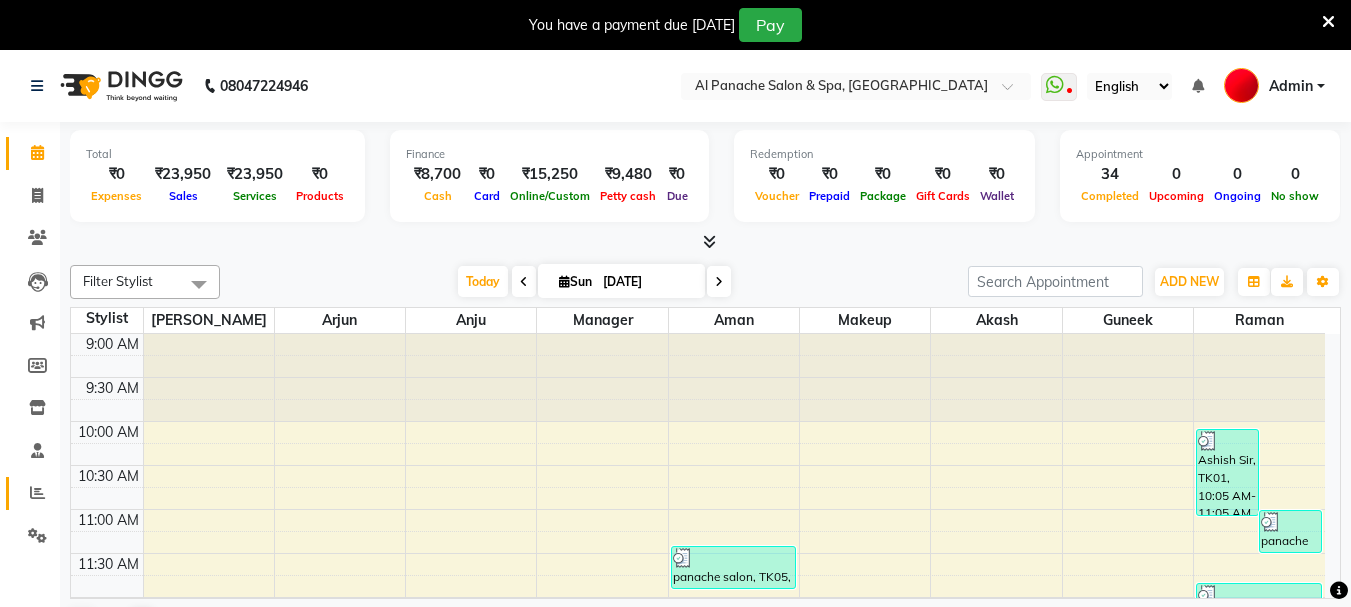 click on "Reports" 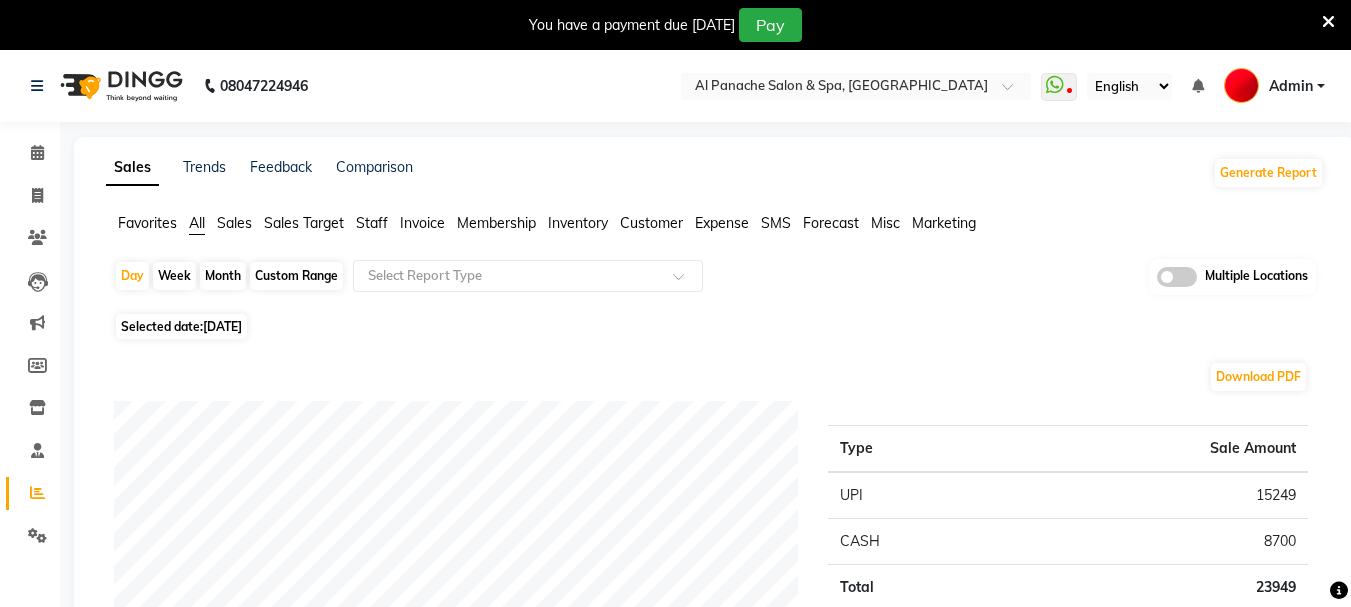click on "Month" 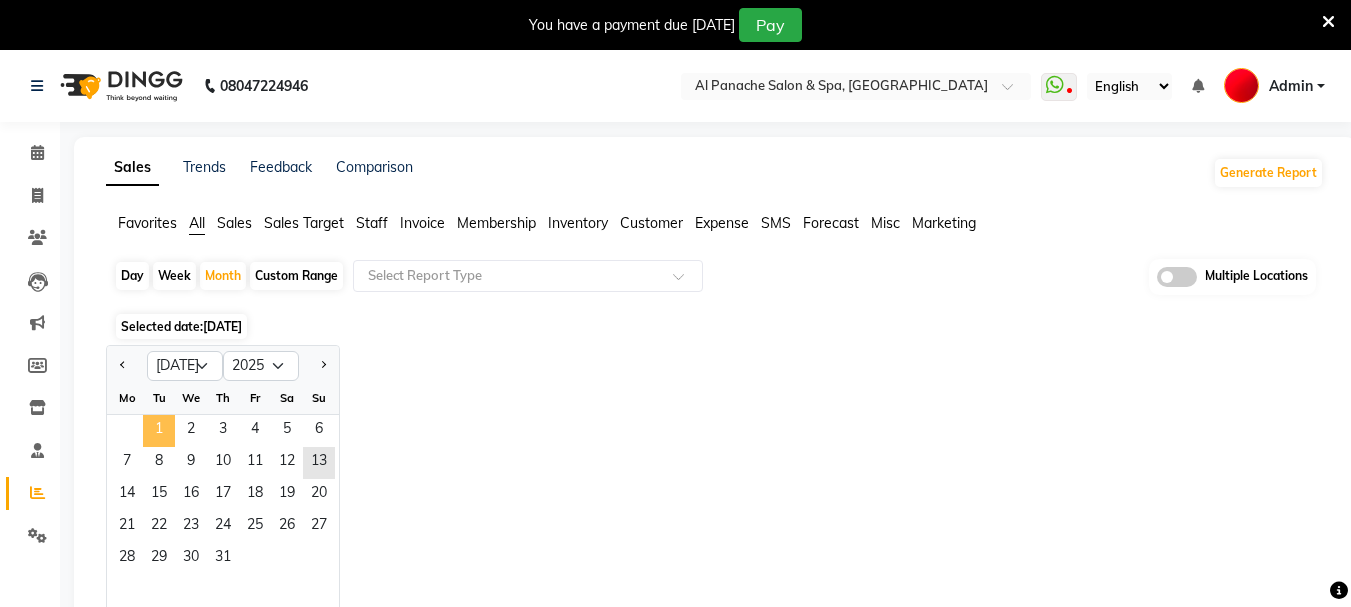 click on "1" 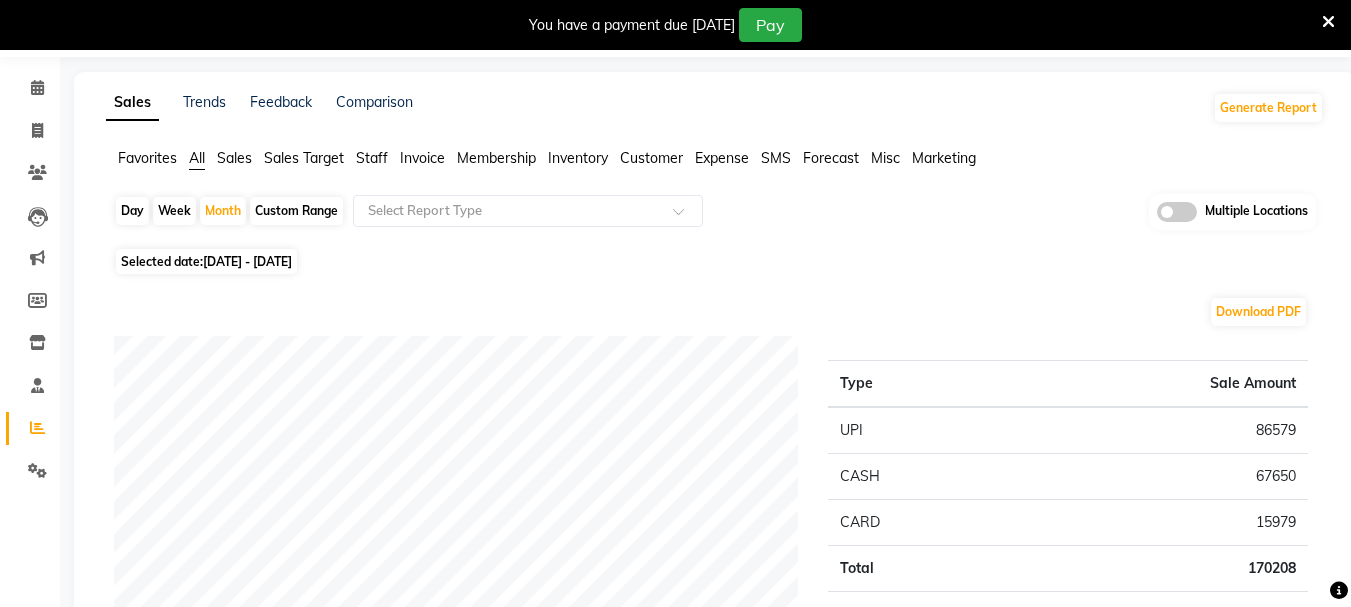 scroll, scrollTop: 0, scrollLeft: 0, axis: both 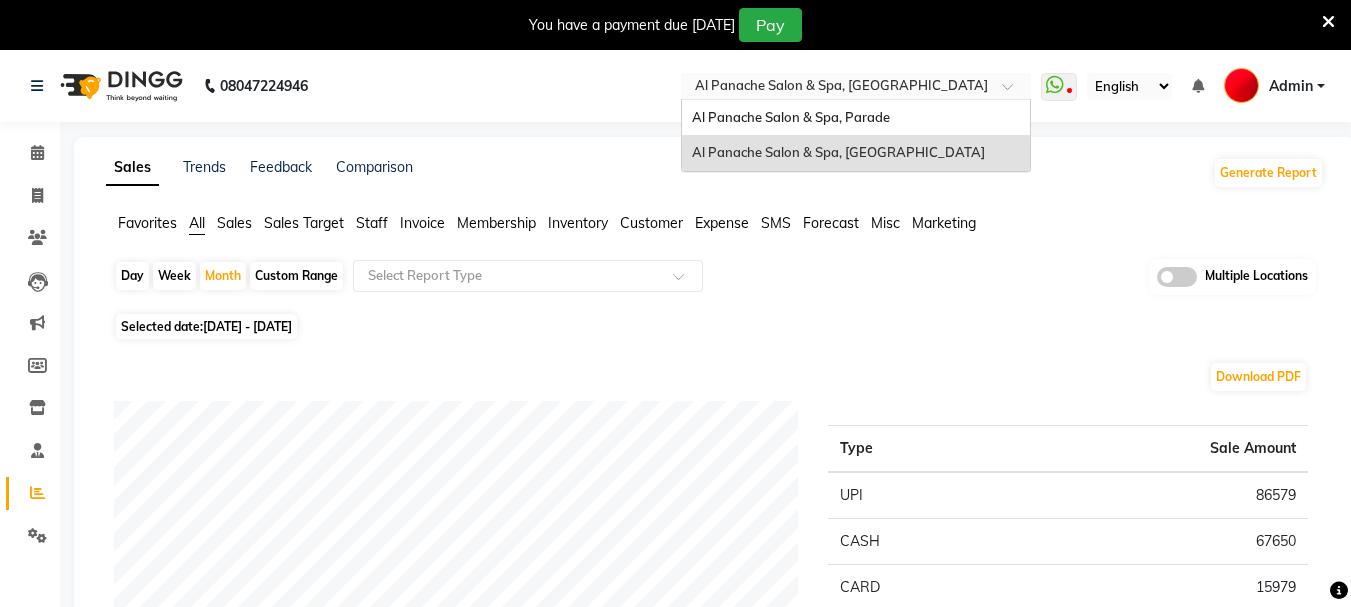click at bounding box center [836, 88] 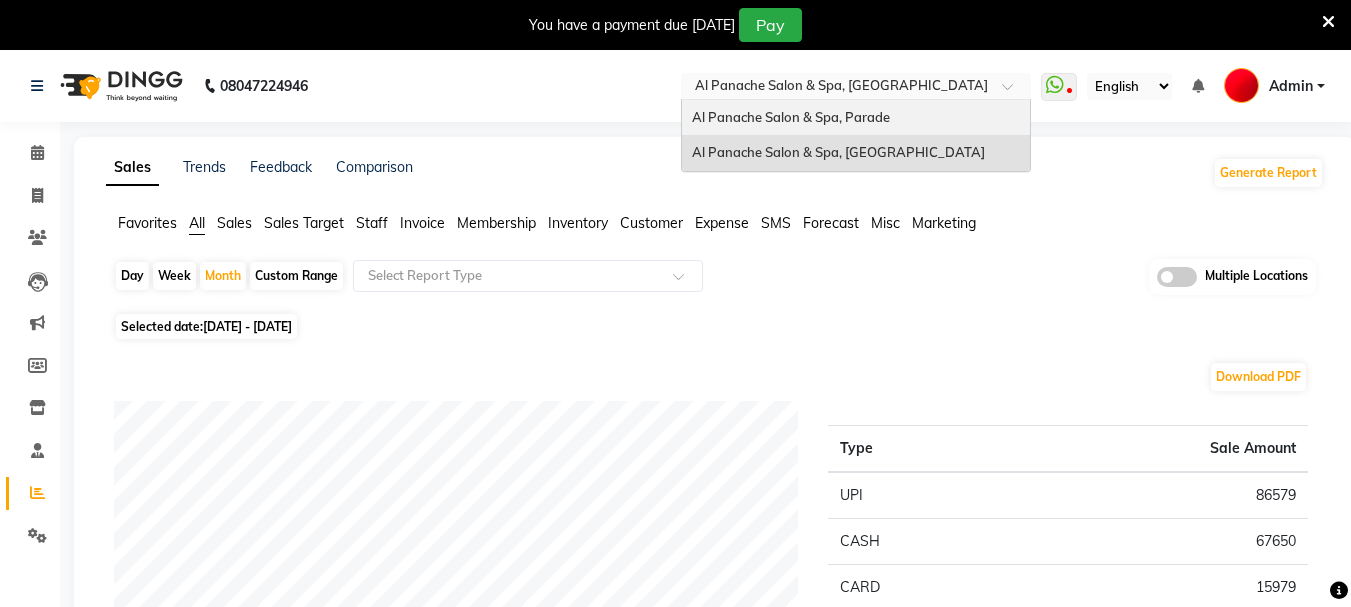 click on "Al Panache Salon & Spa, Parade" at bounding box center (791, 117) 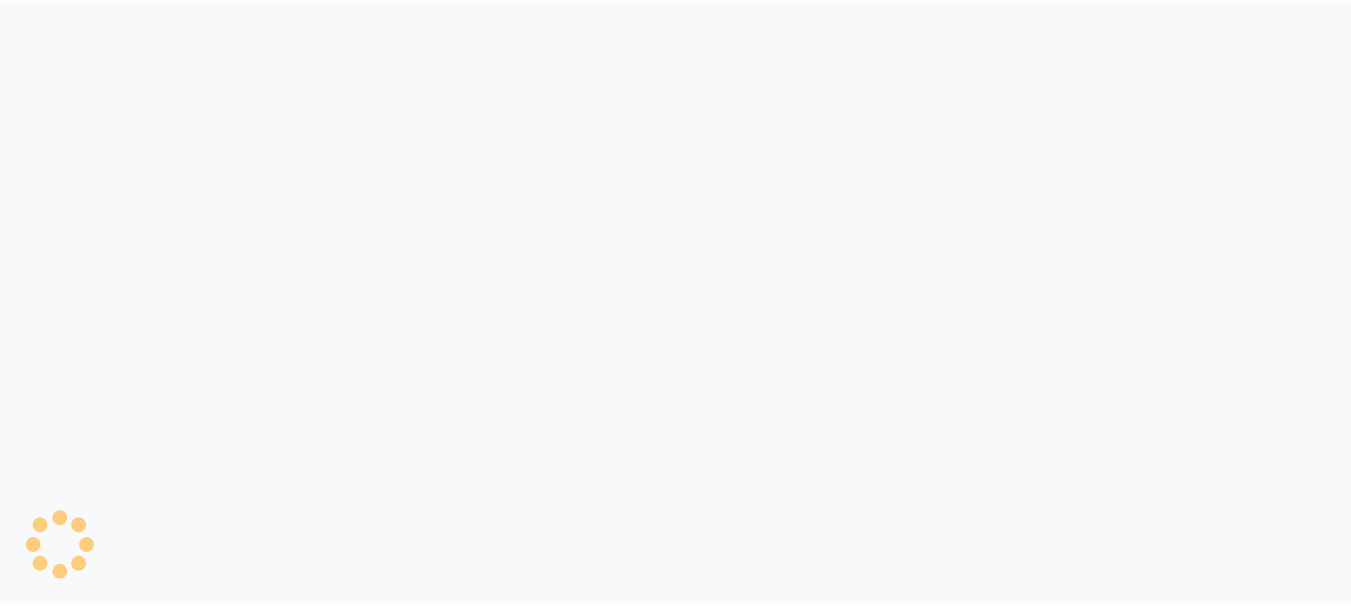 scroll, scrollTop: 0, scrollLeft: 0, axis: both 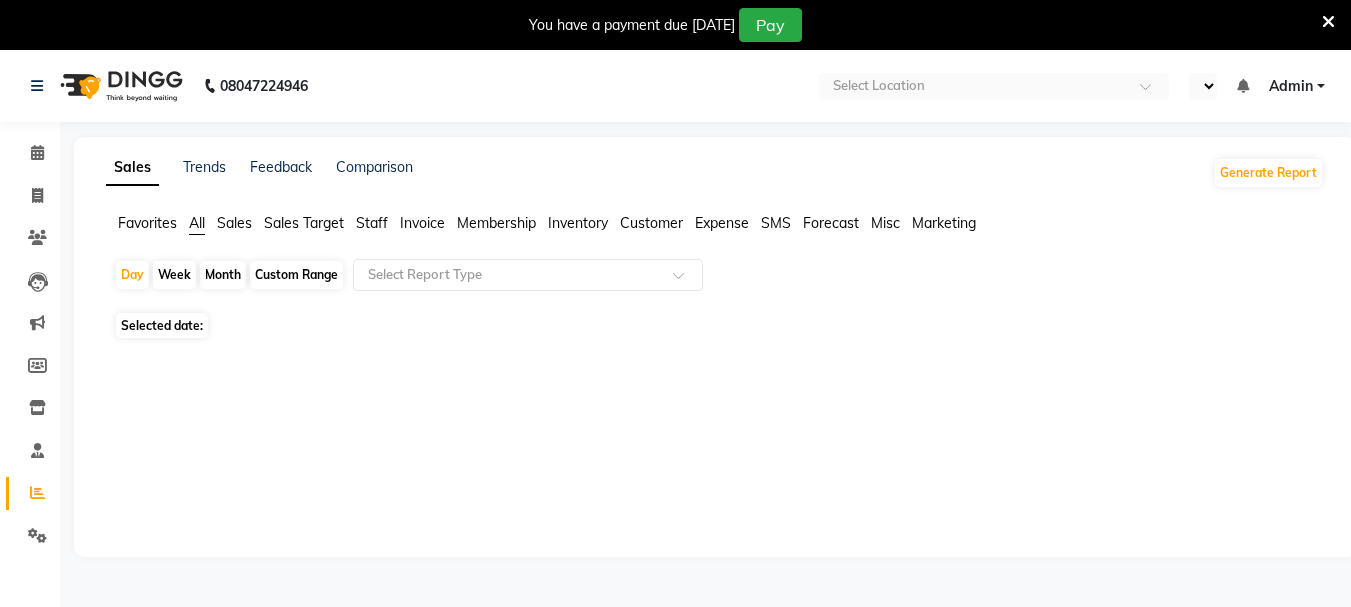 select on "en" 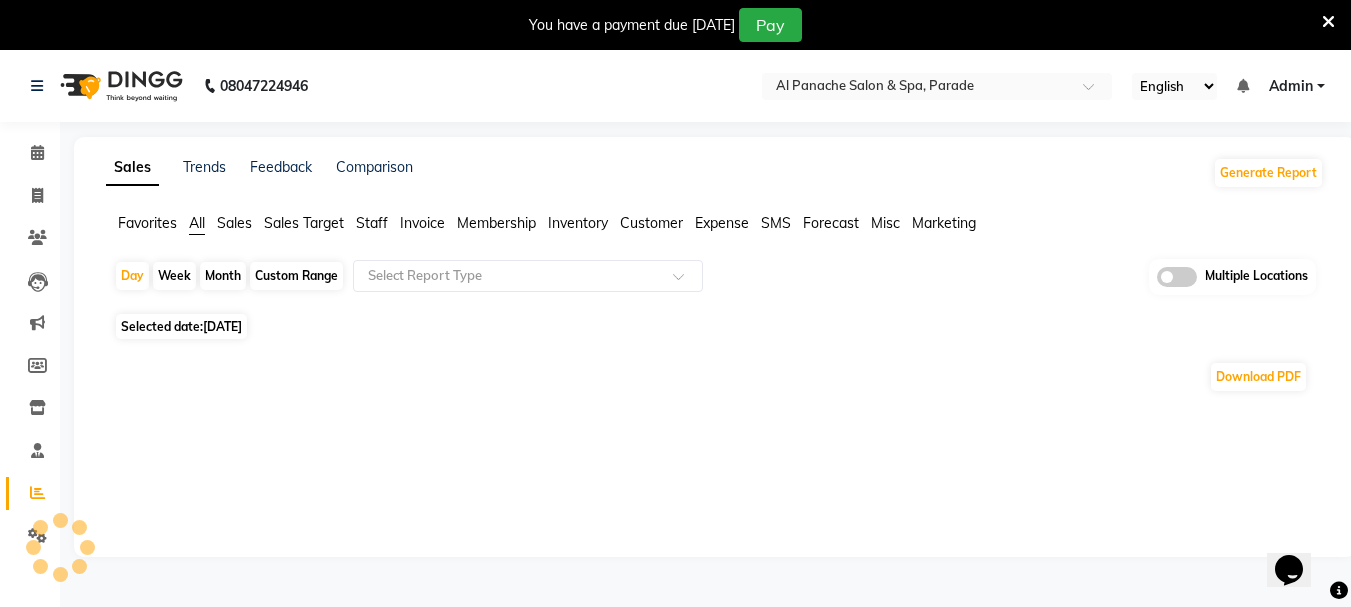 scroll, scrollTop: 0, scrollLeft: 0, axis: both 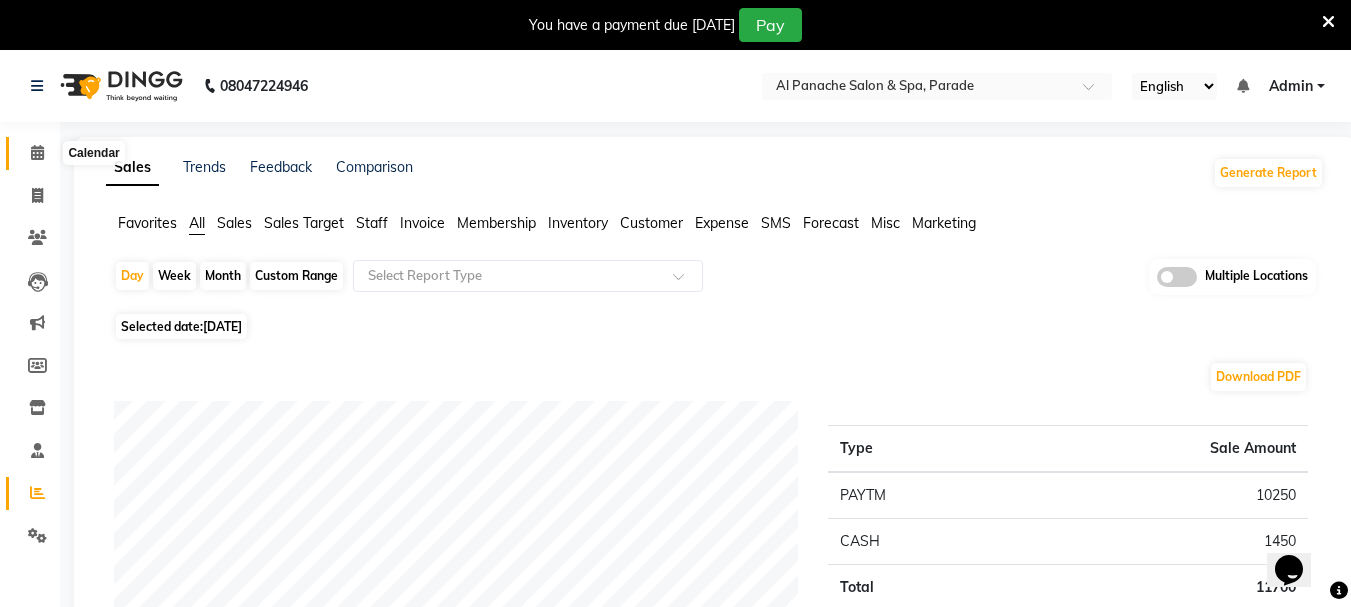 click 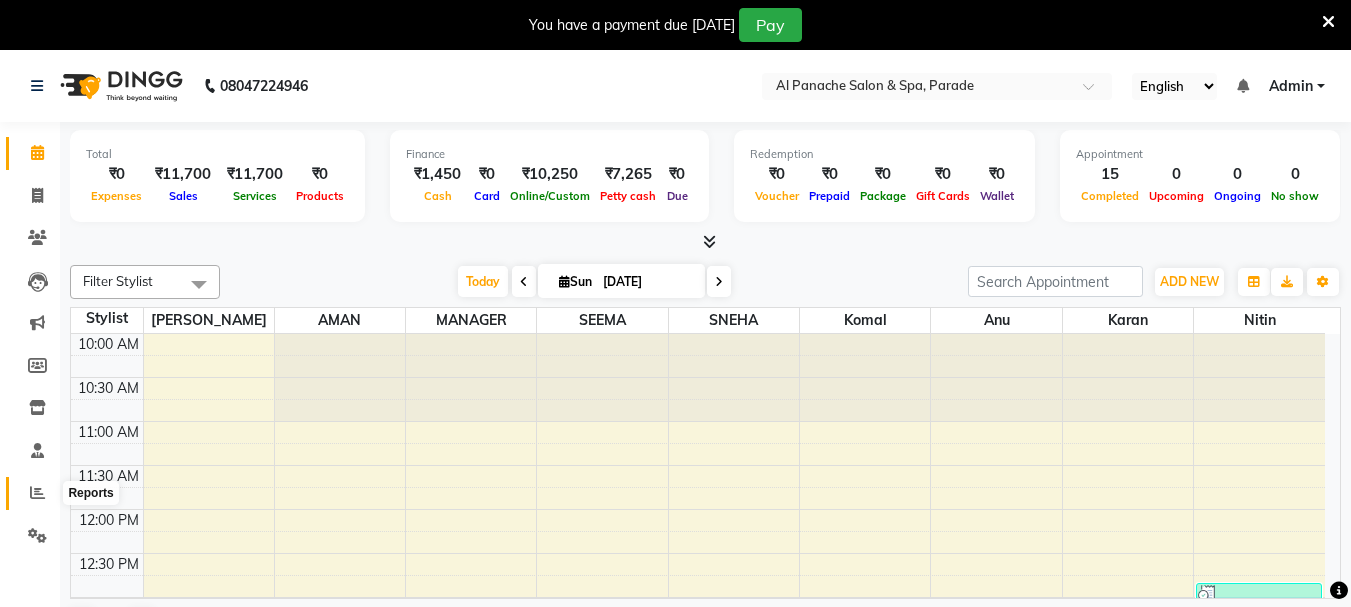 click 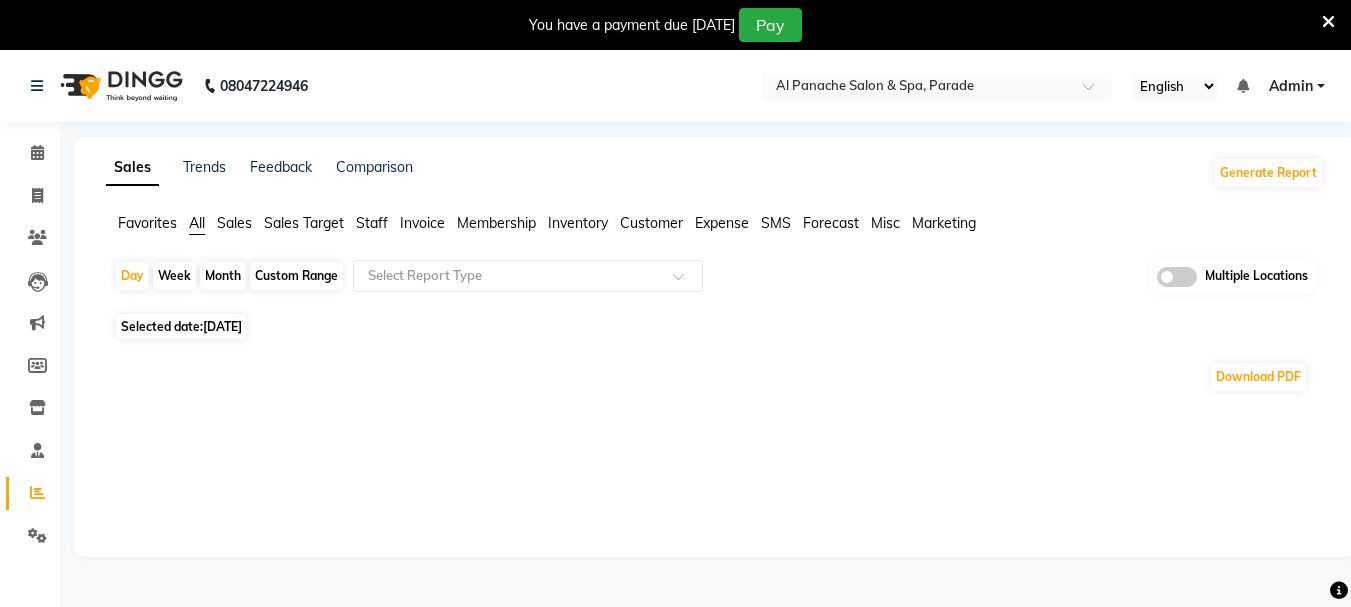 click on "Month" 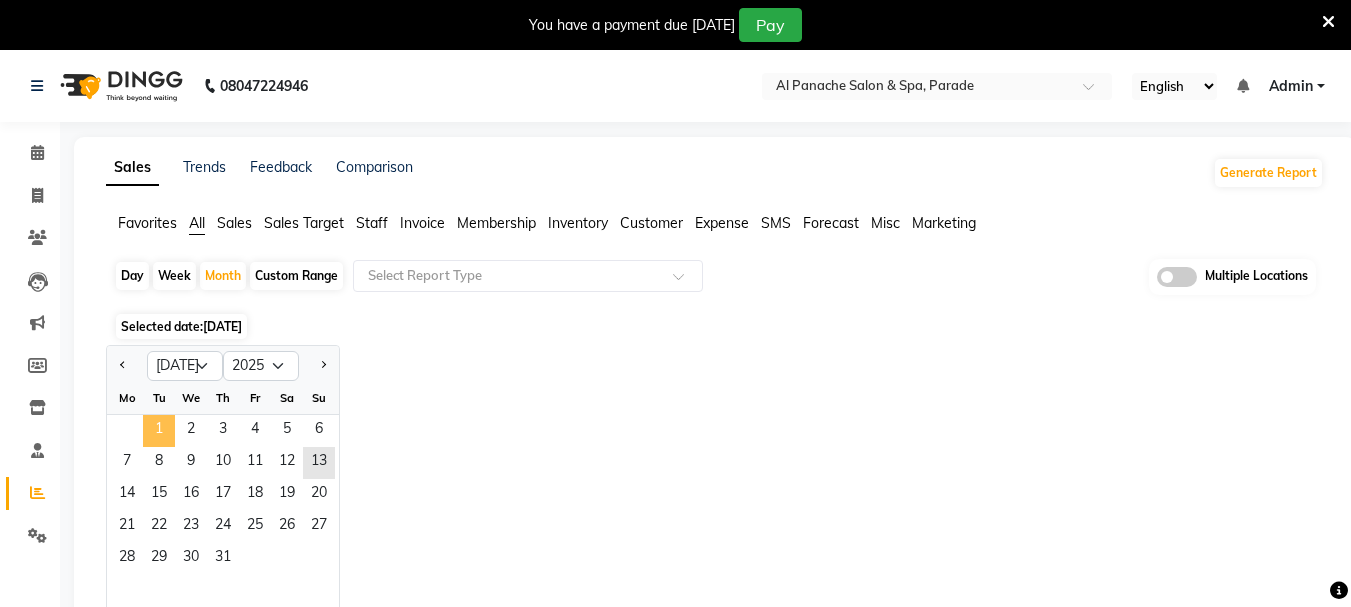 click on "1" 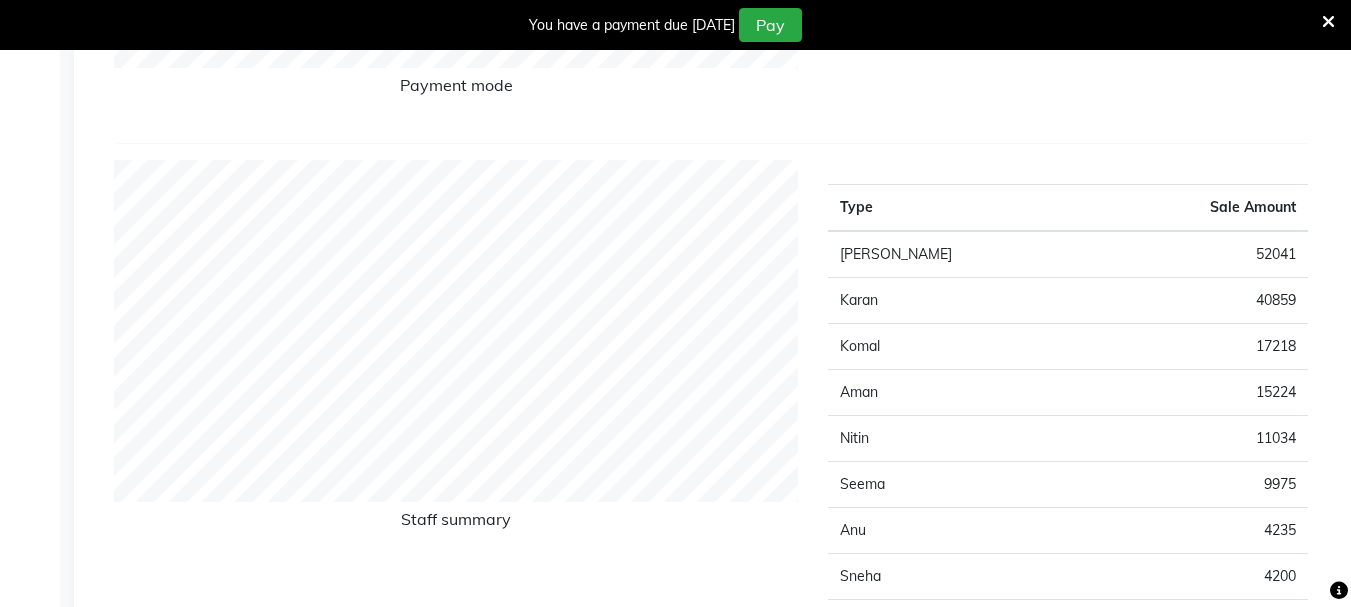 scroll, scrollTop: 678, scrollLeft: 0, axis: vertical 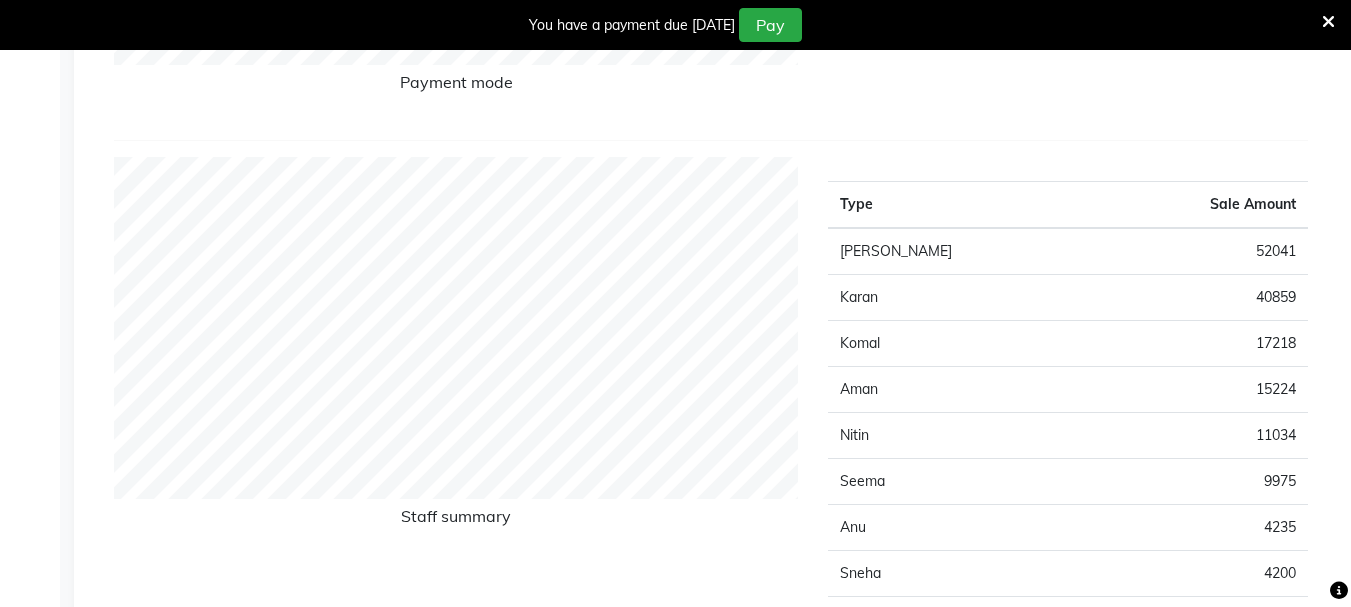 click on "Komal" 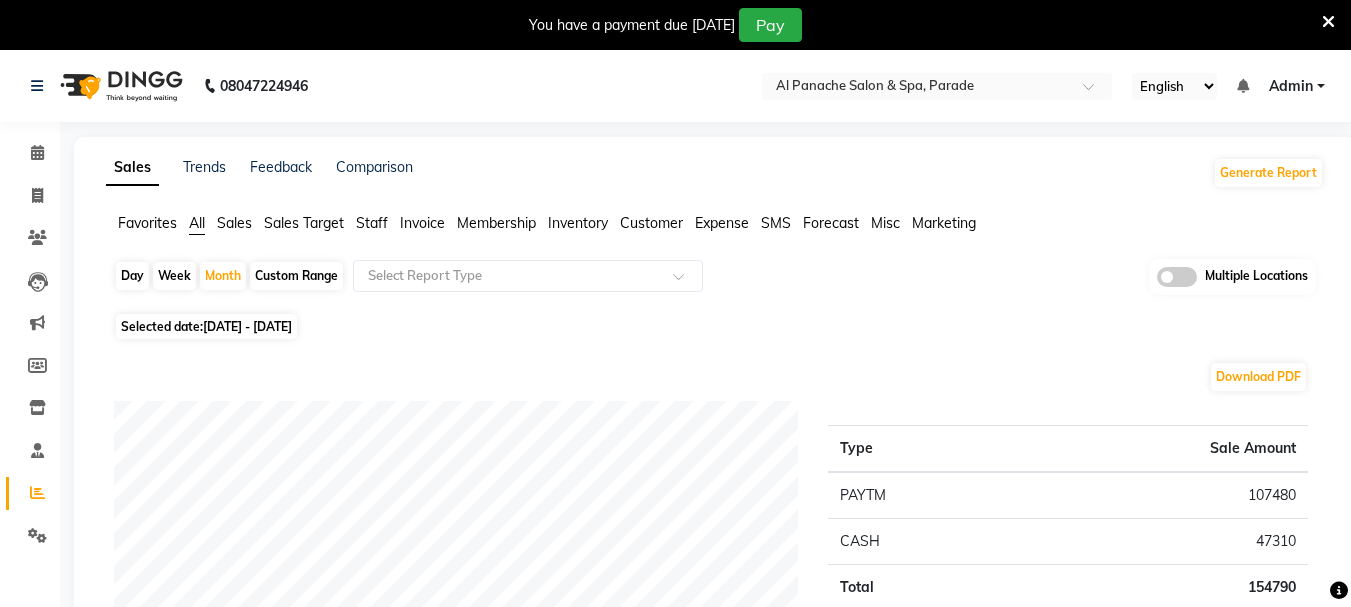 click on "Members" 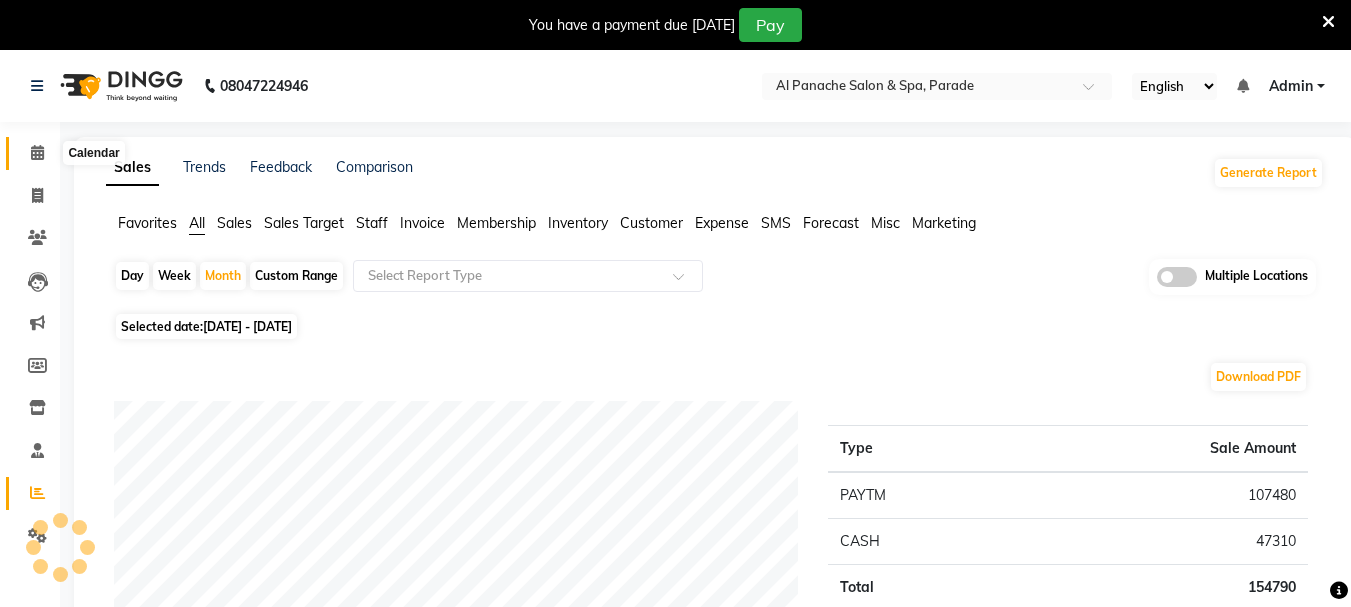 click 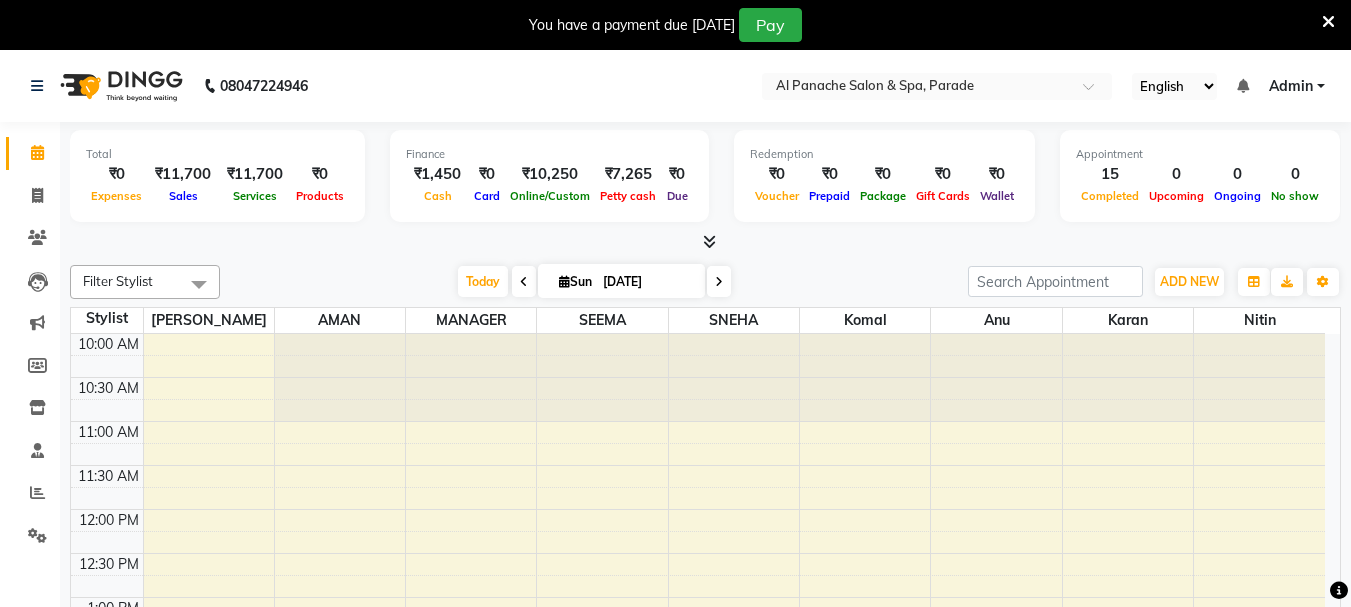 scroll, scrollTop: 0, scrollLeft: 0, axis: both 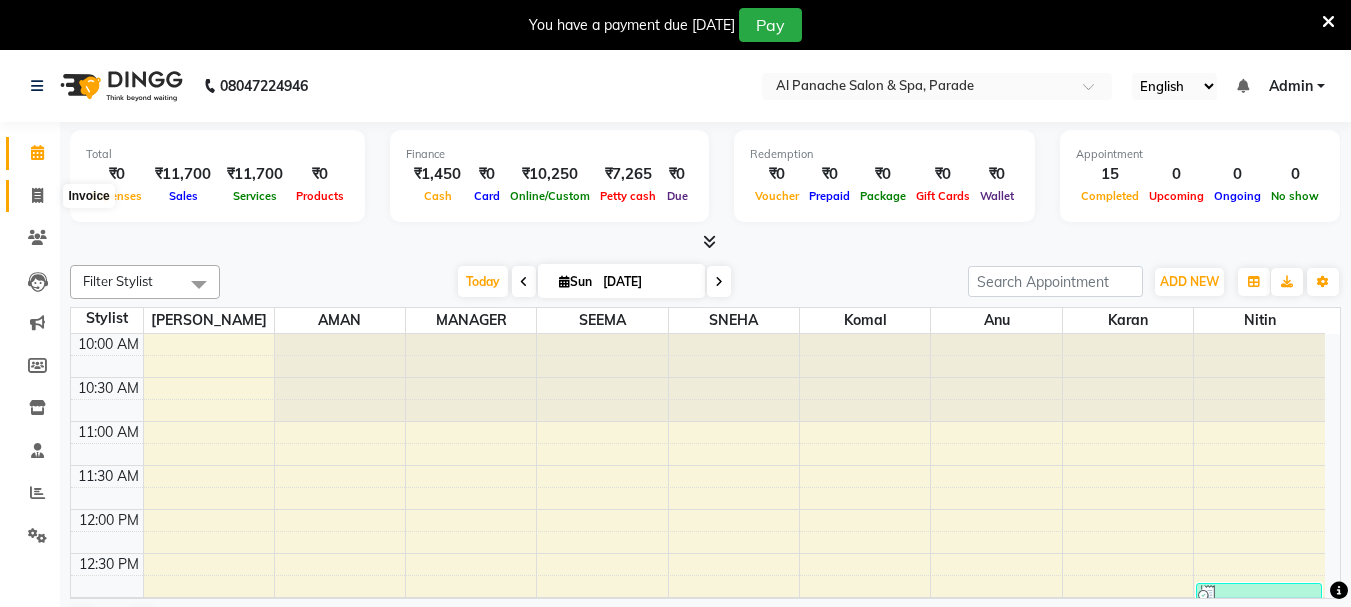 click 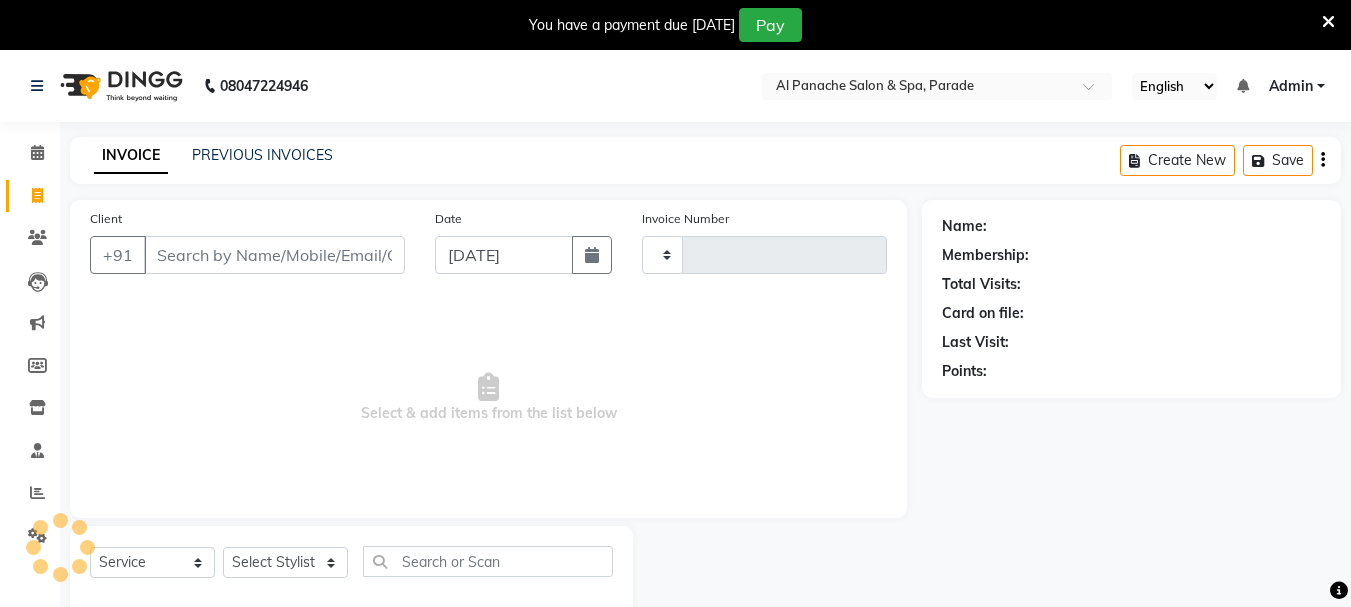 type on "0865" 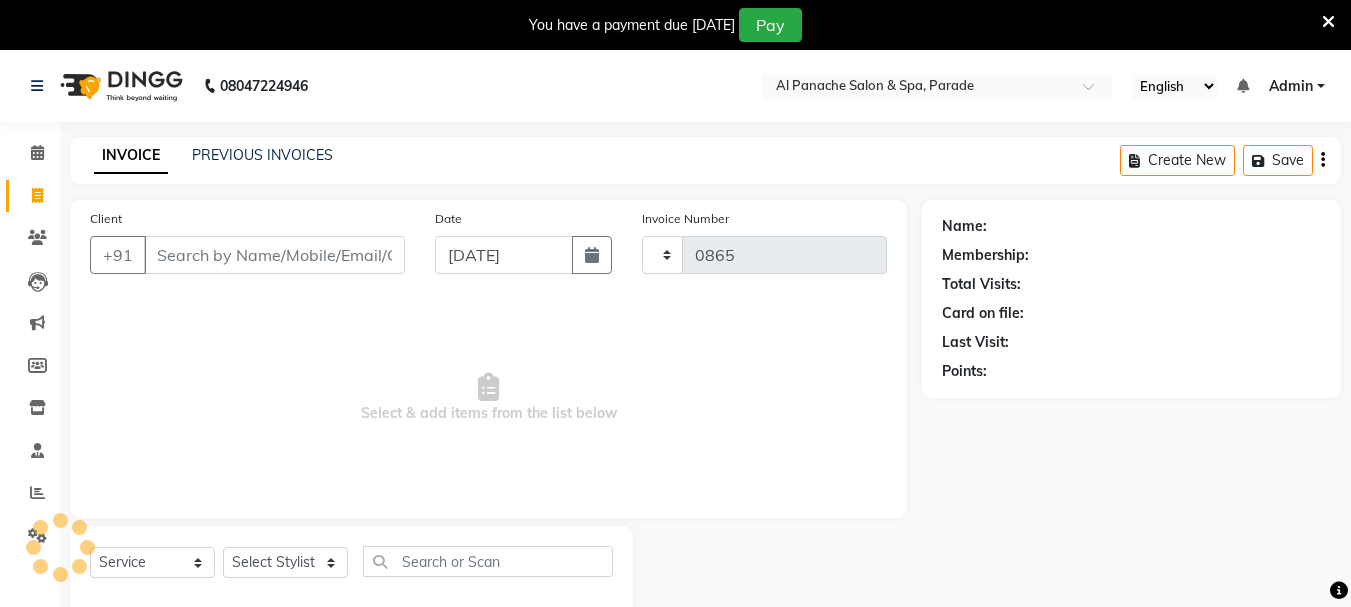 select on "463" 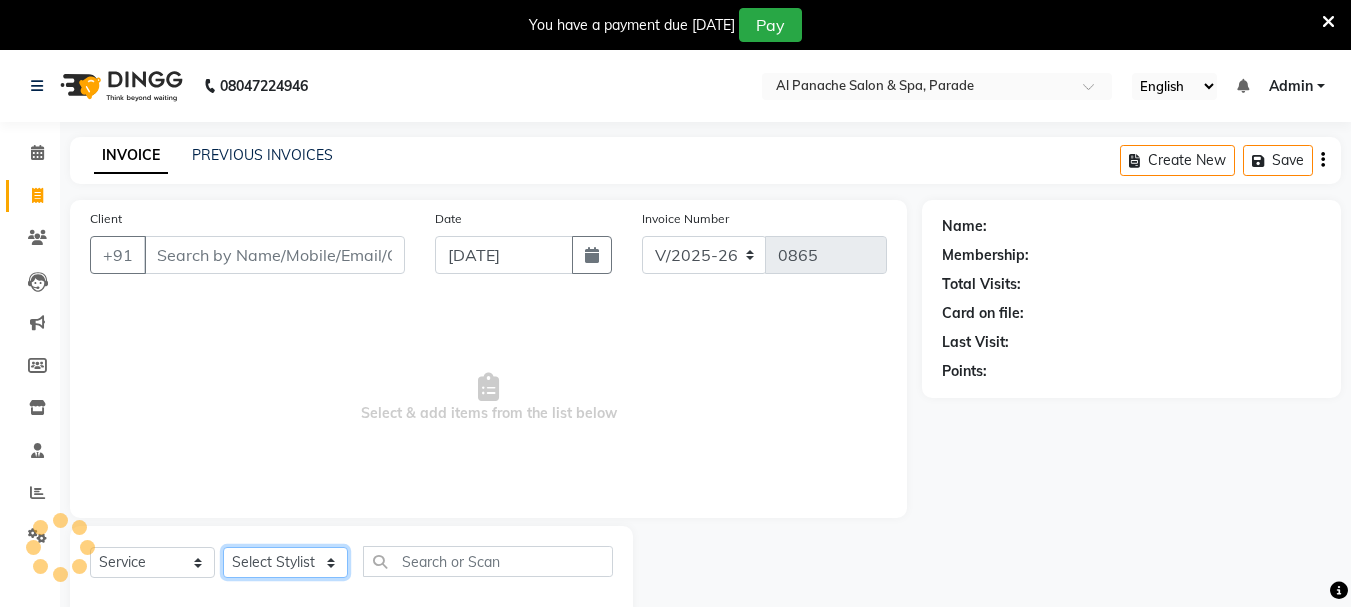 click on "Select Stylist [PERSON_NAME] [PERSON_NAME]  MANAGER [PERSON_NAME]  [PERSON_NAME] [PERSON_NAME]" 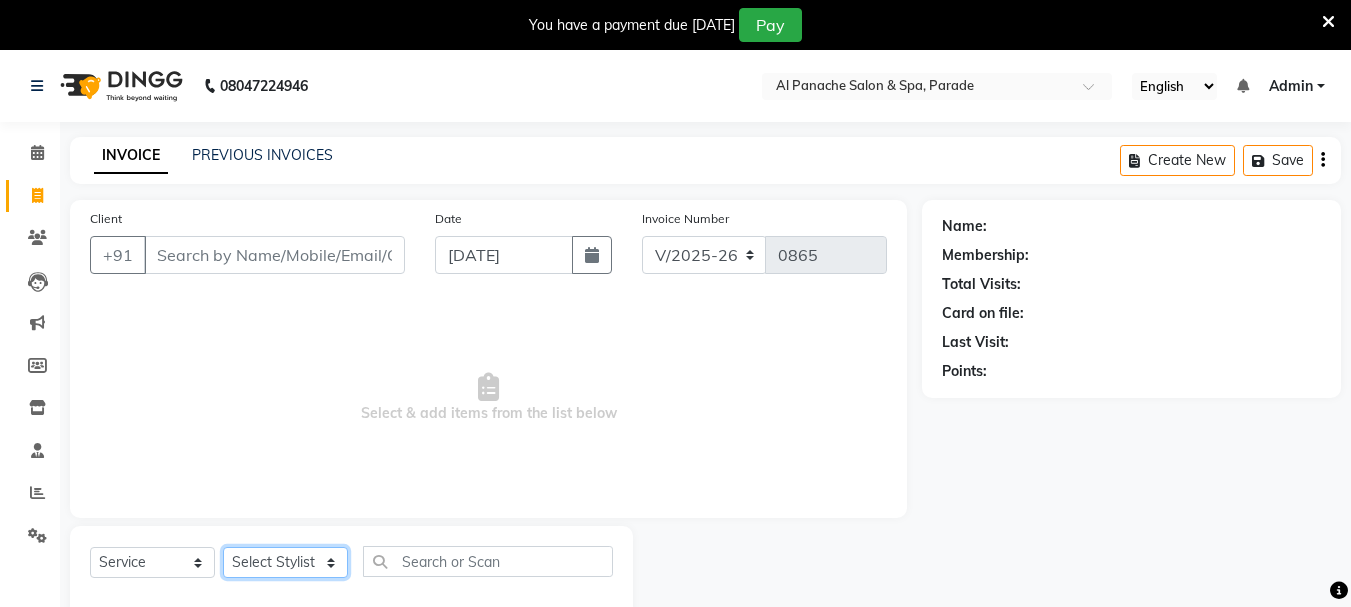 select on "40179" 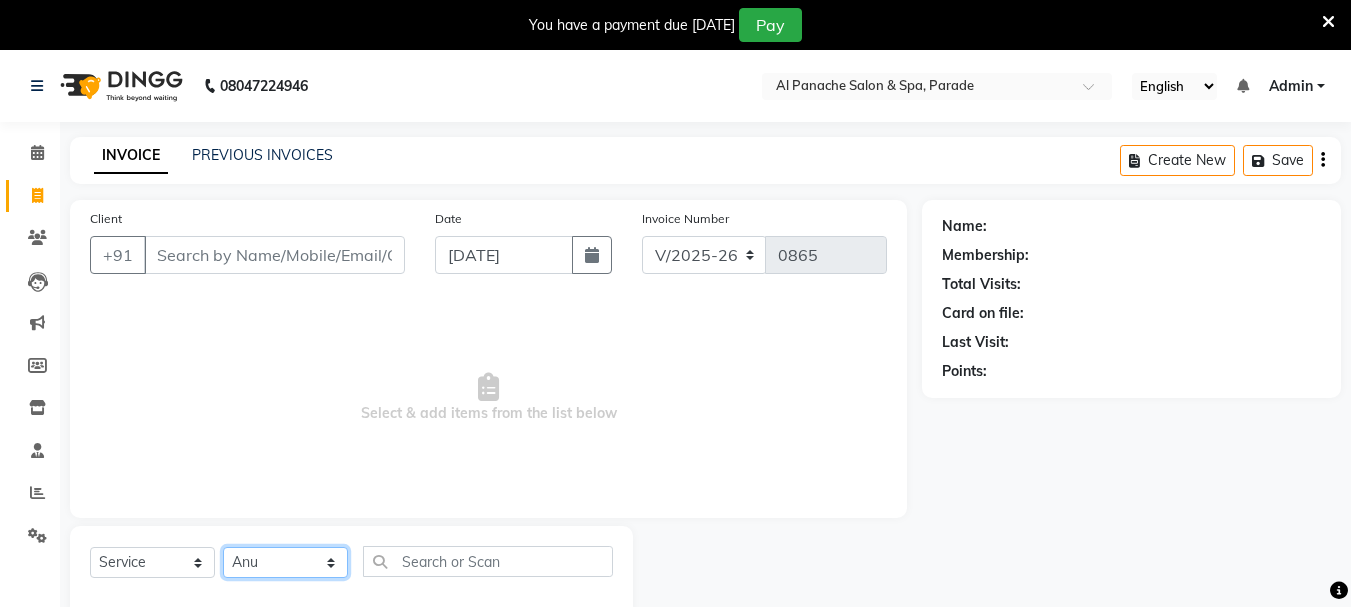 click on "Select Stylist [PERSON_NAME] [PERSON_NAME]  MANAGER [PERSON_NAME]  [PERSON_NAME] [PERSON_NAME]" 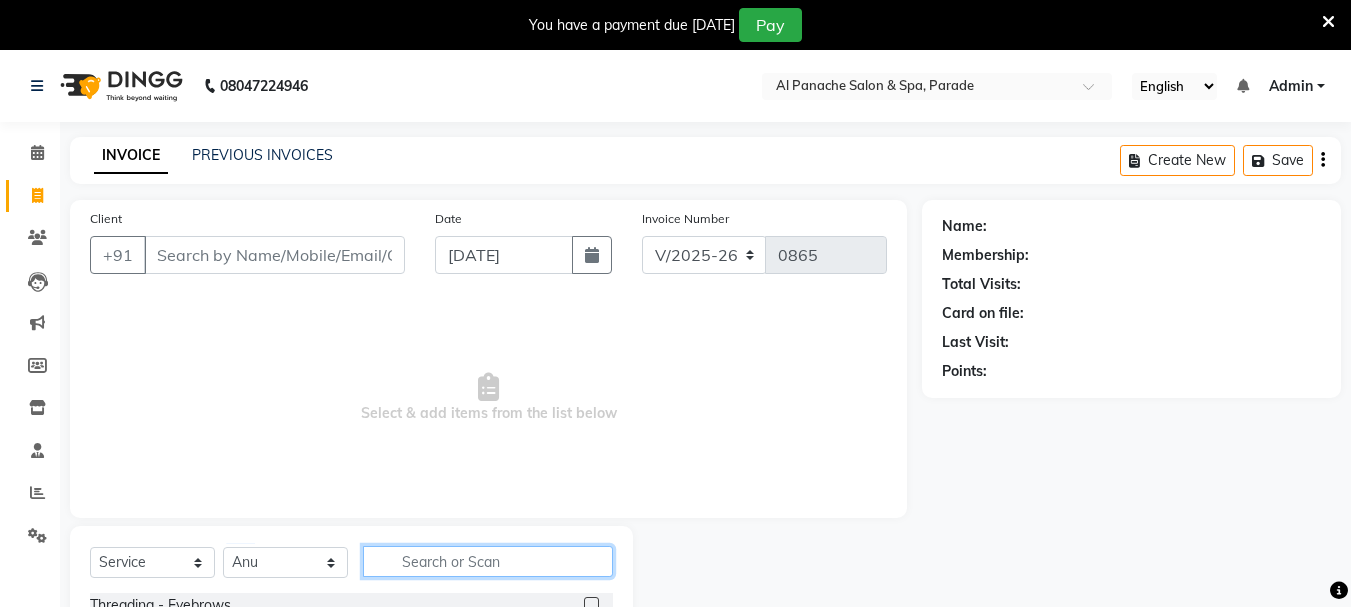click 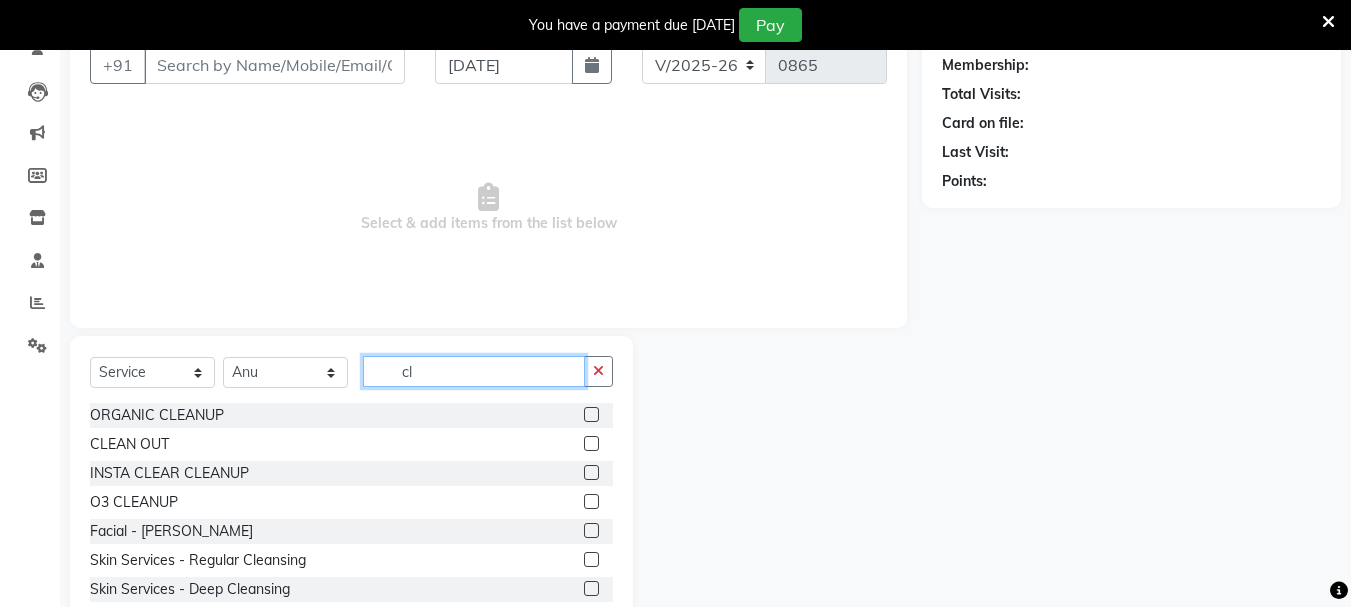 scroll, scrollTop: 244, scrollLeft: 0, axis: vertical 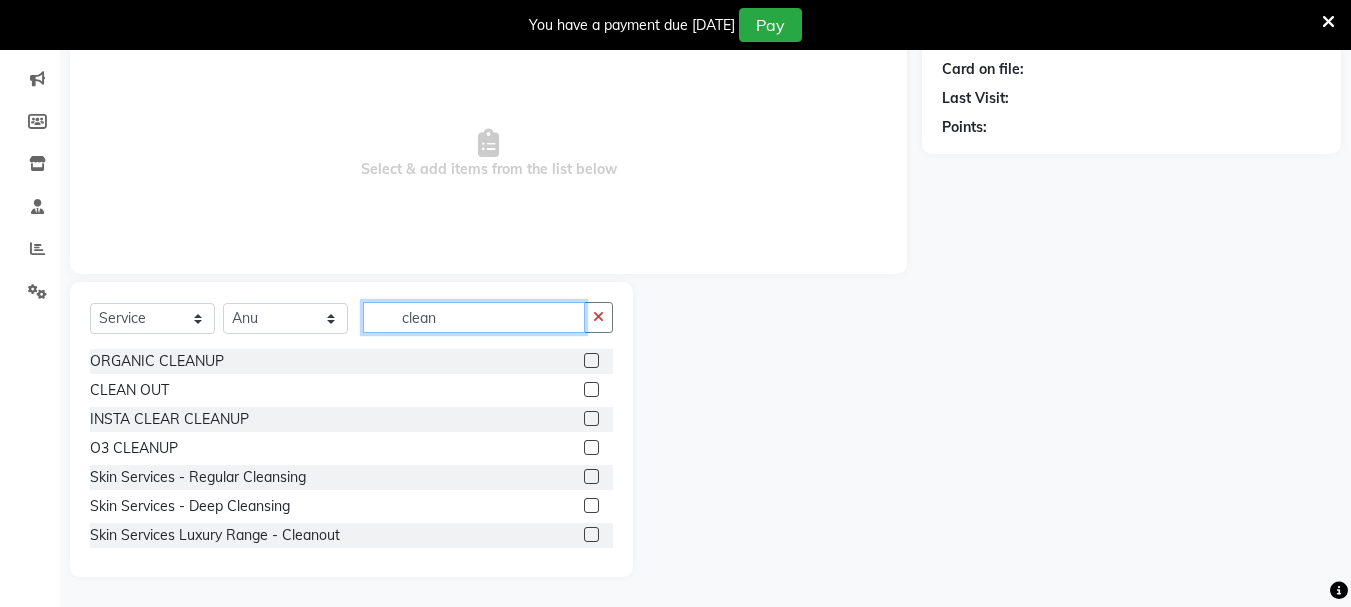 type on "clean" 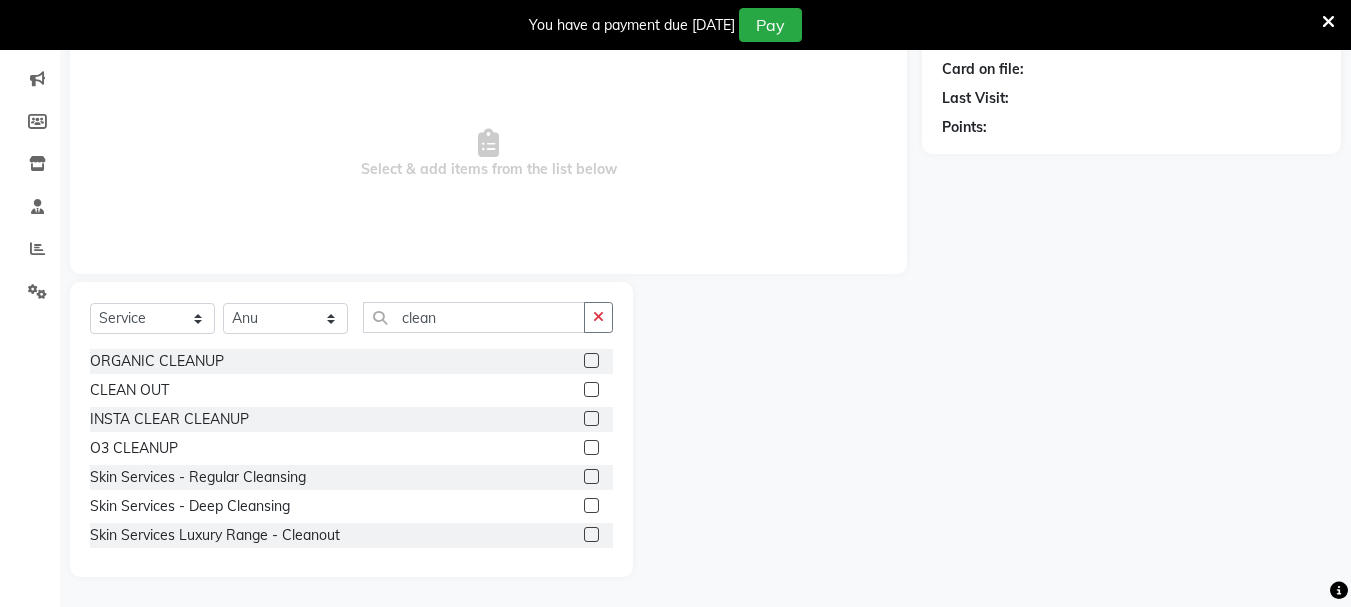 click 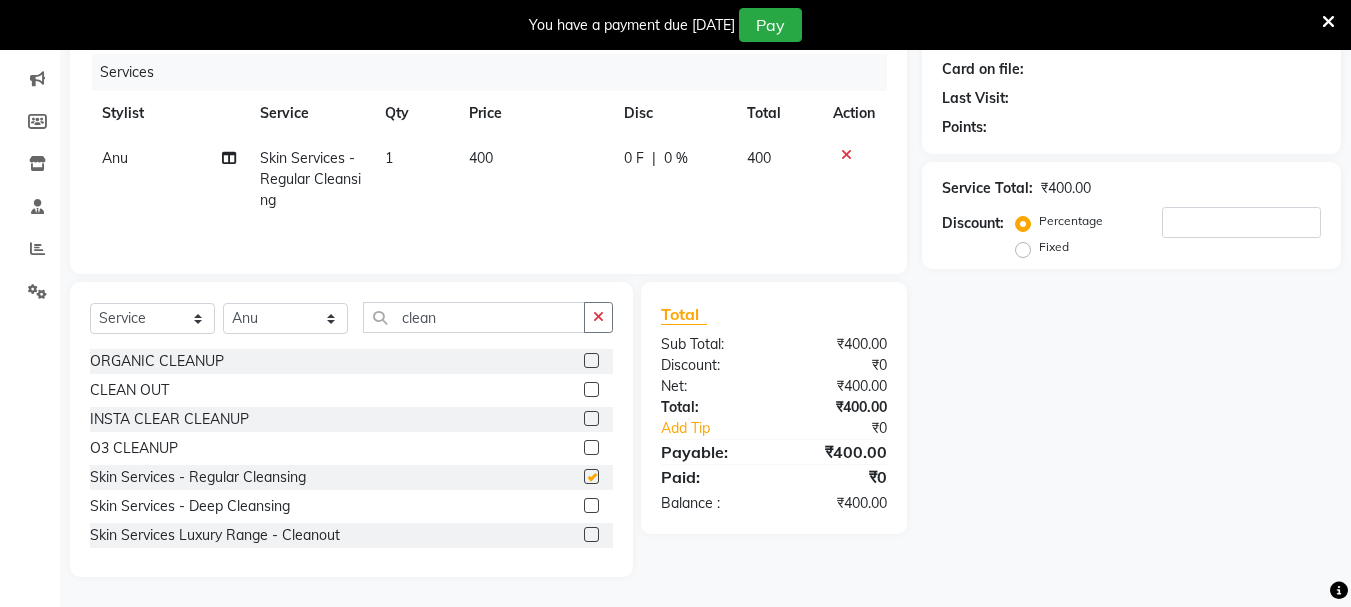 checkbox on "false" 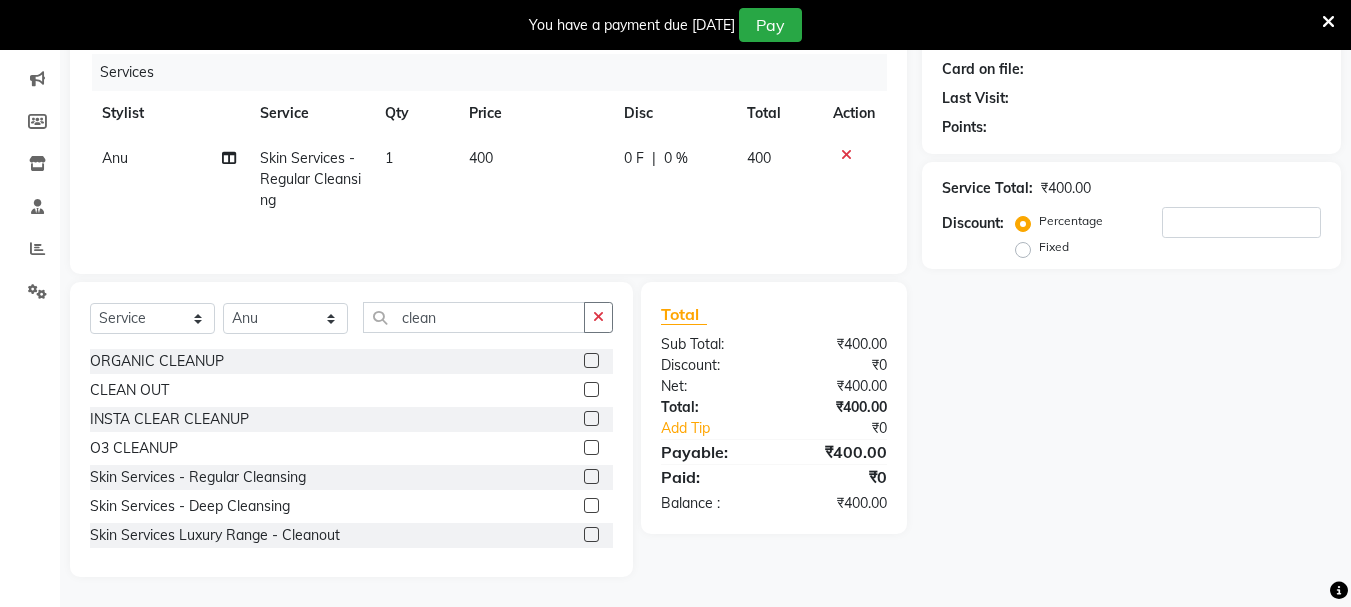 click on "400" 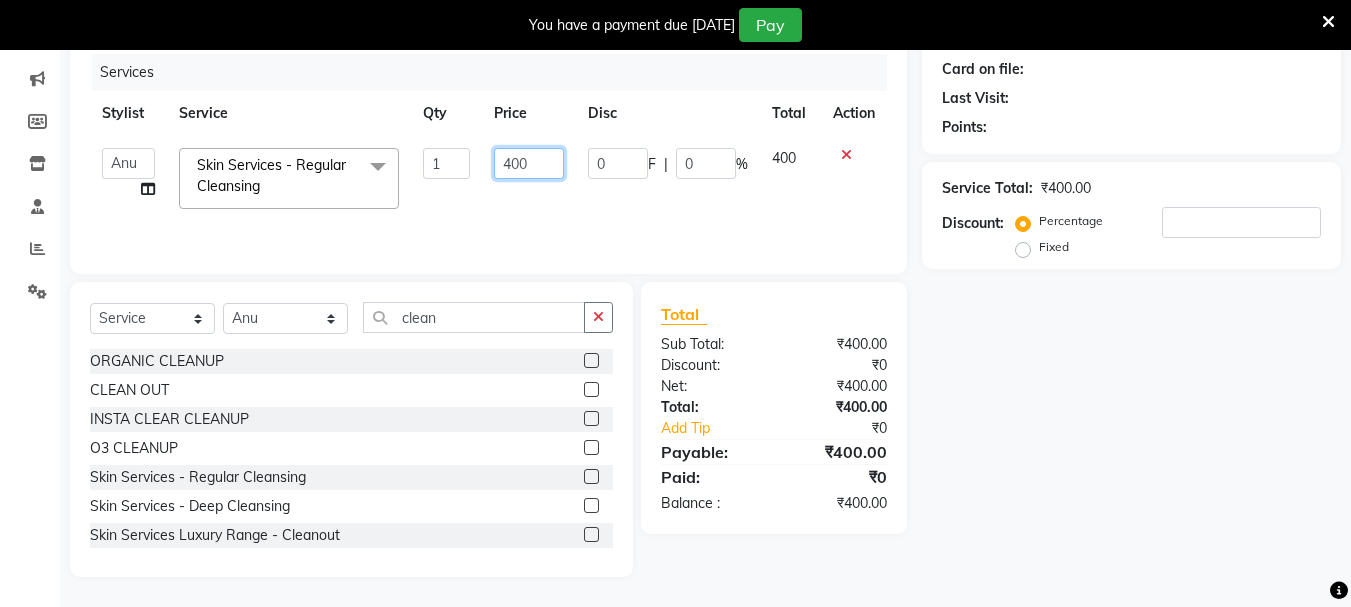click on "400" 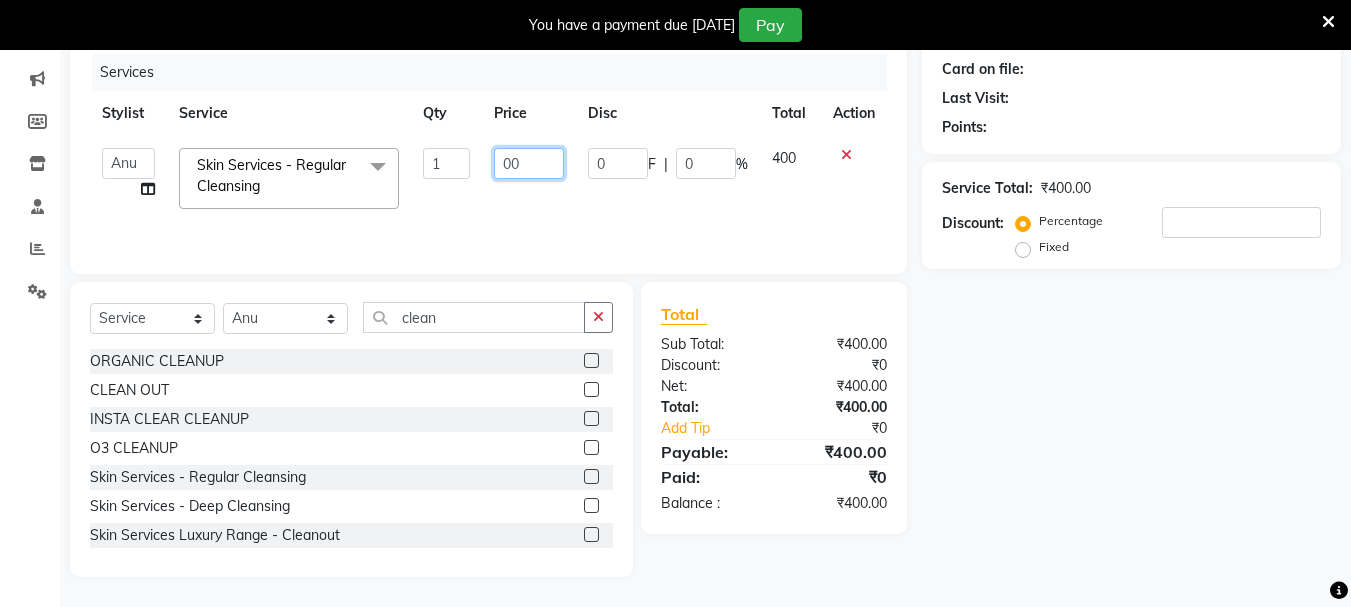 type on "500" 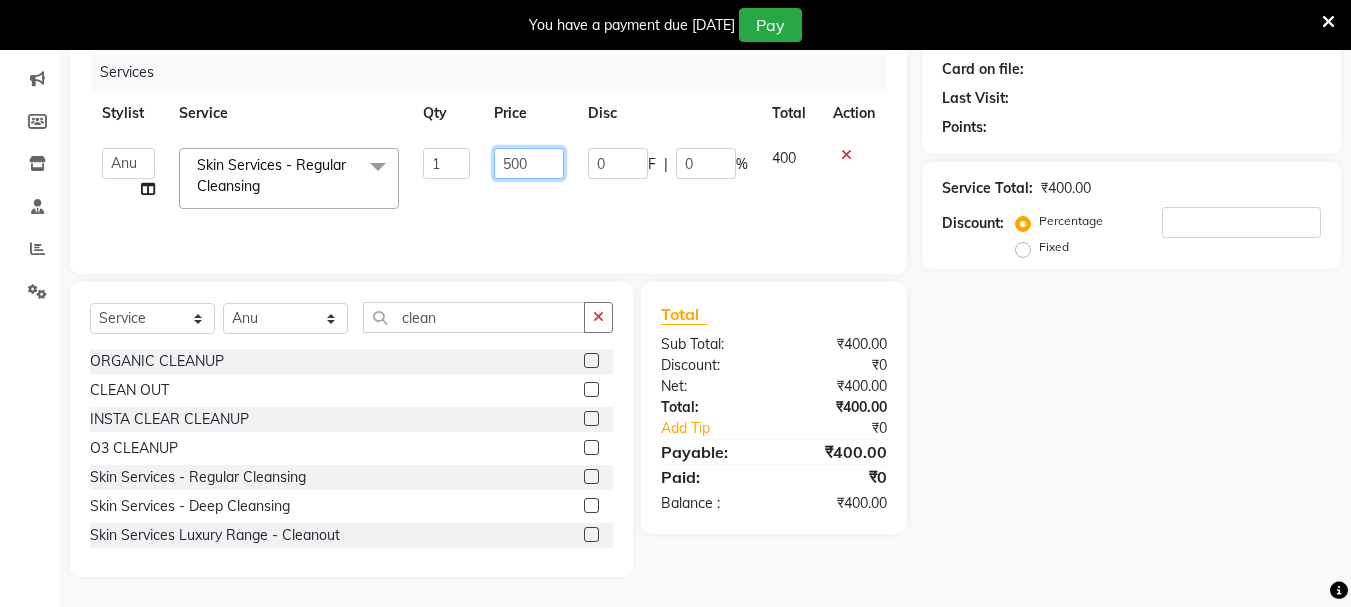 scroll, scrollTop: 0, scrollLeft: 0, axis: both 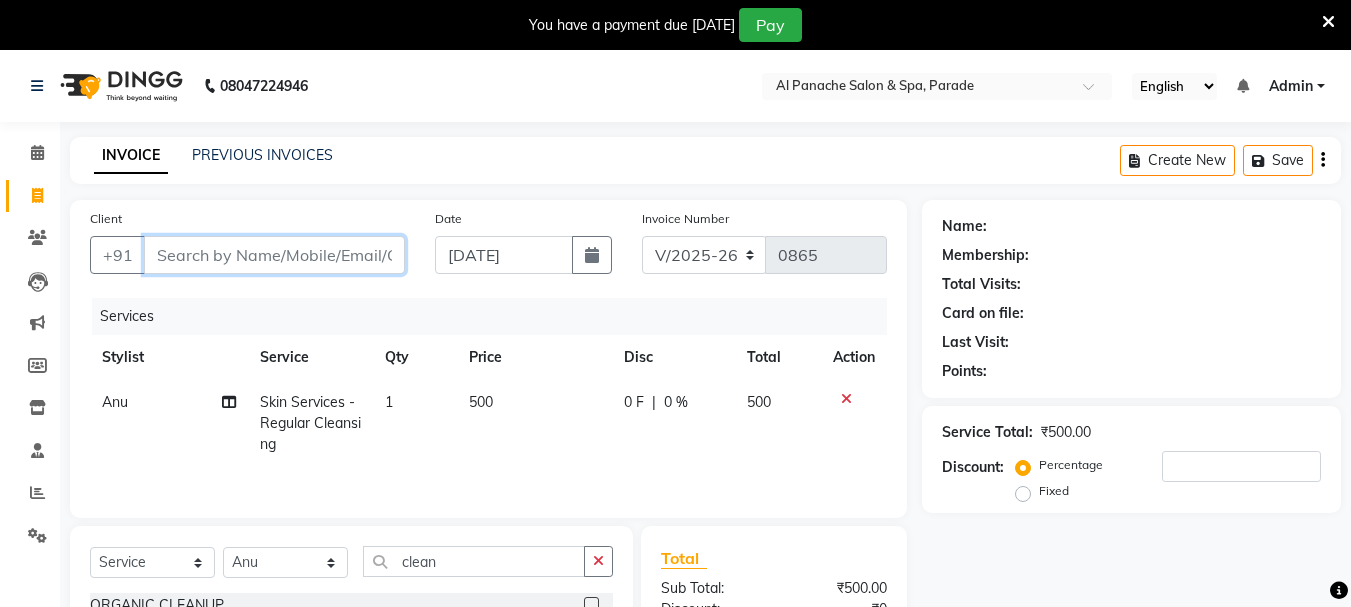 click on "Client" at bounding box center (274, 255) 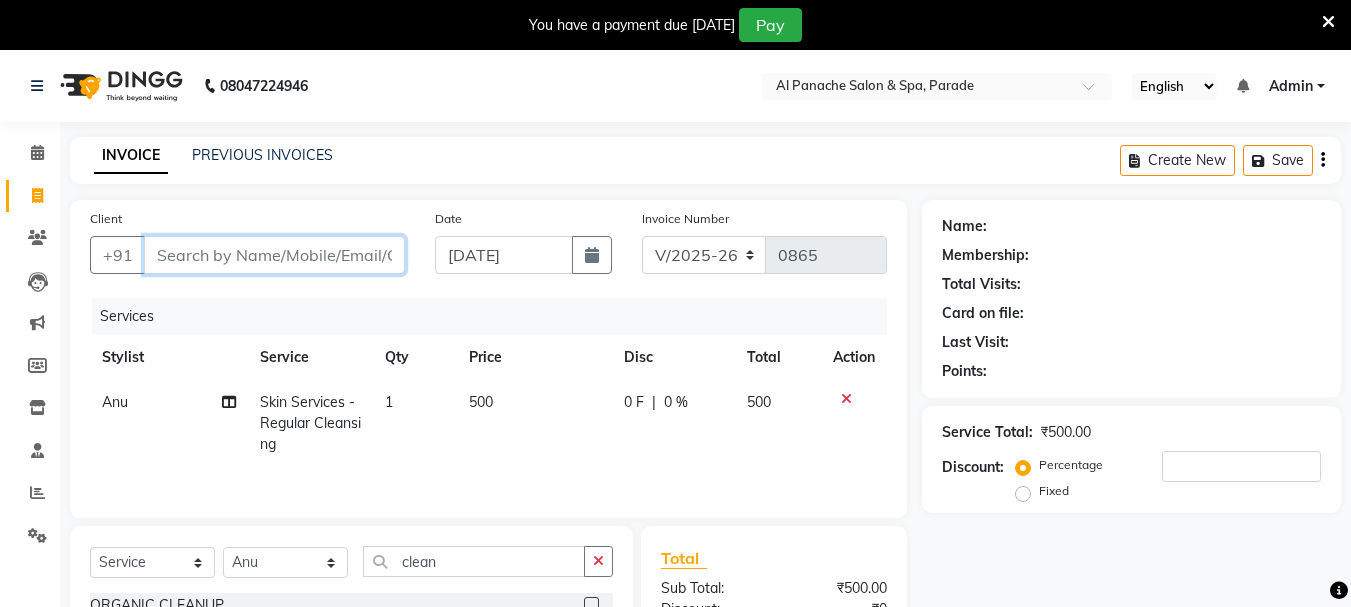 click on "Client" at bounding box center (274, 255) 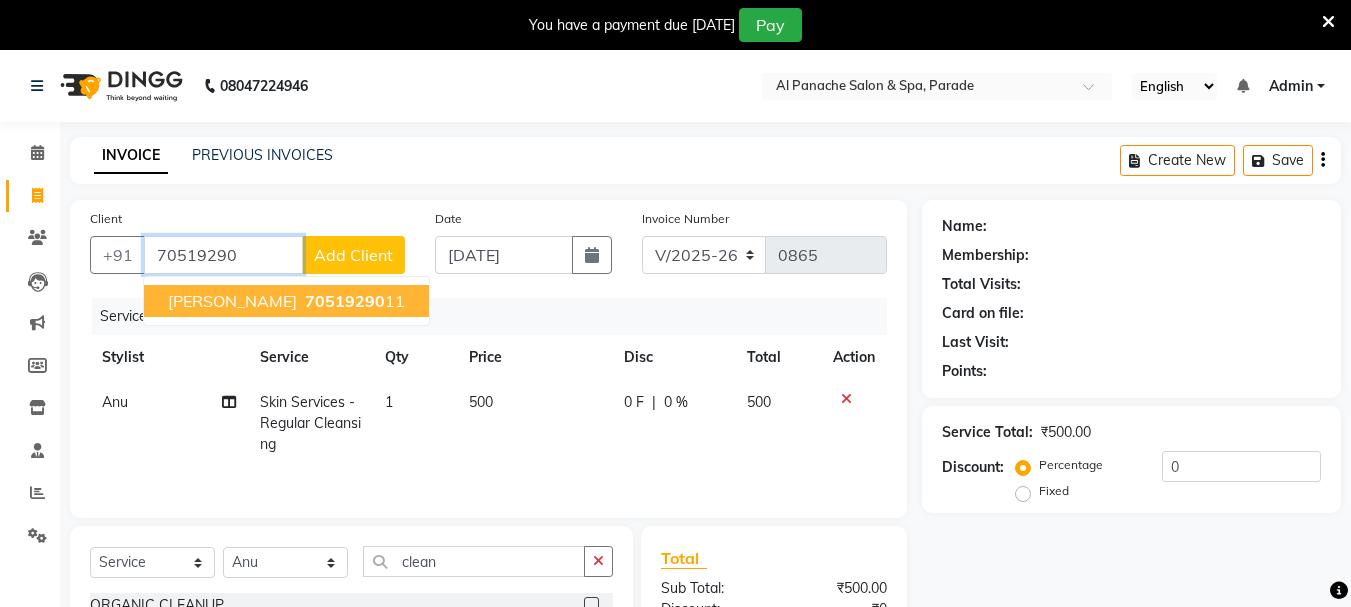 click on "[PERSON_NAME]" at bounding box center (232, 301) 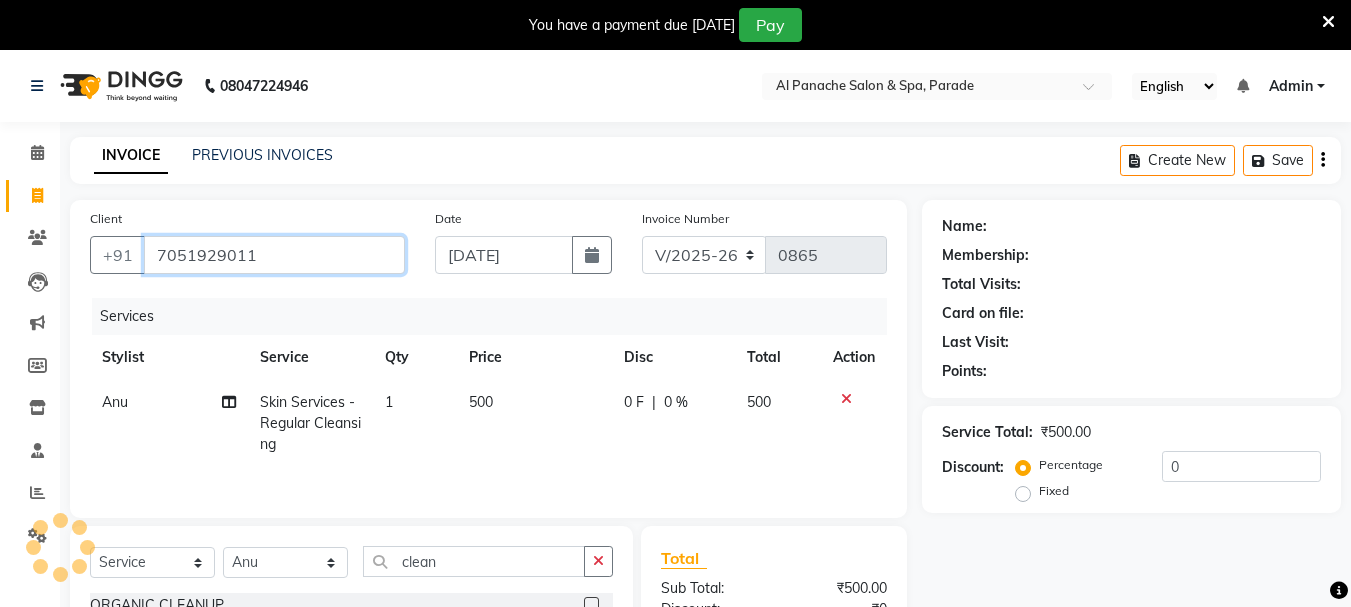 type on "7051929011" 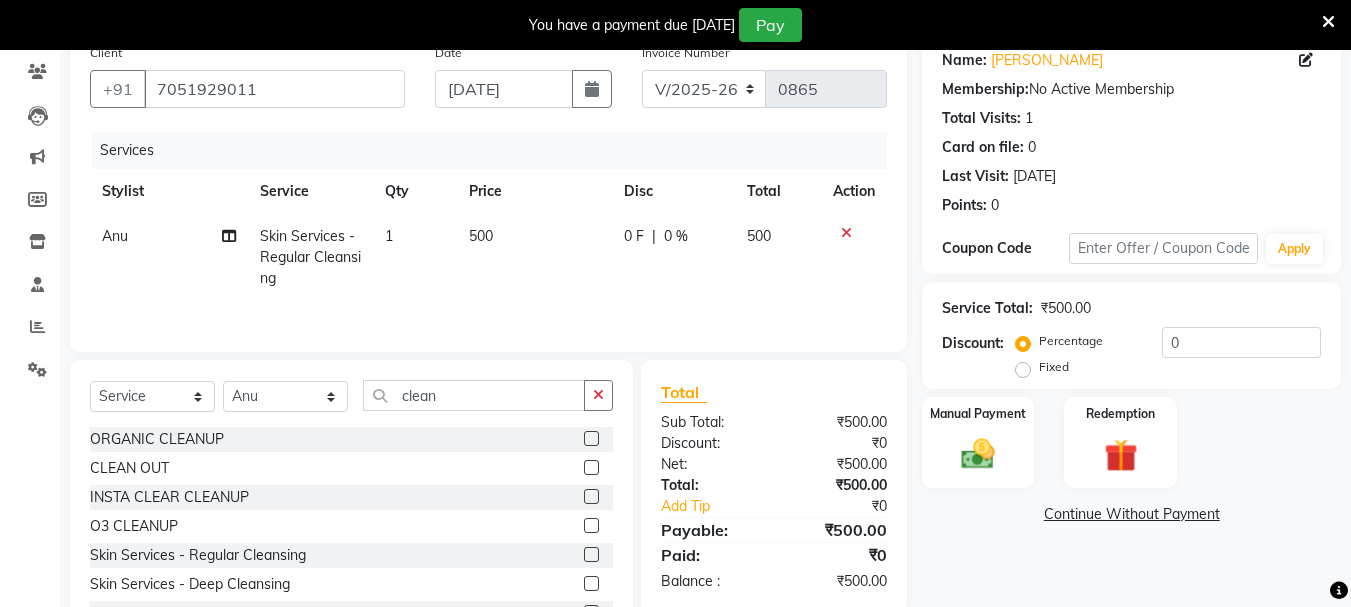 scroll, scrollTop: 244, scrollLeft: 0, axis: vertical 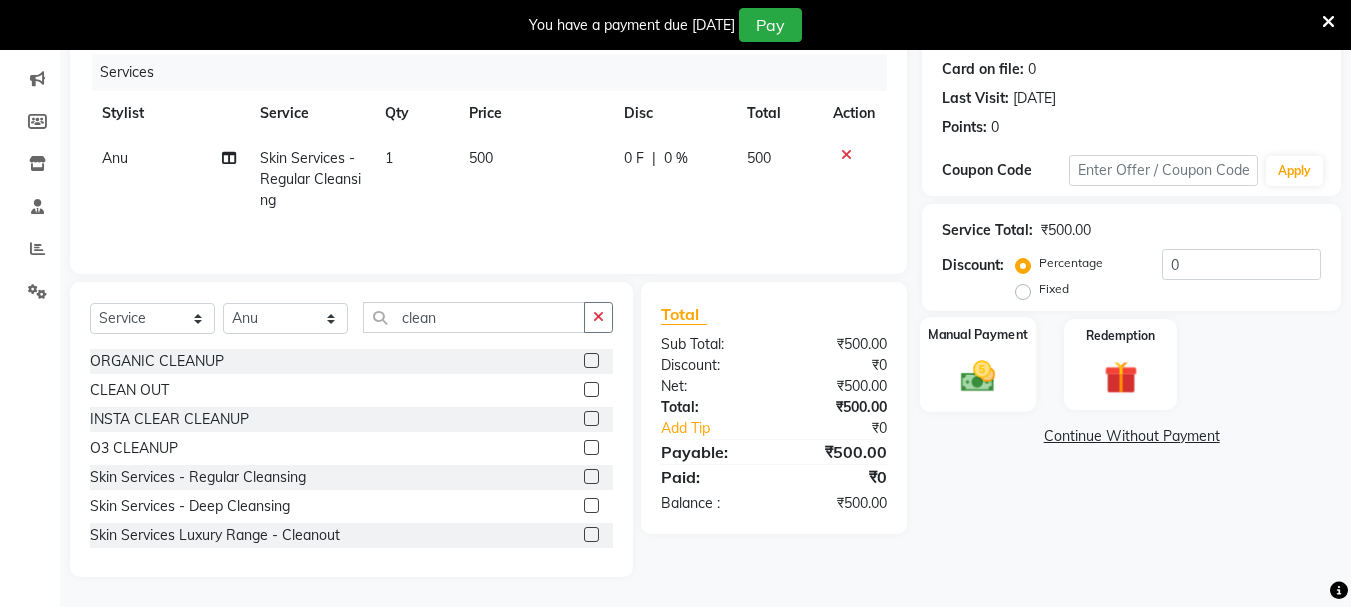 click 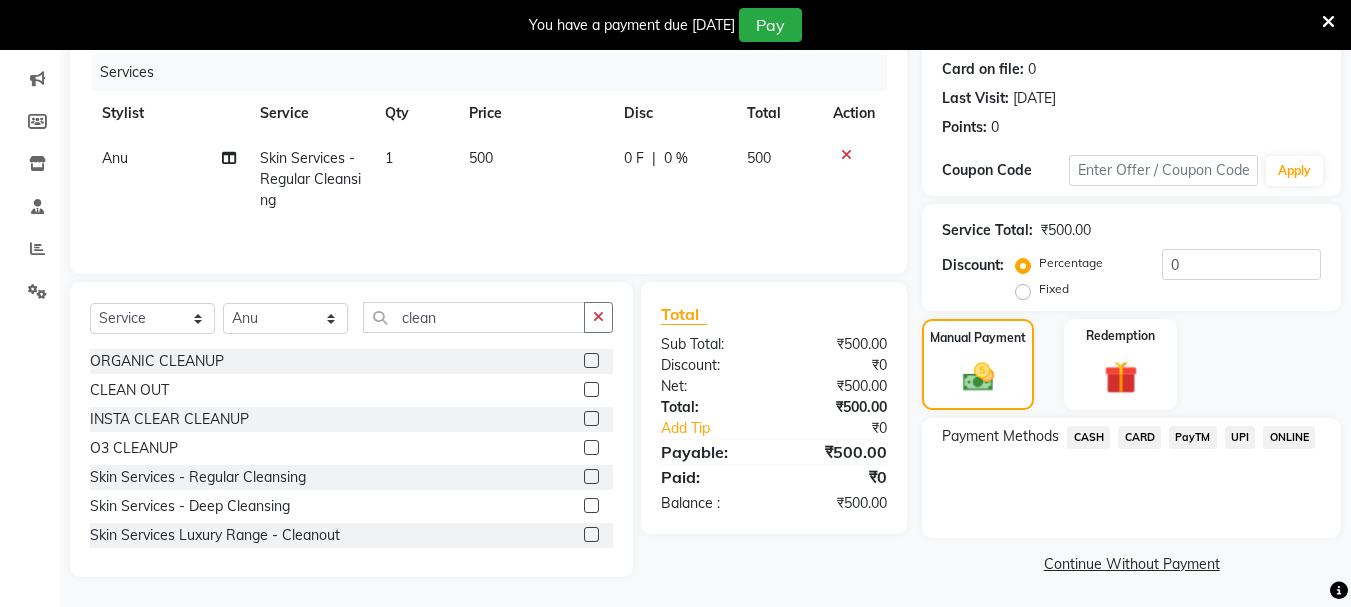 click on "PayTM" 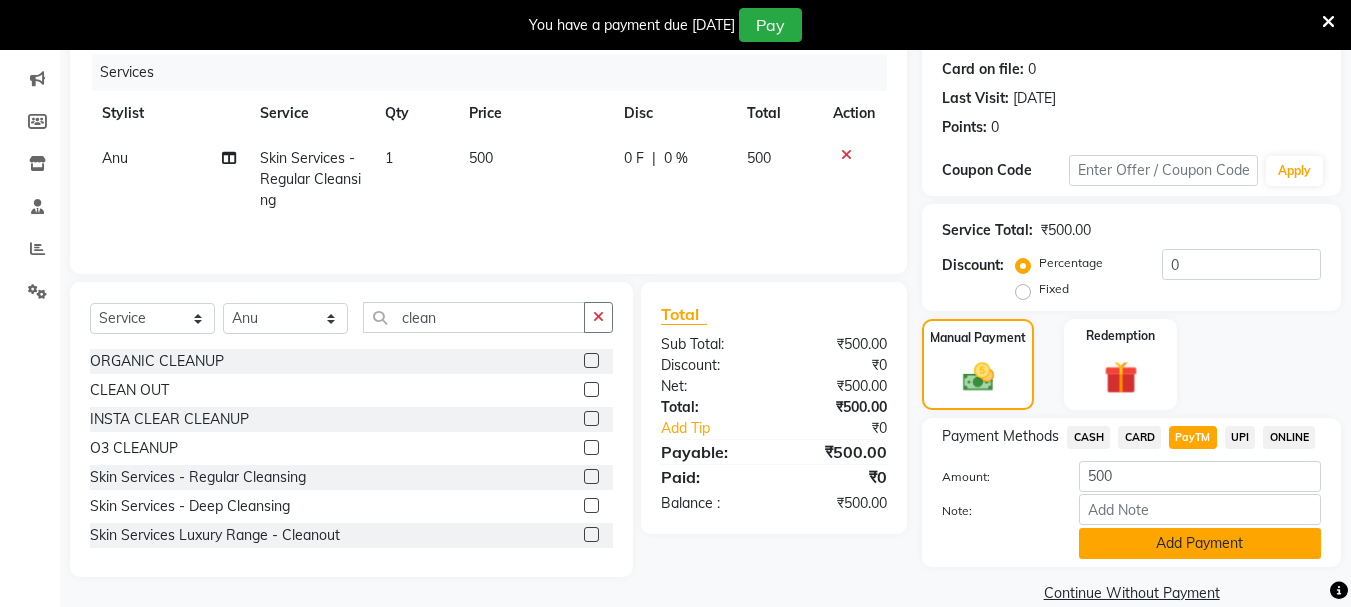 click on "Add Payment" 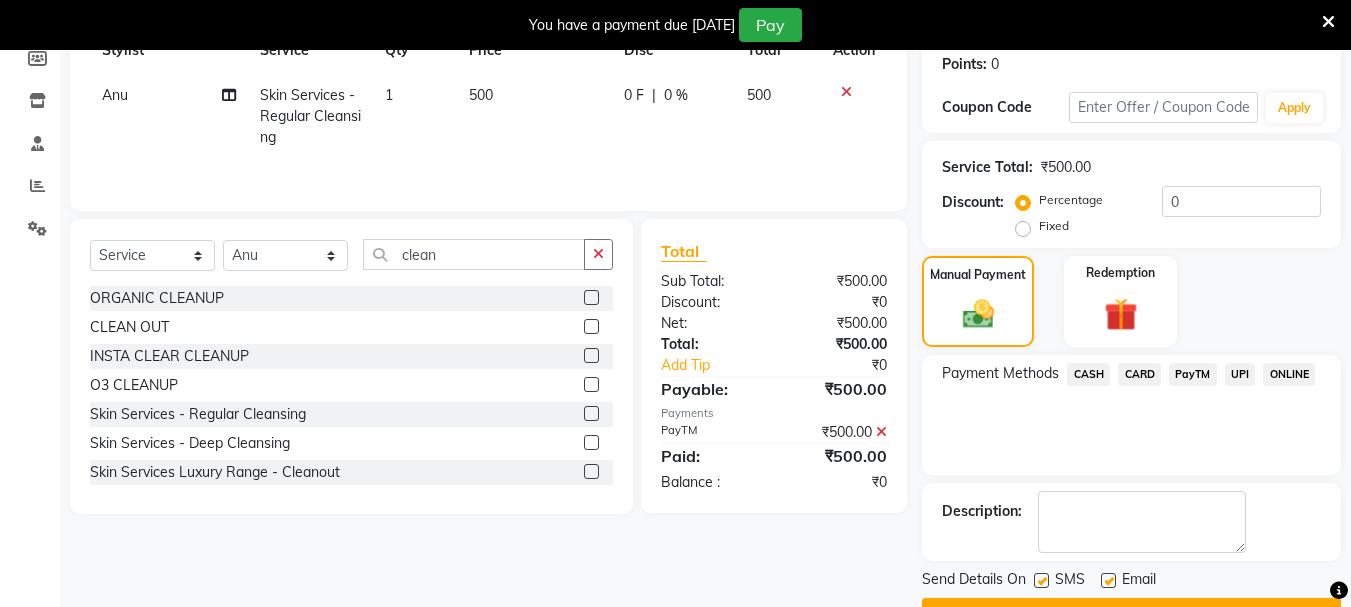 scroll, scrollTop: 359, scrollLeft: 0, axis: vertical 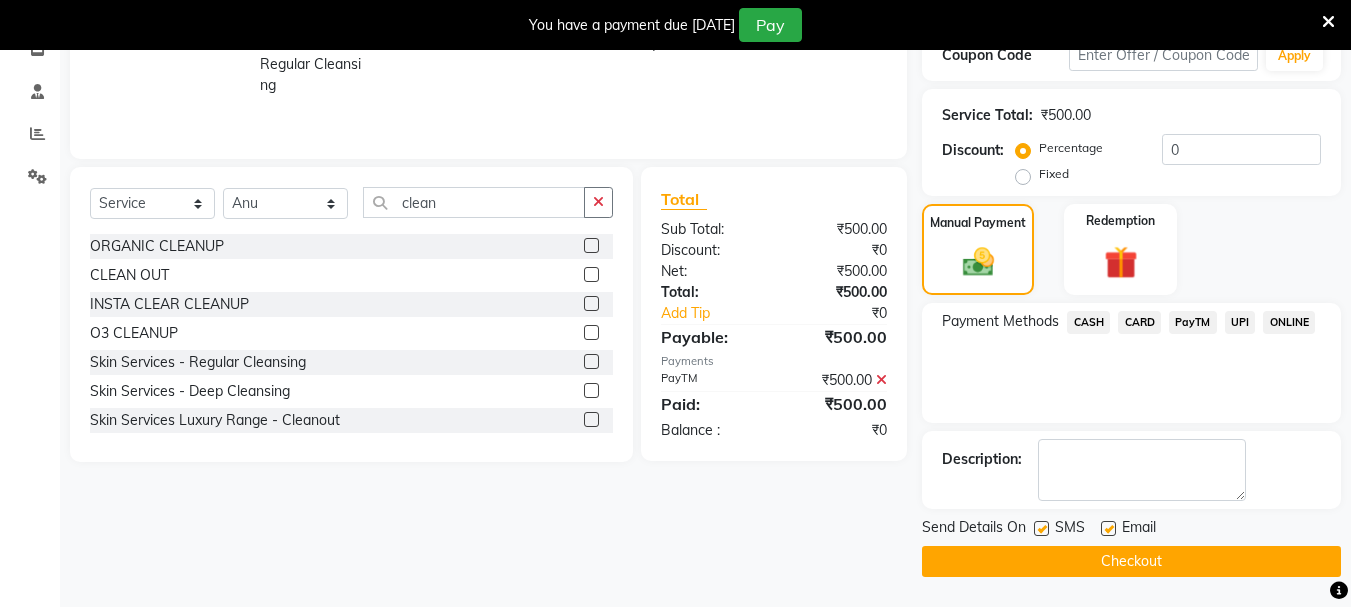 click on "Checkout" 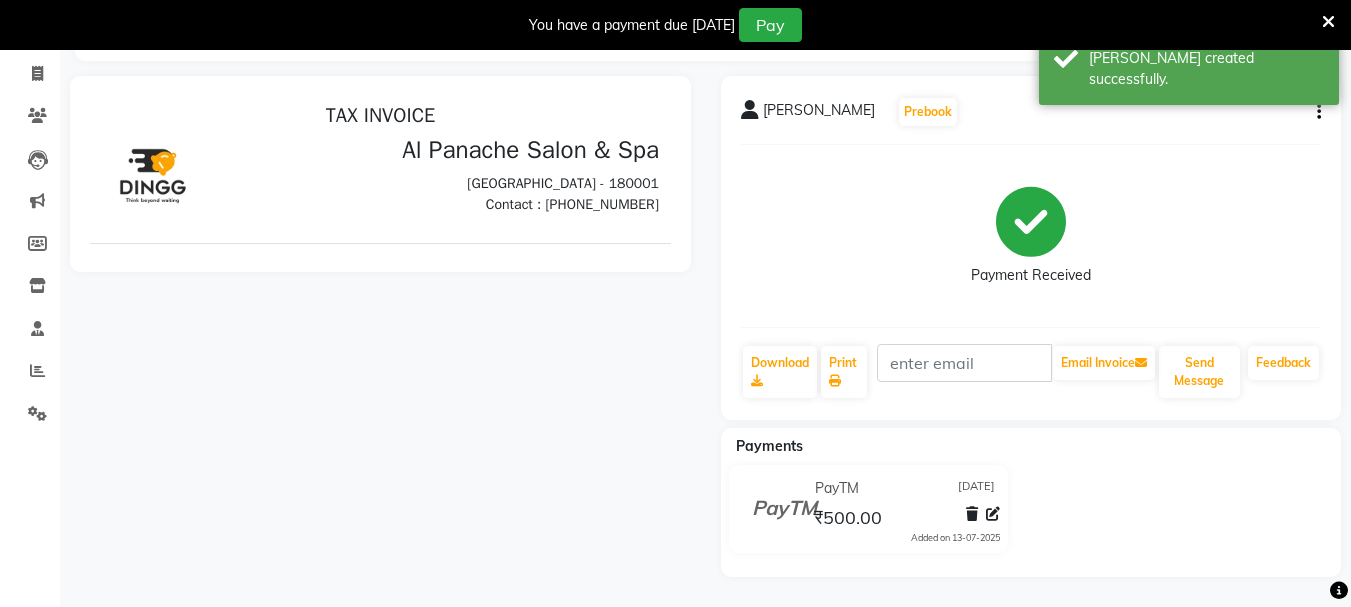 scroll, scrollTop: 180, scrollLeft: 0, axis: vertical 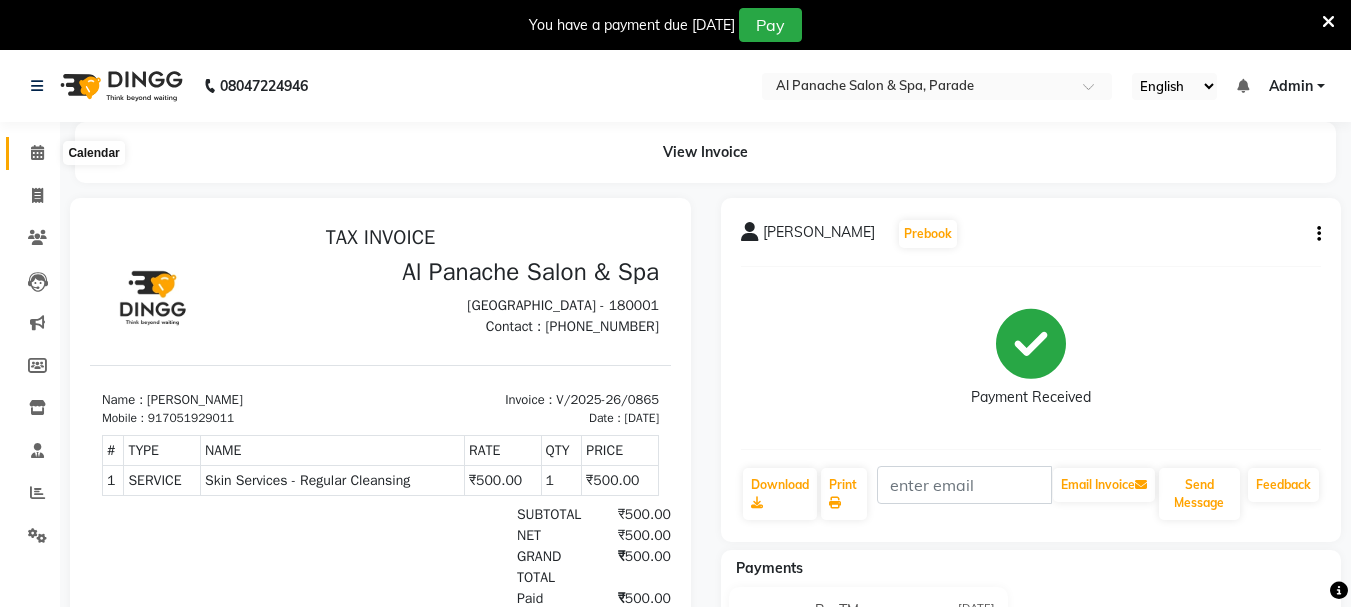 click 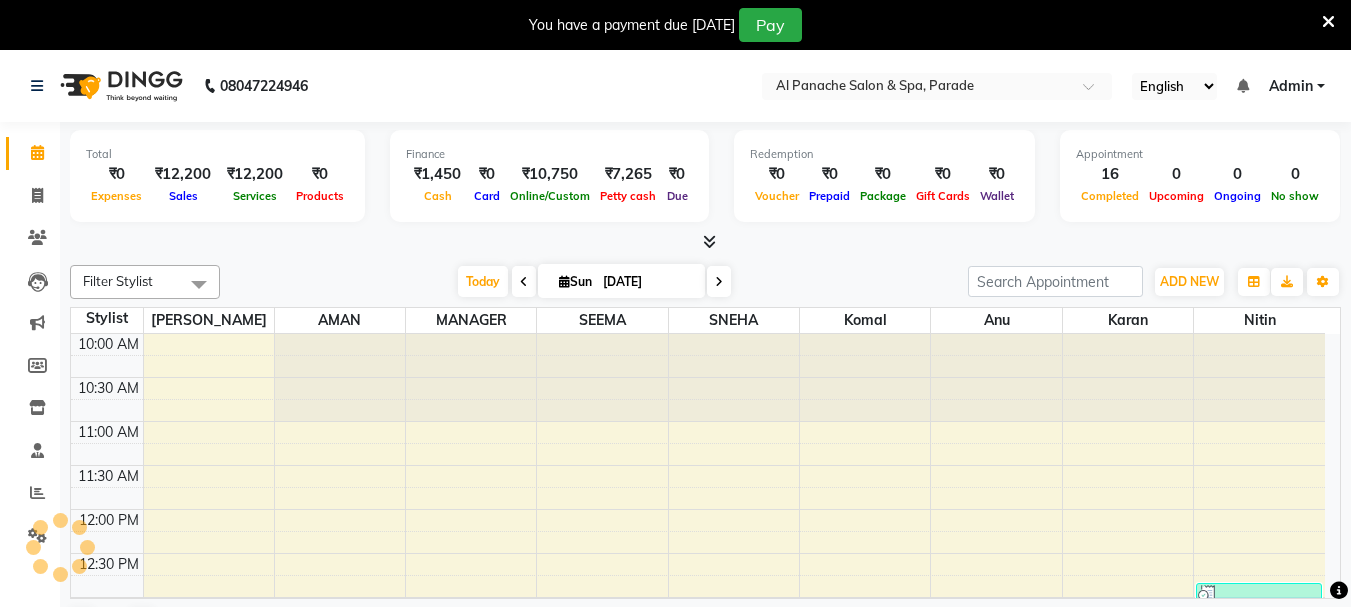 scroll, scrollTop: 0, scrollLeft: 0, axis: both 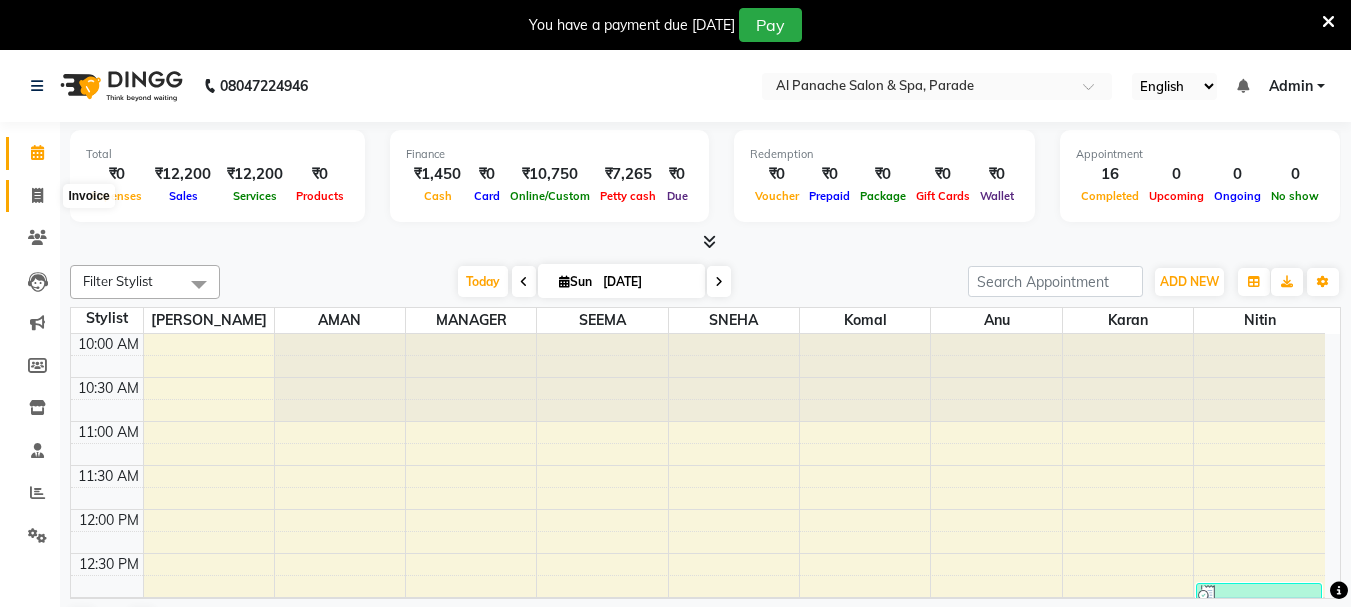 click 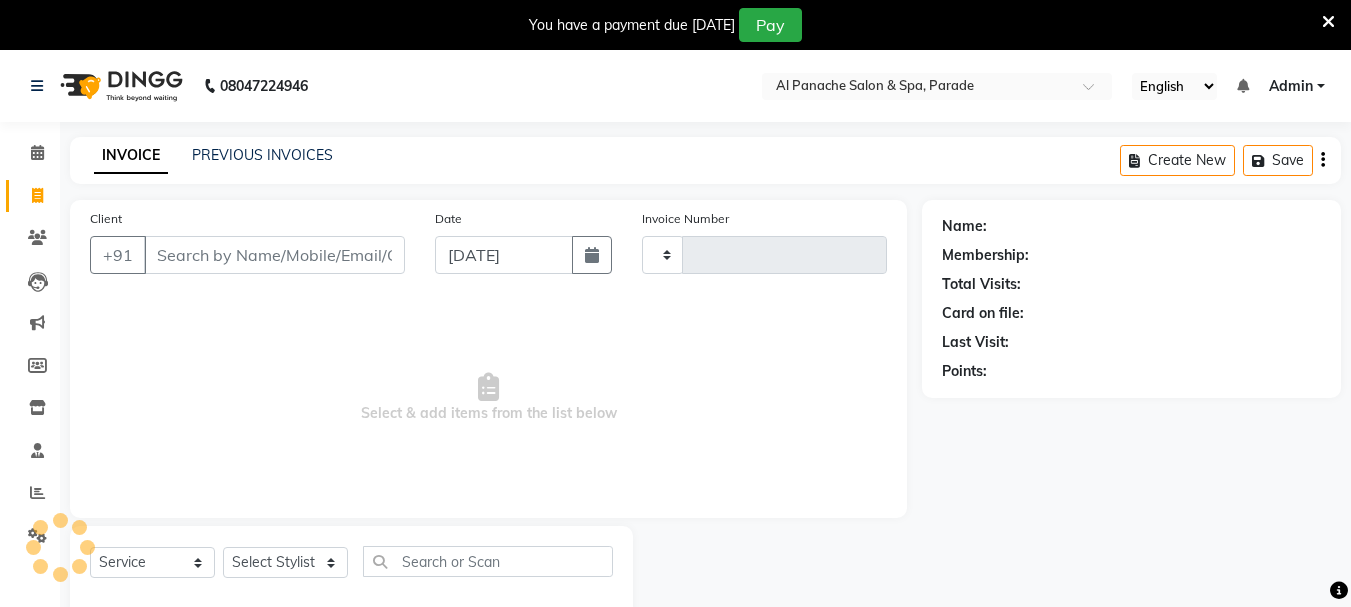 type on "0866" 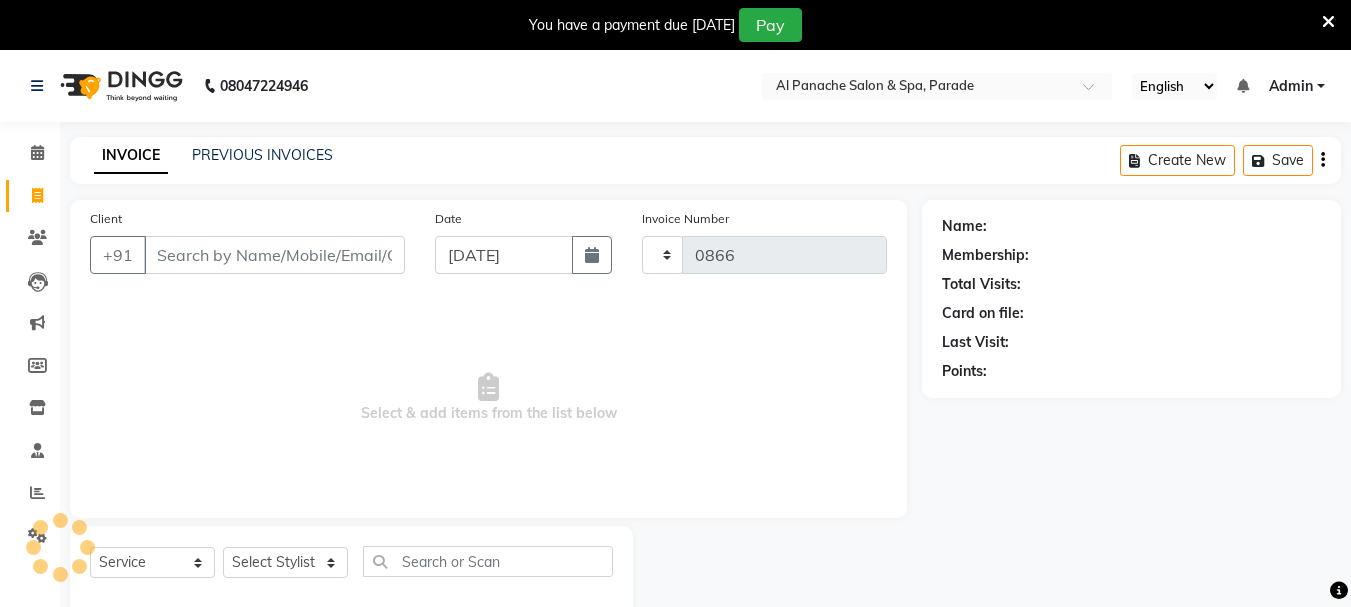 select on "463" 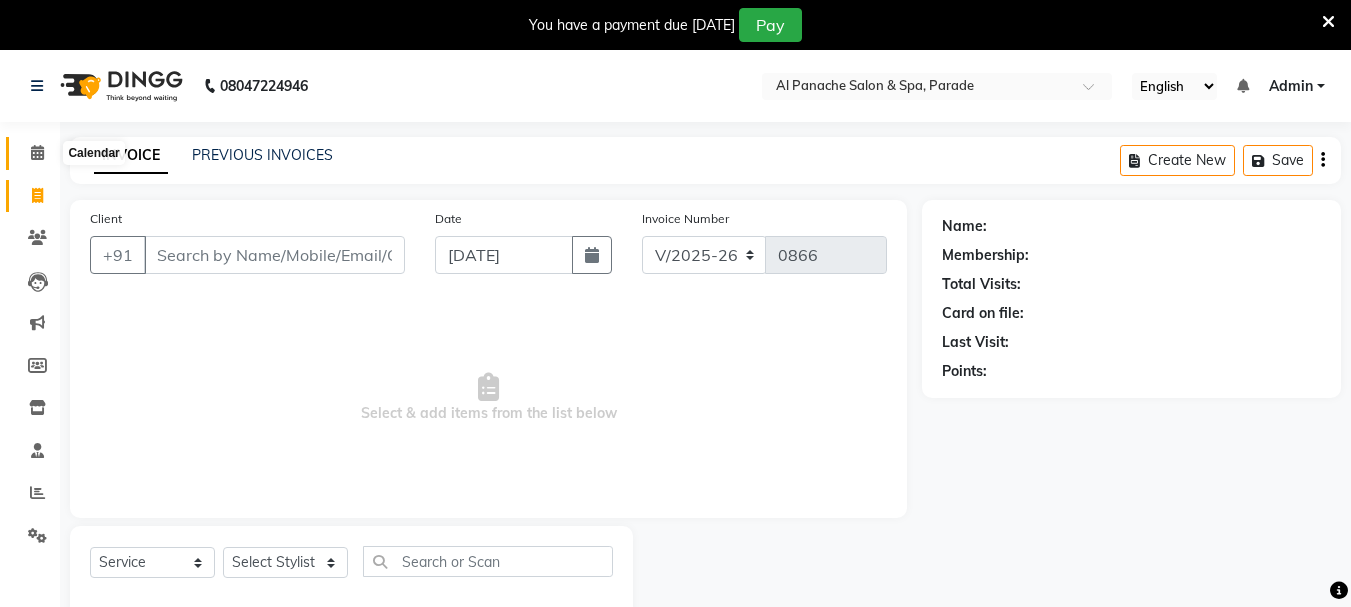 click 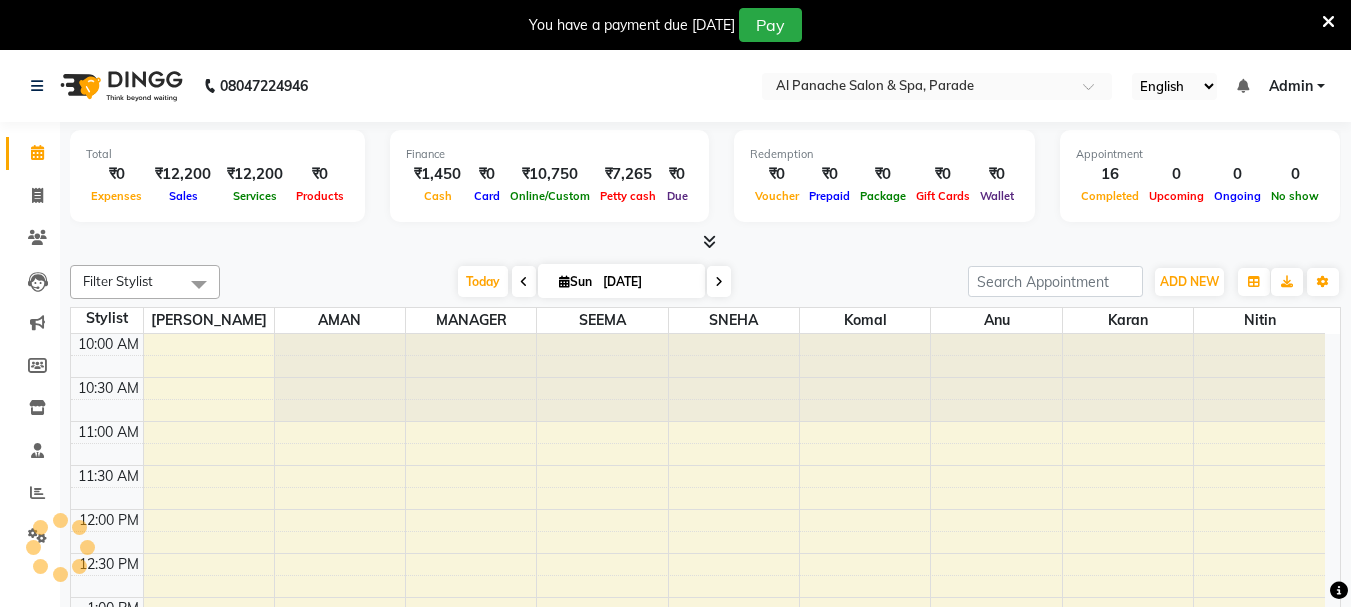 scroll, scrollTop: 0, scrollLeft: 0, axis: both 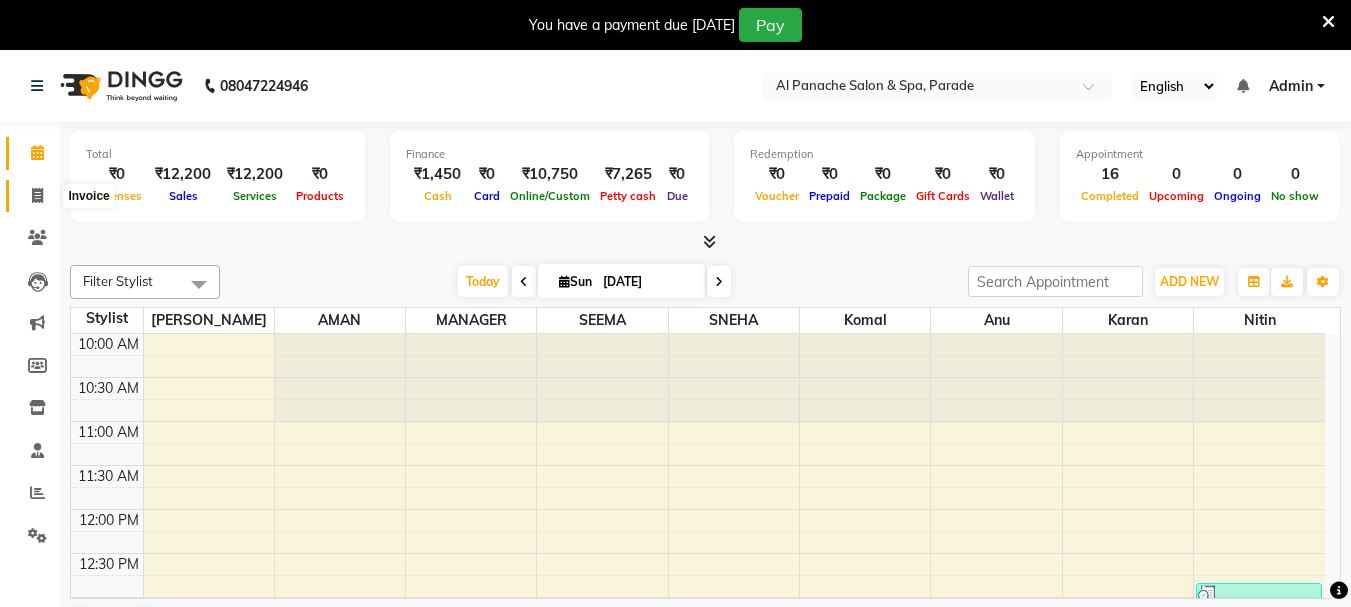 click 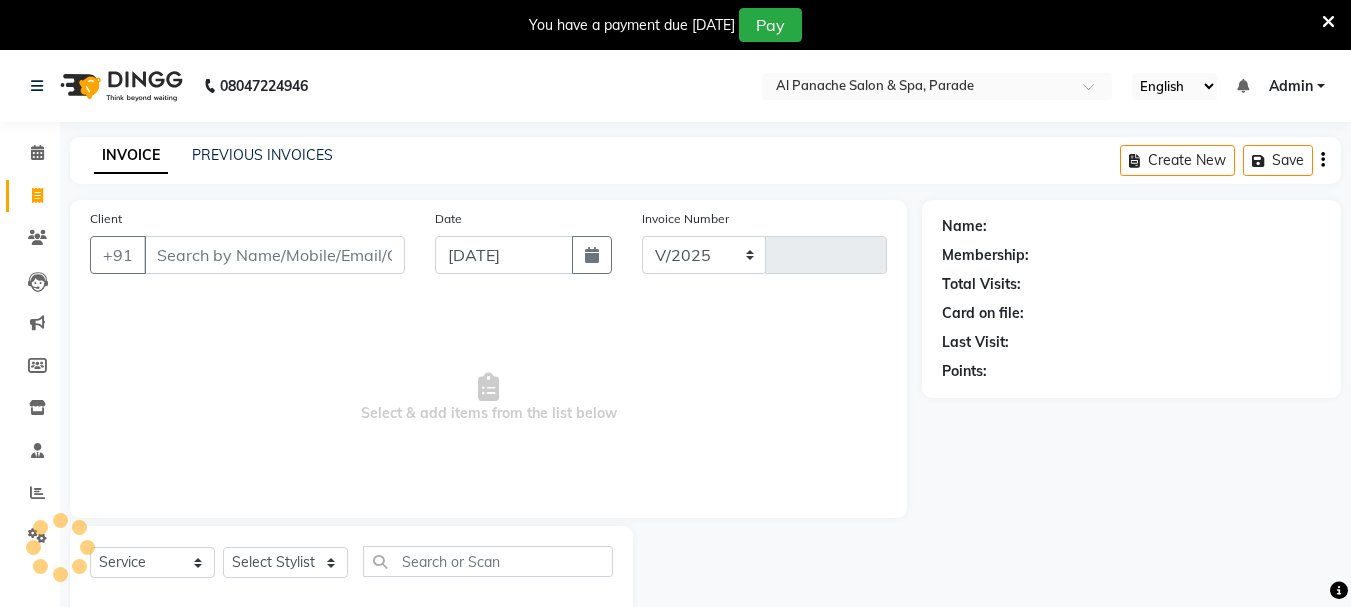 select on "463" 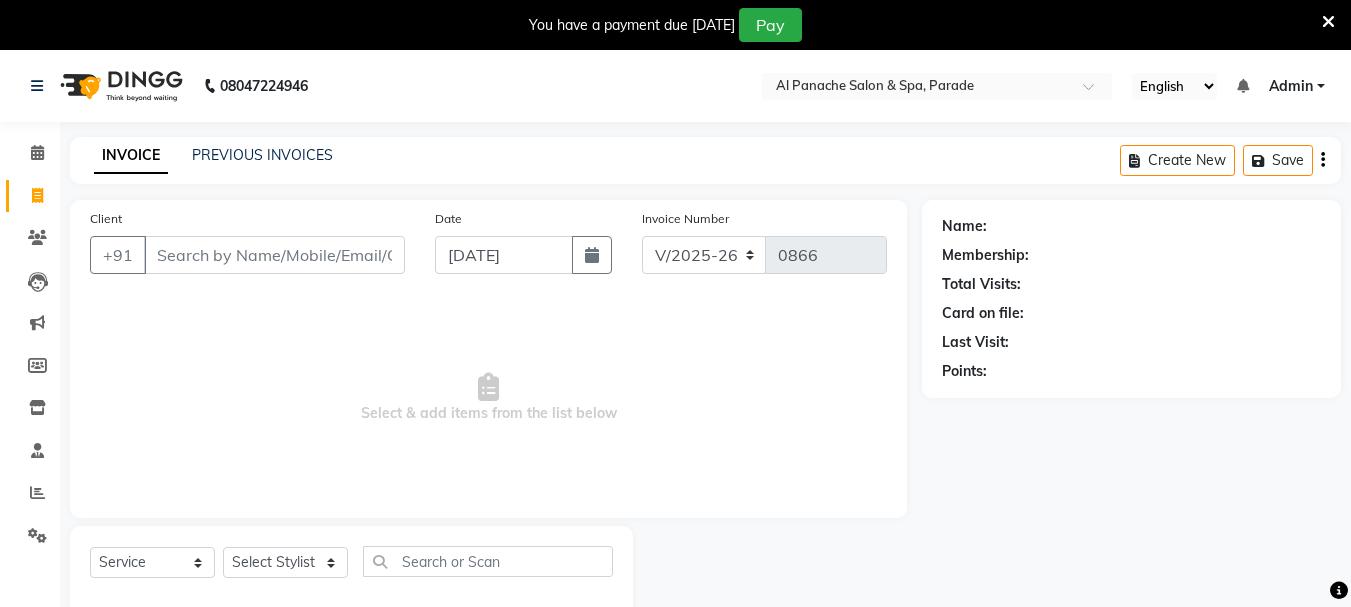 click on "You have a payment due in 3 days   Pay" at bounding box center (665, 25) 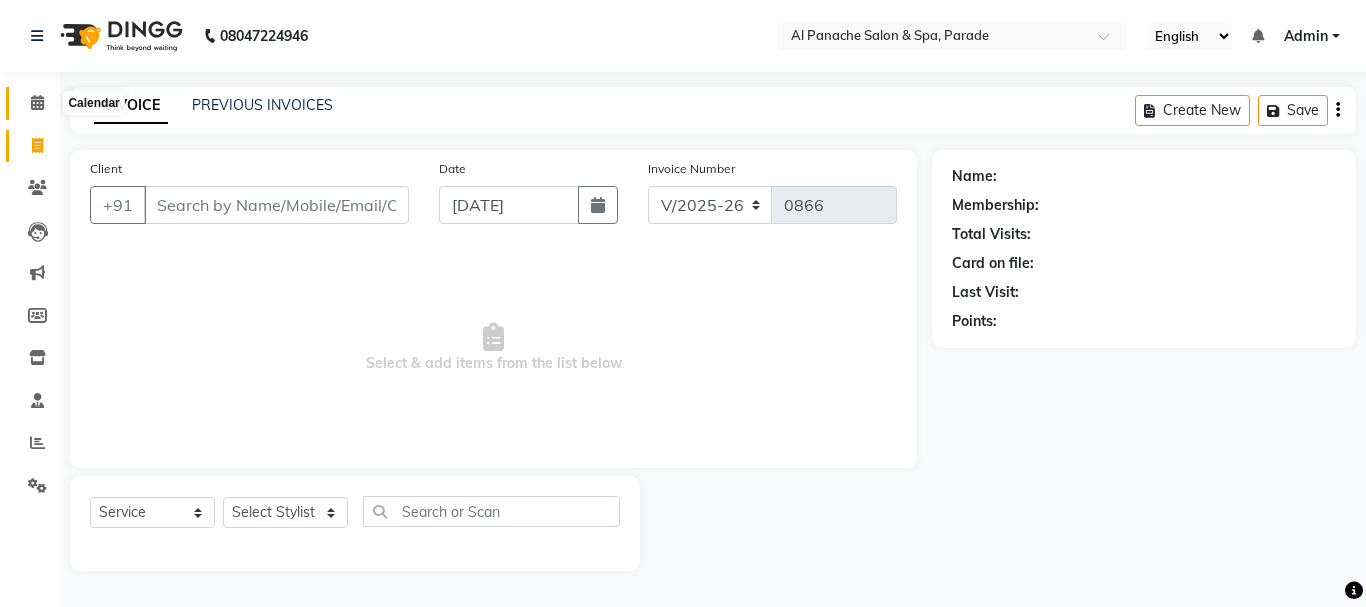 click 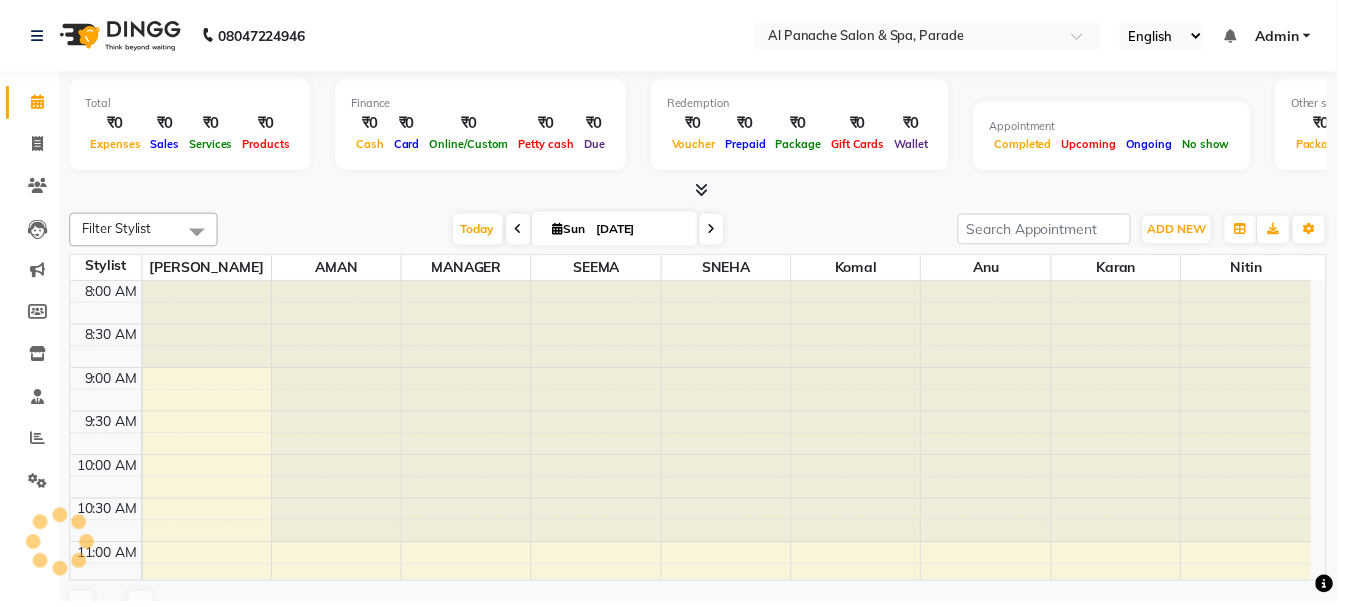 scroll, scrollTop: 0, scrollLeft: 0, axis: both 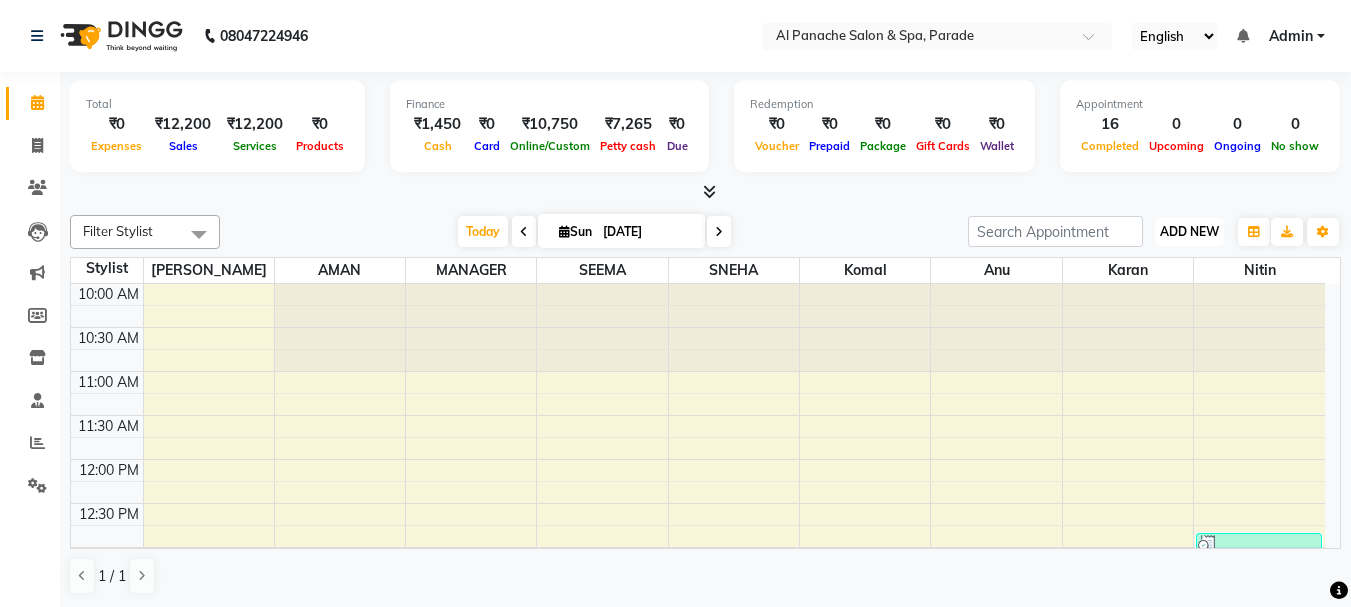 click on "ADD NEW Toggle Dropdown" at bounding box center (1189, 232) 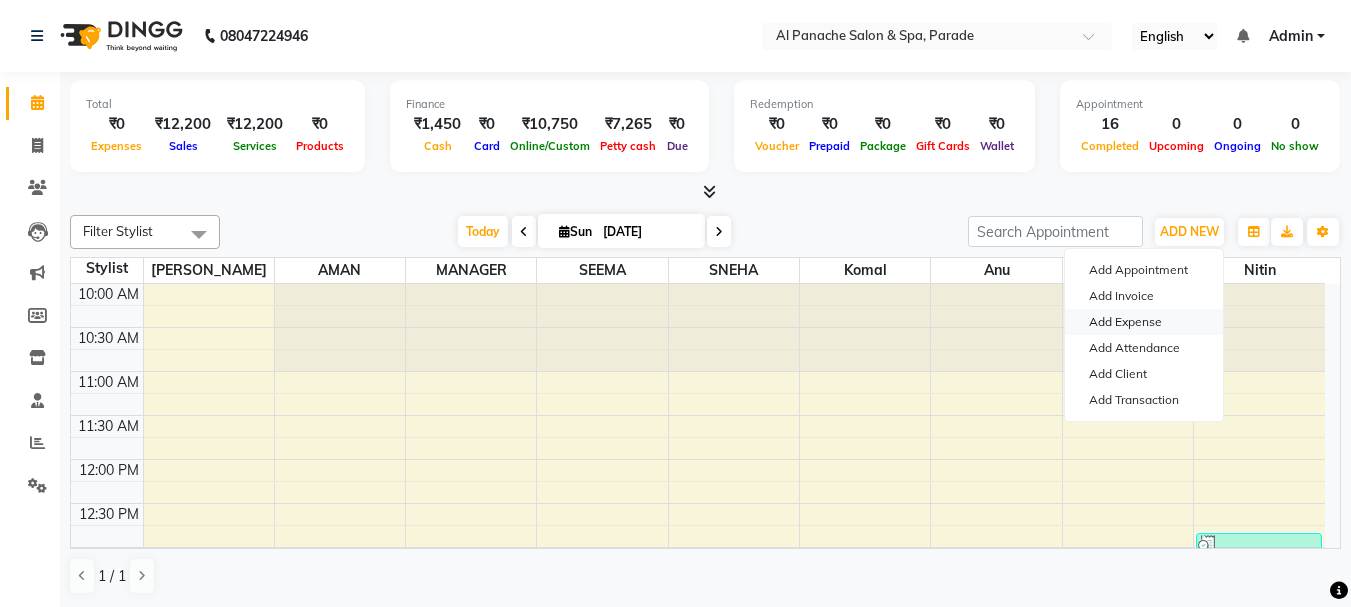 click on "Add Expense" at bounding box center (1144, 322) 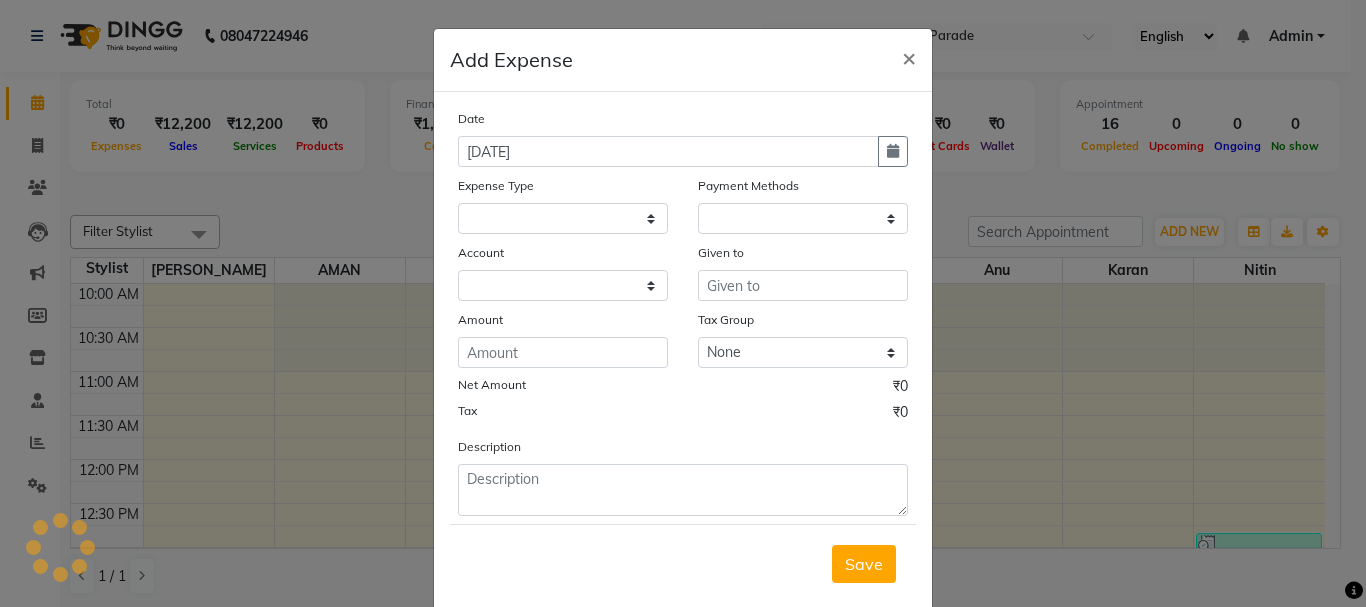 select 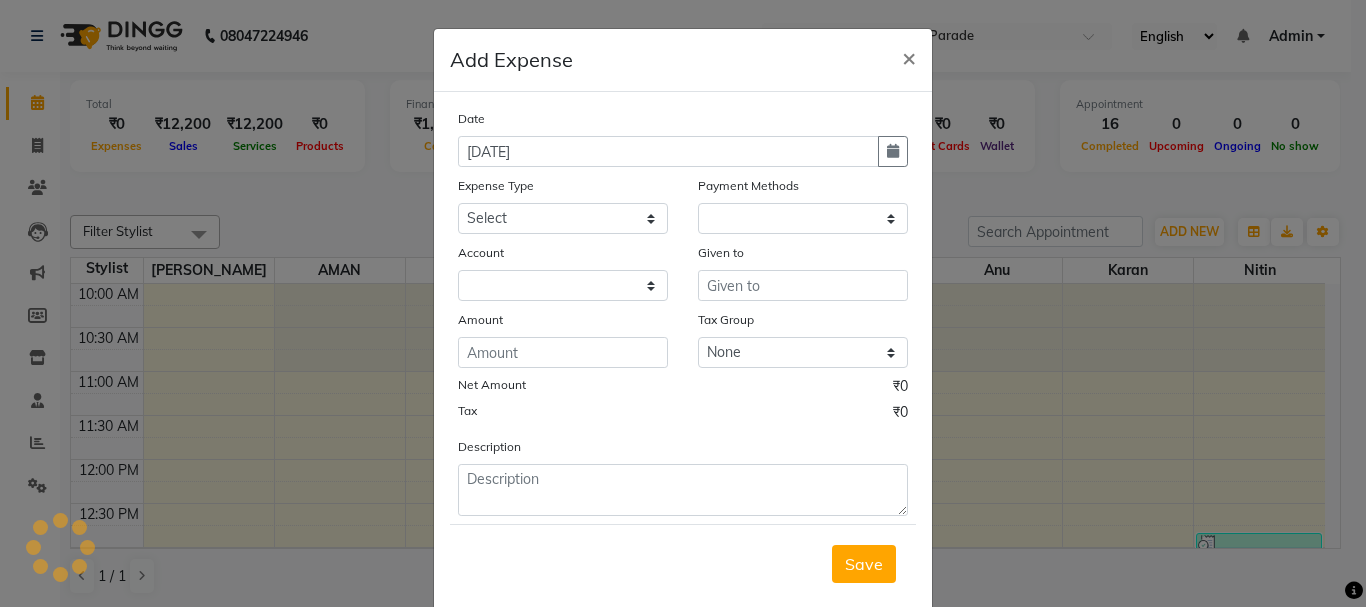 select on "1" 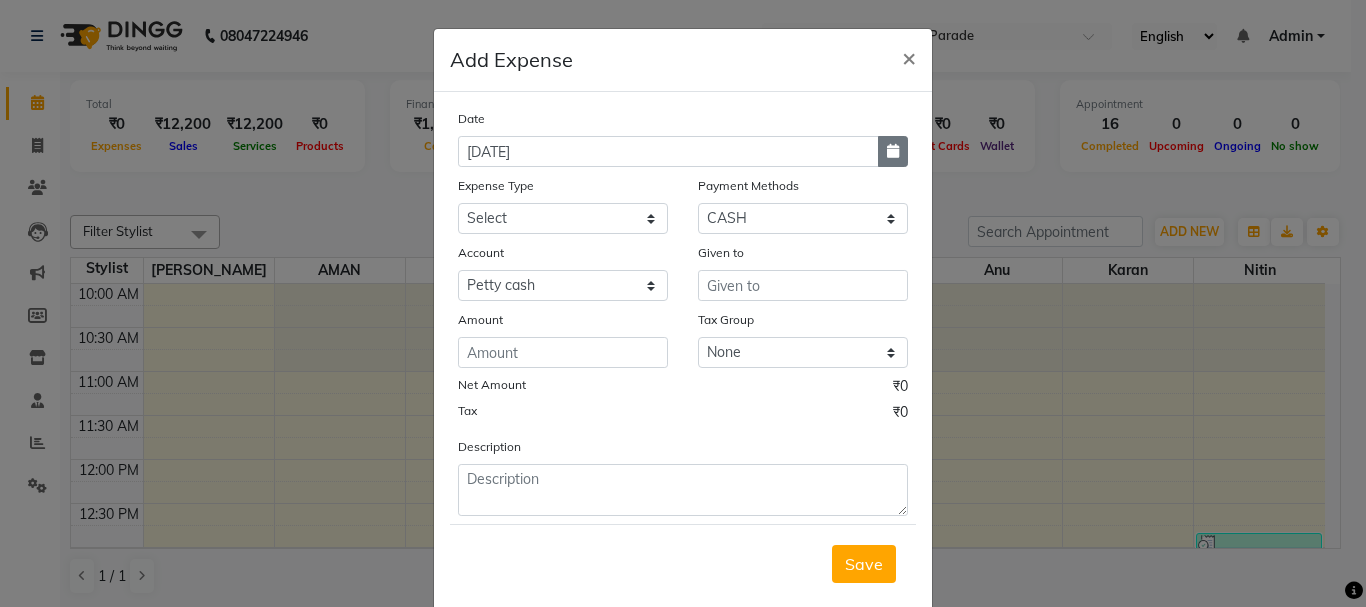 click 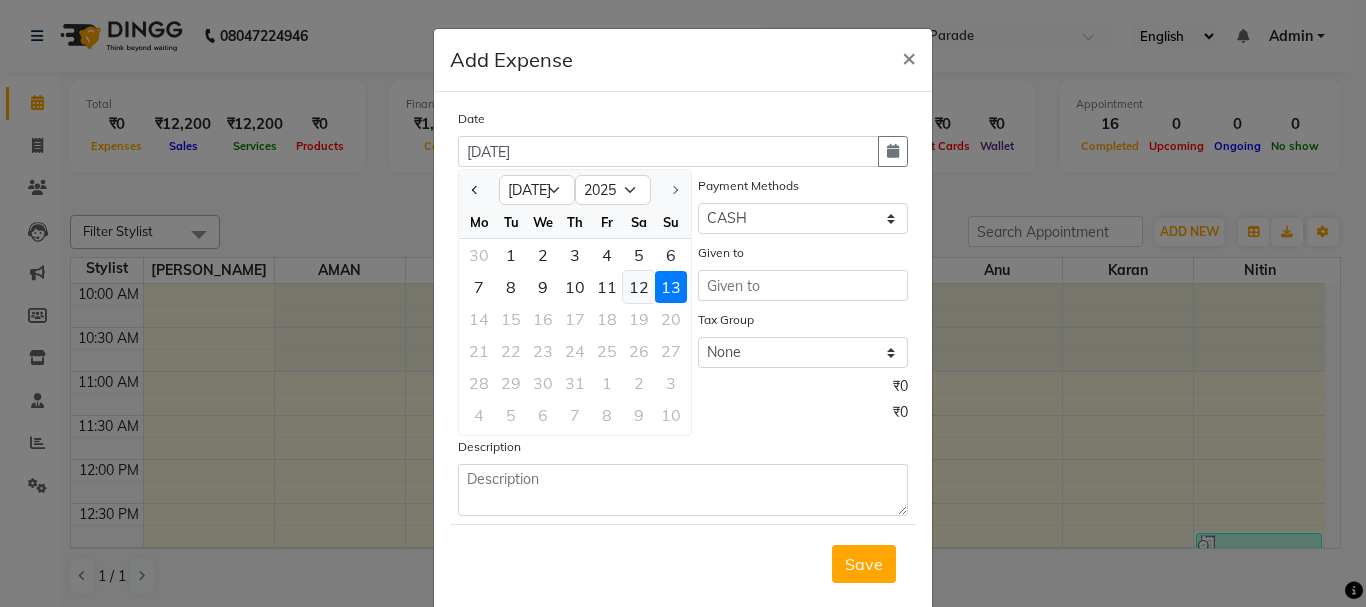 click on "12" 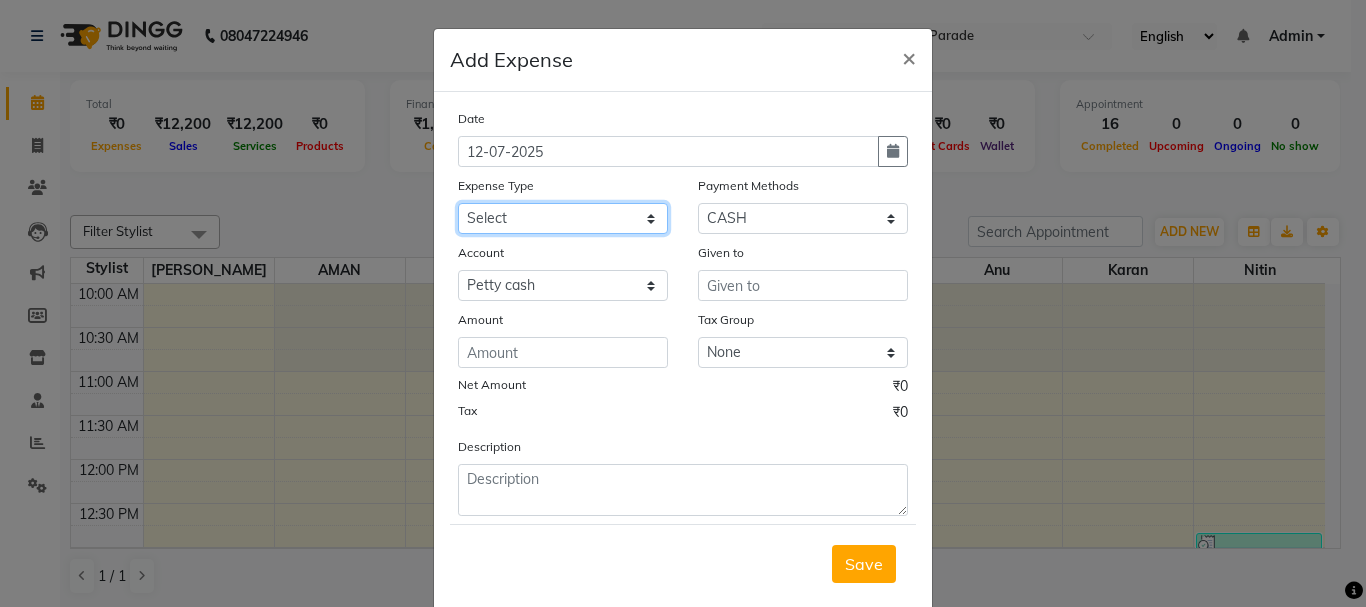 click on "Select Advance Salary Bank charges Car maintenance  Cash transfer to bank Cash transfer to hub Client Snacks Equipment Fuel Govt fee Incentive Insurance International purchase Loan Repayment Maintenance Marketing Miscellaneous MRA Other Pantry Payment Pooja Box Product Rent Salary Staff Snacks Tax Tea & Refreshment Utilities water bottle Wipes" 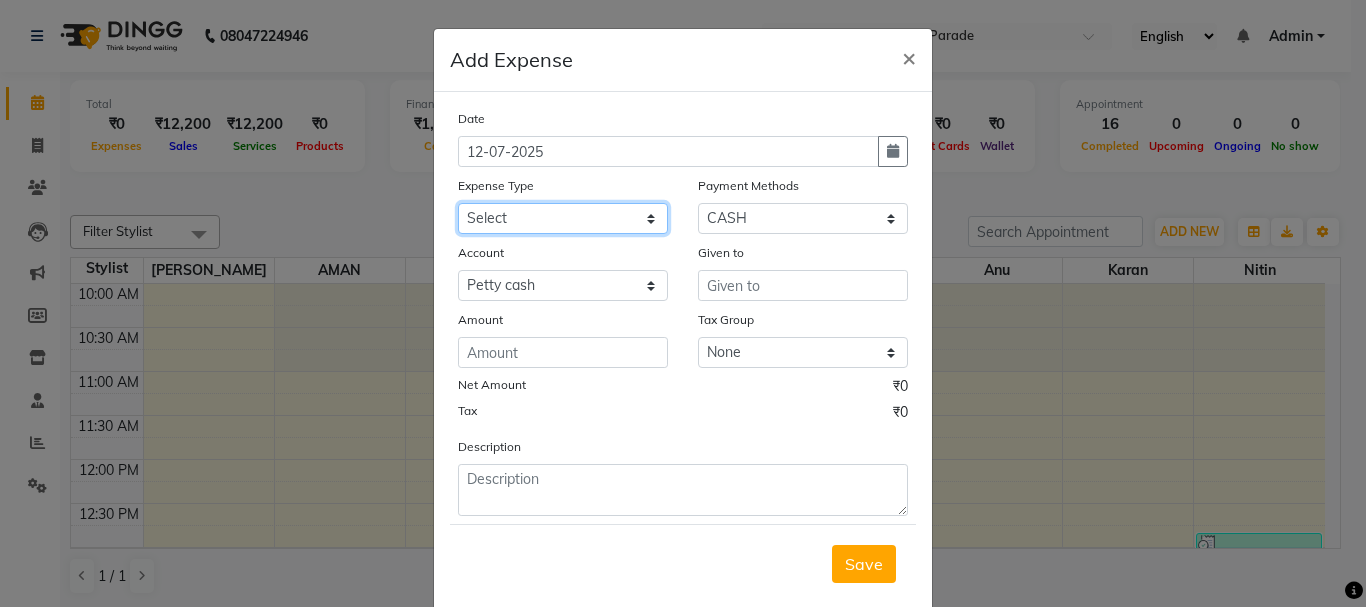 select on "4768" 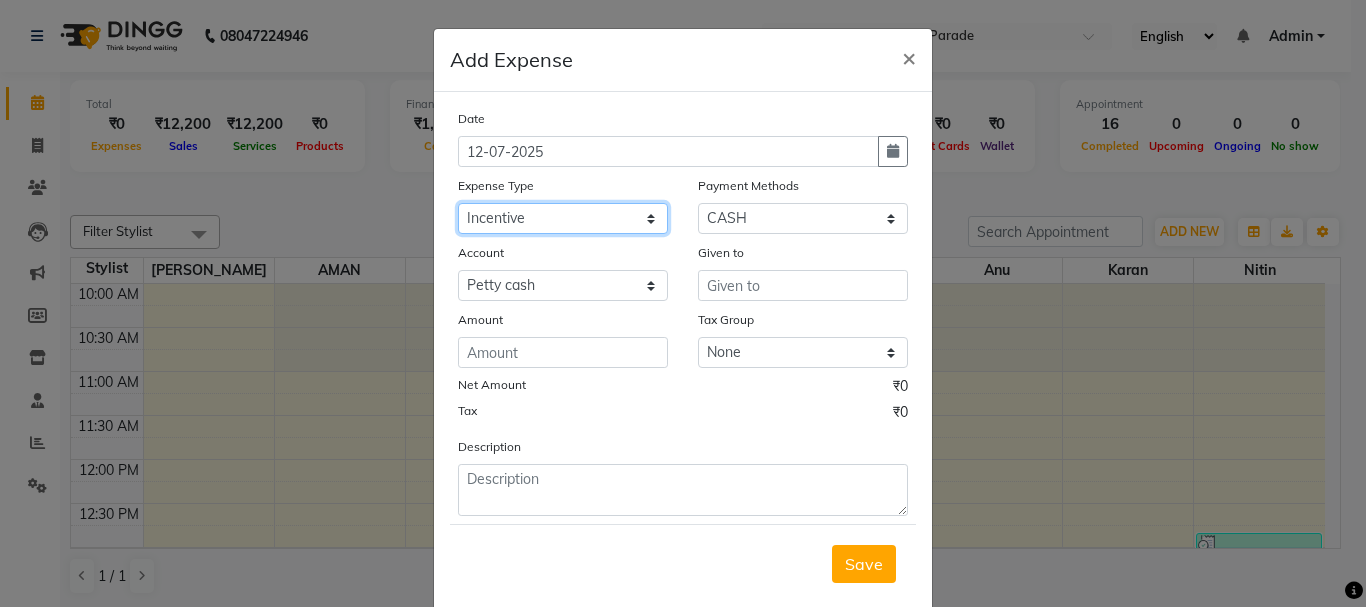 click on "Select Advance Salary Bank charges Car maintenance  Cash transfer to bank Cash transfer to hub Client Snacks Equipment Fuel Govt fee Incentive Insurance International purchase Loan Repayment Maintenance Marketing Miscellaneous MRA Other Pantry Payment Pooja Box Product Rent Salary Staff Snacks Tax Tea & Refreshment Utilities water bottle Wipes" 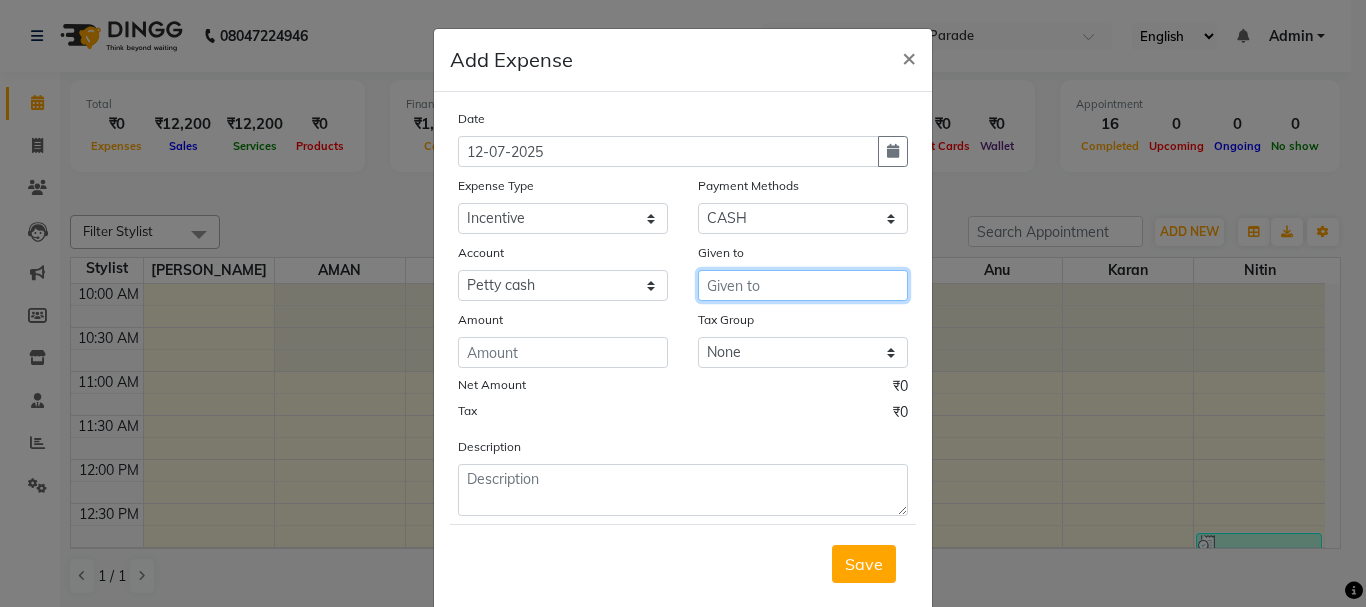 click at bounding box center (803, 285) 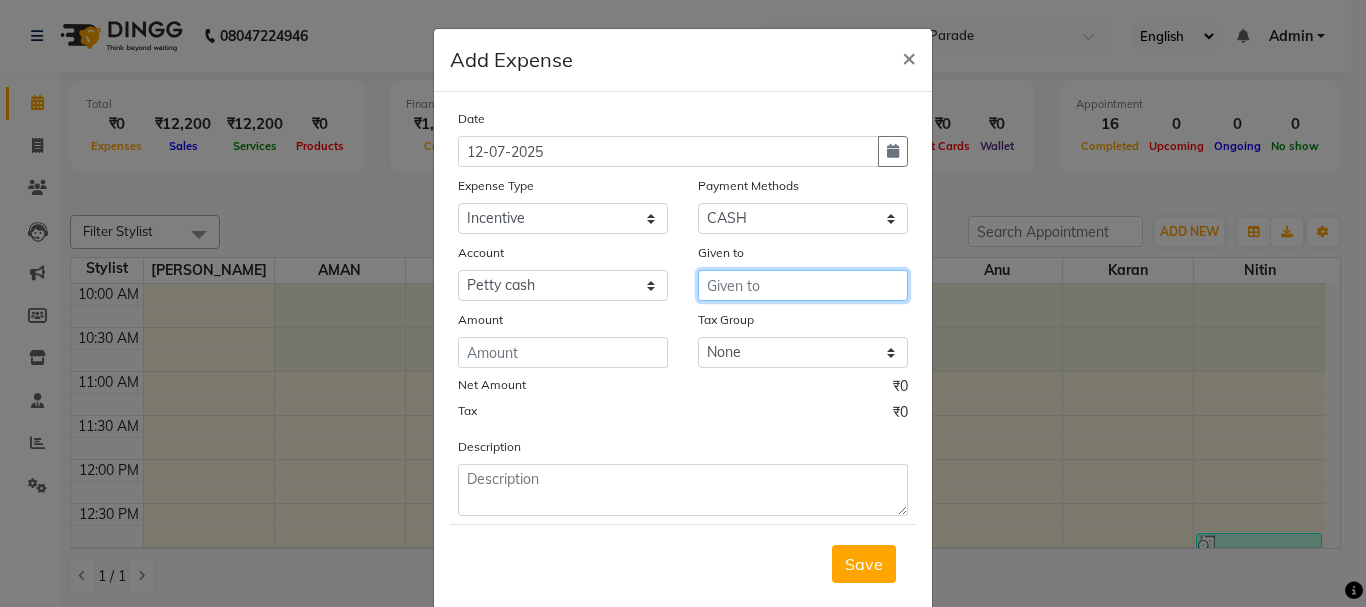 type on "f" 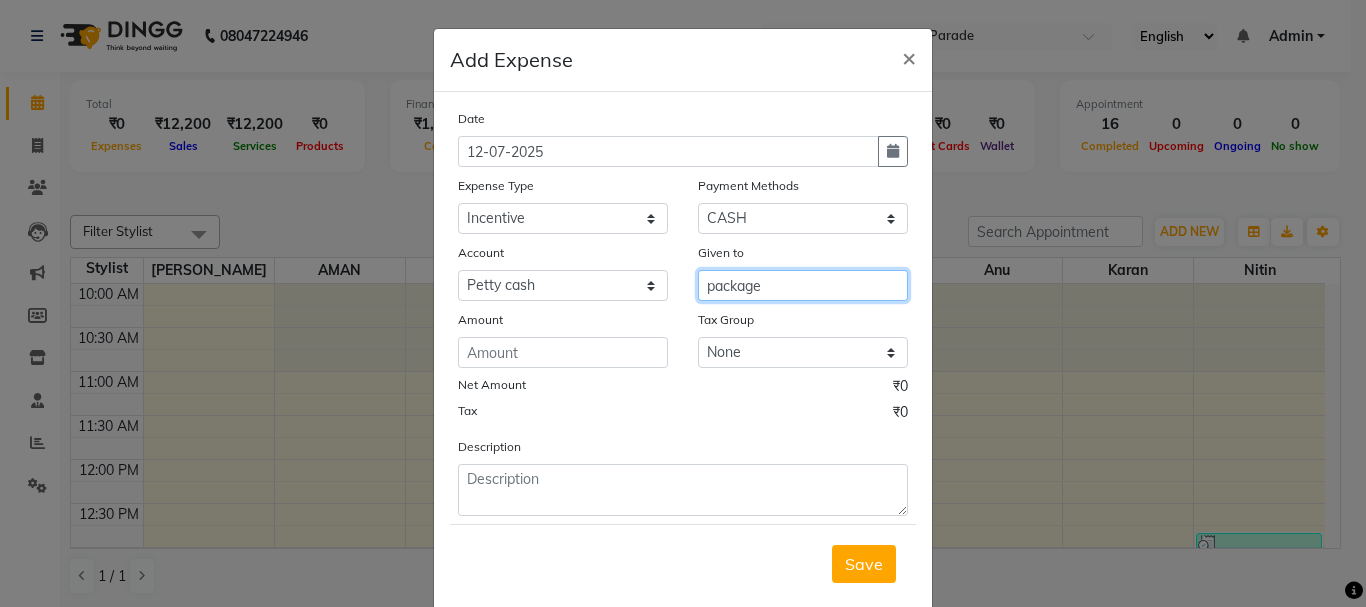 type on "package" 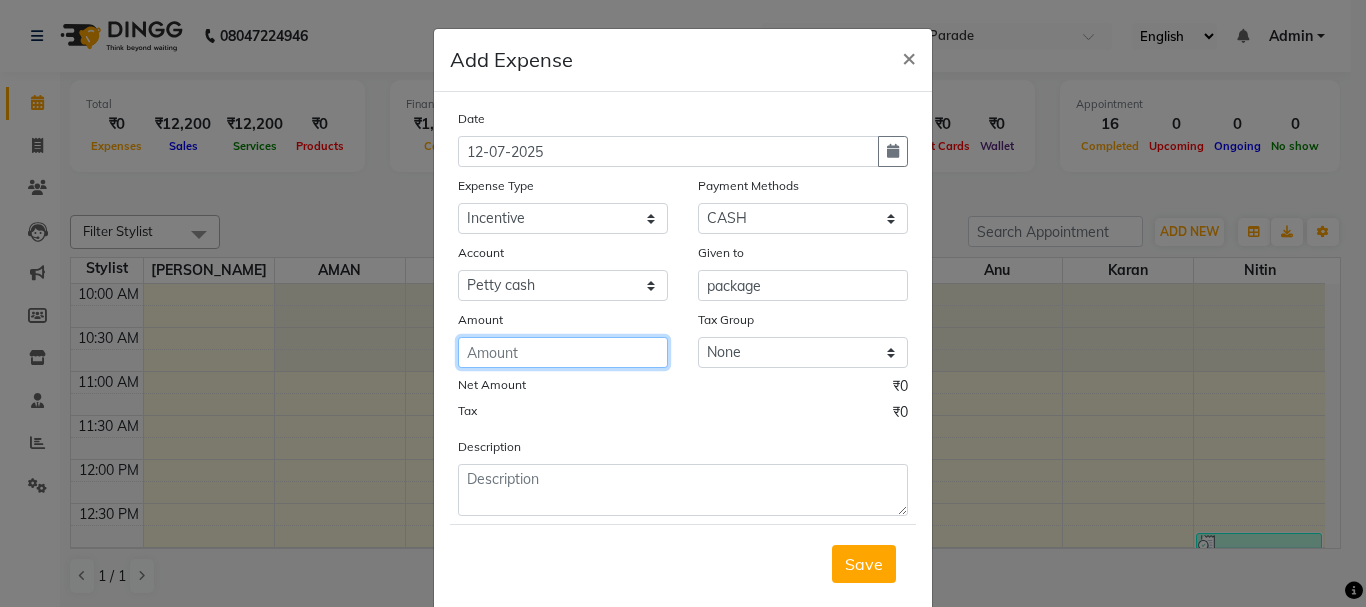 click 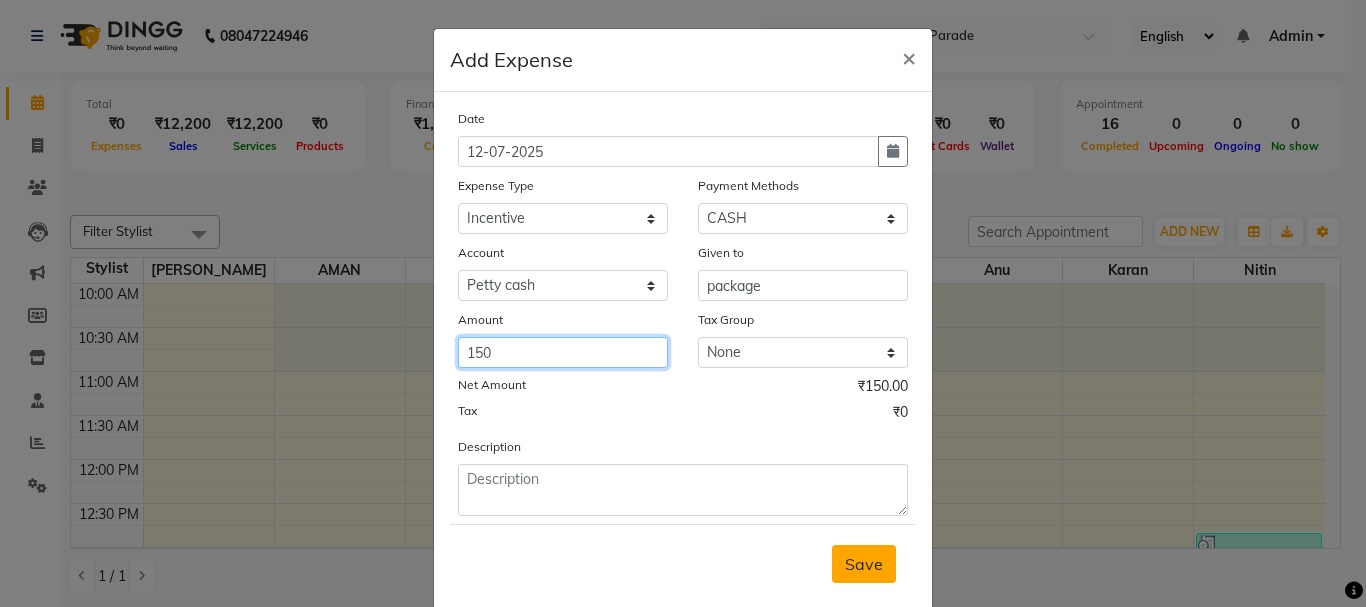 type on "150" 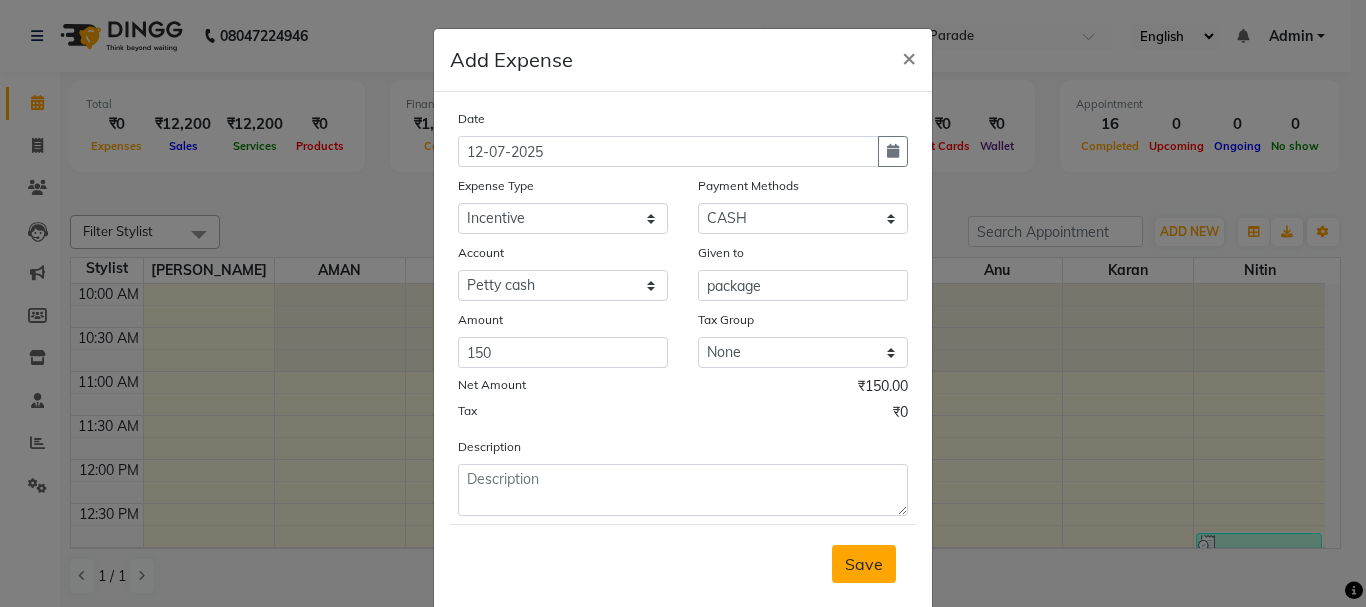 click on "Save" at bounding box center [864, 564] 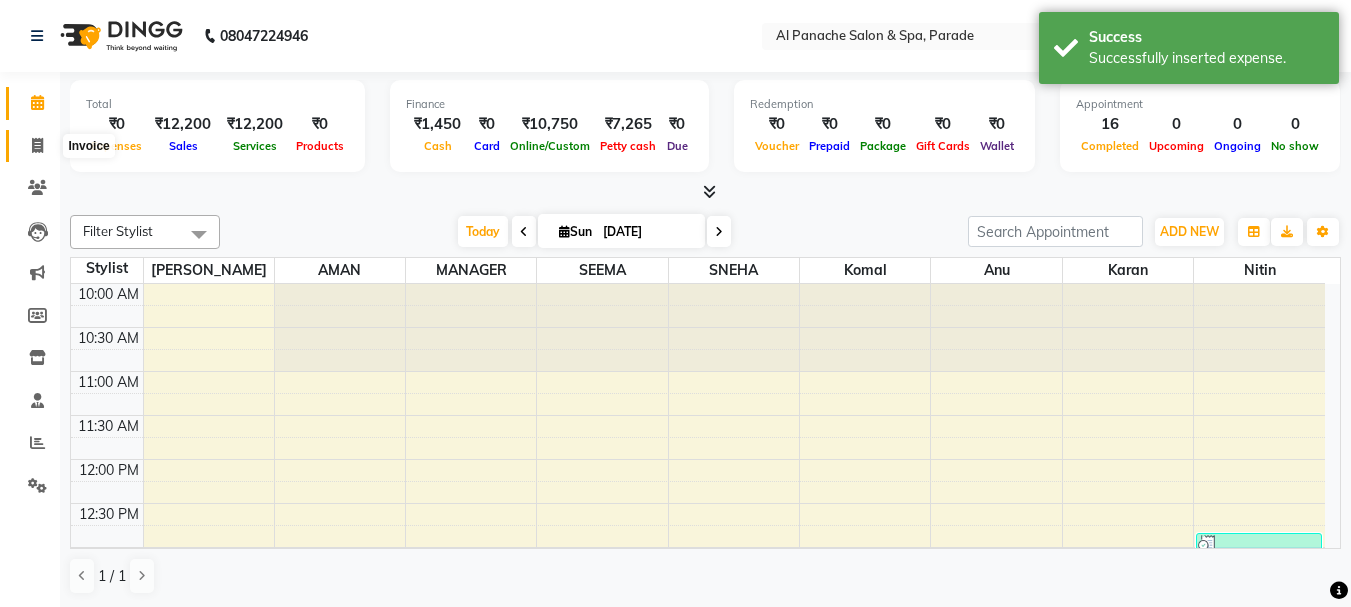 click 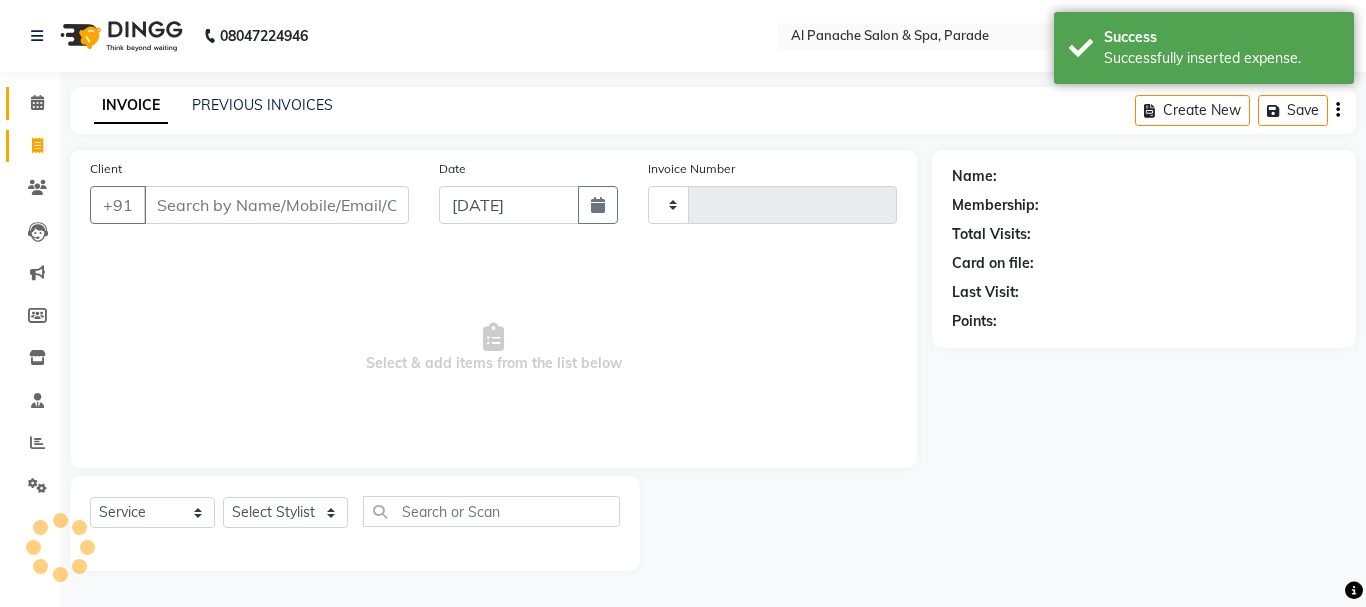 type on "0866" 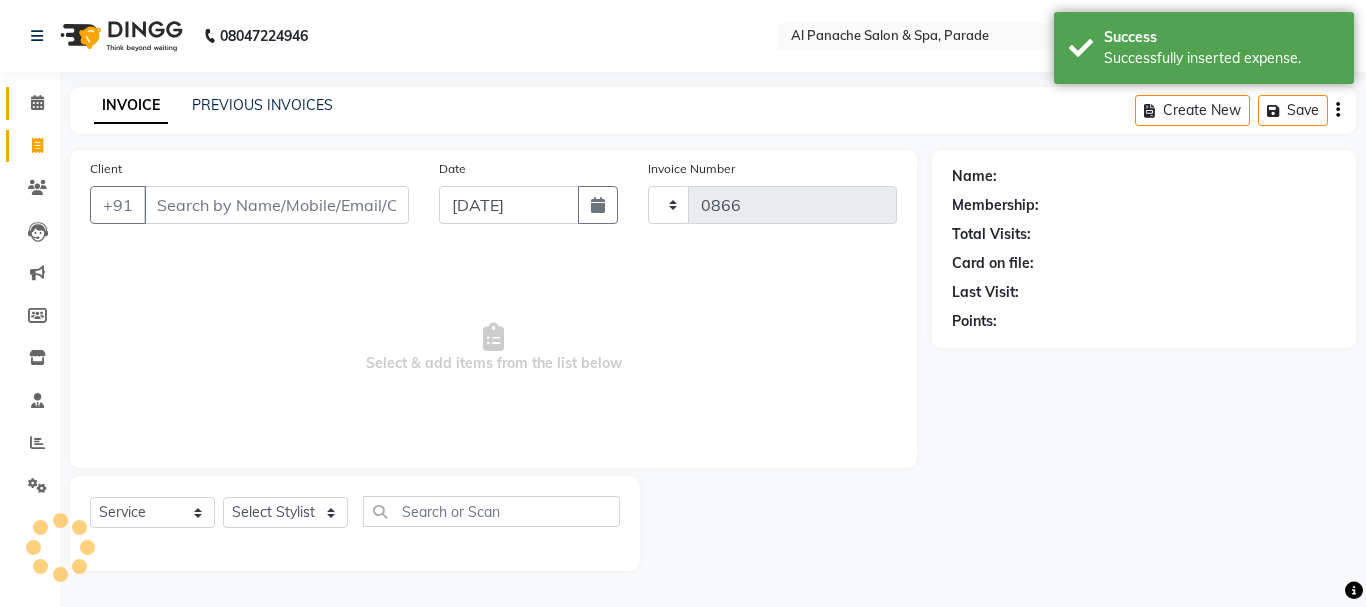 select on "463" 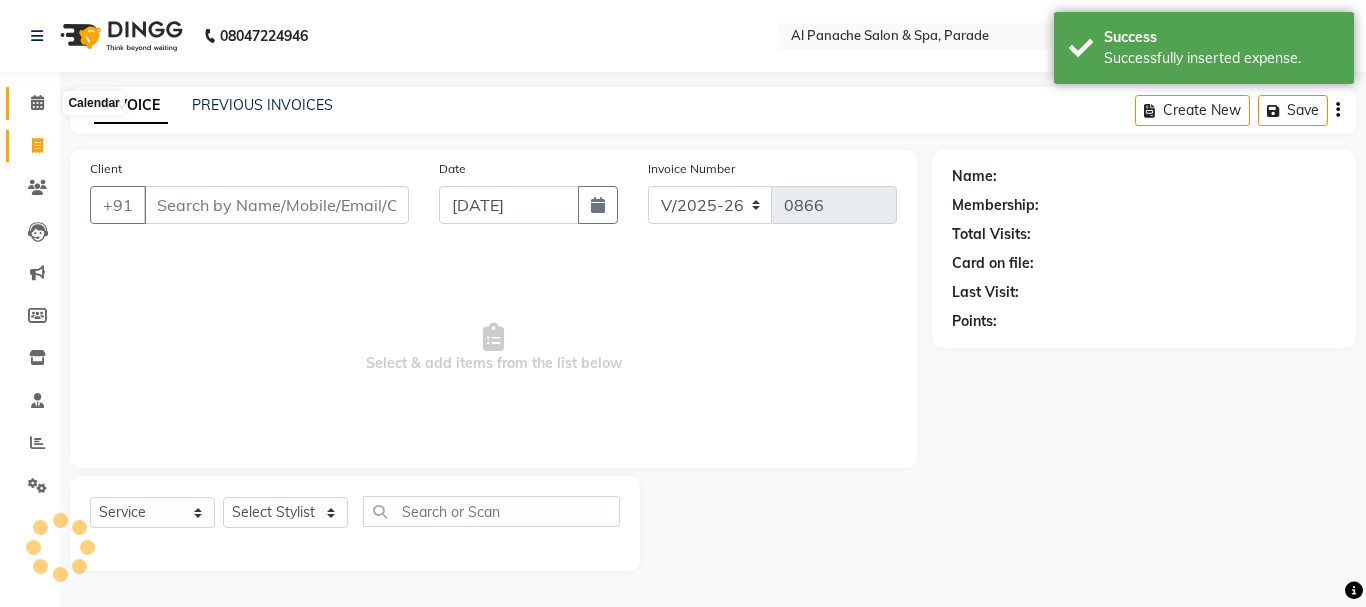 click 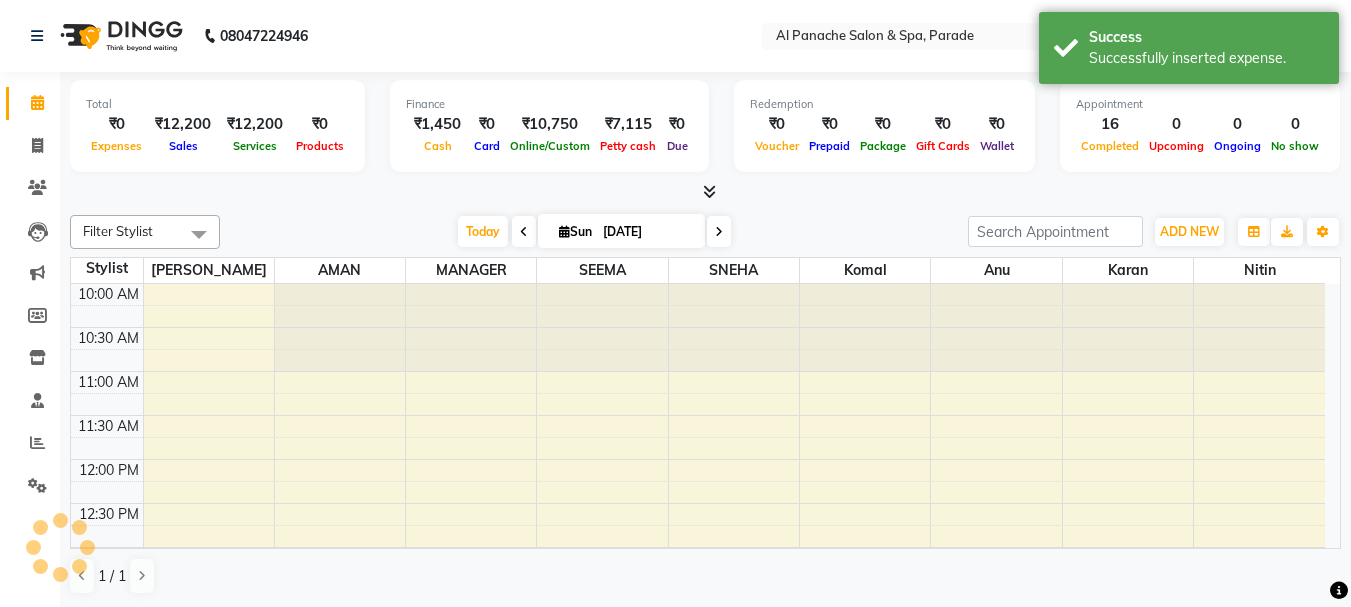 scroll, scrollTop: 0, scrollLeft: 0, axis: both 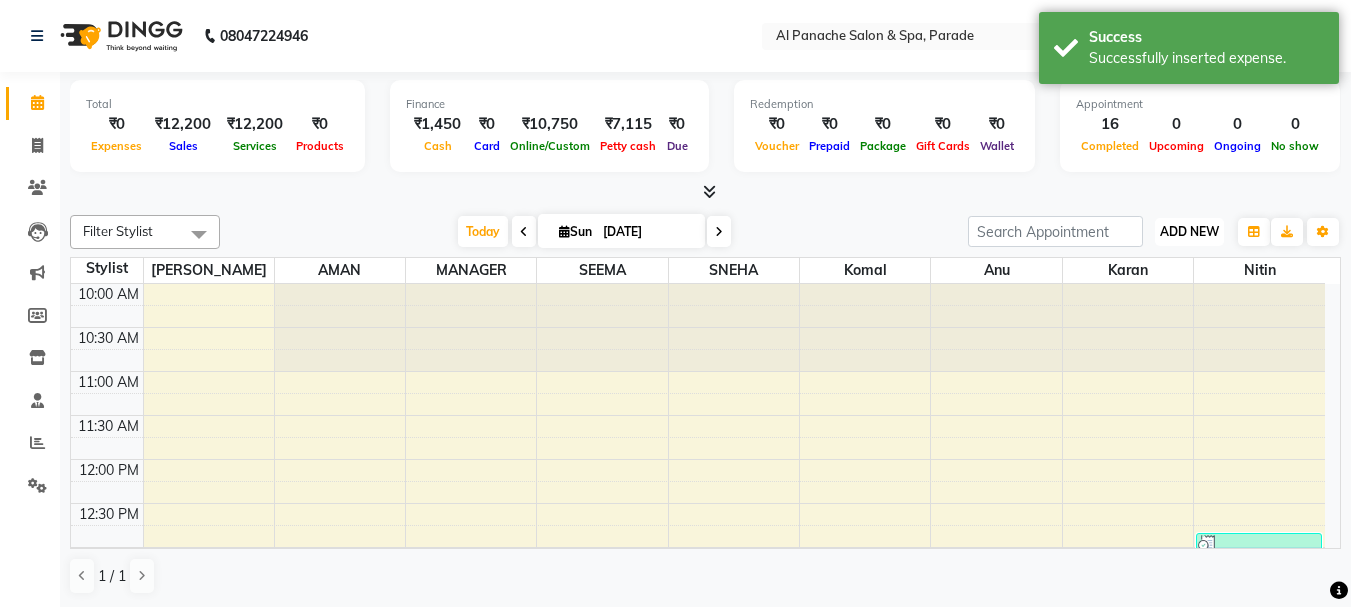 click on "ADD NEW" at bounding box center [1189, 231] 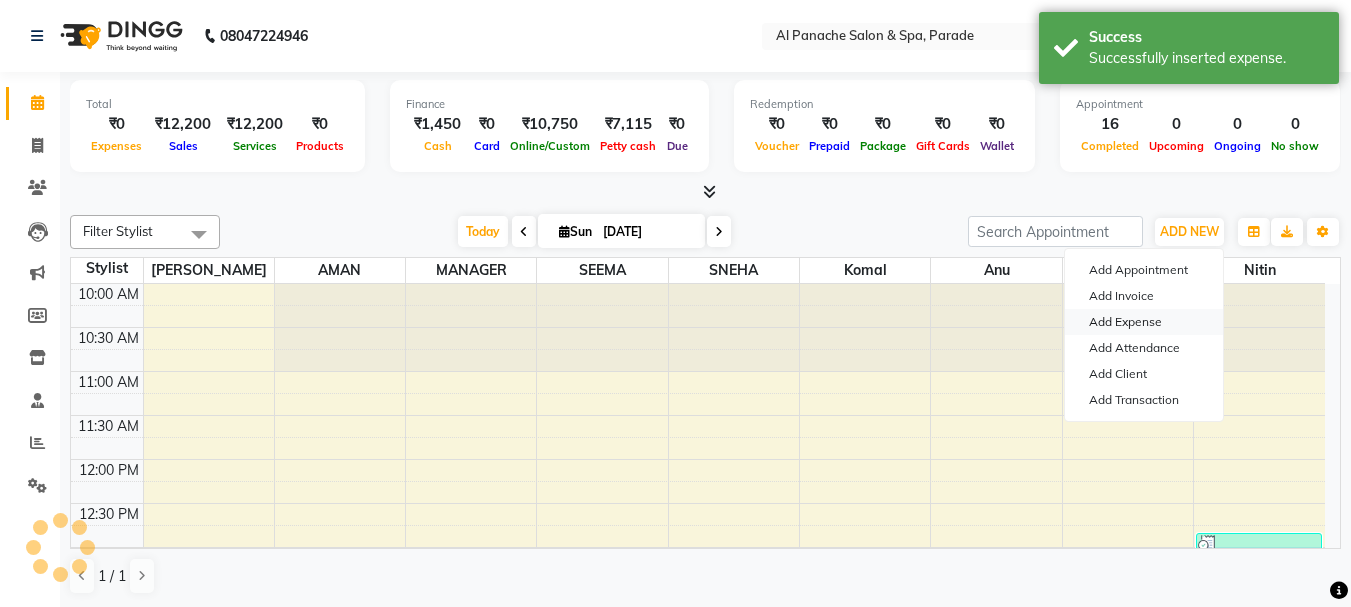 click on "Add Expense" at bounding box center [1144, 322] 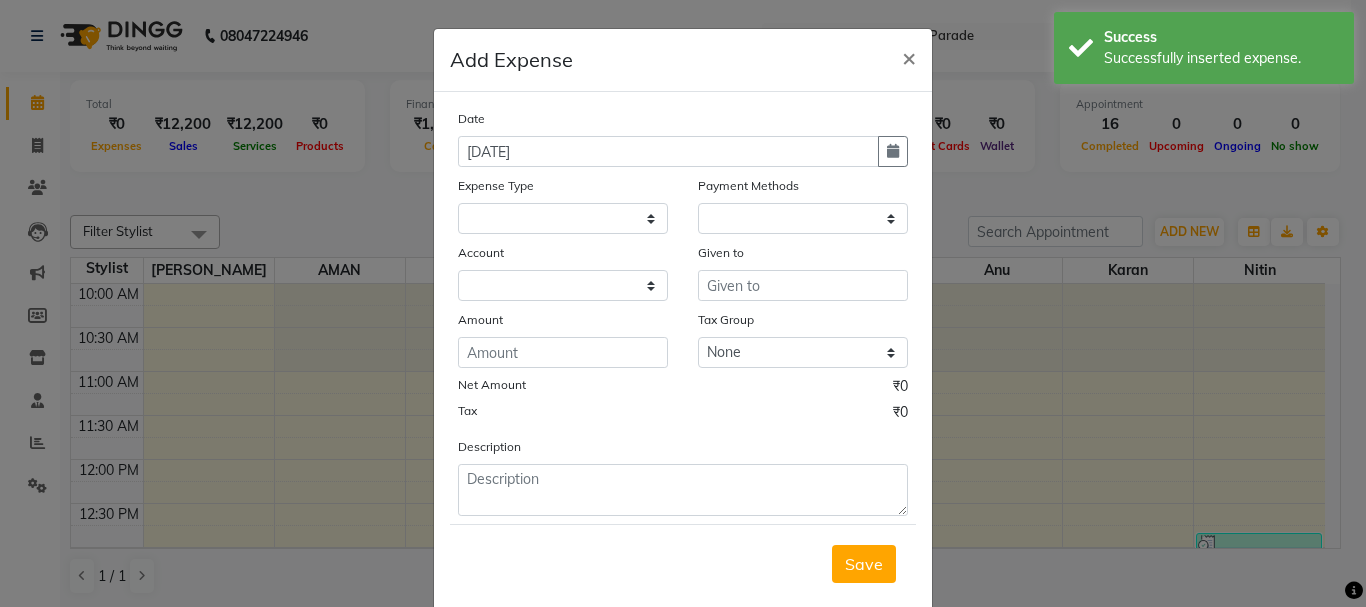 select 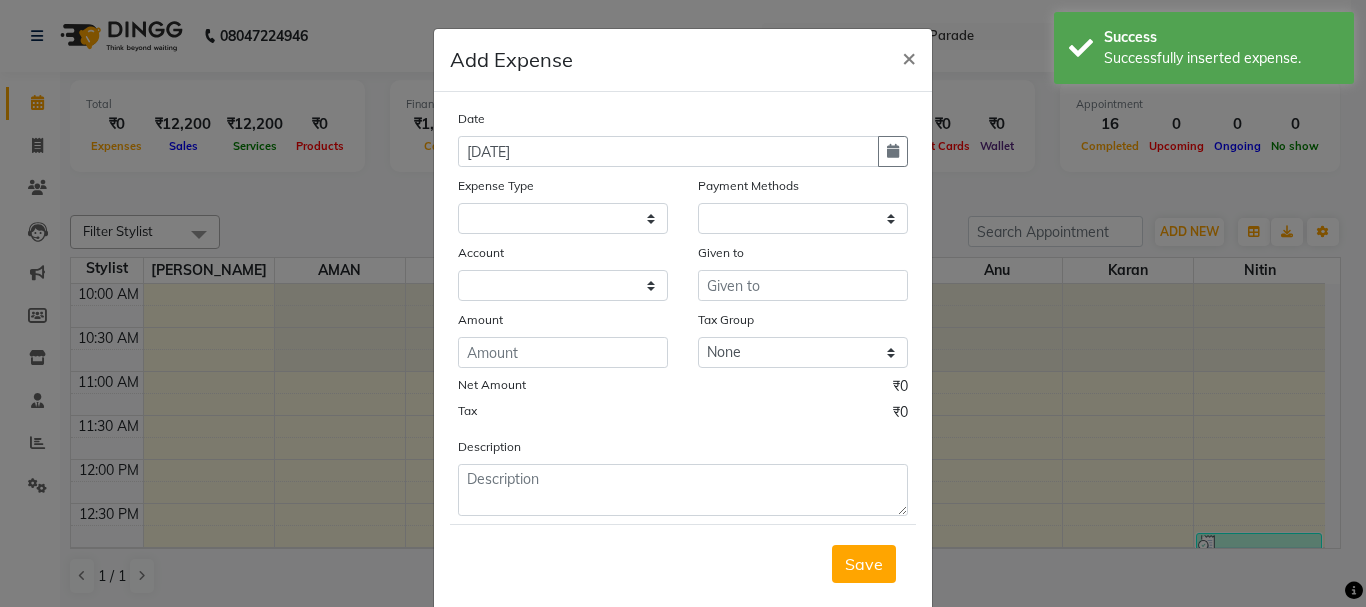 select on "1" 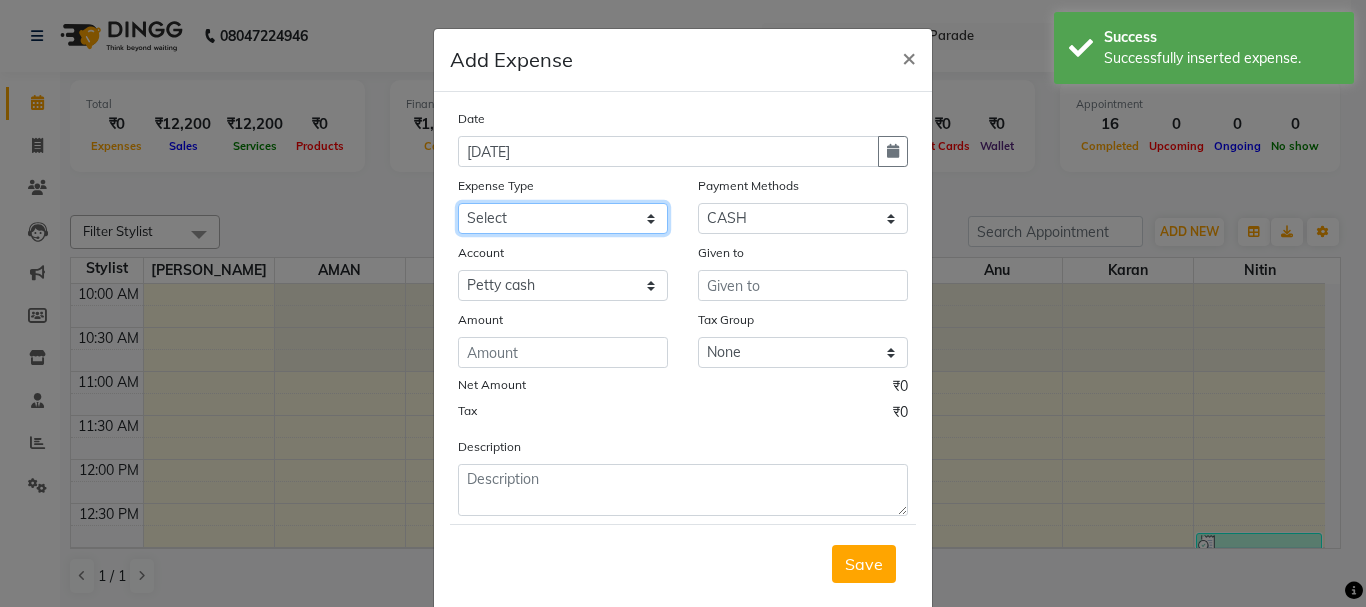 click on "Select Advance Salary Bank charges Car maintenance  Cash transfer to bank Cash transfer to hub Client Snacks Equipment Fuel Govt fee Incentive Insurance International purchase Loan Repayment Maintenance Marketing Miscellaneous MRA Other Pantry Payment Pooja Box Product Rent Salary Staff Snacks Tax Tea & Refreshment Utilities water bottle Wipes" 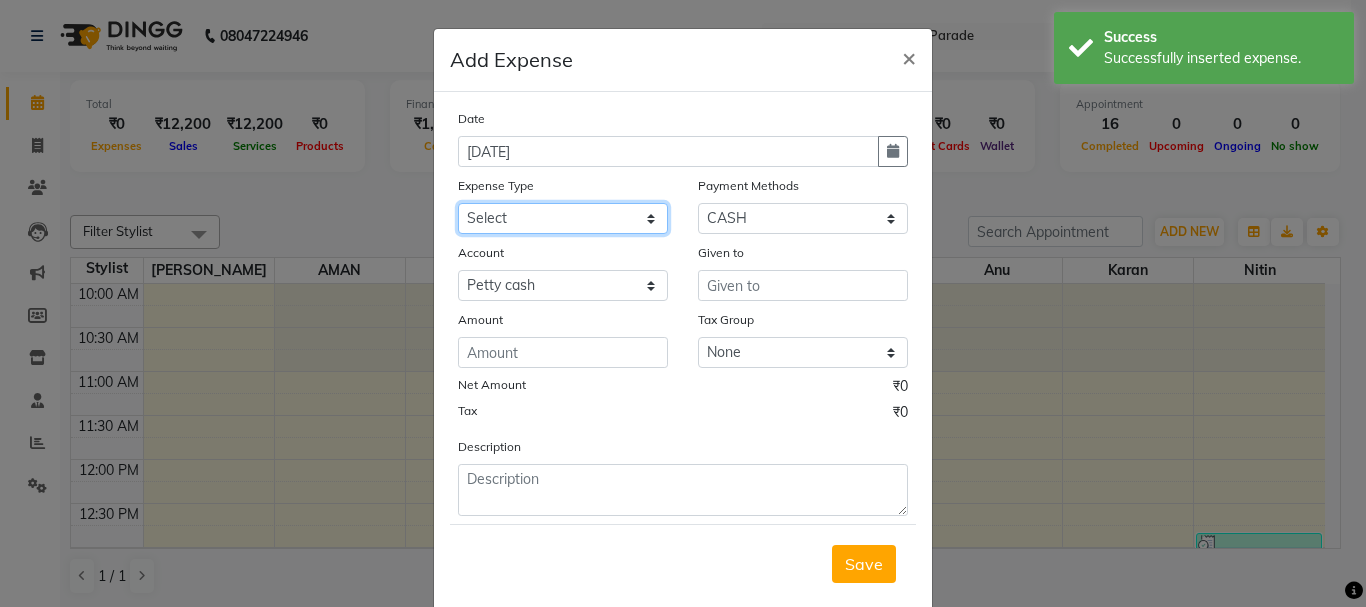 select on "4770" 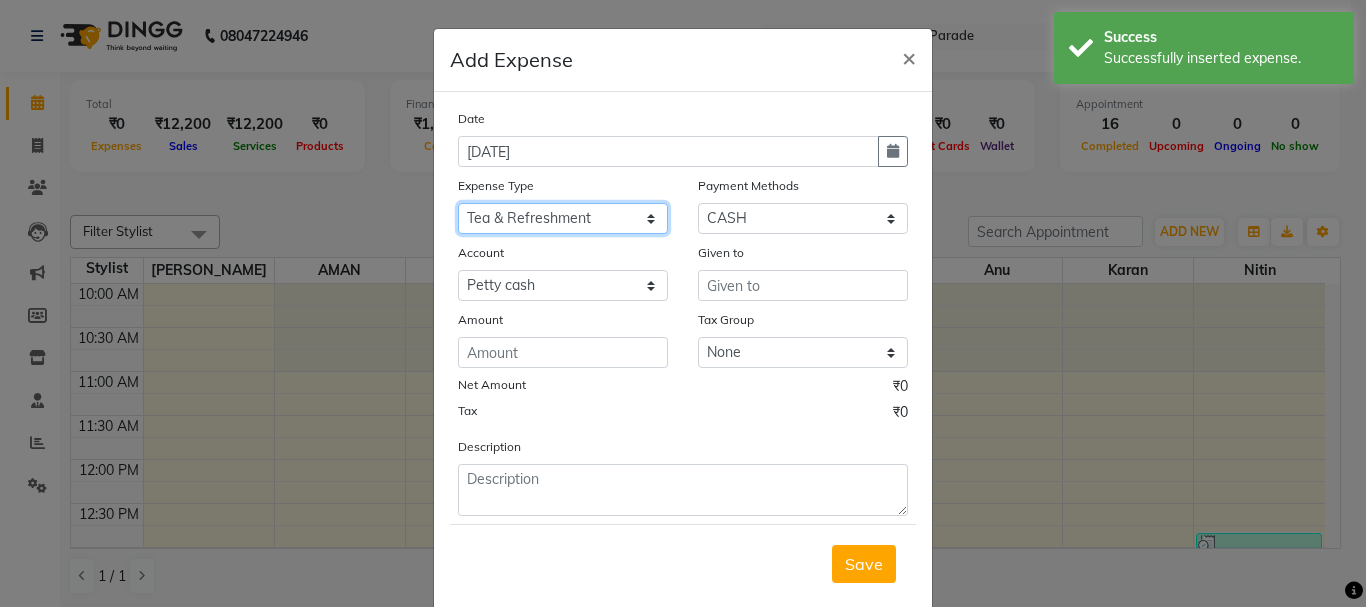 click on "Select Advance Salary Bank charges Car maintenance  Cash transfer to bank Cash transfer to hub Client Snacks Equipment Fuel Govt fee Incentive Insurance International purchase Loan Repayment Maintenance Marketing Miscellaneous MRA Other Pantry Payment Pooja Box Product Rent Salary Staff Snacks Tax Tea & Refreshment Utilities water bottle Wipes" 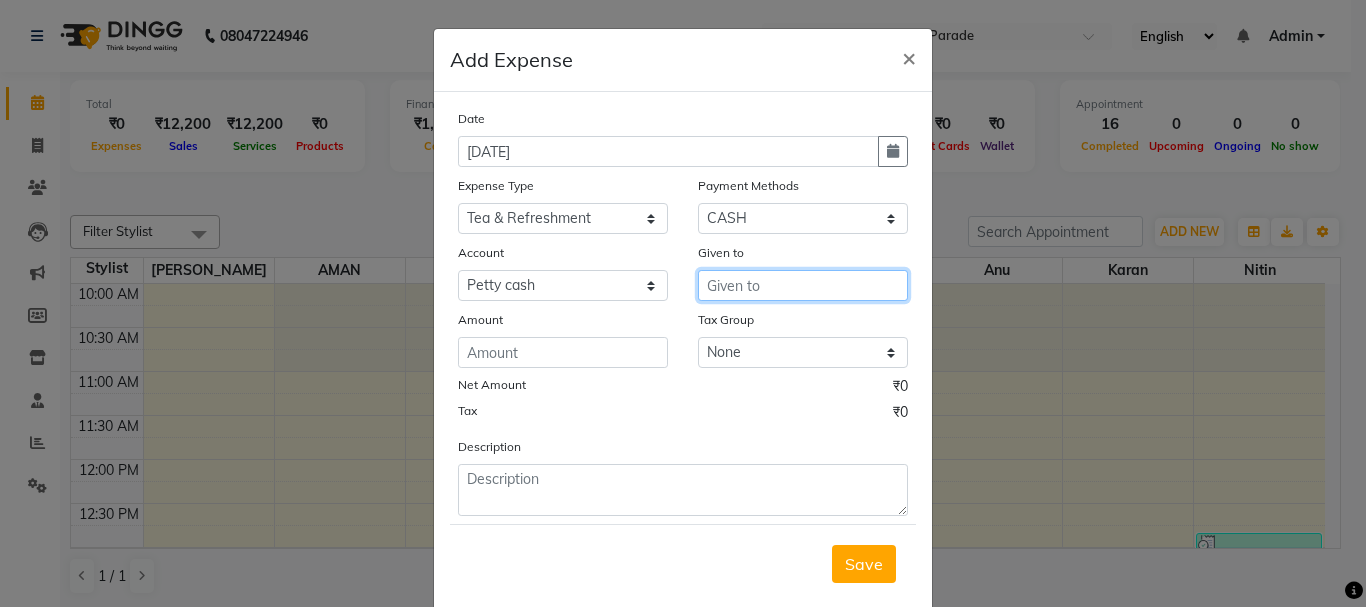 click at bounding box center (803, 285) 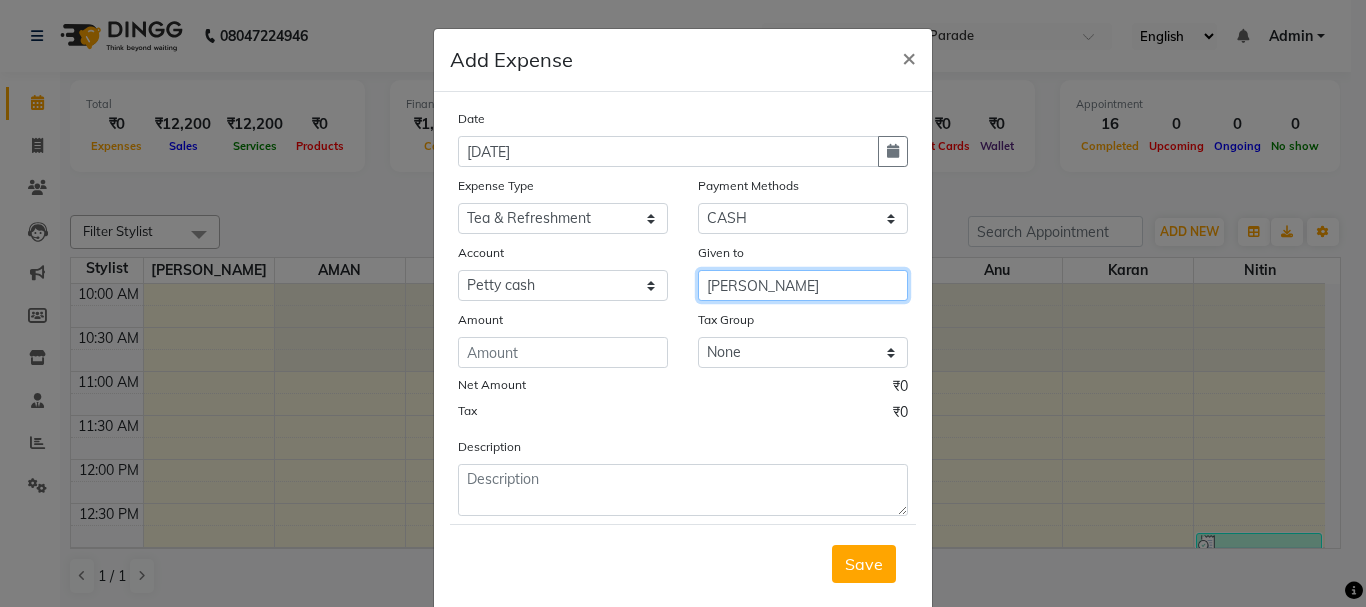 type on "elaichi" 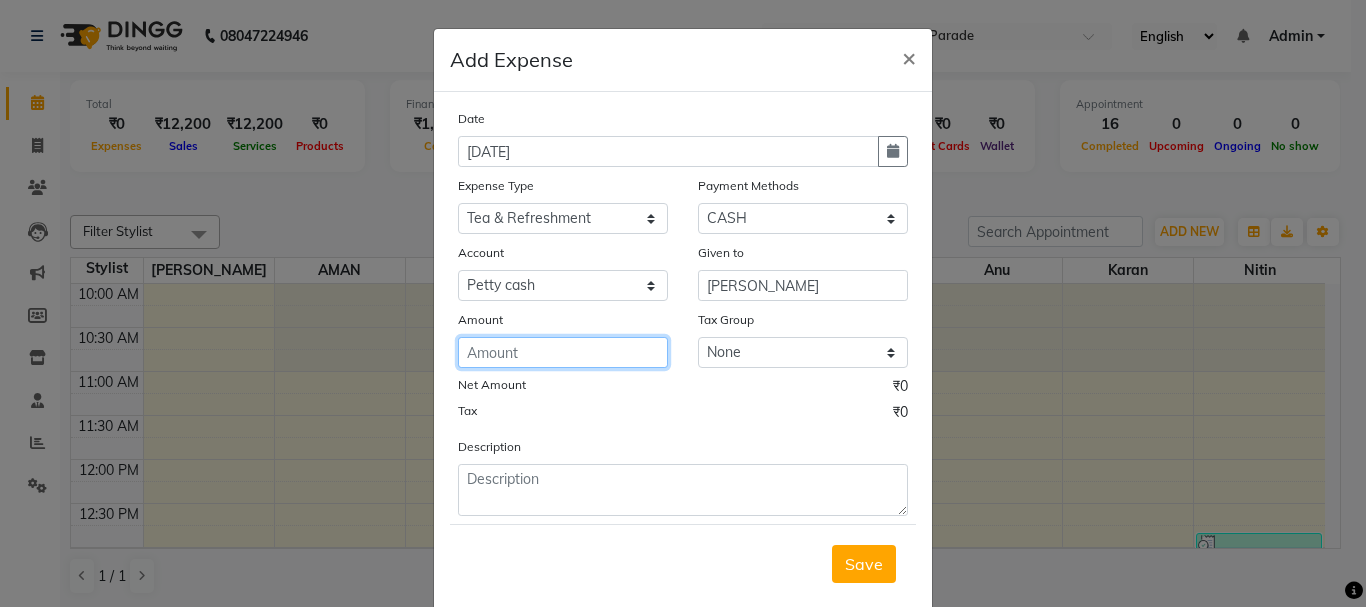 click 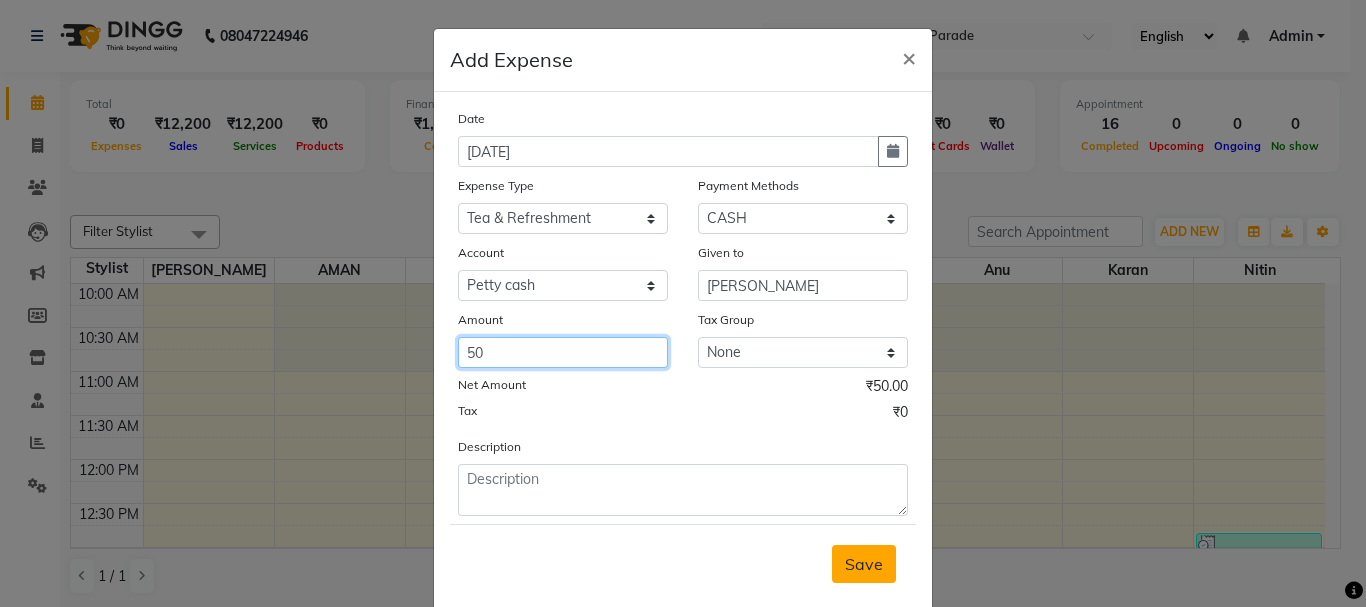 type on "50" 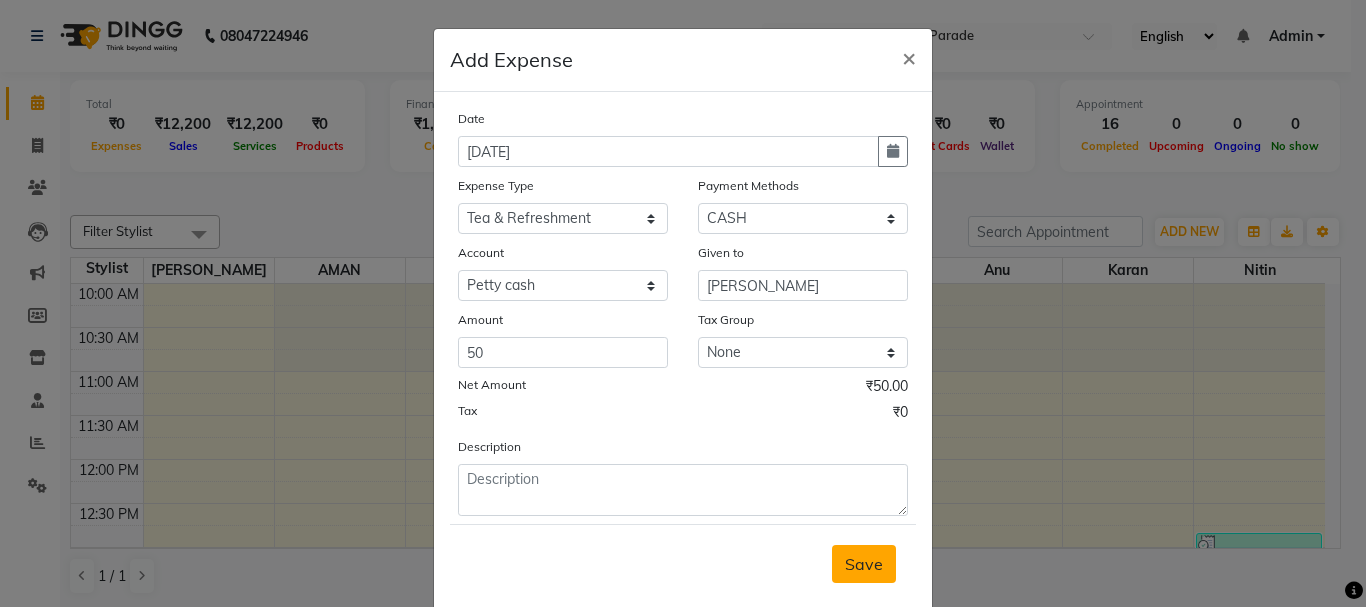 click on "Save" at bounding box center (864, 564) 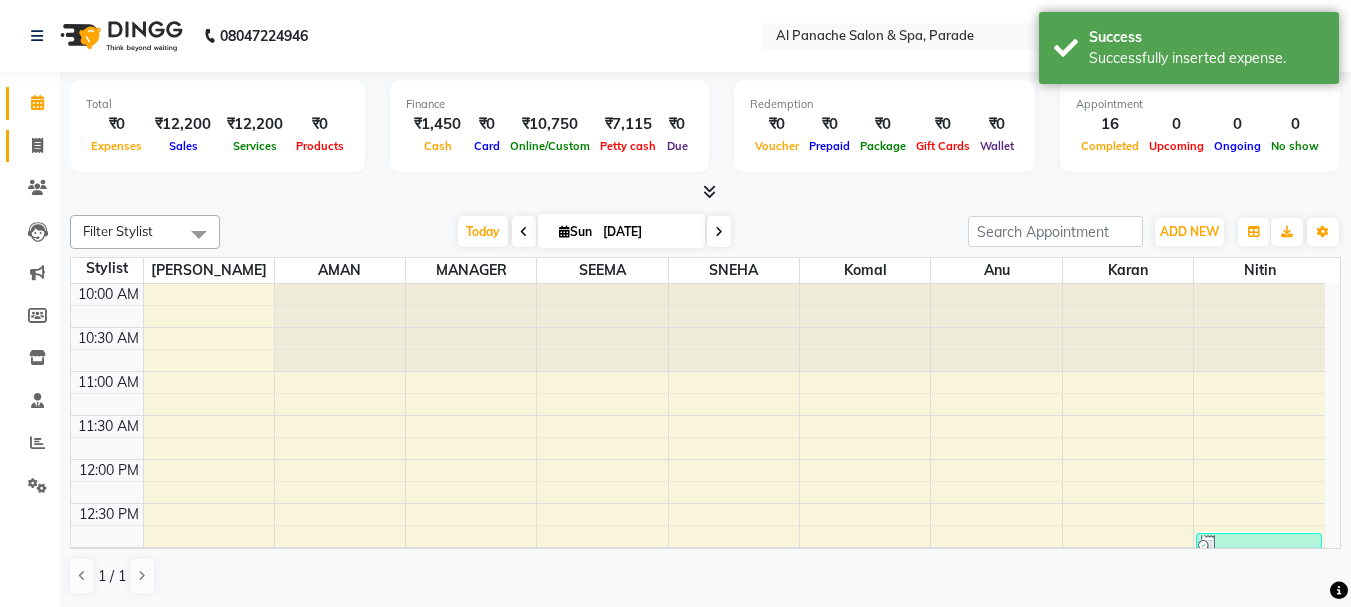 click on "Invoice" 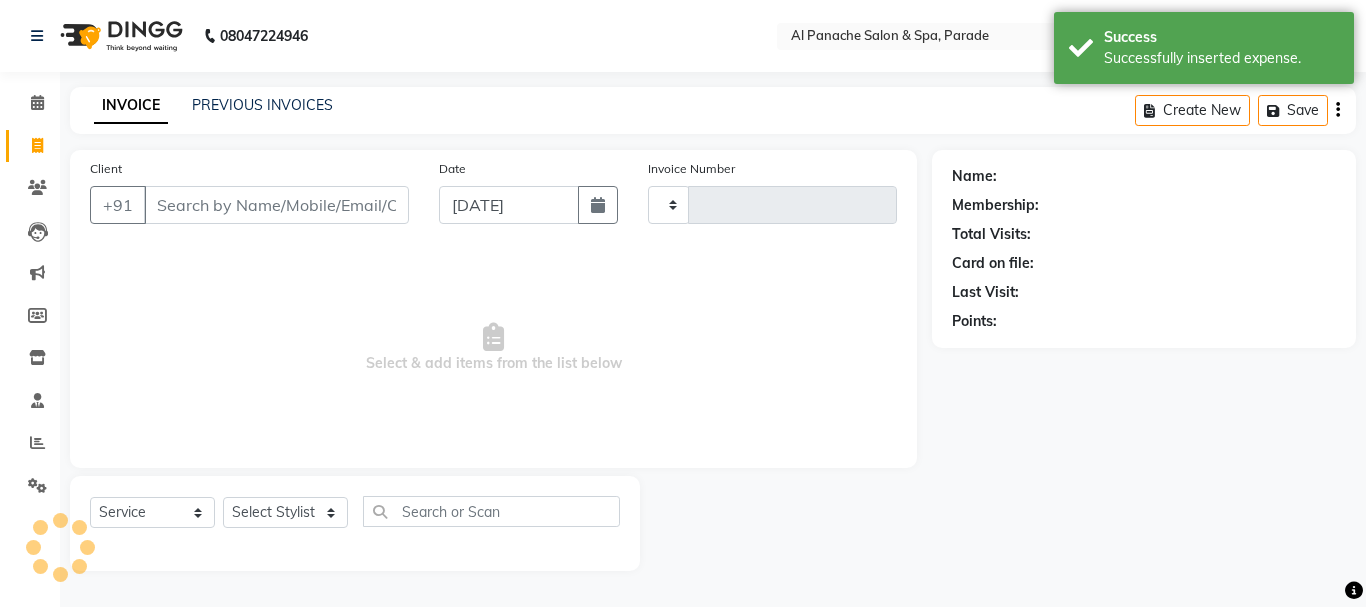 type on "0866" 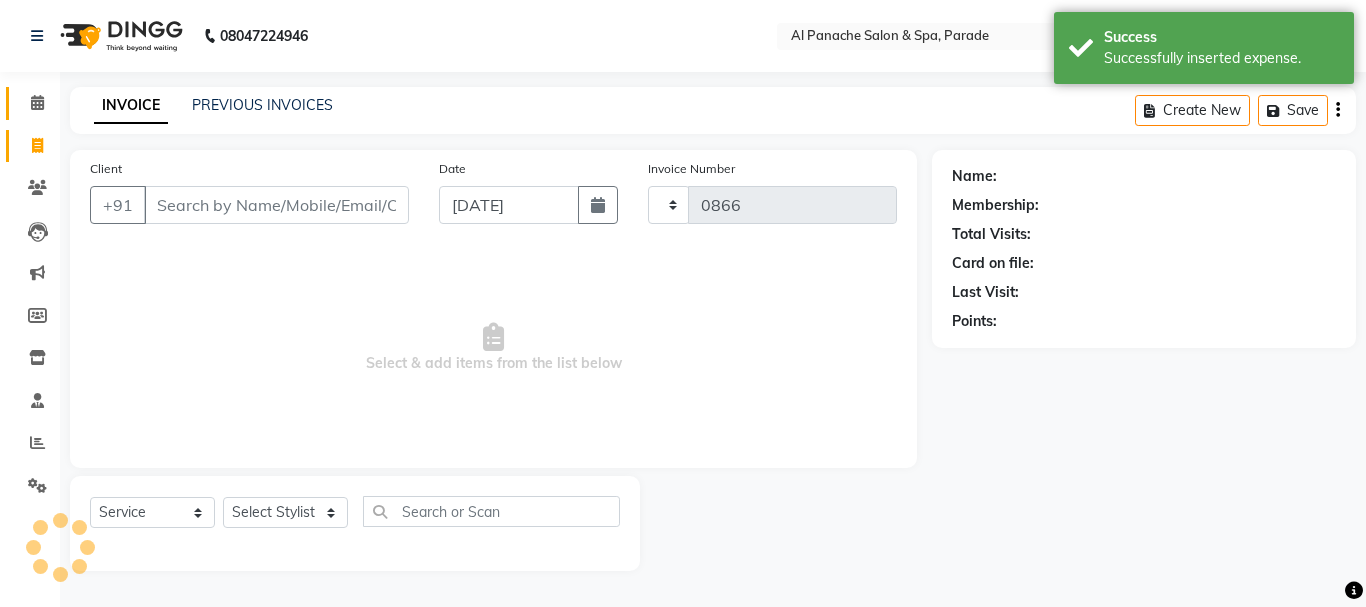 select on "463" 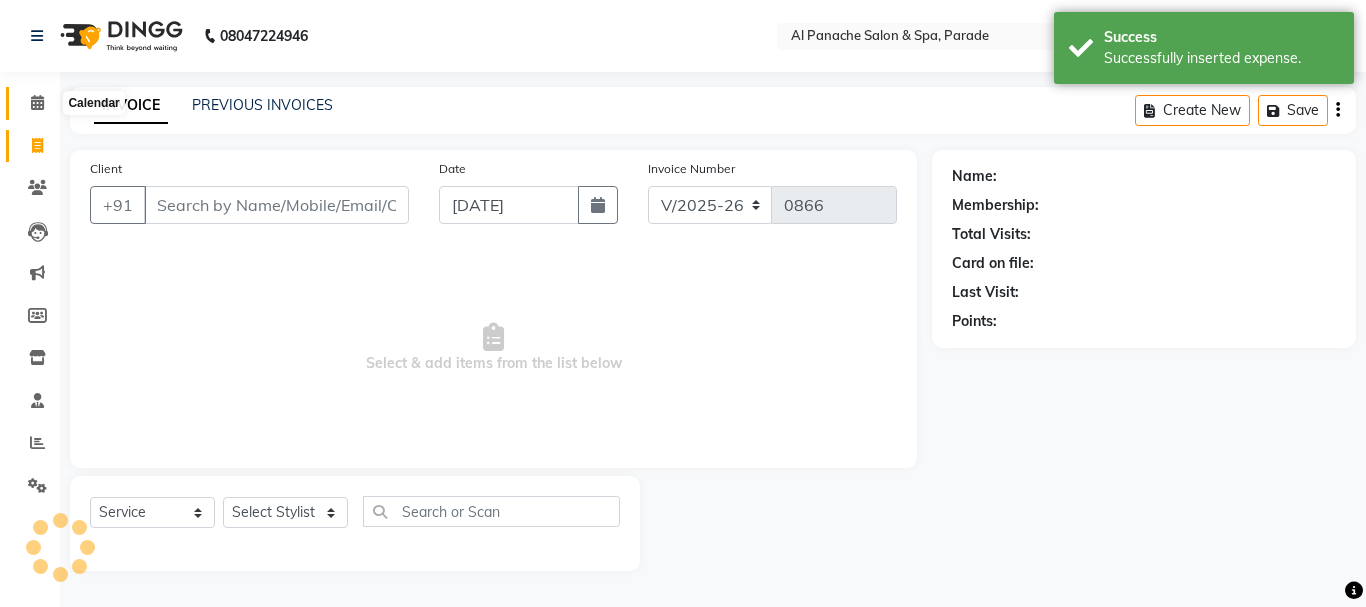 click 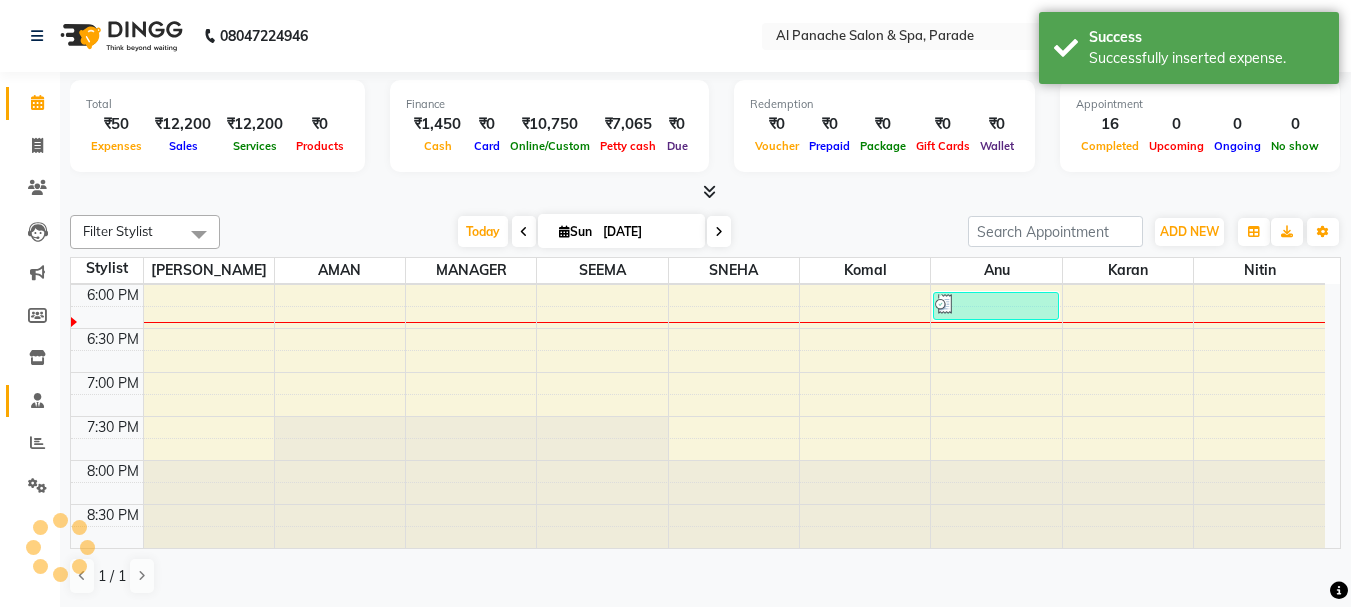 scroll, scrollTop: 0, scrollLeft: 0, axis: both 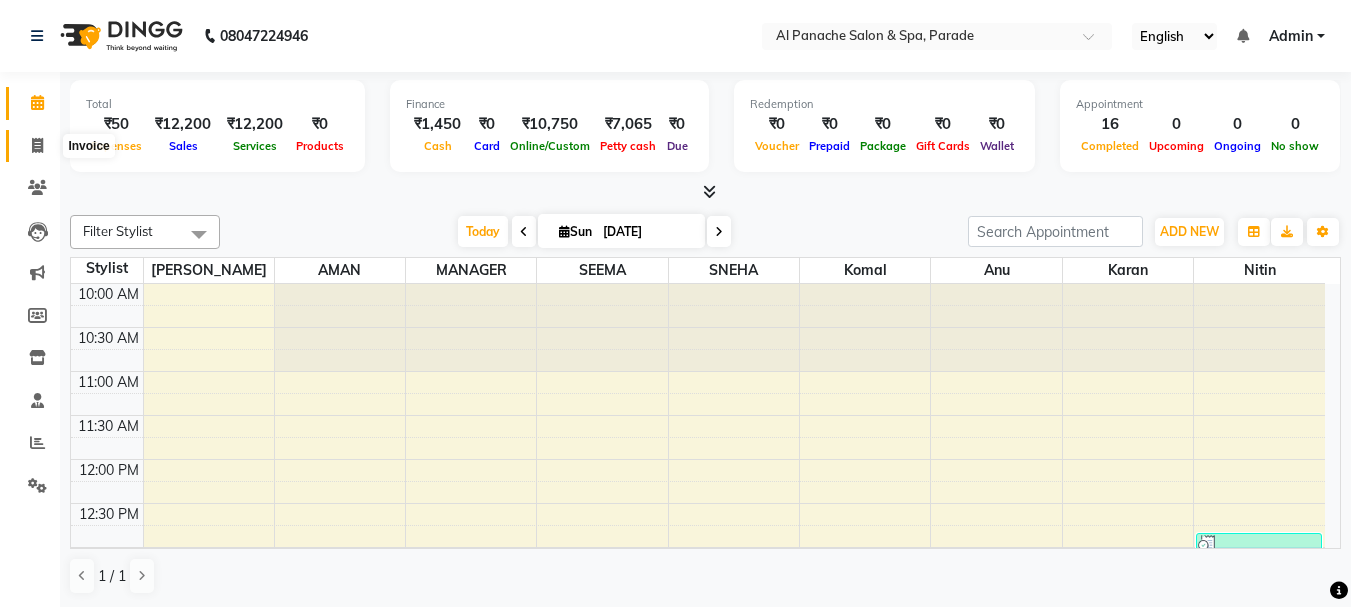 click 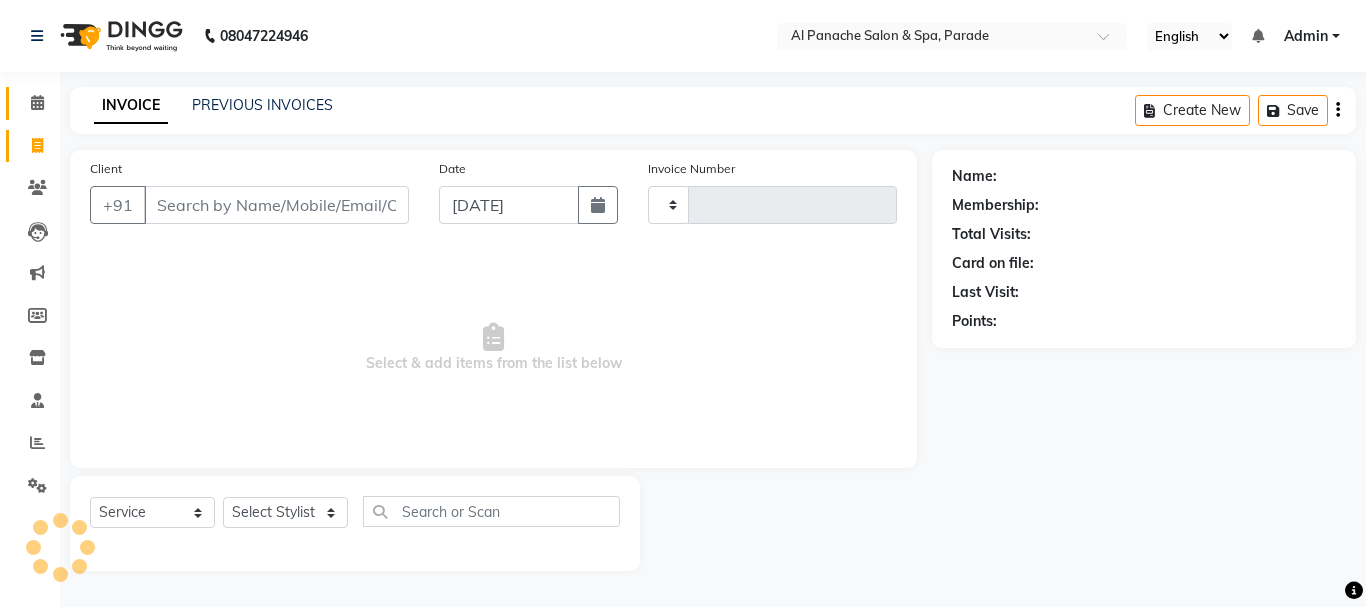 type on "0866" 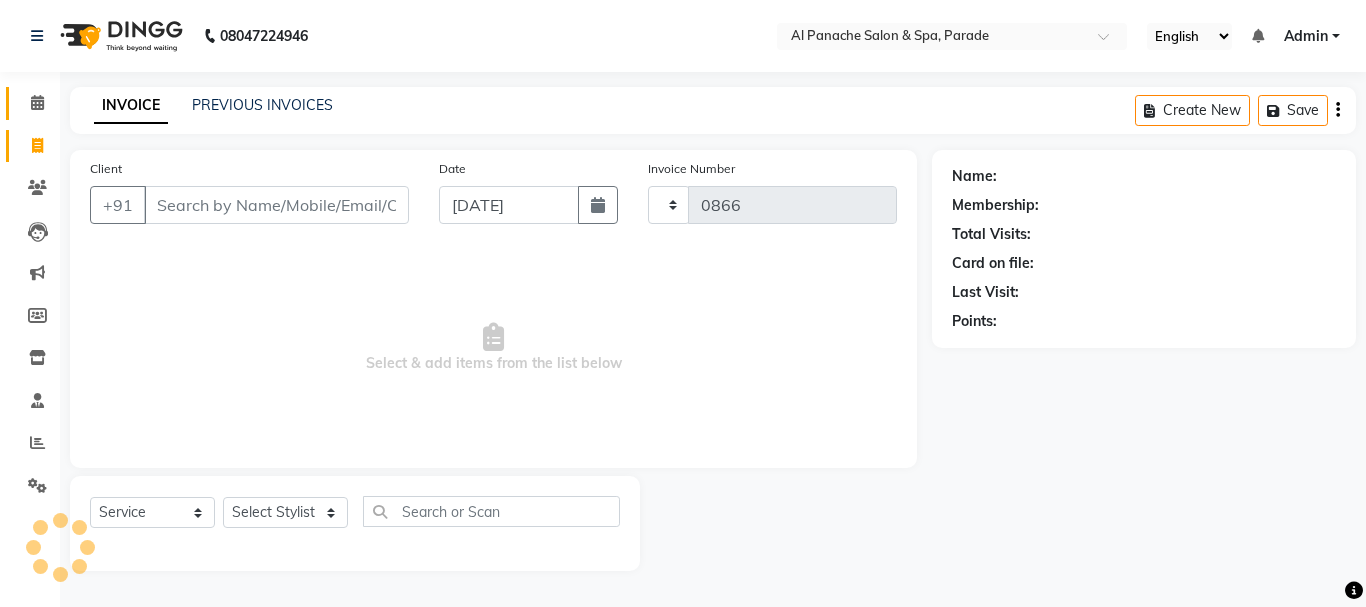 select on "463" 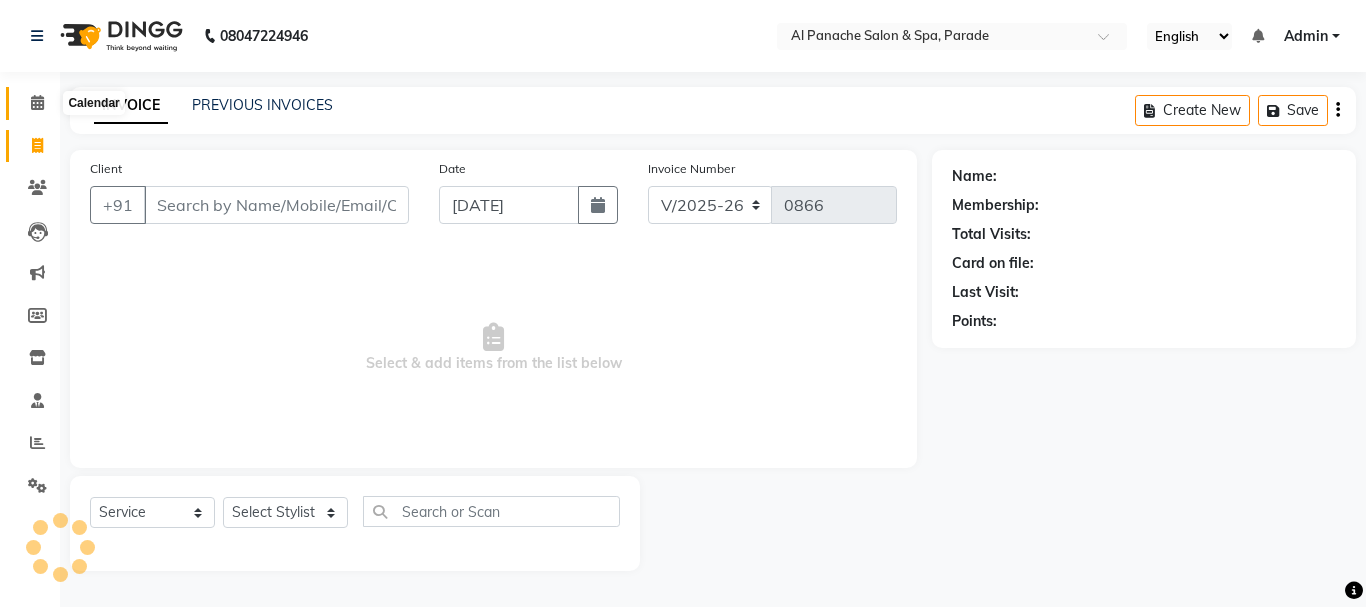 click 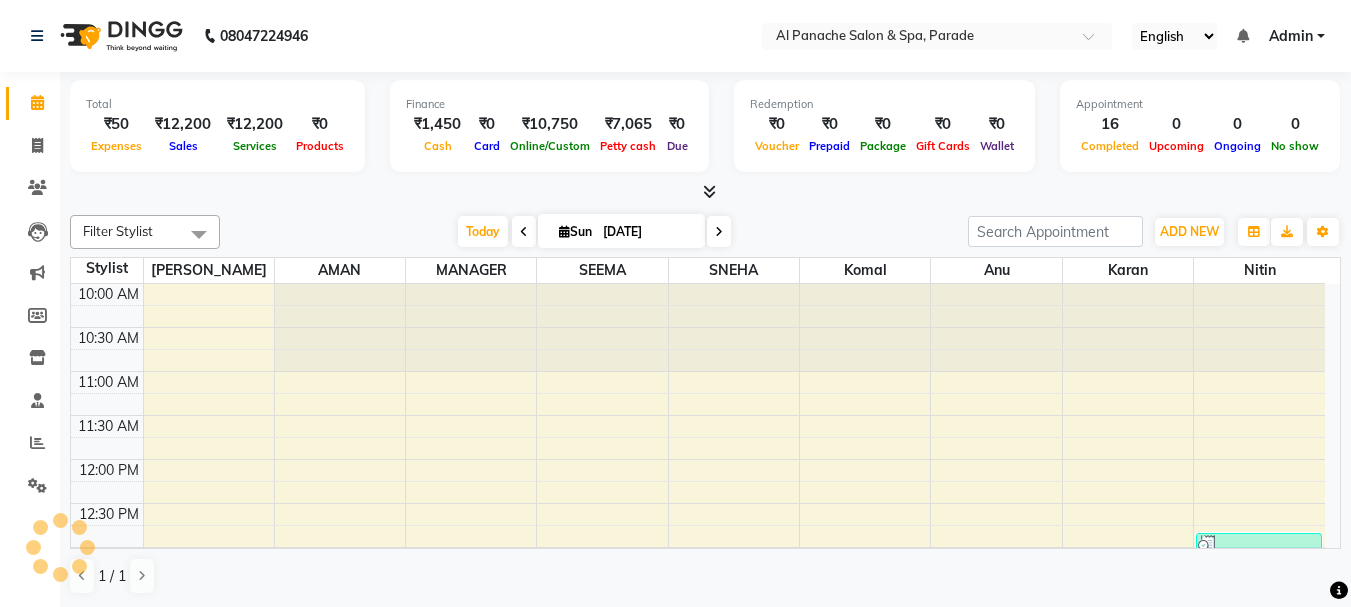 scroll, scrollTop: 0, scrollLeft: 0, axis: both 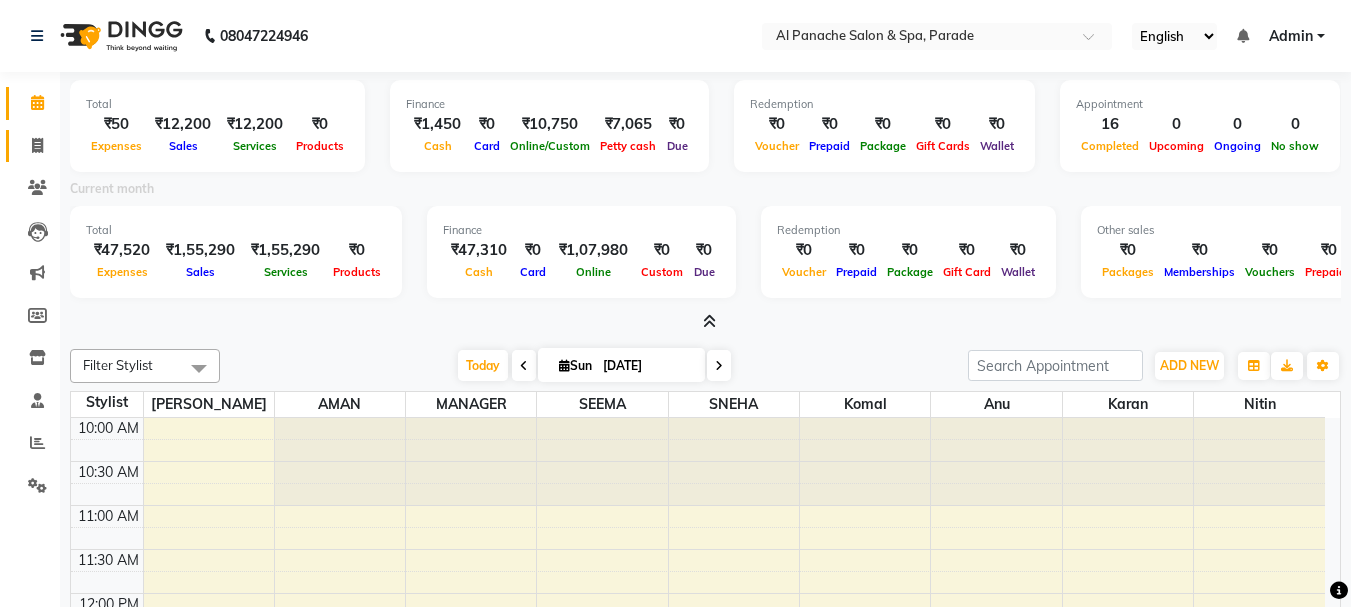 click on "Invoice" 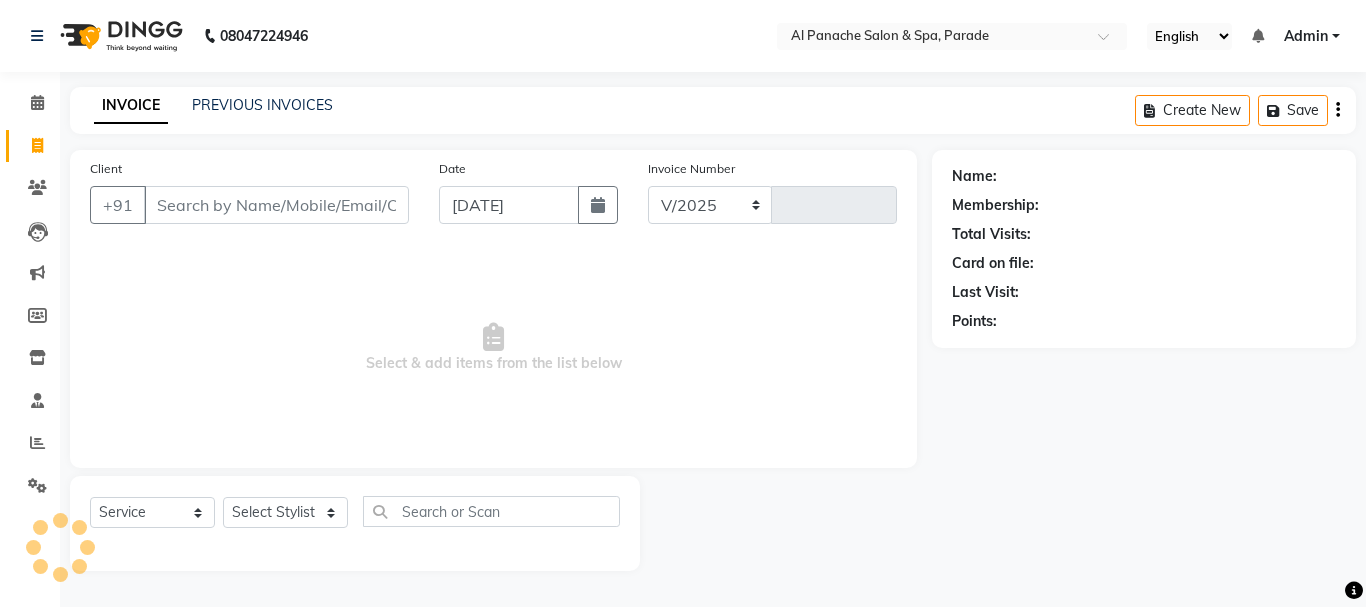 select on "463" 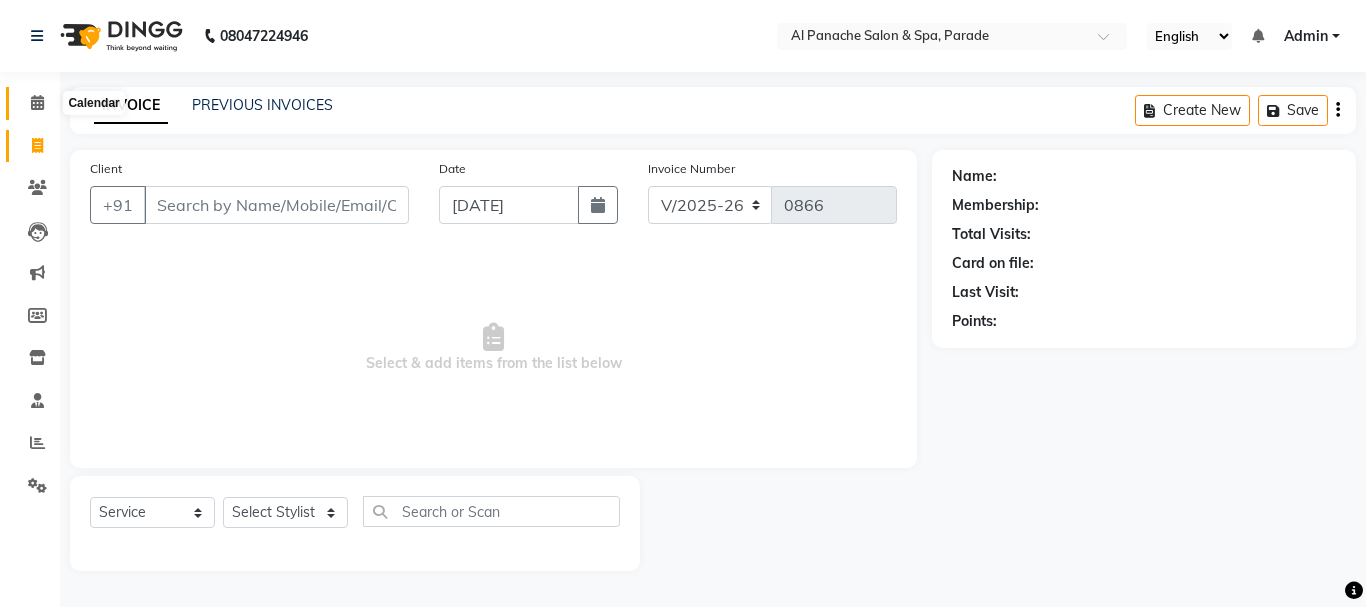 click 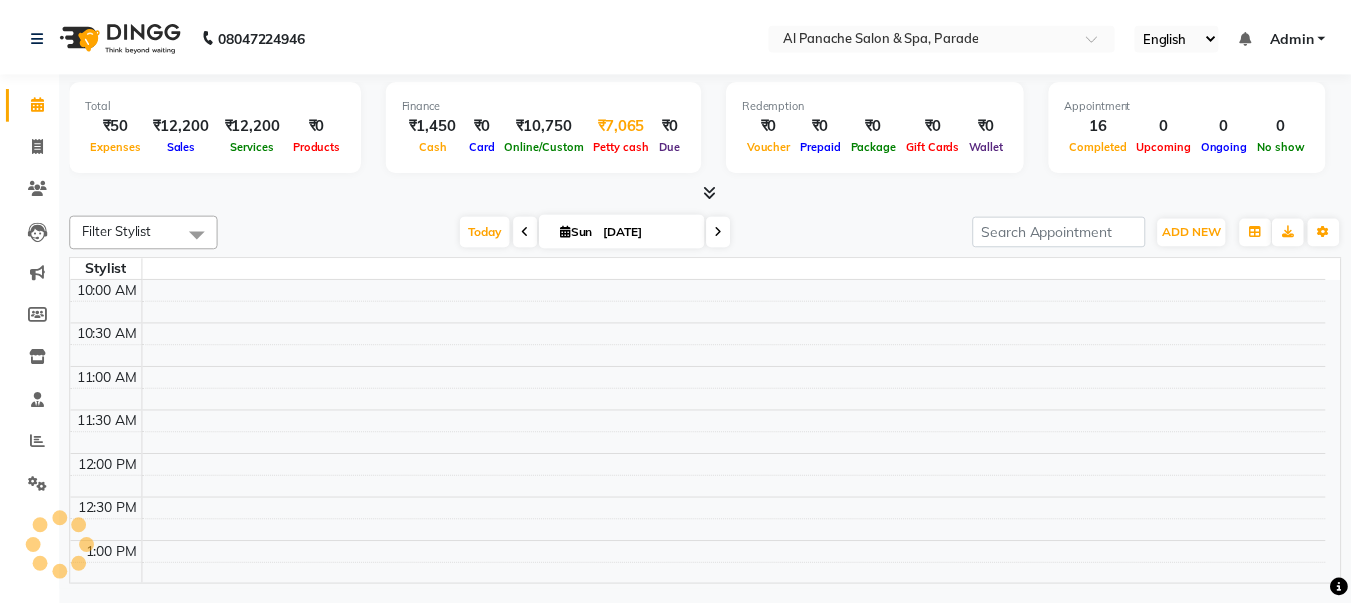 scroll, scrollTop: 0, scrollLeft: 0, axis: both 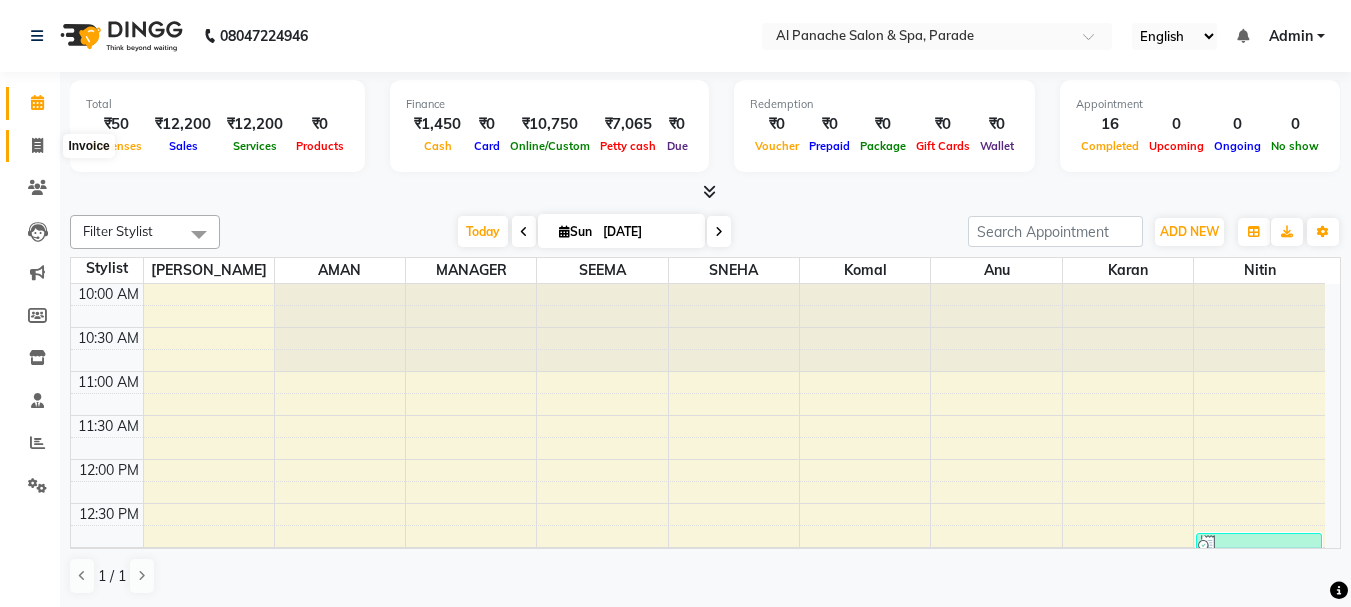 click 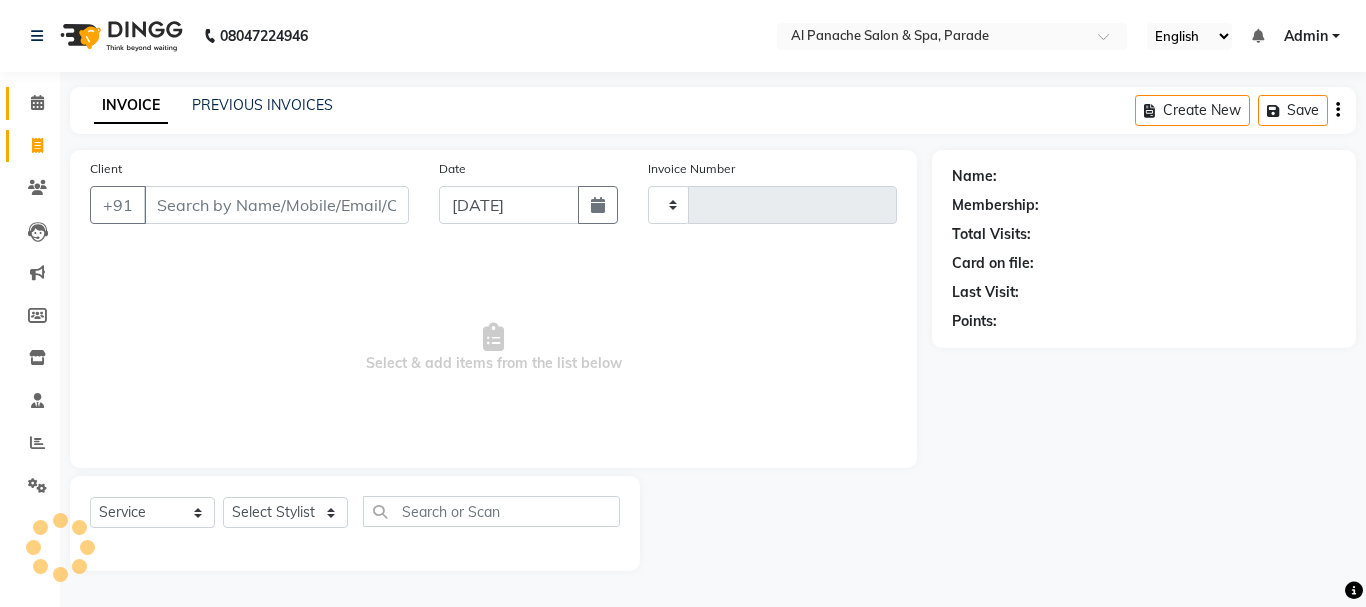 type on "0866" 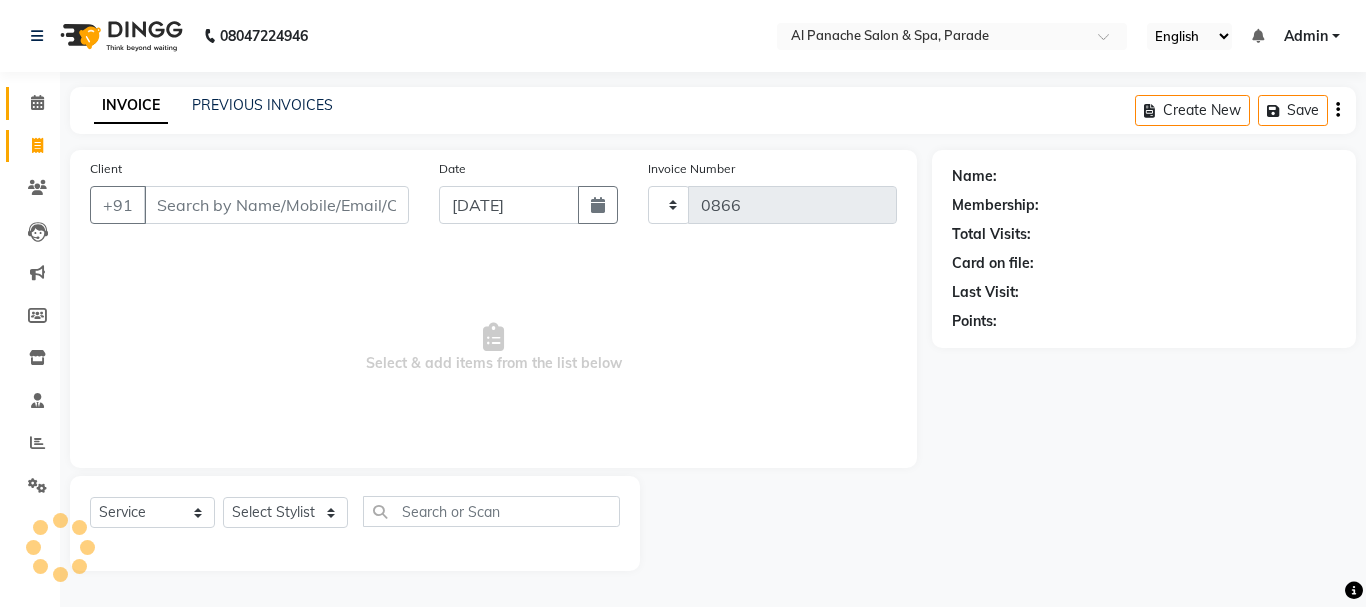 select on "463" 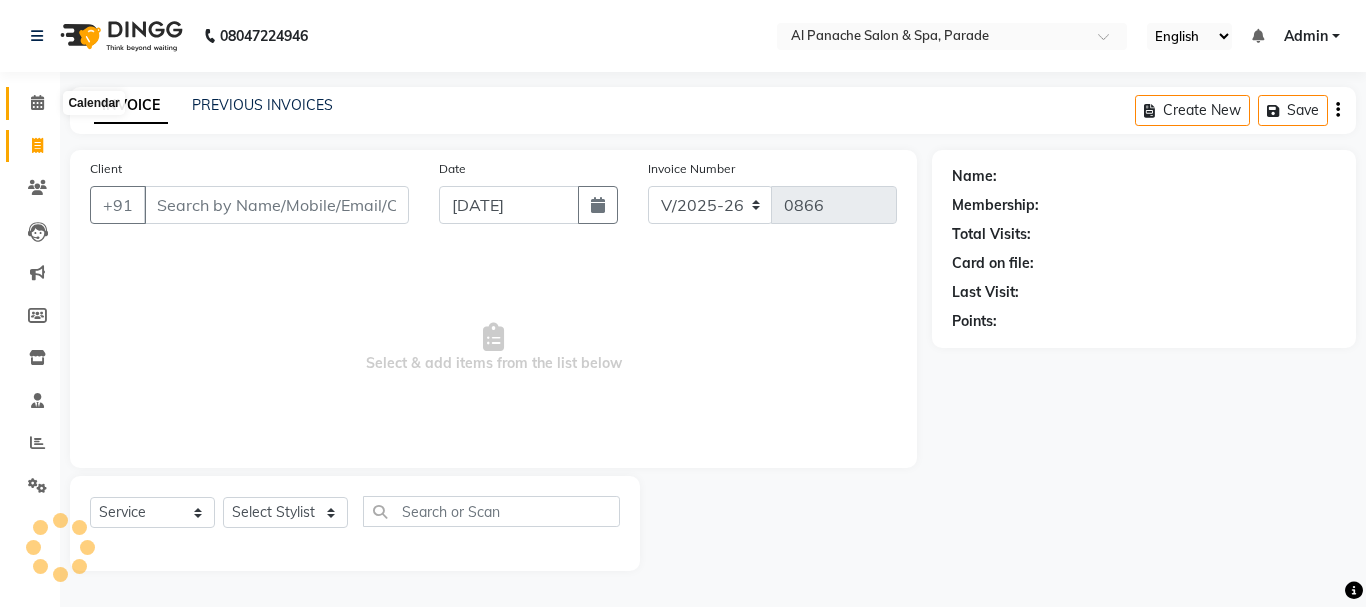 click 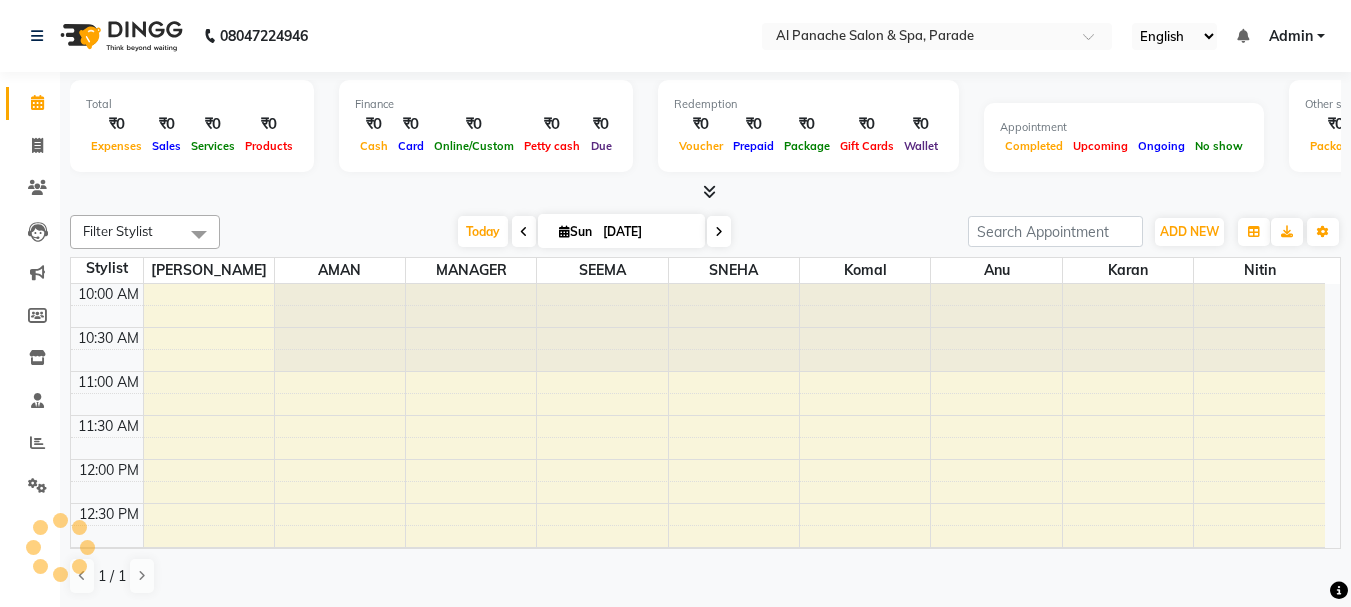 scroll, scrollTop: 0, scrollLeft: 0, axis: both 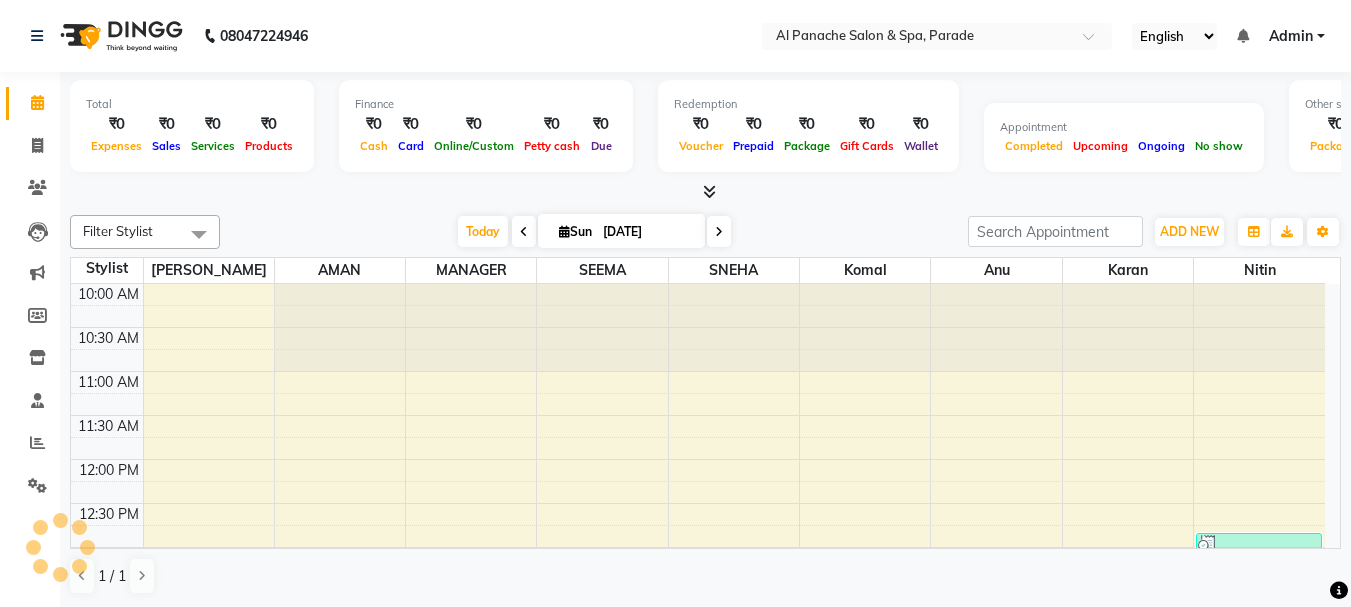 click at bounding box center (709, 191) 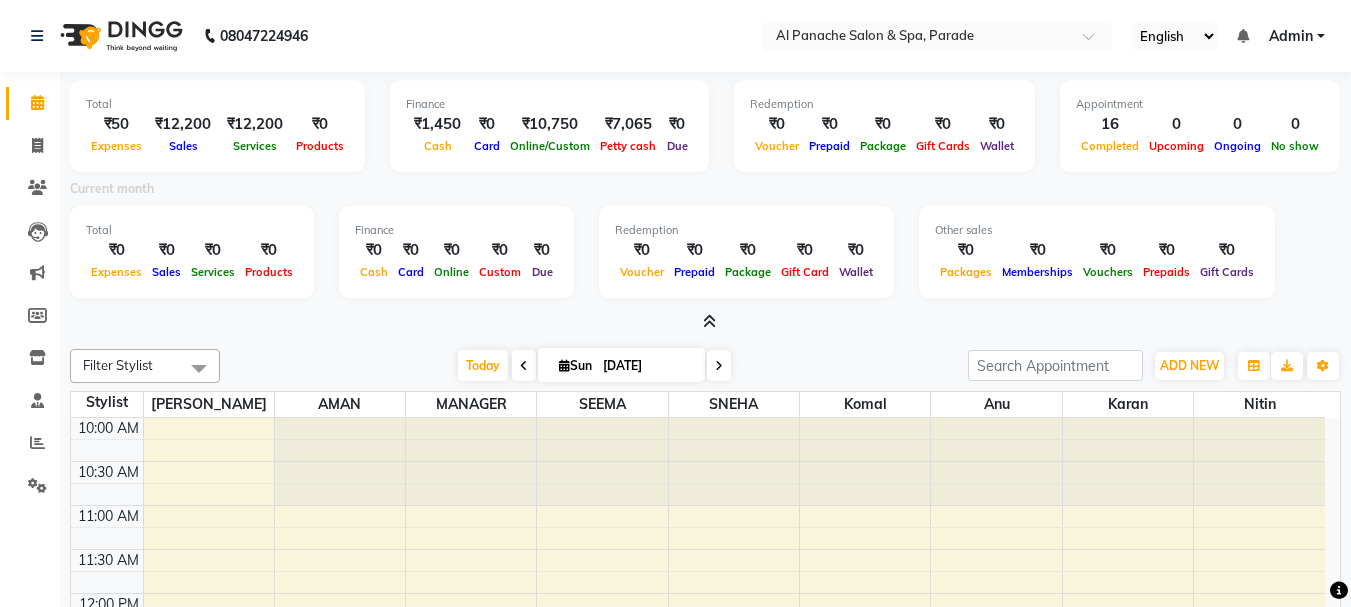 click at bounding box center [709, 321] 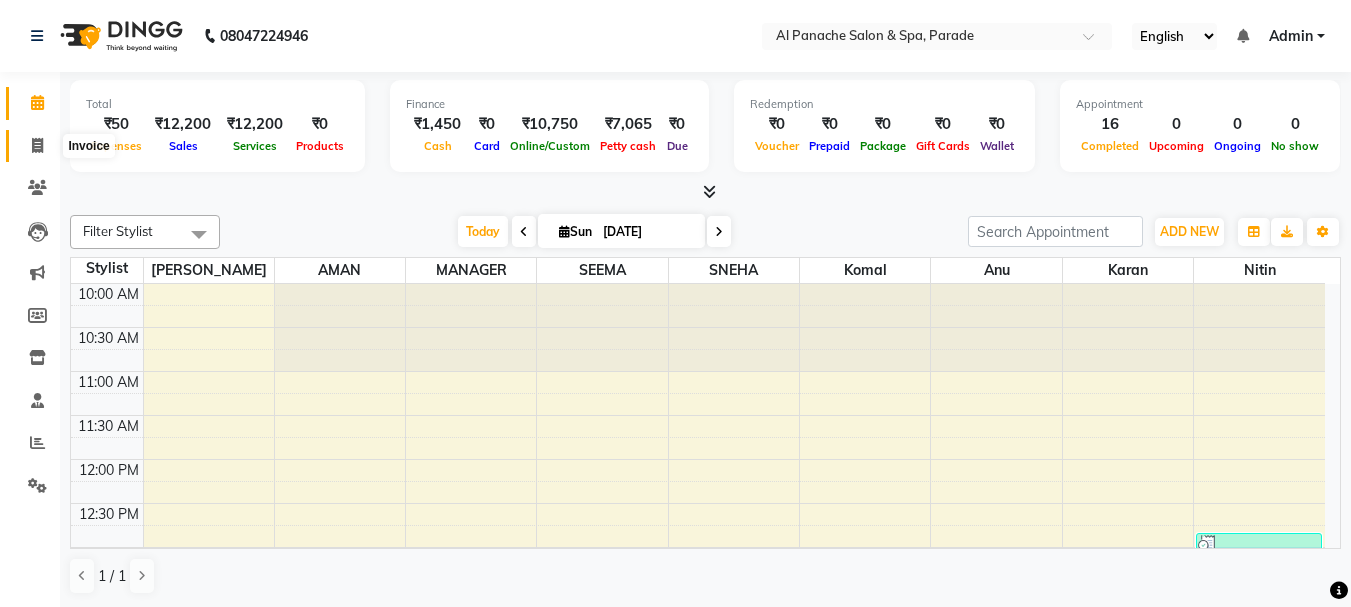 click 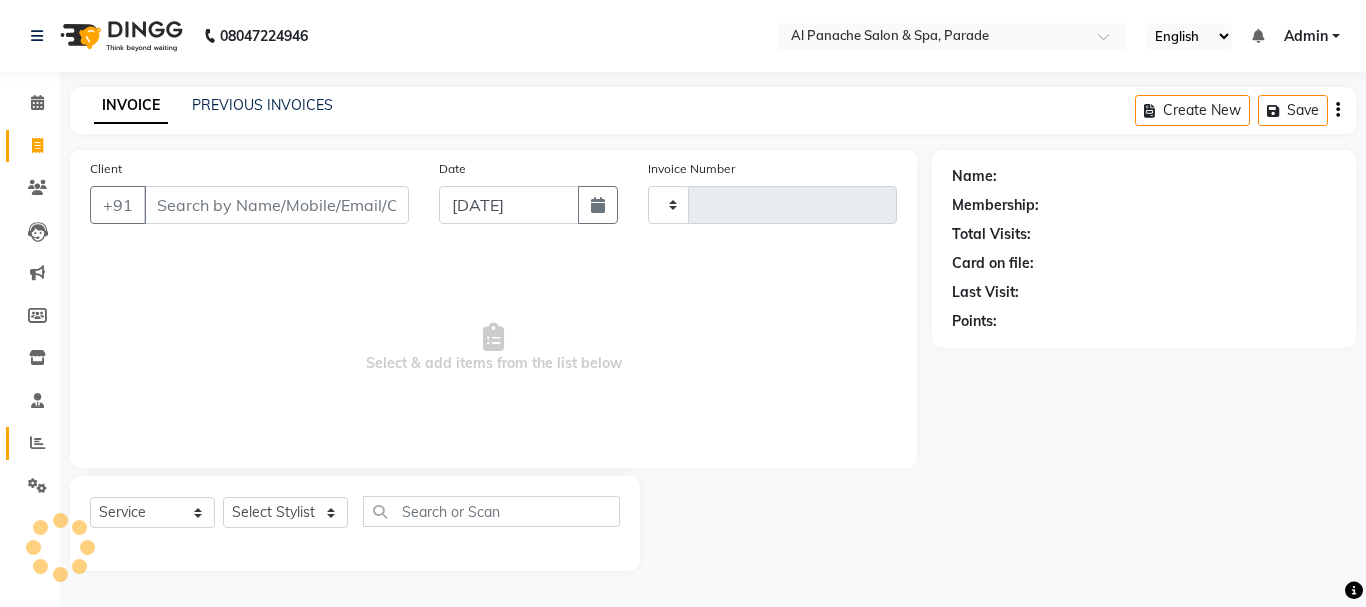 type on "0866" 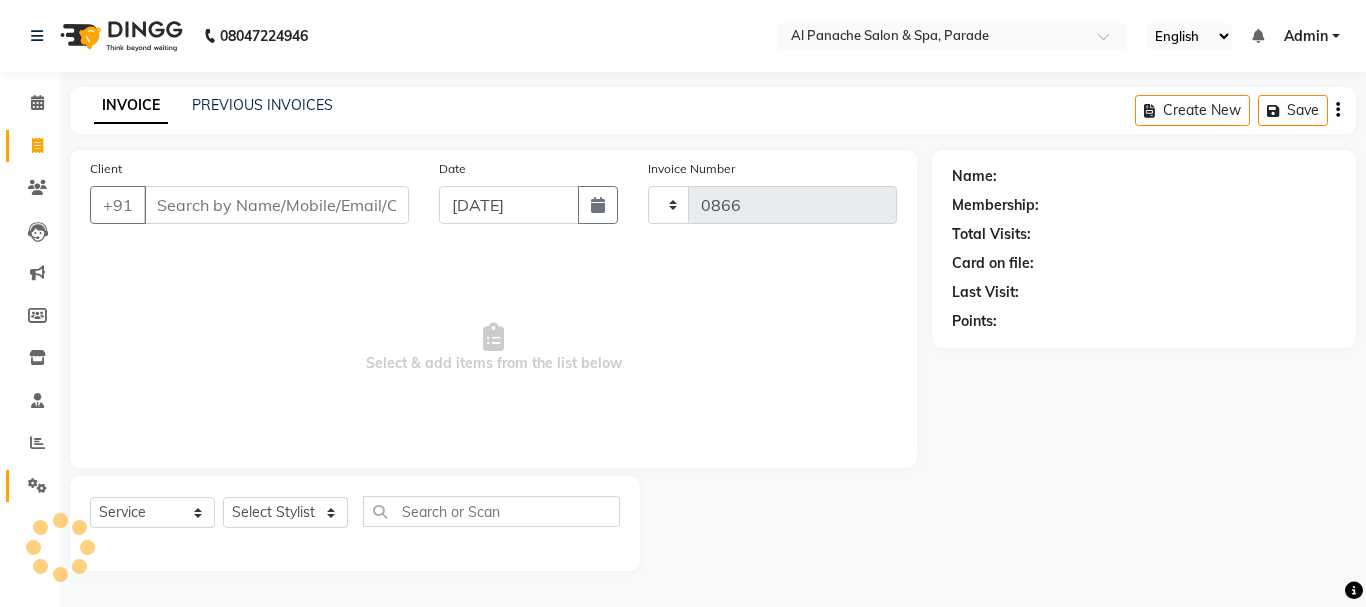 select on "463" 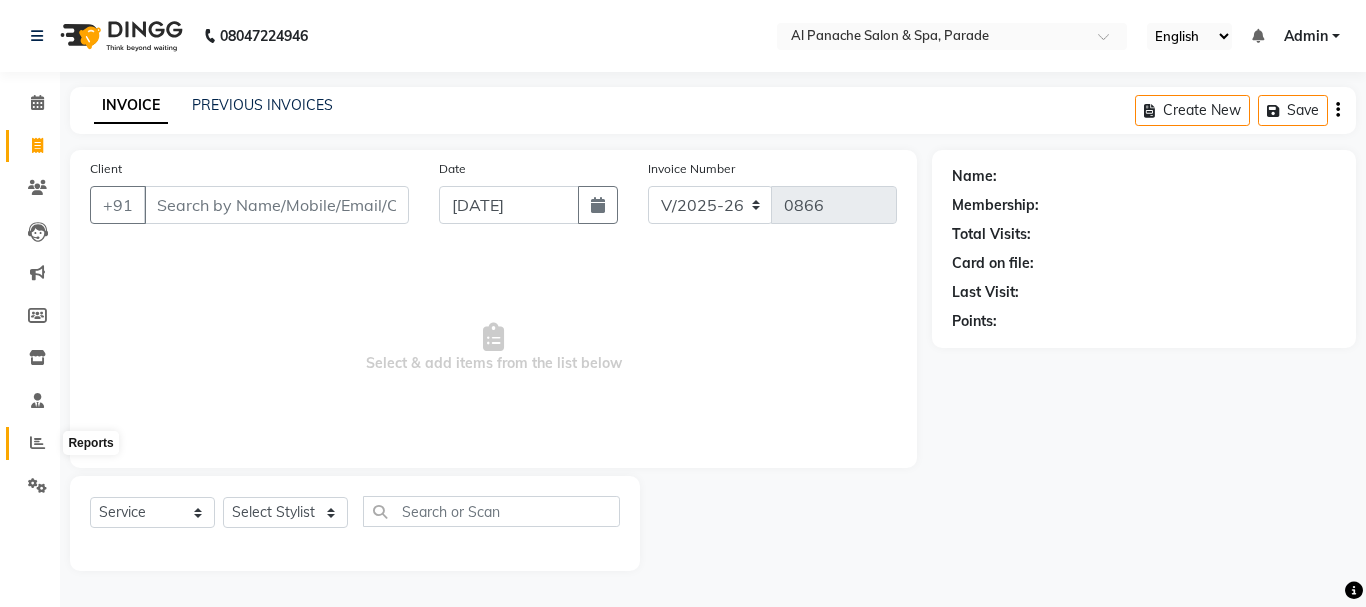 click 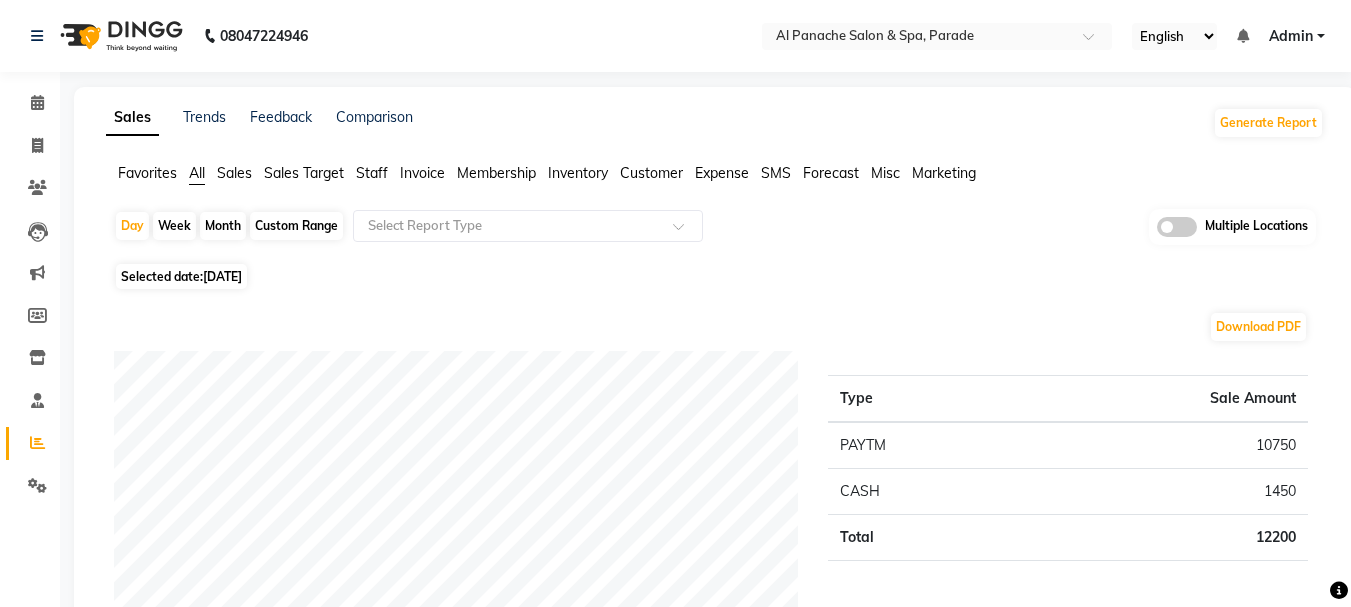 click on "Month" 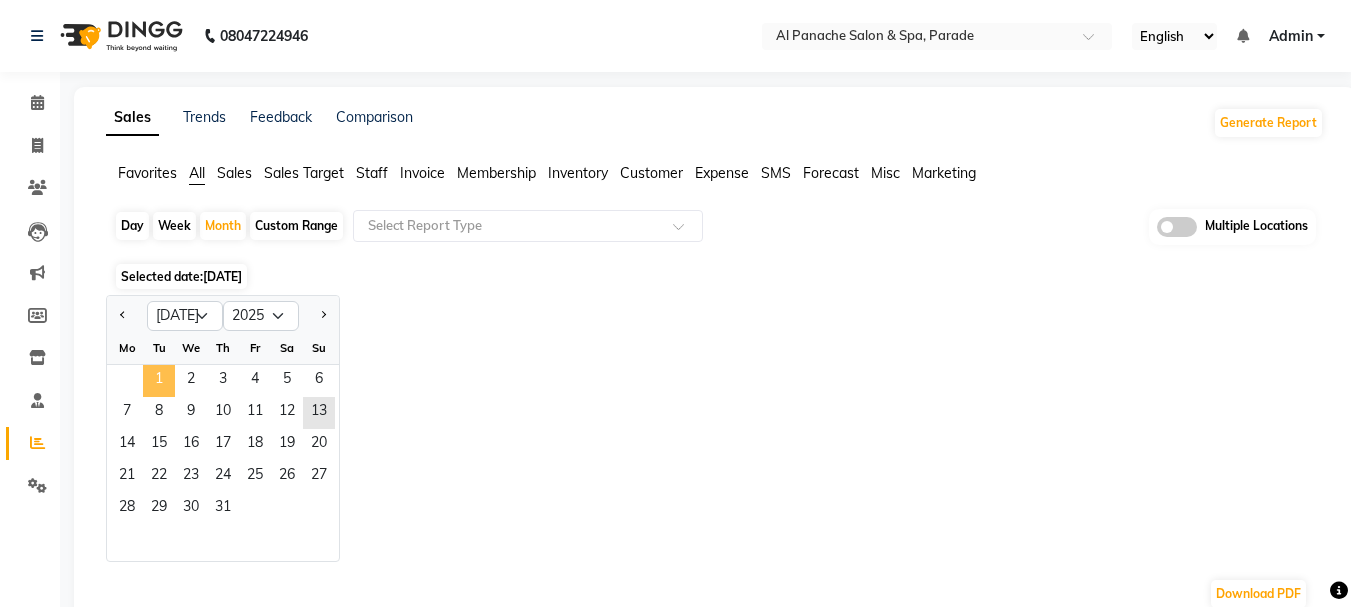click on "1" 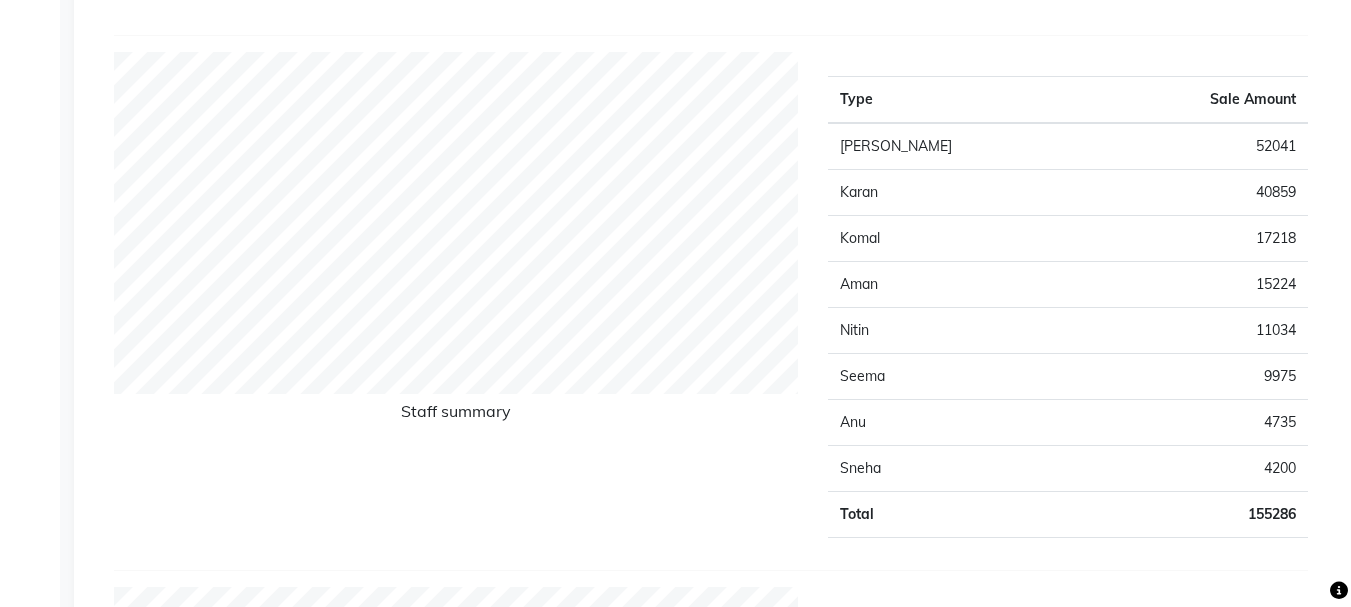 scroll, scrollTop: 0, scrollLeft: 0, axis: both 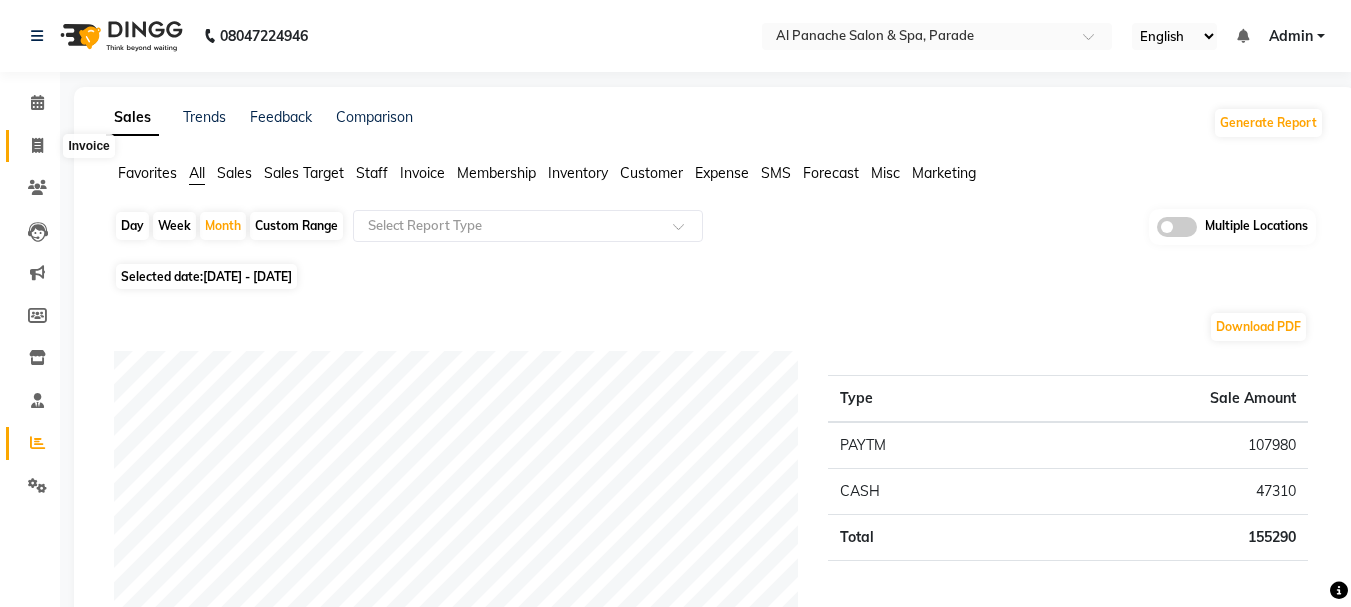 click 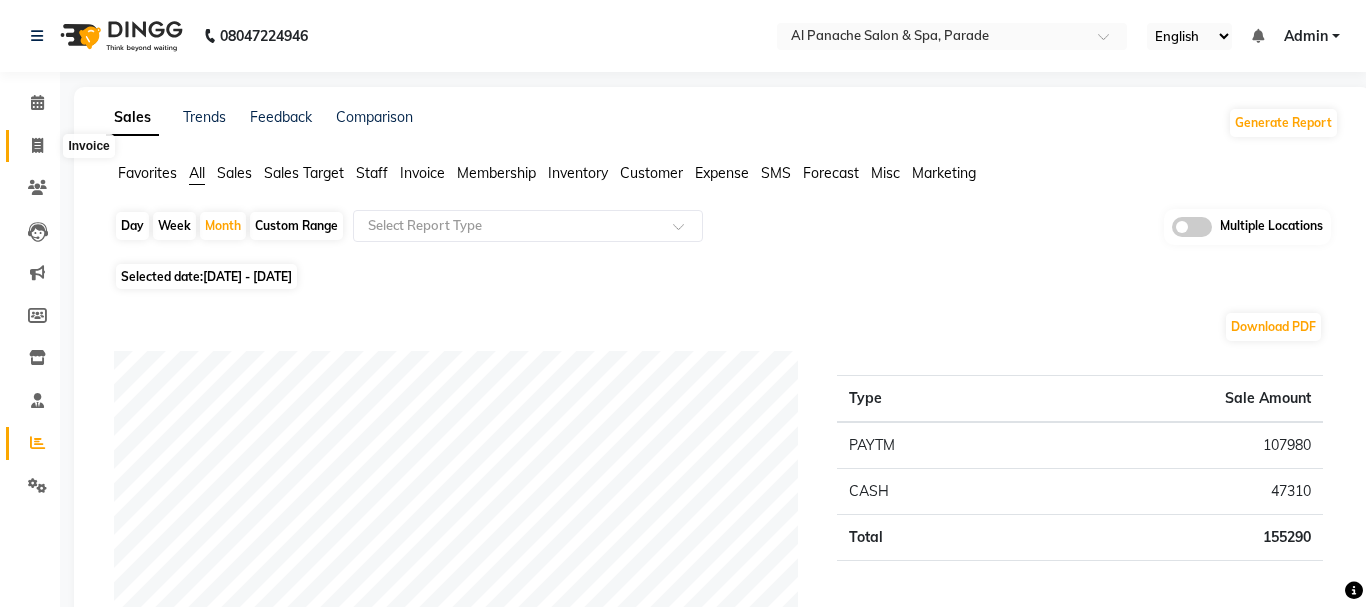 select on "service" 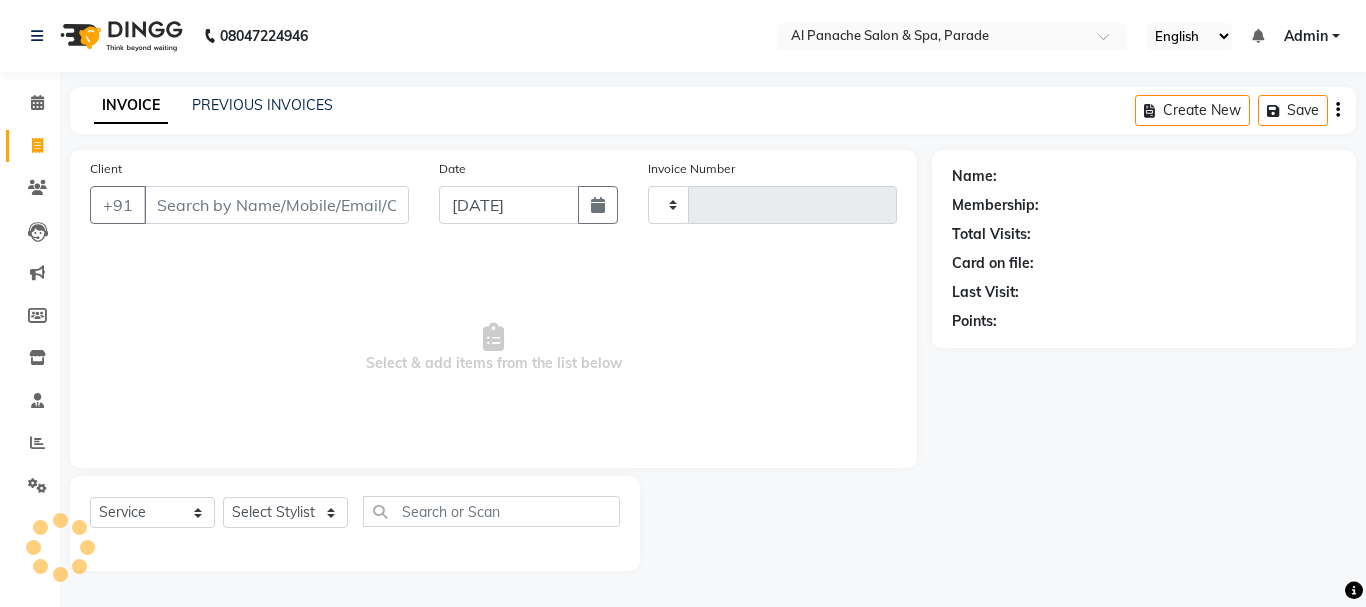 type on "0866" 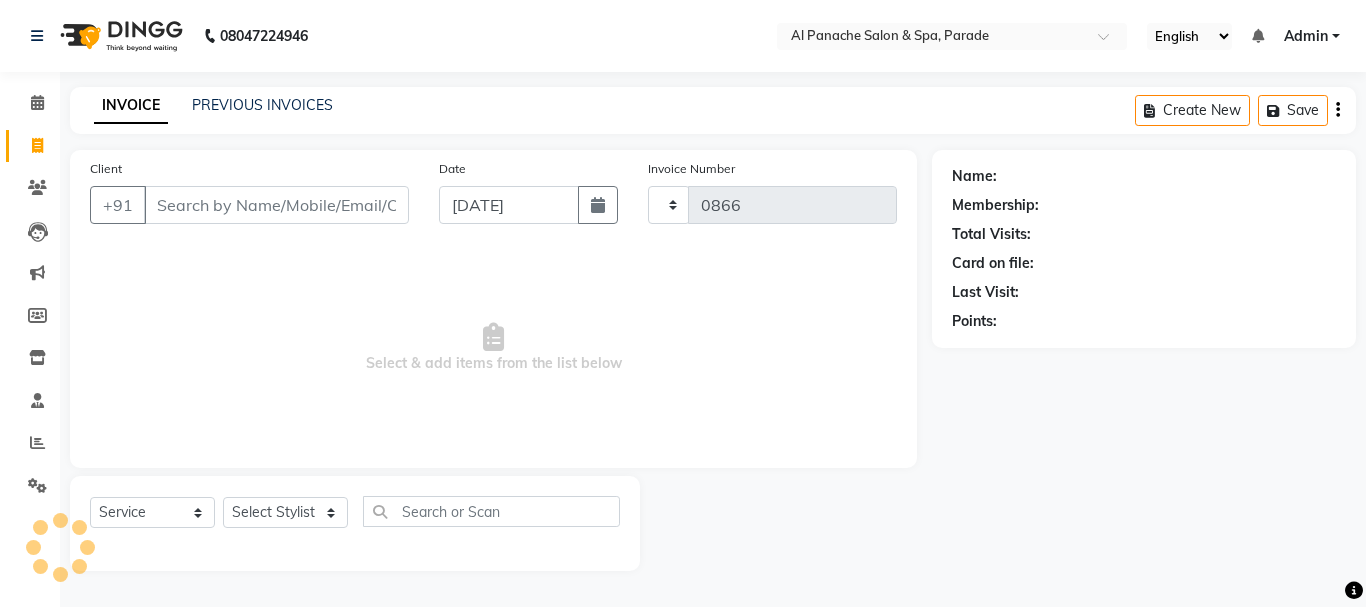 select on "463" 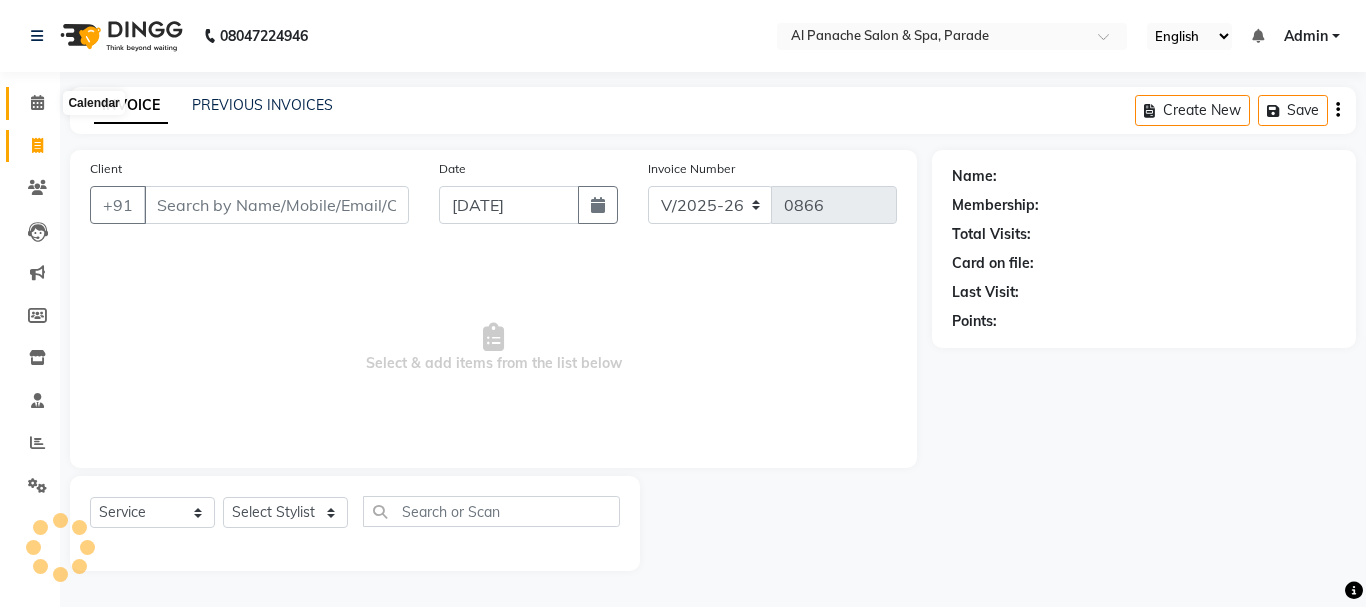 click 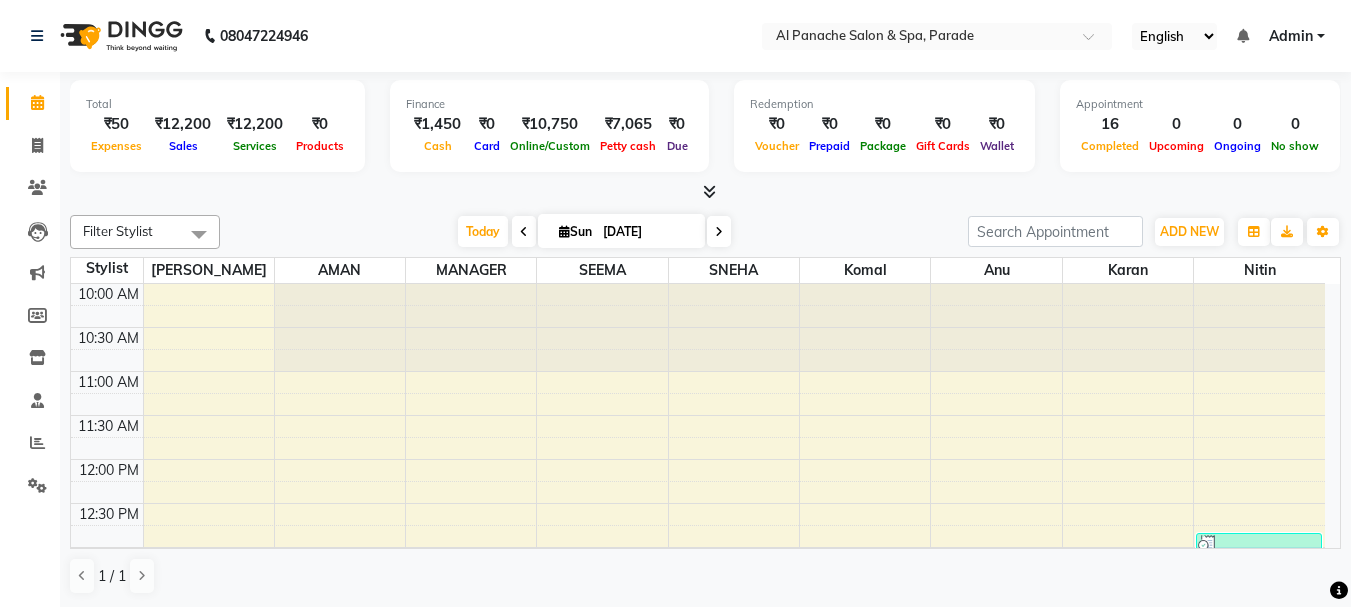 scroll, scrollTop: 703, scrollLeft: 0, axis: vertical 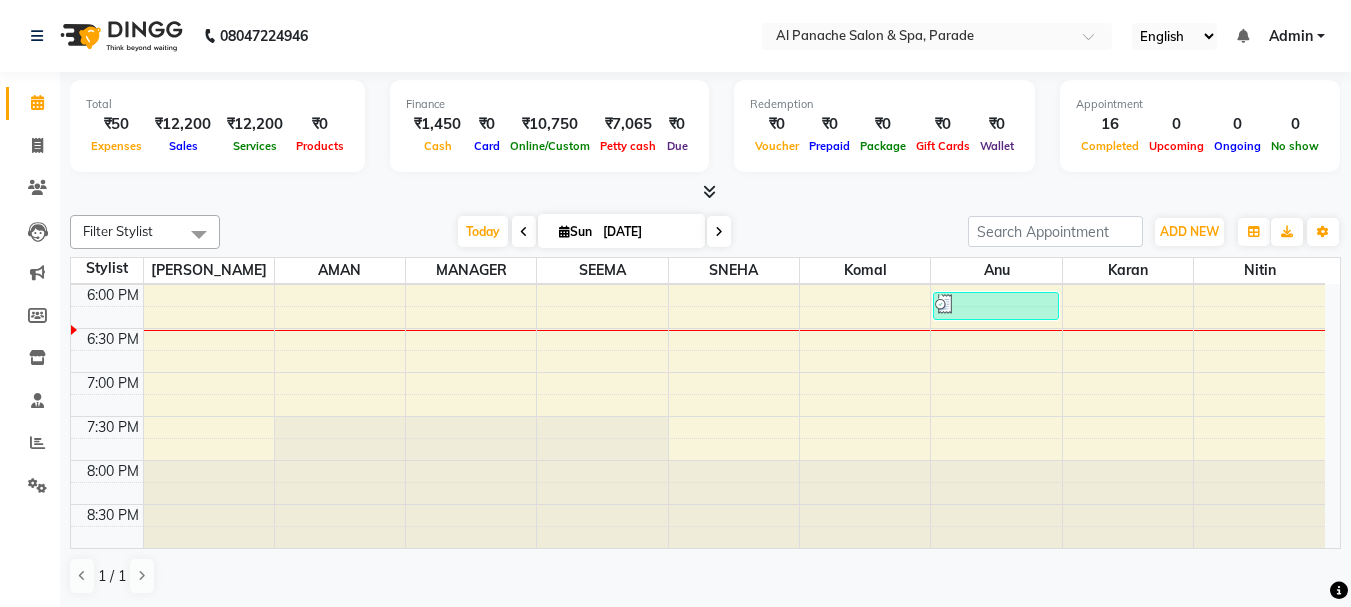 click at bounding box center (709, 191) 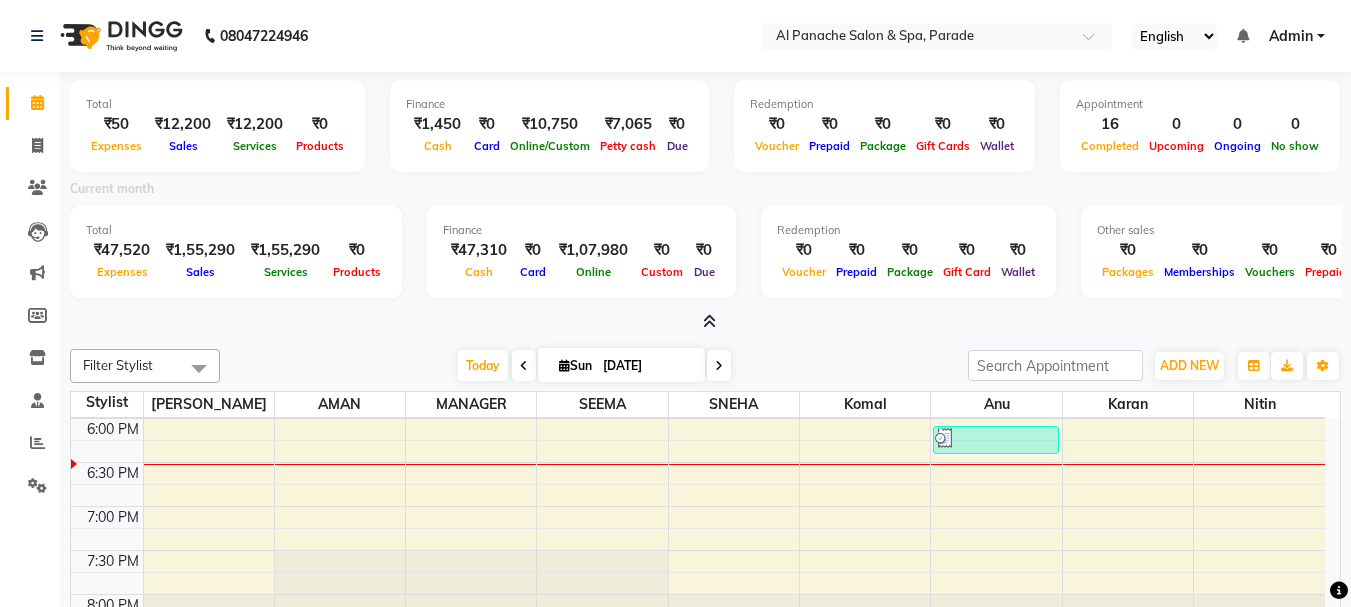 click at bounding box center [709, 321] 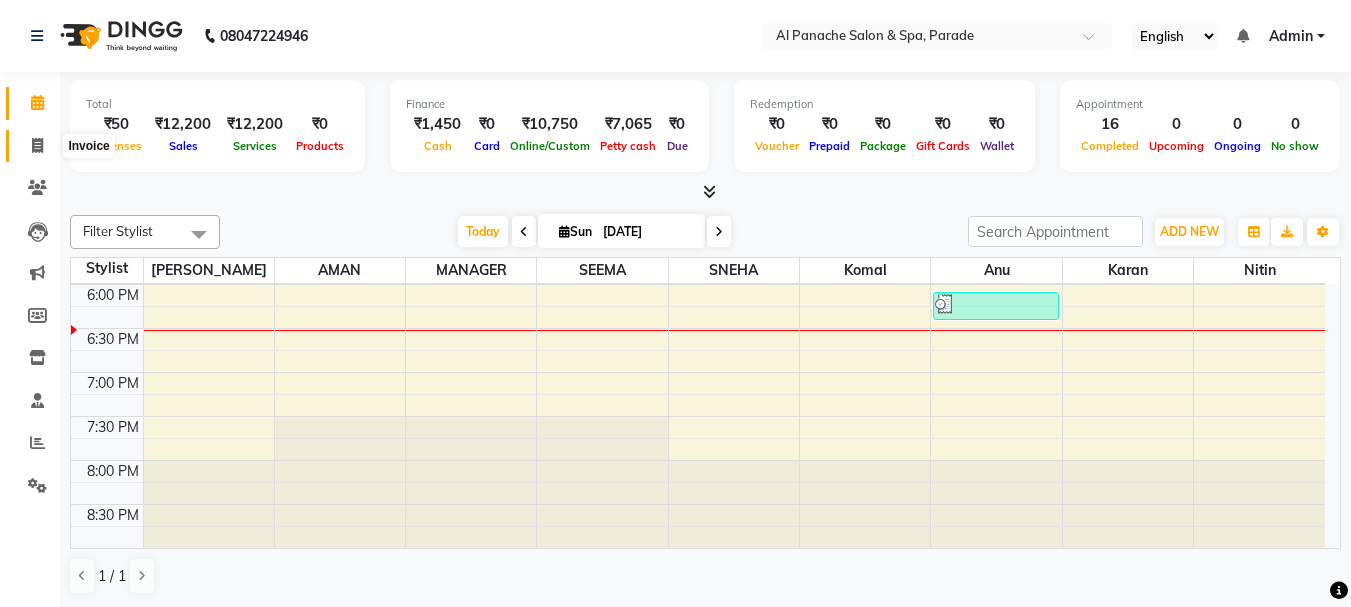 click 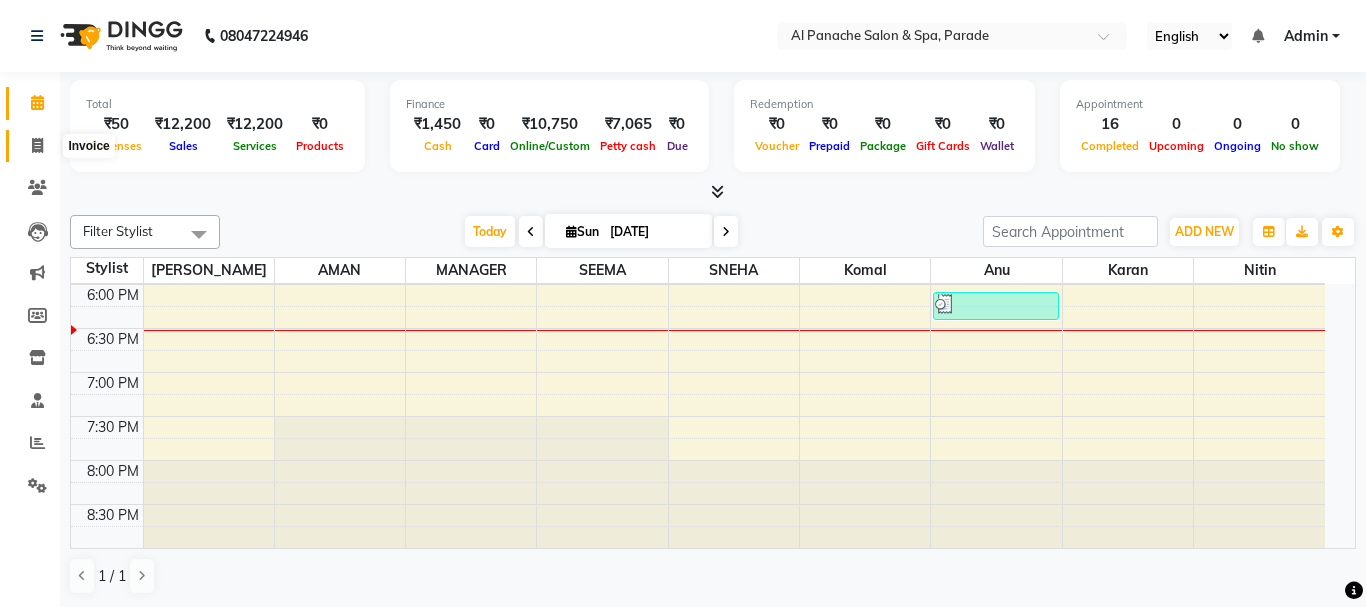 select on "service" 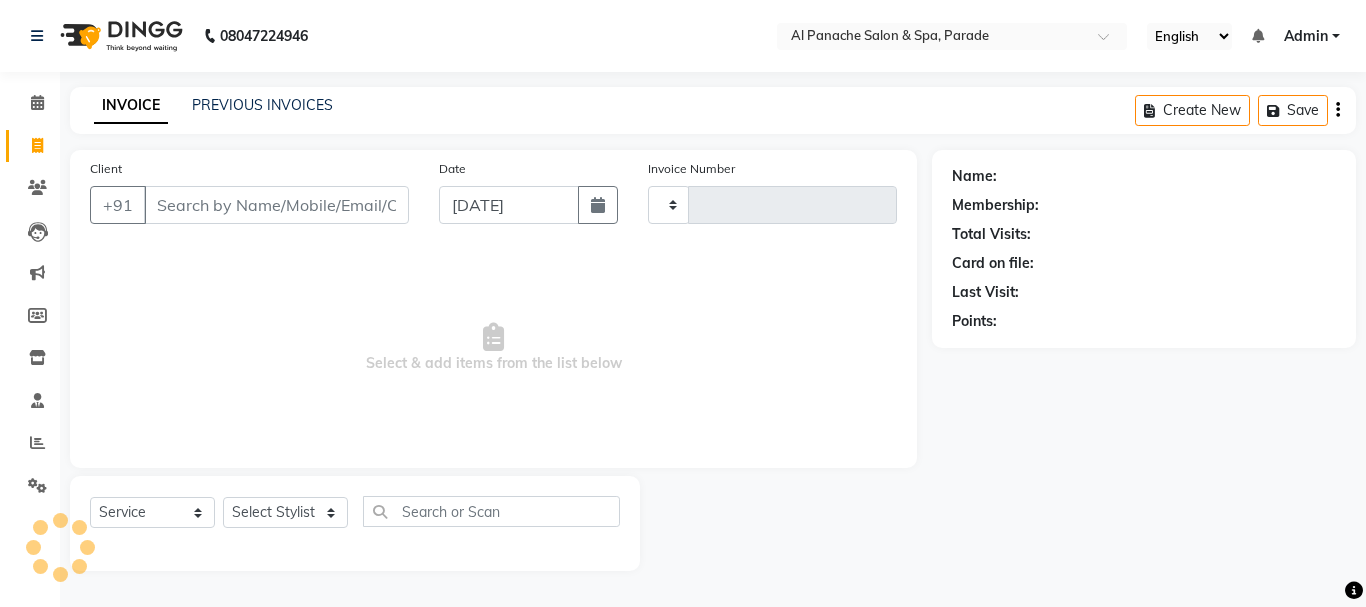 type on "0866" 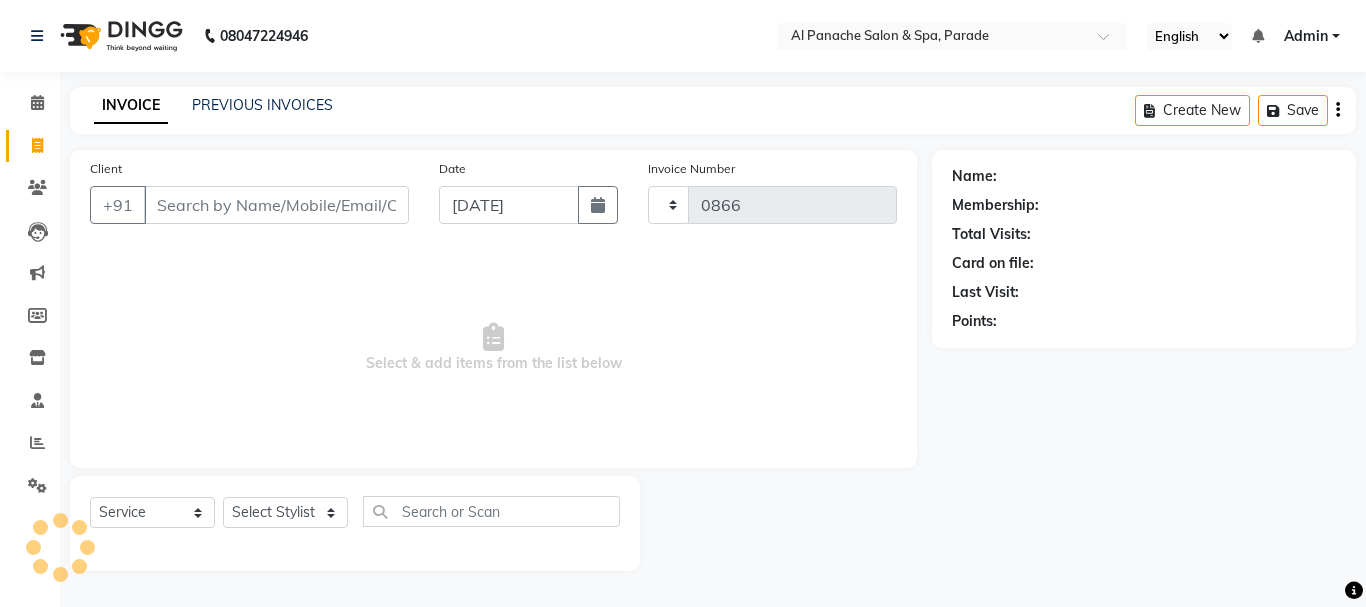 select on "463" 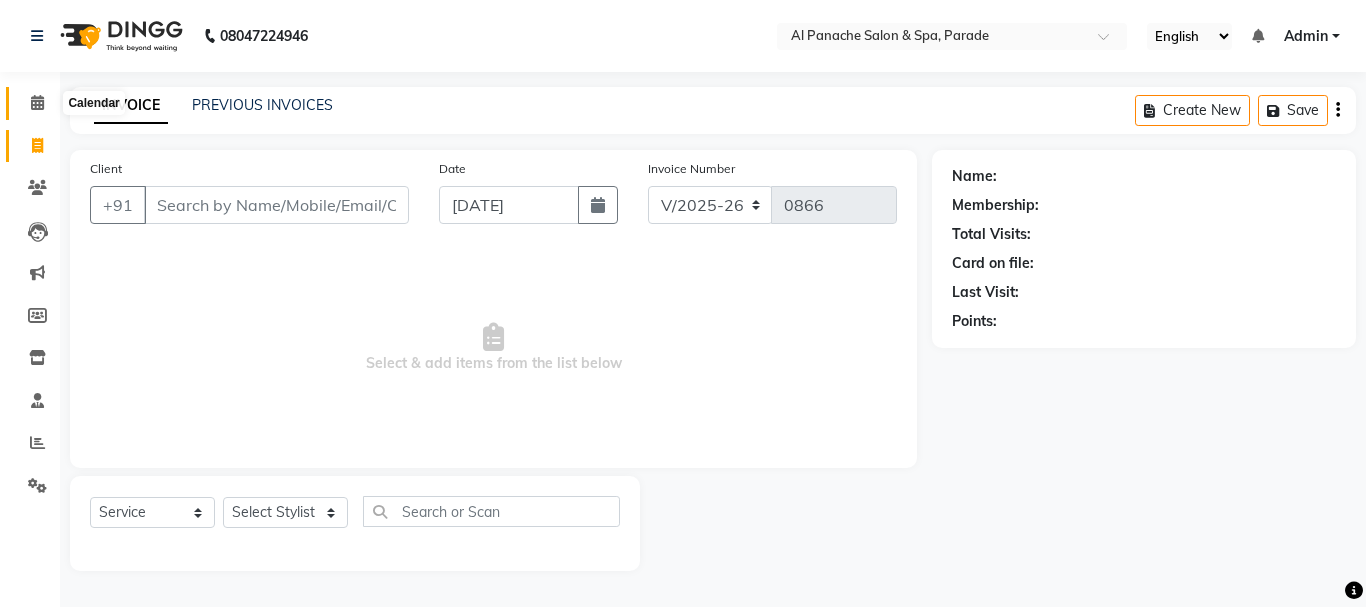click 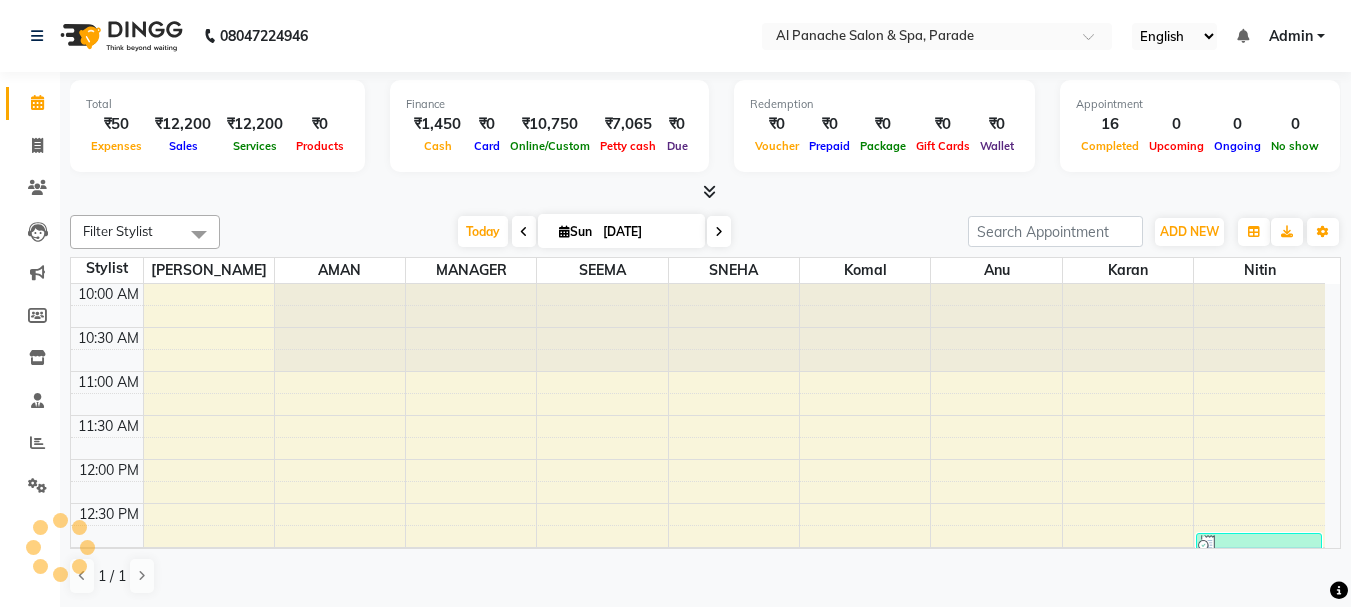scroll, scrollTop: 0, scrollLeft: 0, axis: both 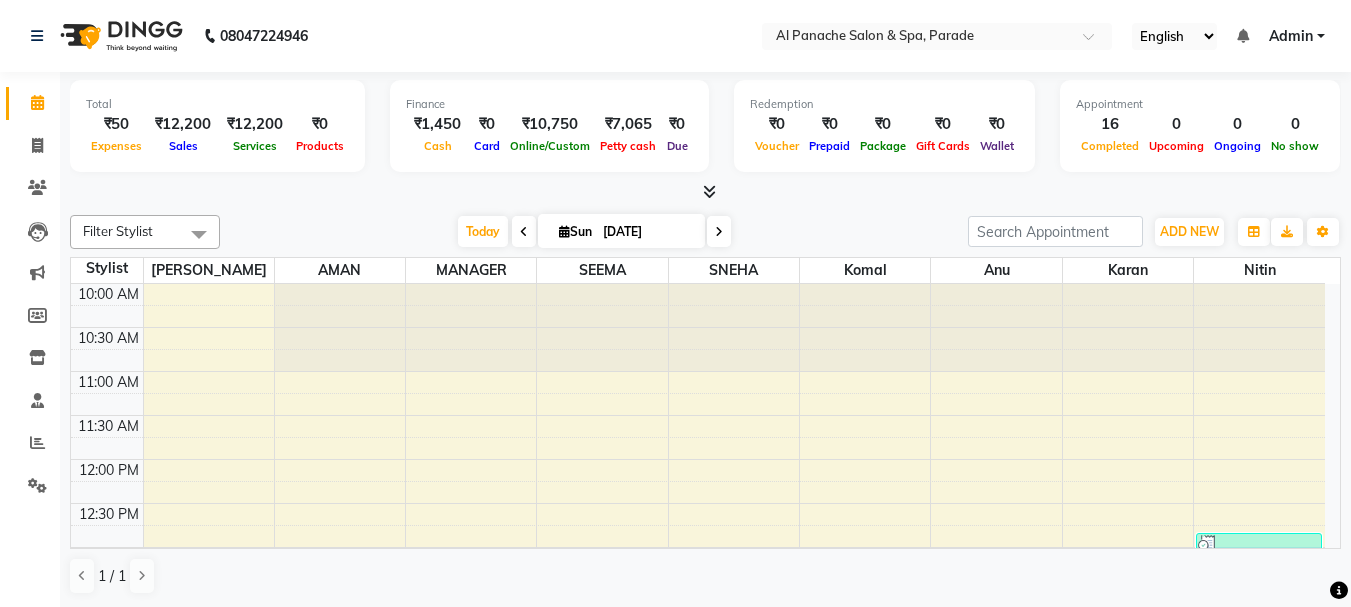 click on "Invoice" 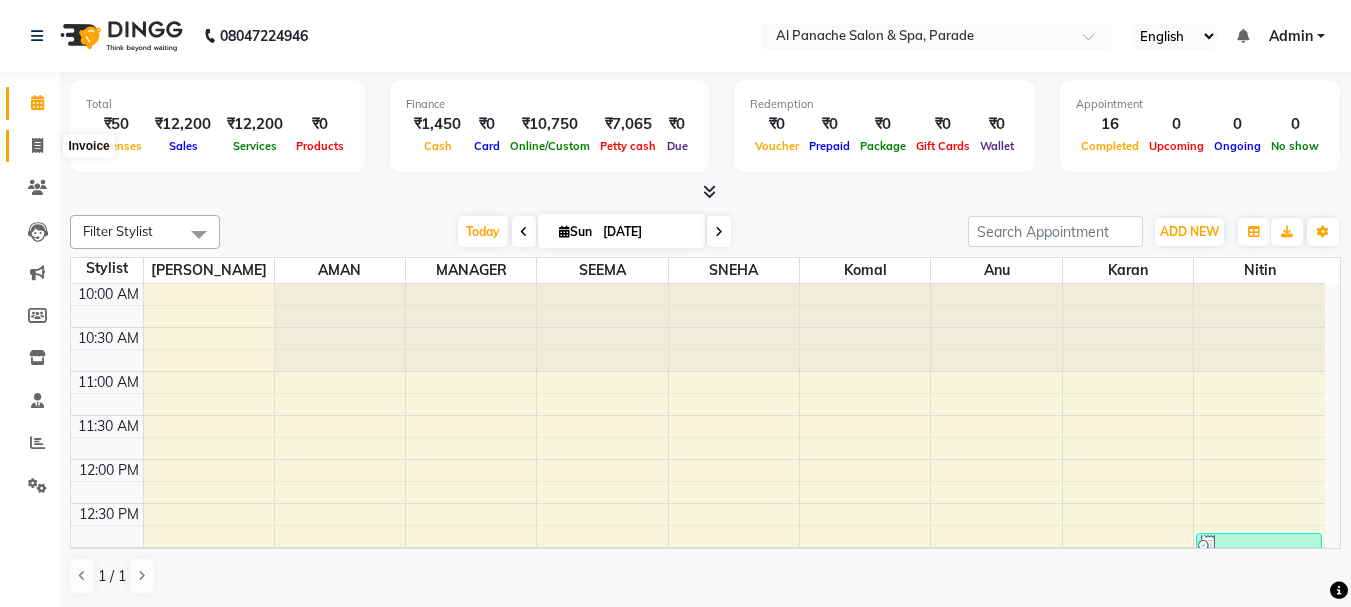 click 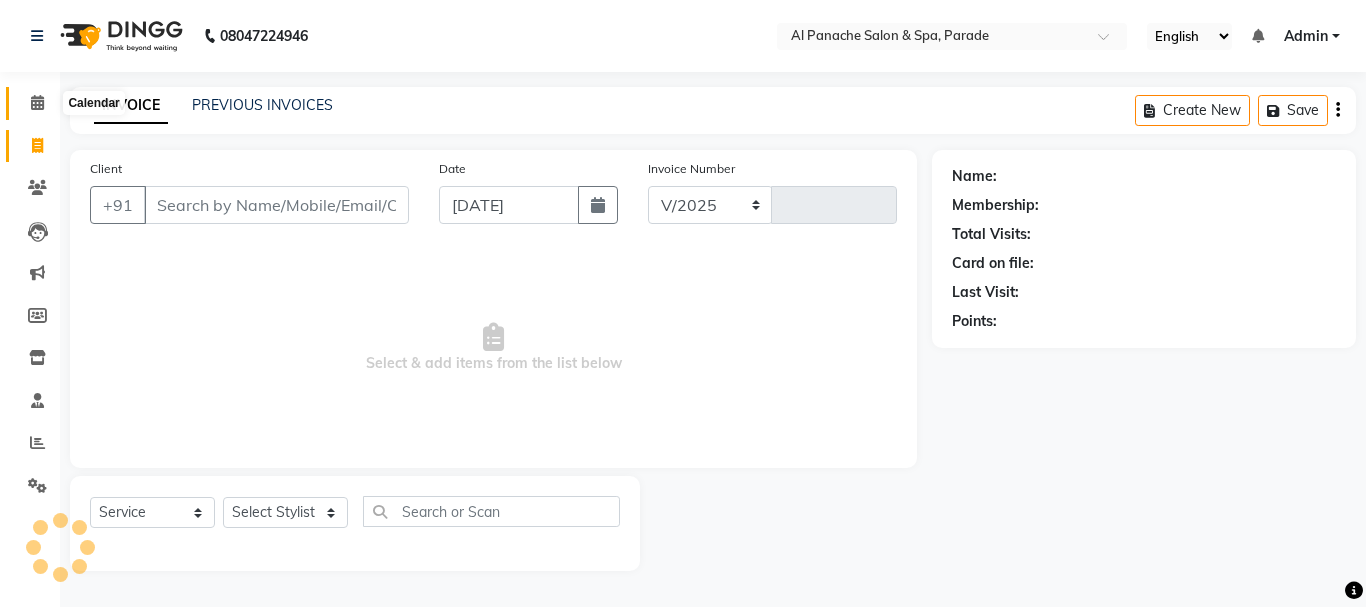 select on "463" 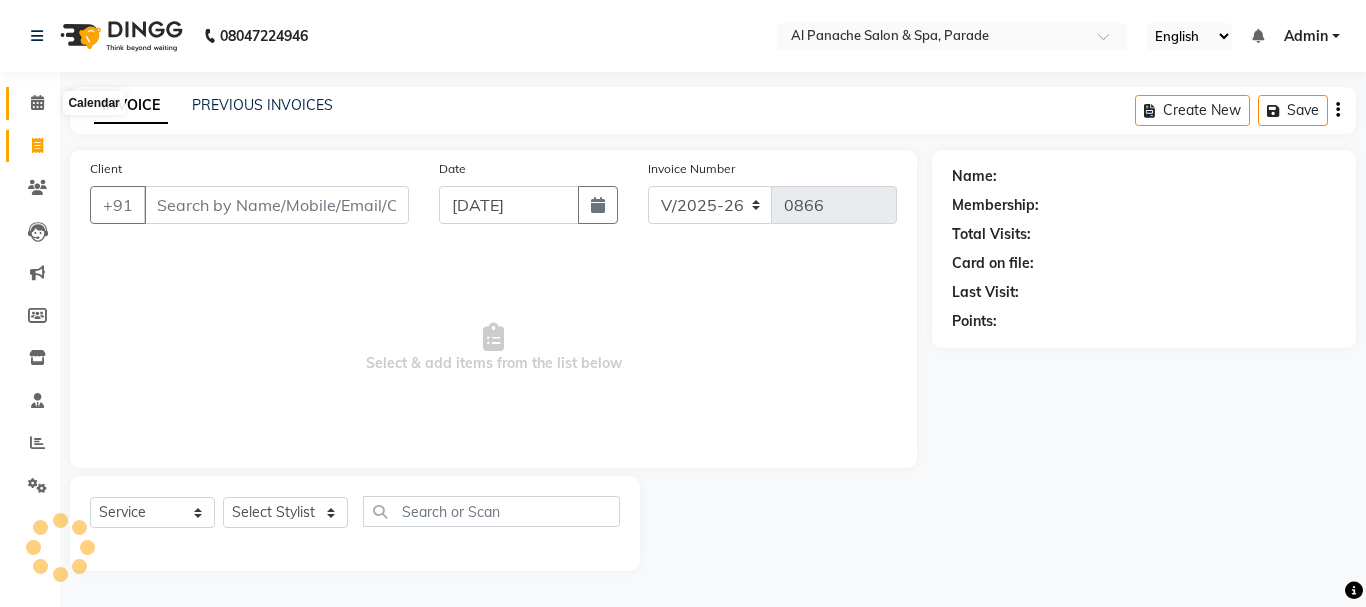click 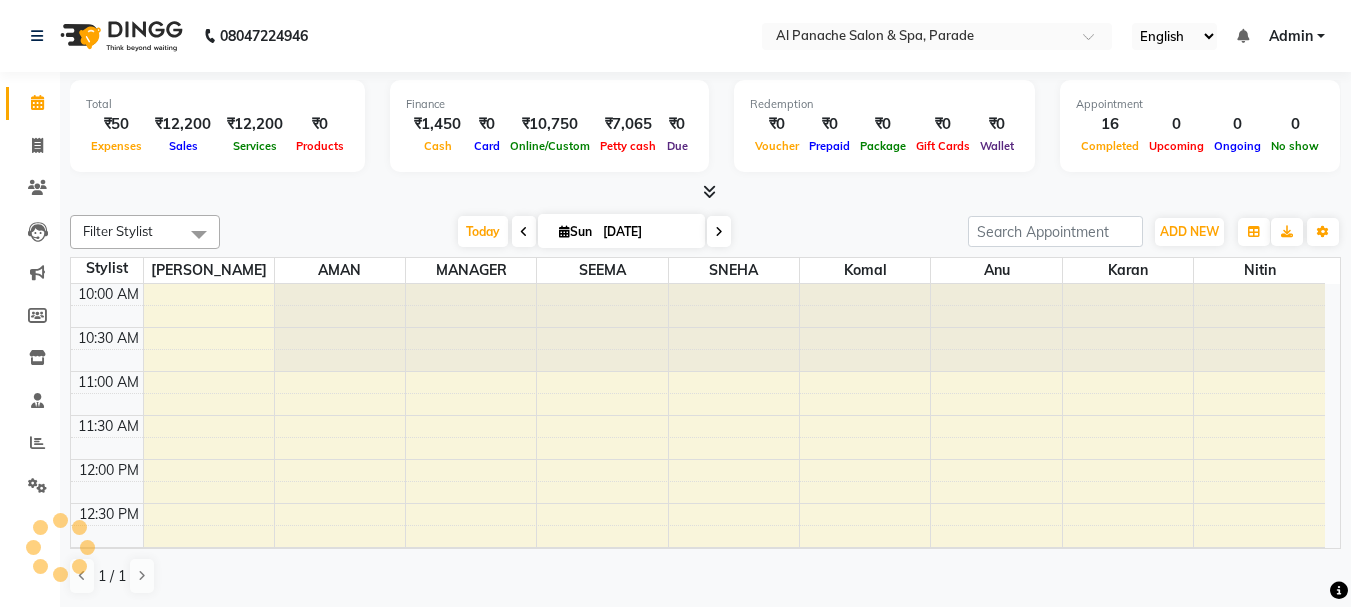 scroll, scrollTop: 0, scrollLeft: 0, axis: both 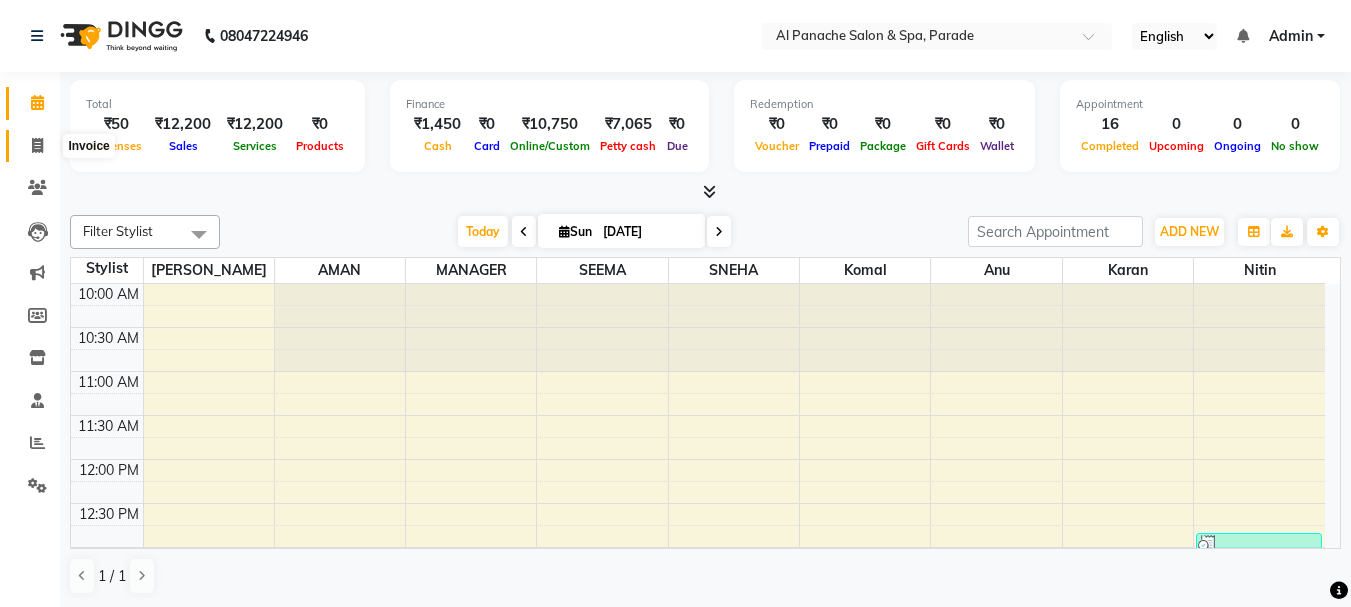 click 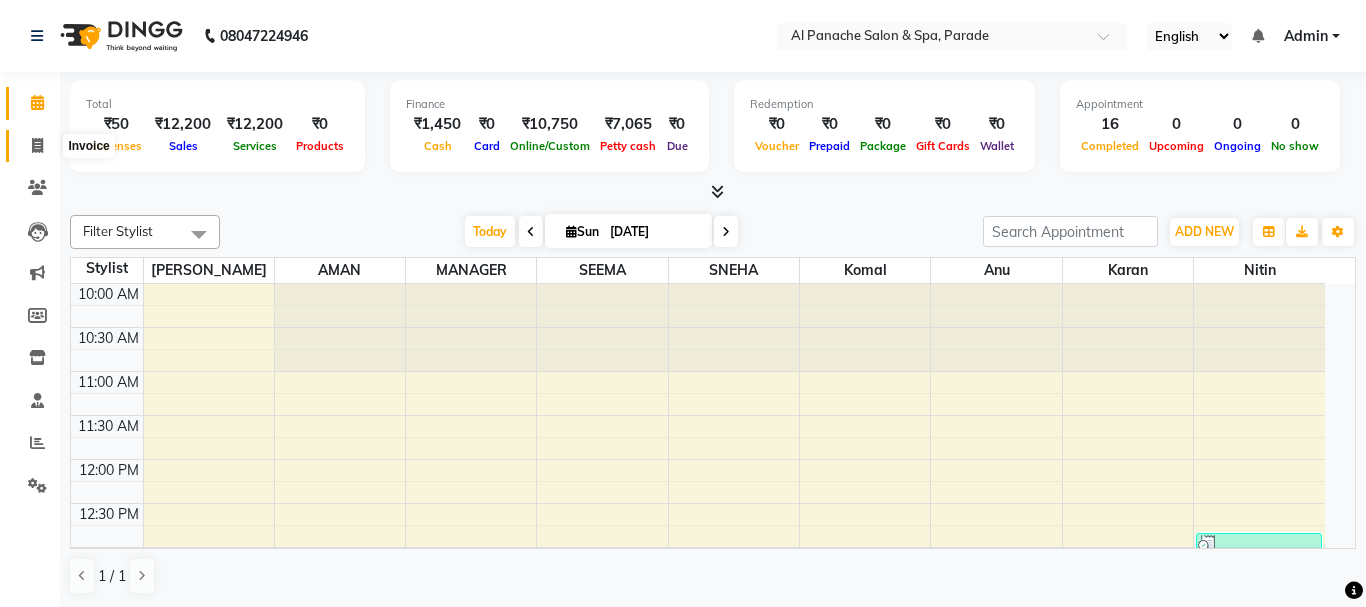select on "service" 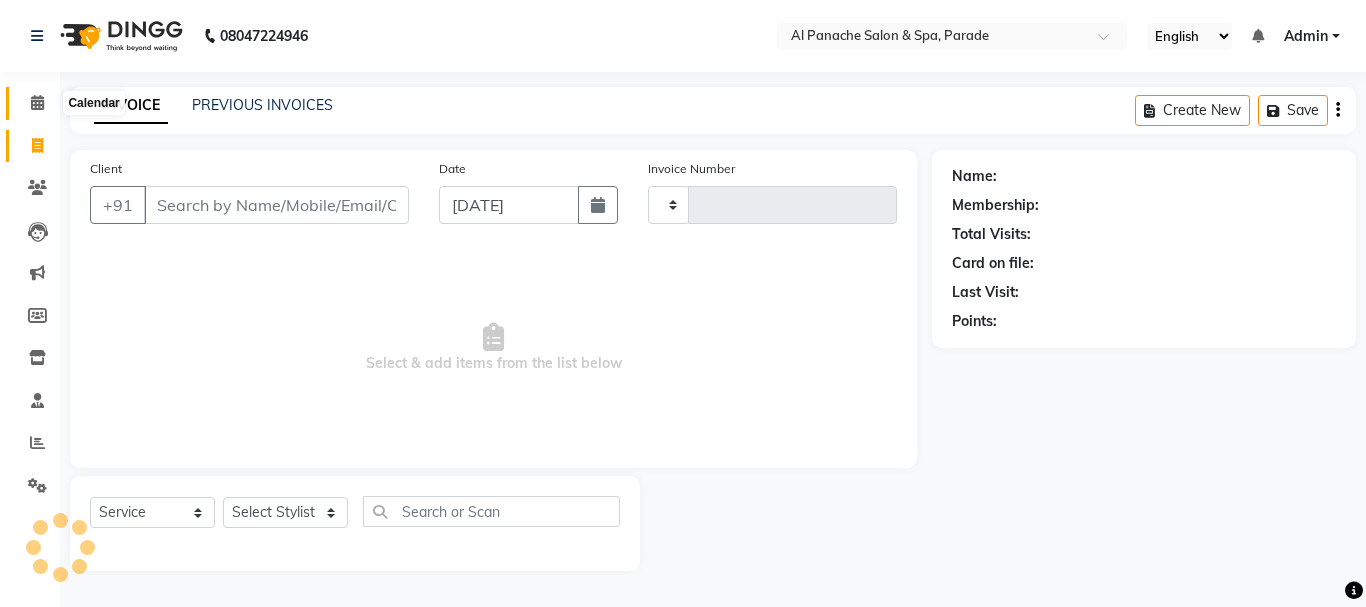 click 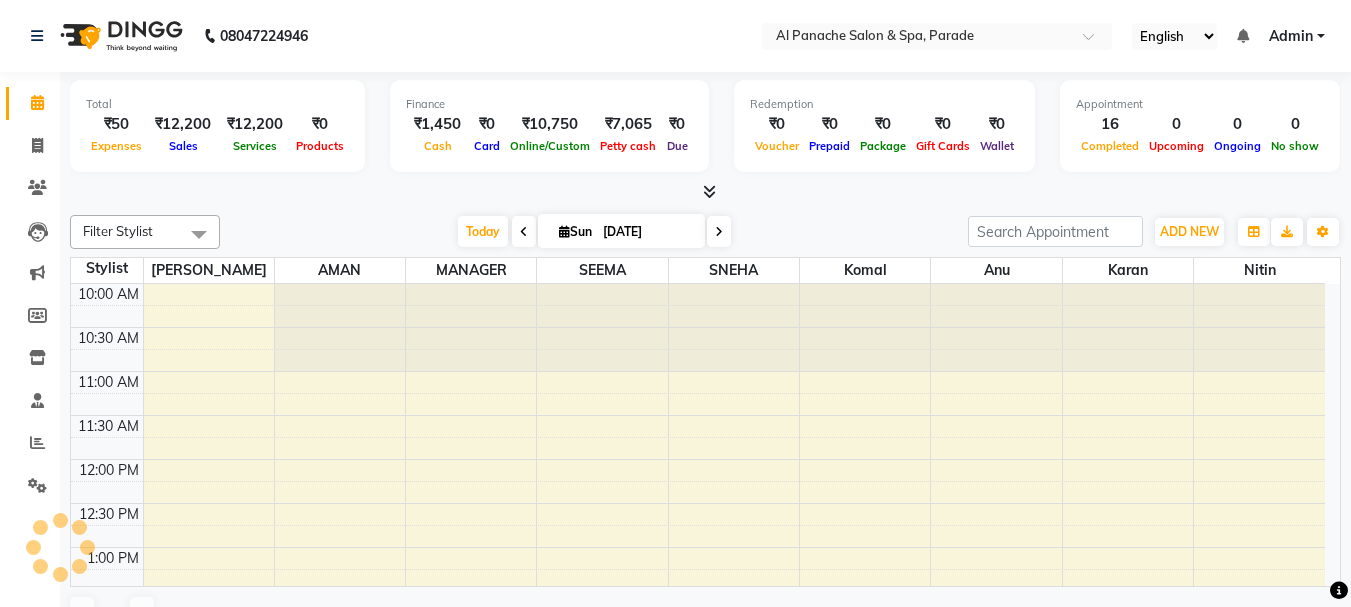 scroll, scrollTop: 0, scrollLeft: 0, axis: both 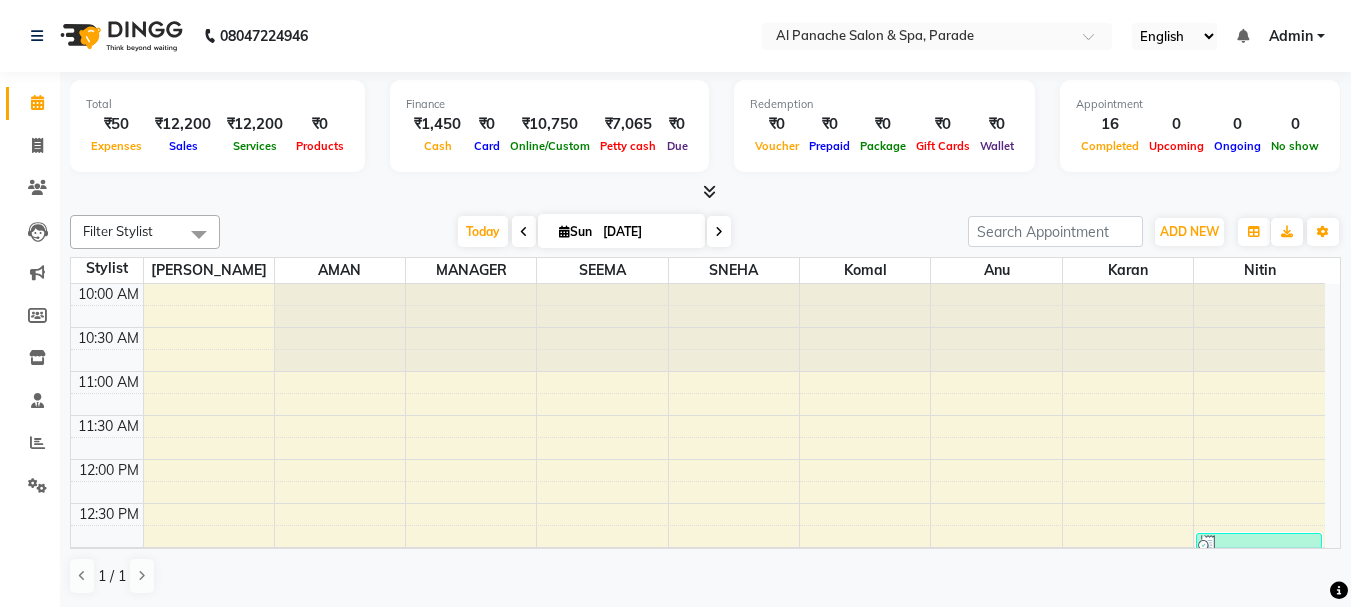 click at bounding box center (709, 191) 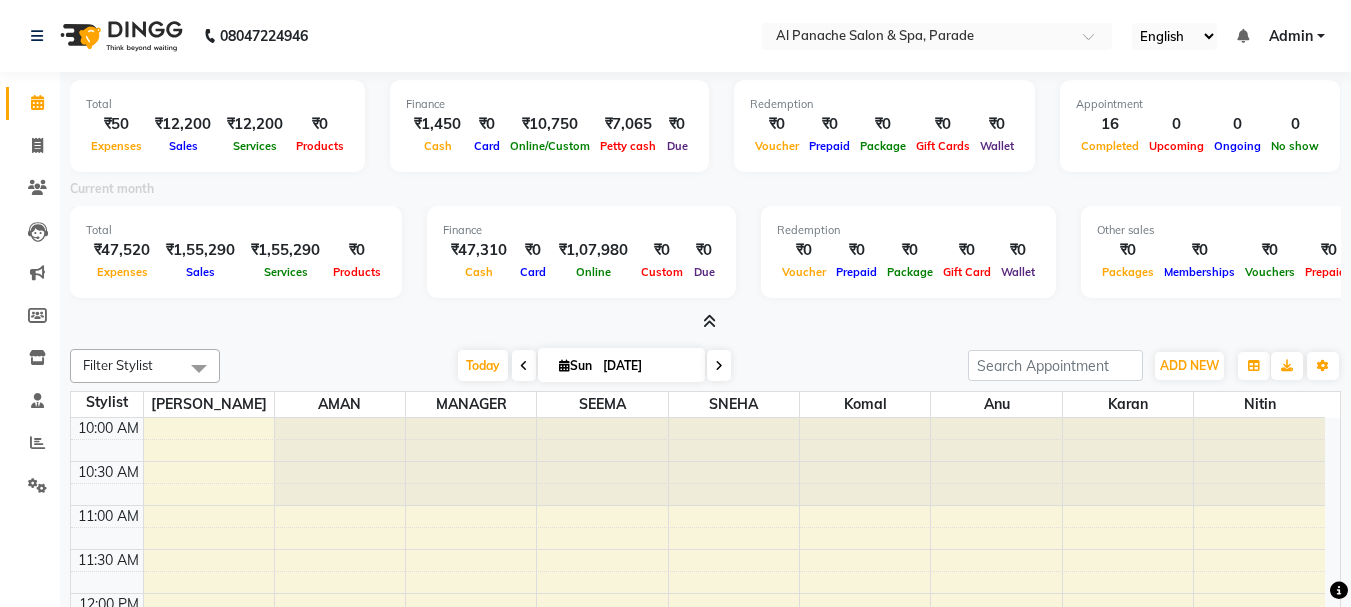 click at bounding box center [709, 321] 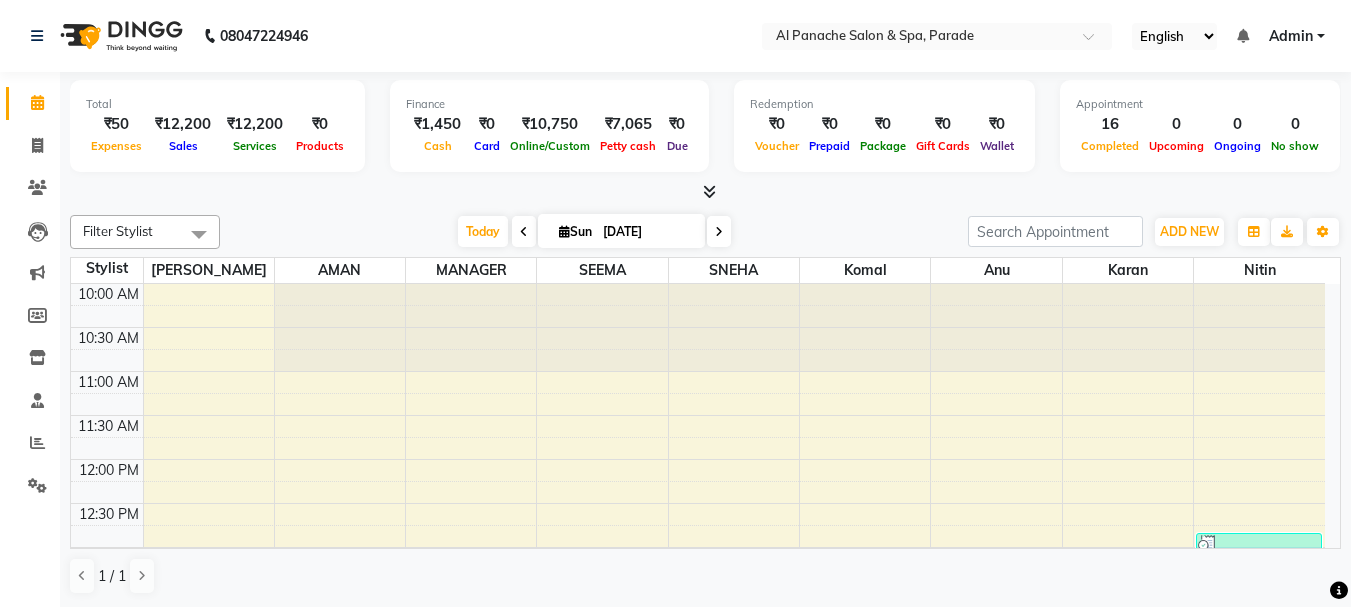 click at bounding box center (705, 192) 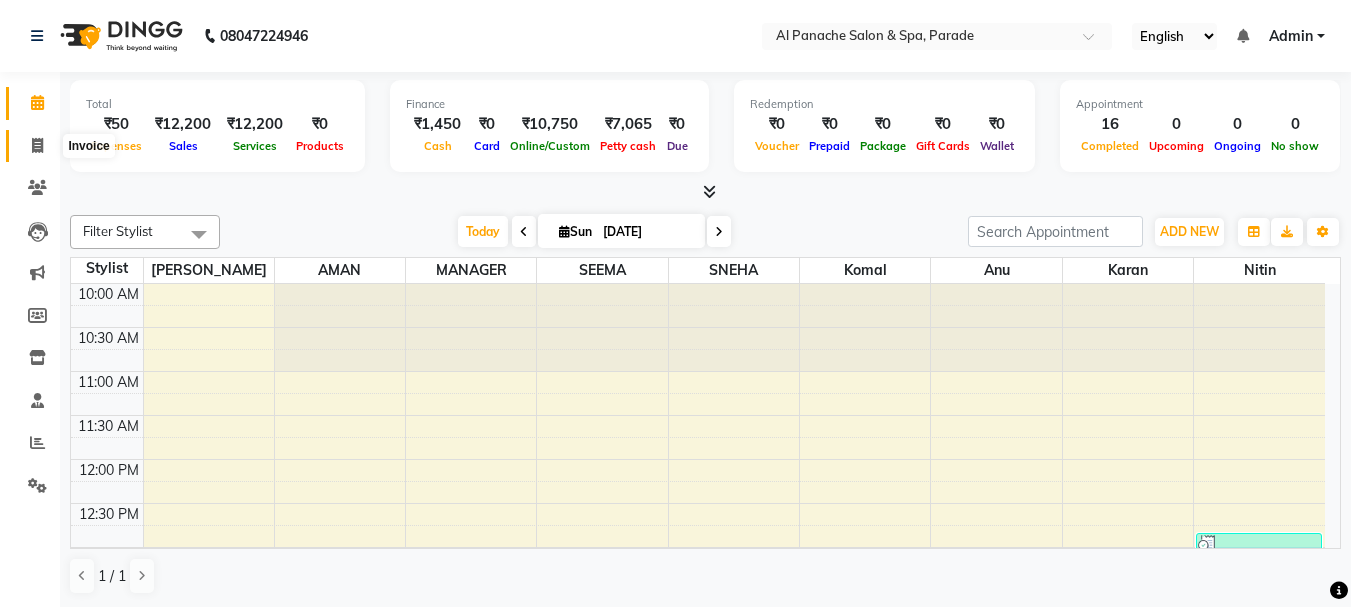 click 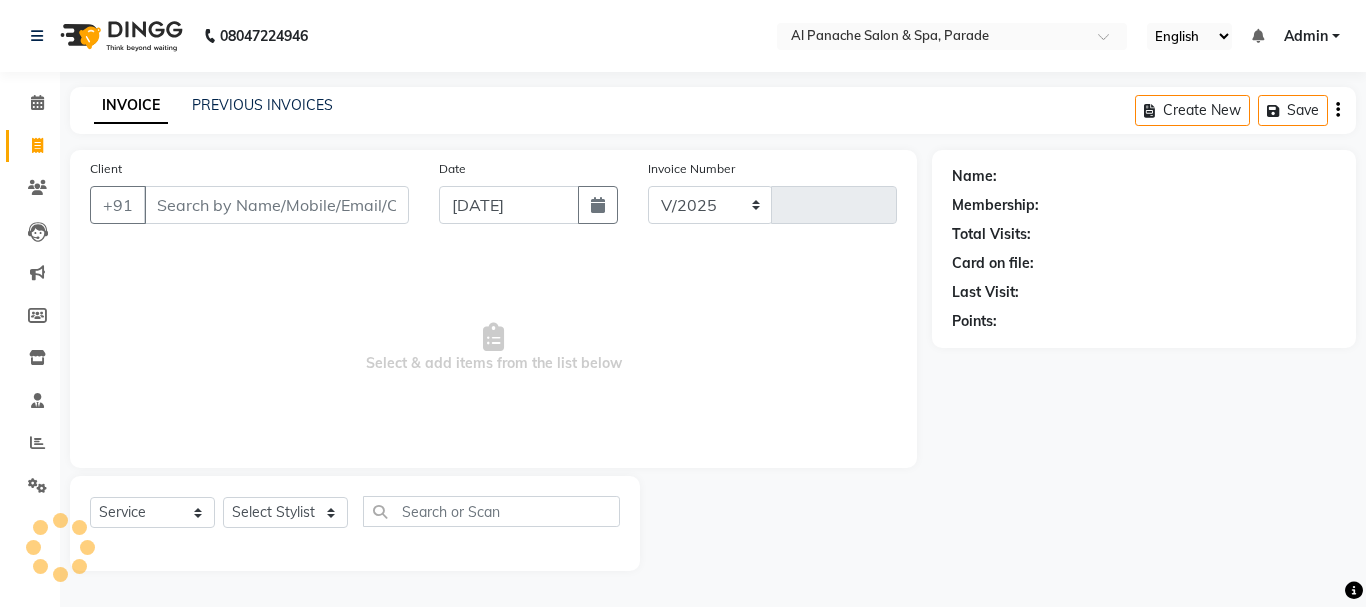select on "463" 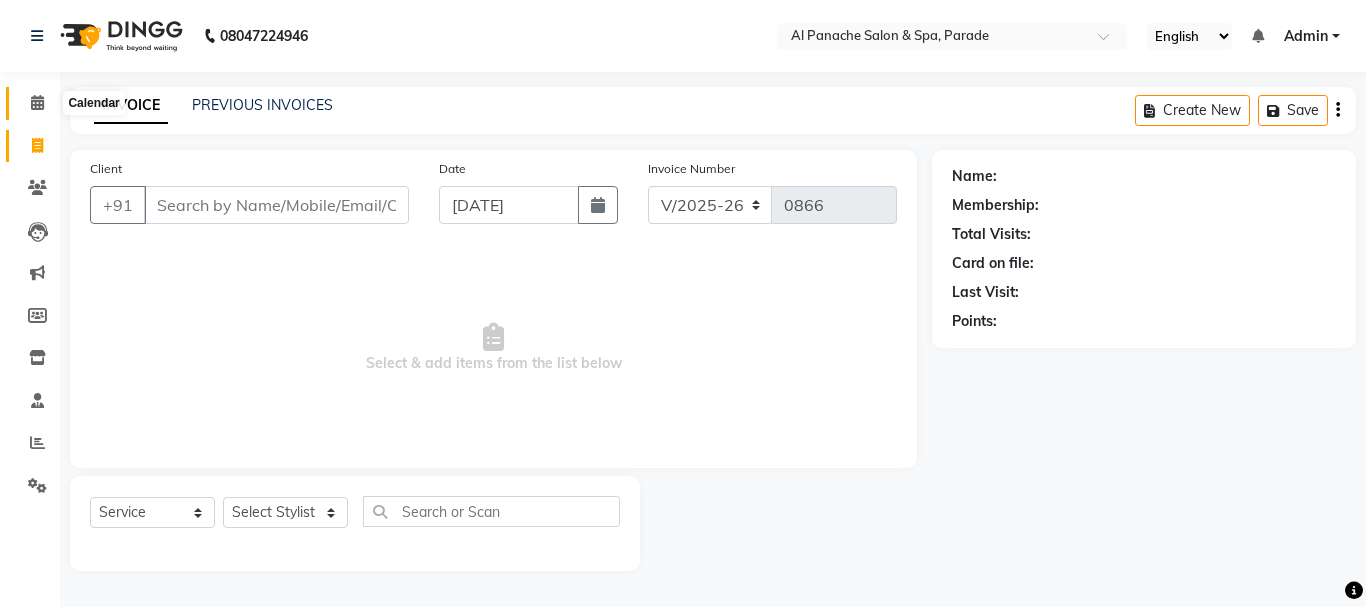 click 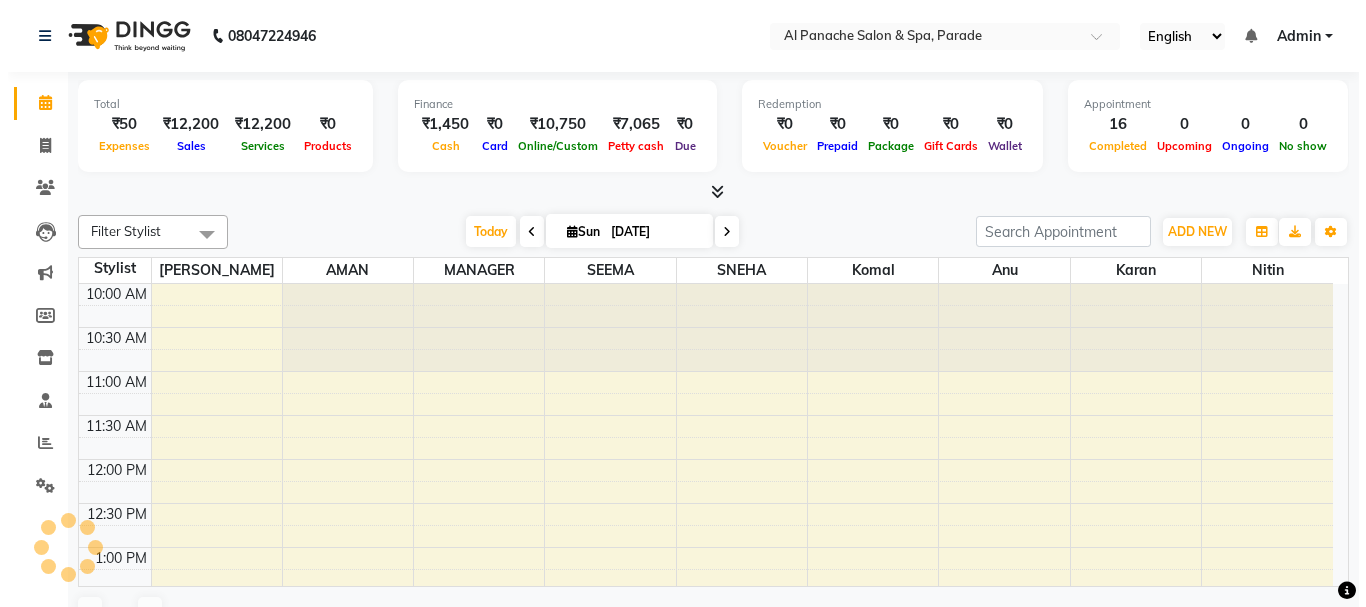 scroll, scrollTop: 0, scrollLeft: 0, axis: both 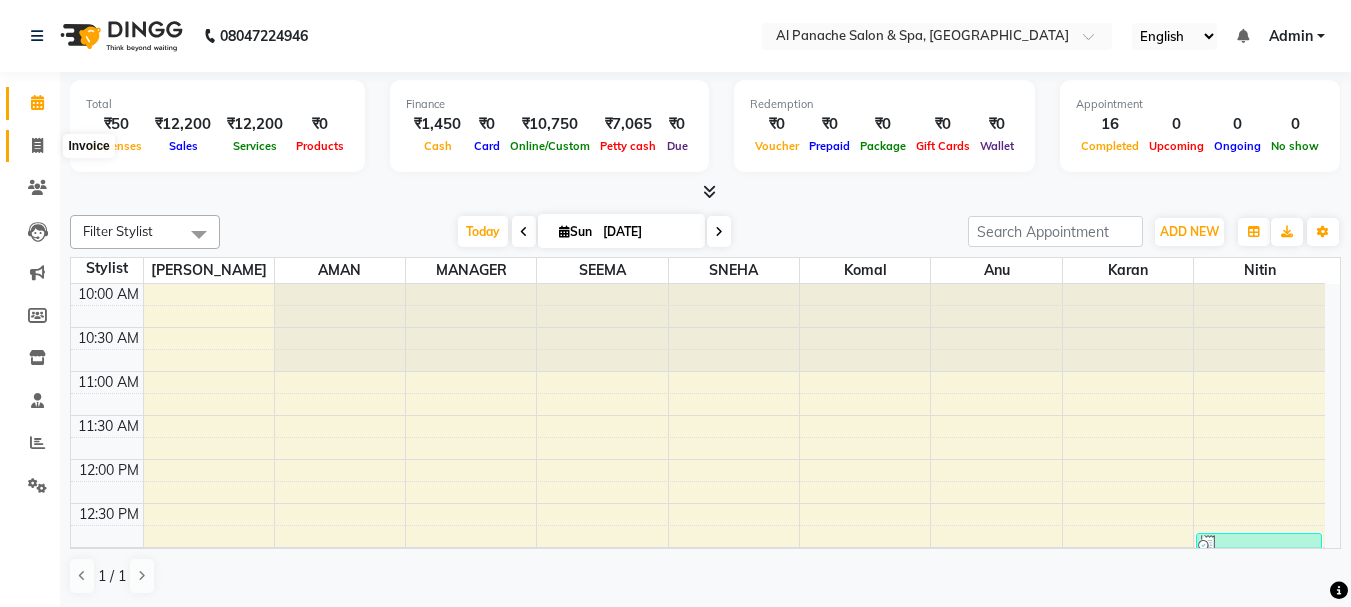 click 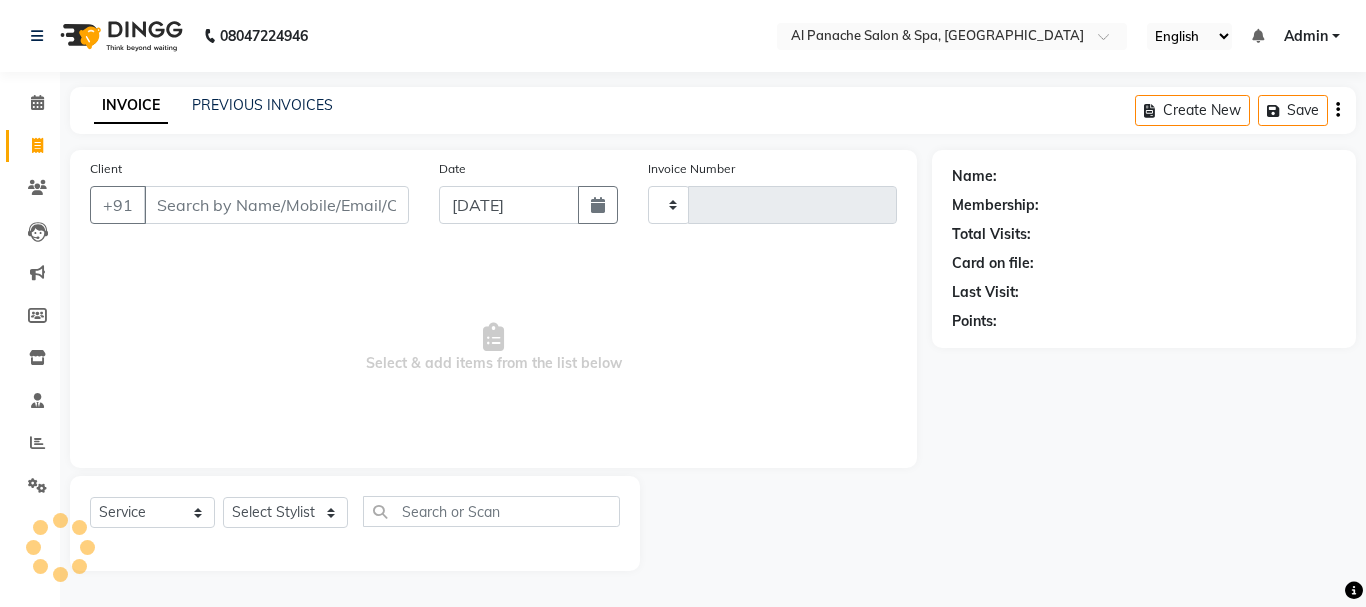 type on "1383" 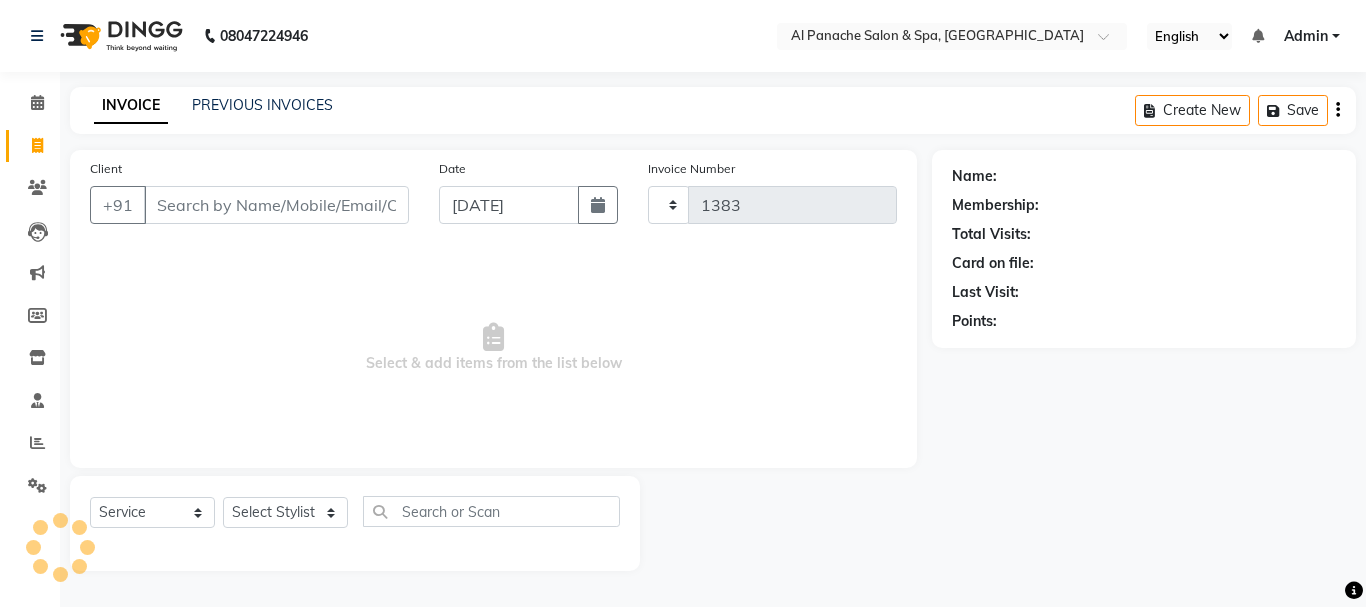 select on "751" 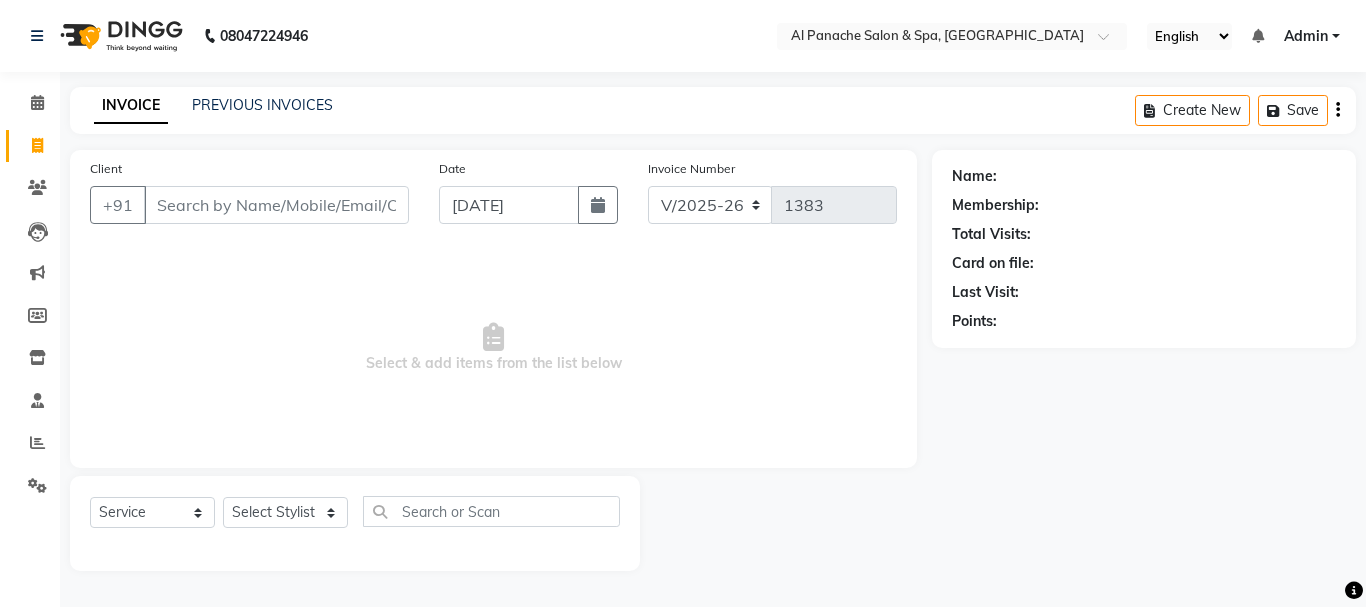 click on "Client" at bounding box center [276, 205] 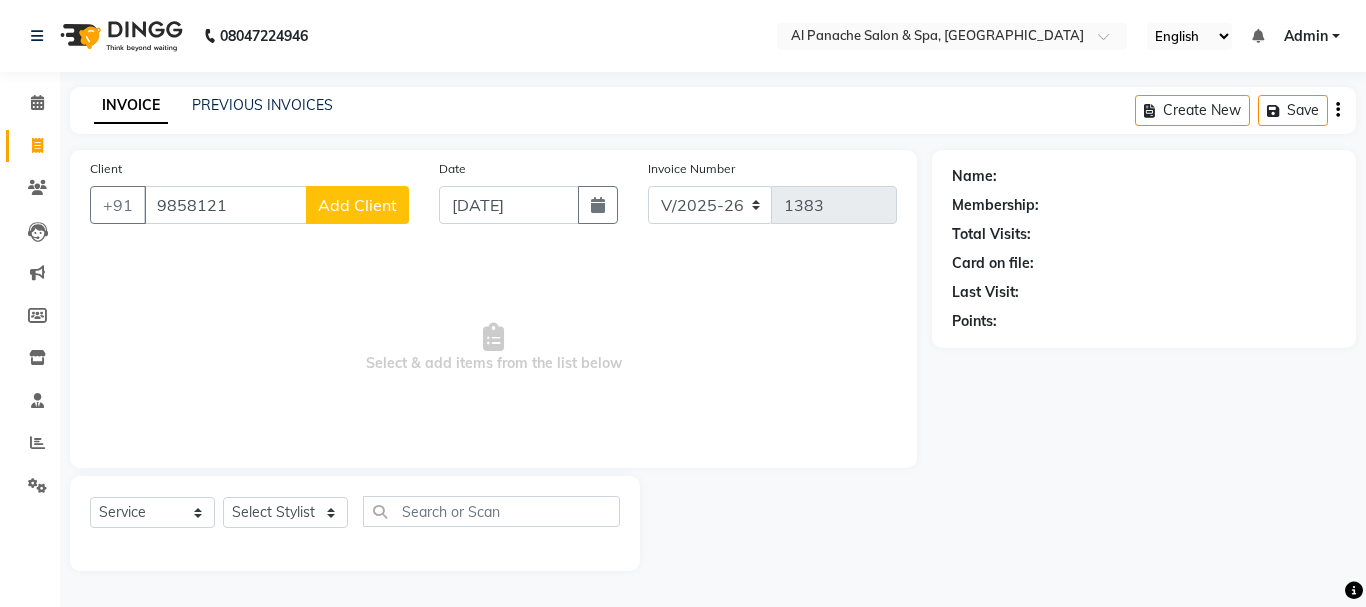 click on "9858121" at bounding box center (225, 205) 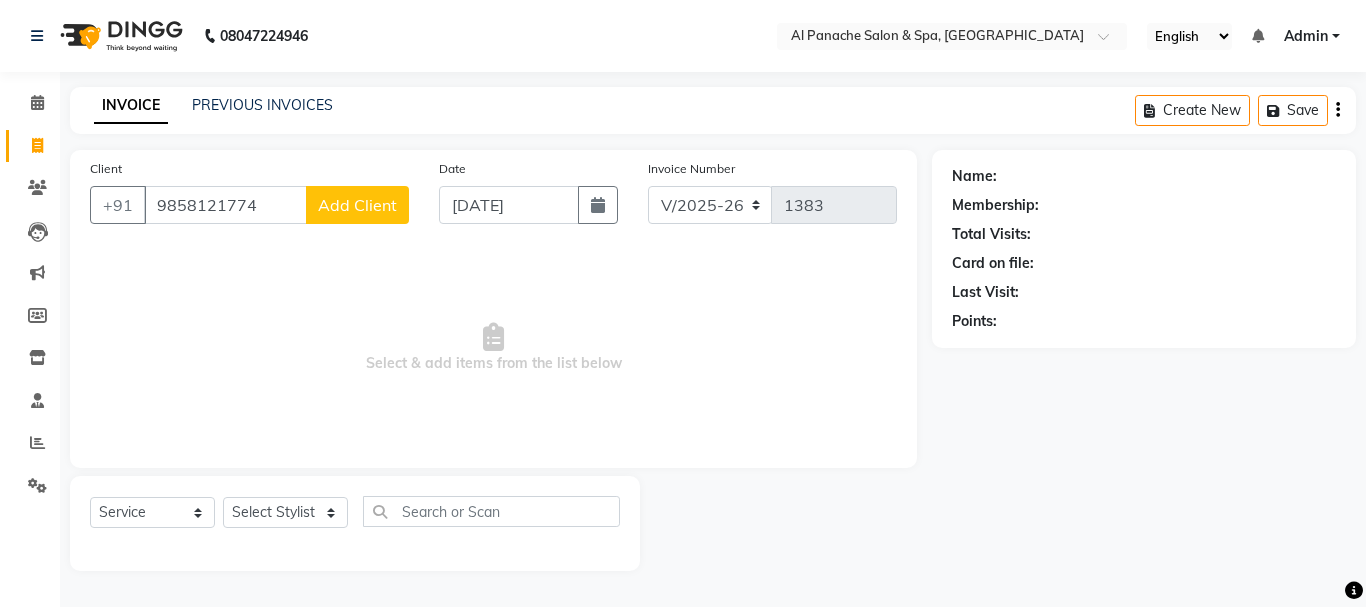 click on "9858121774" at bounding box center [225, 205] 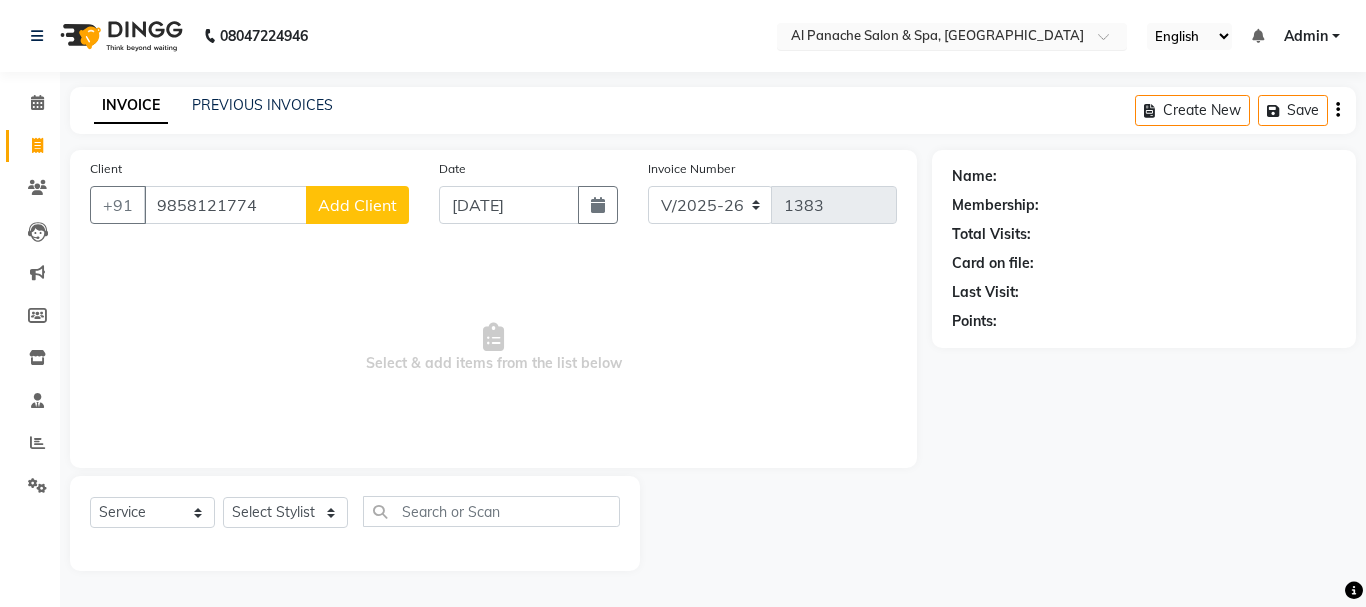 type on "9858121774" 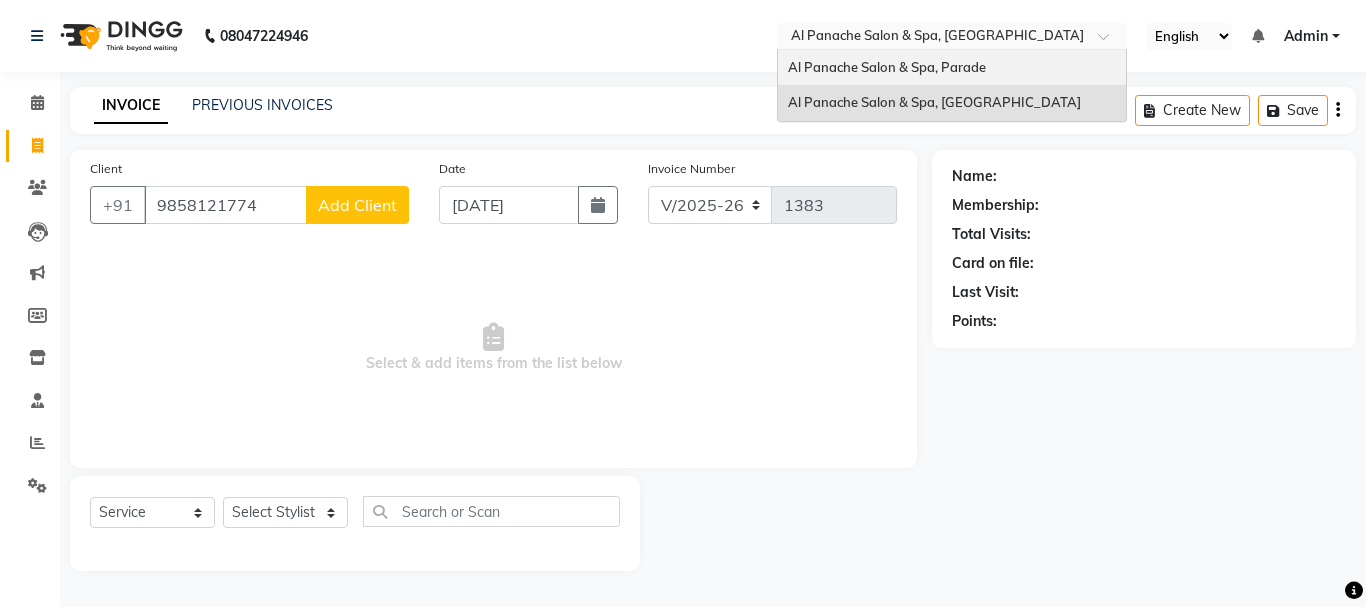 click on "Al Panache Salon & Spa, Parade" at bounding box center (887, 67) 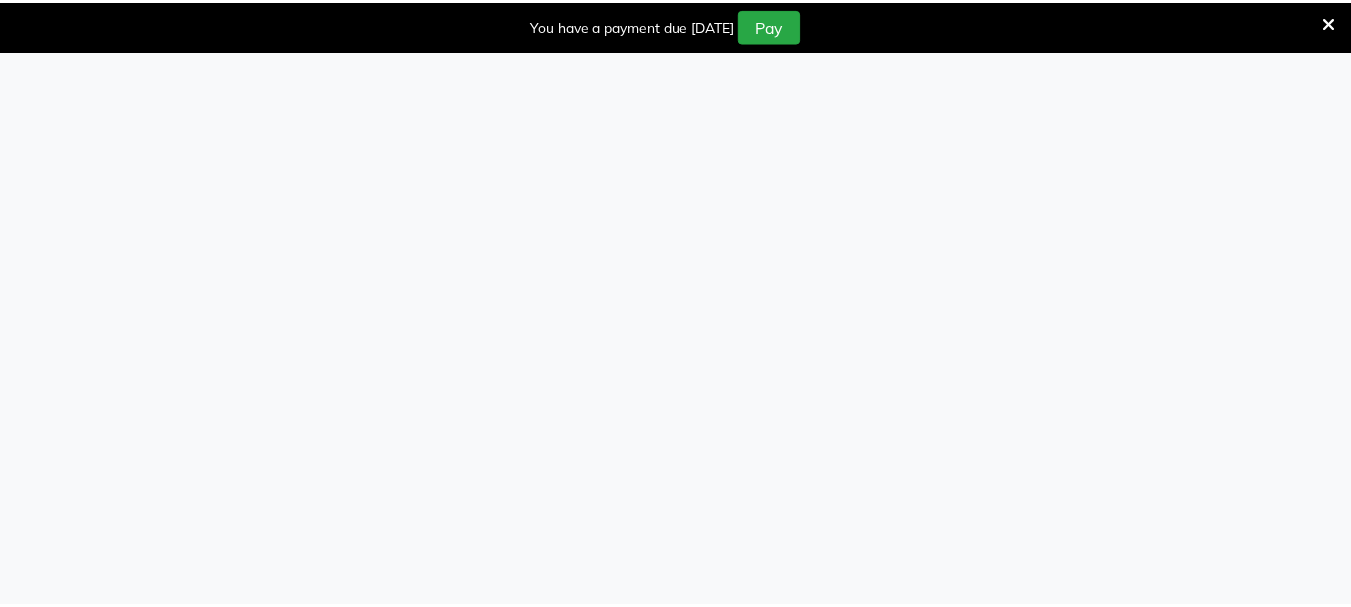 scroll, scrollTop: 0, scrollLeft: 0, axis: both 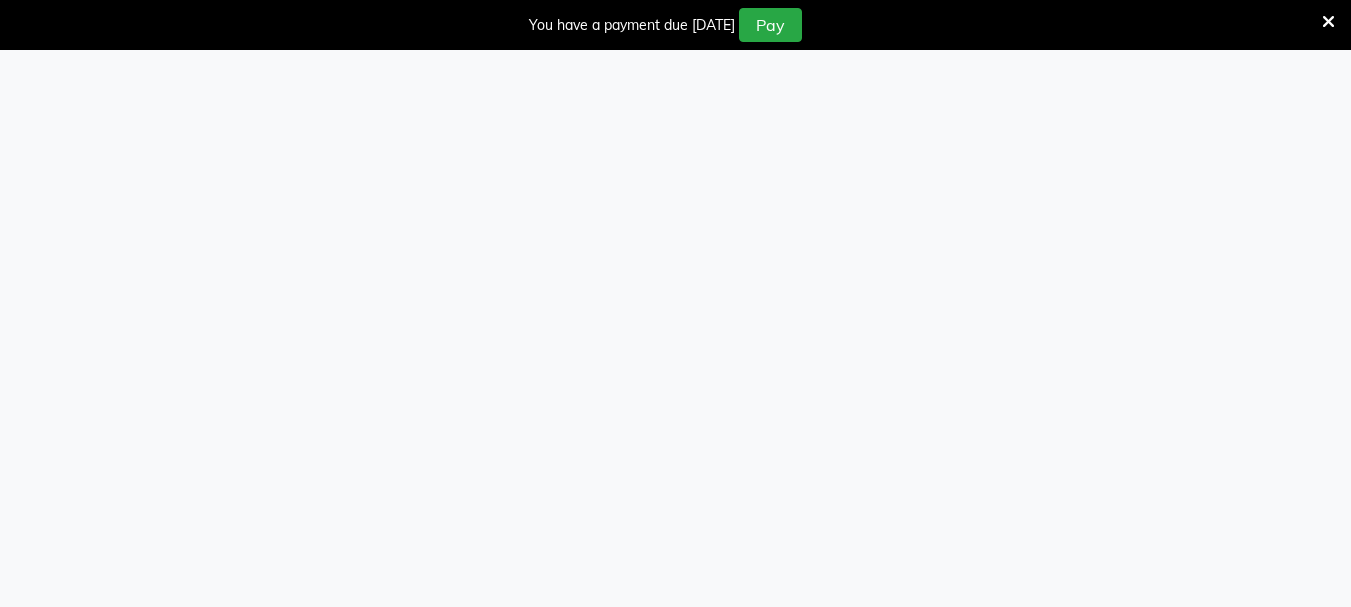 select on "463" 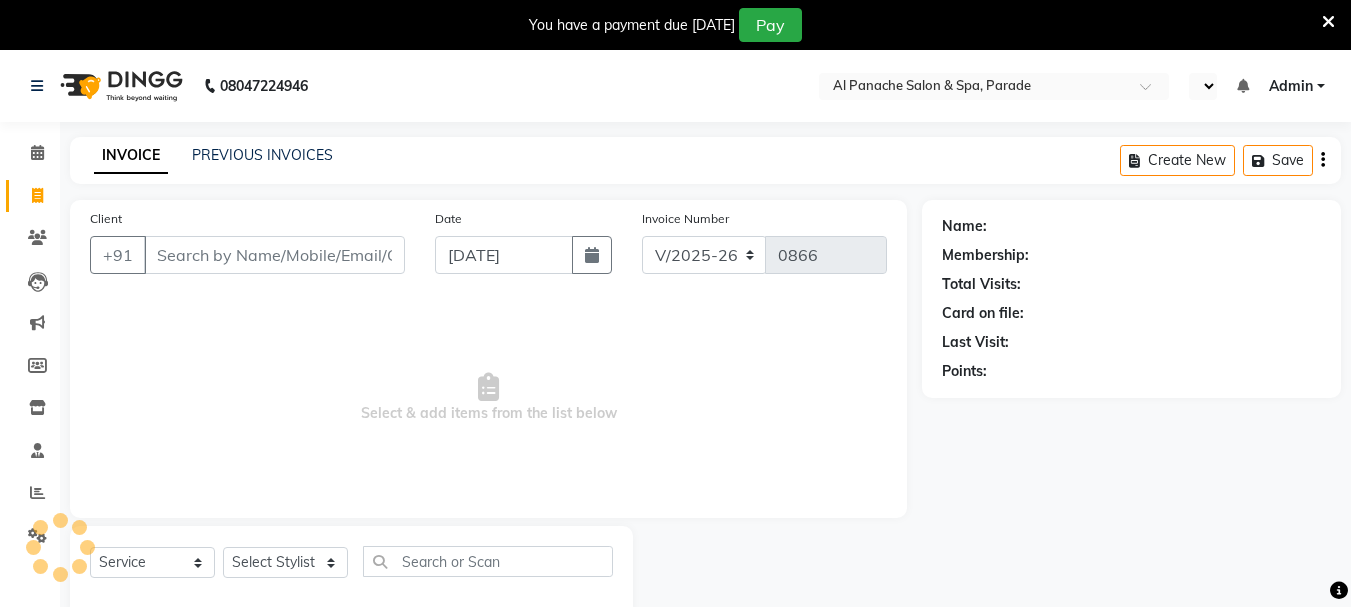 select on "en" 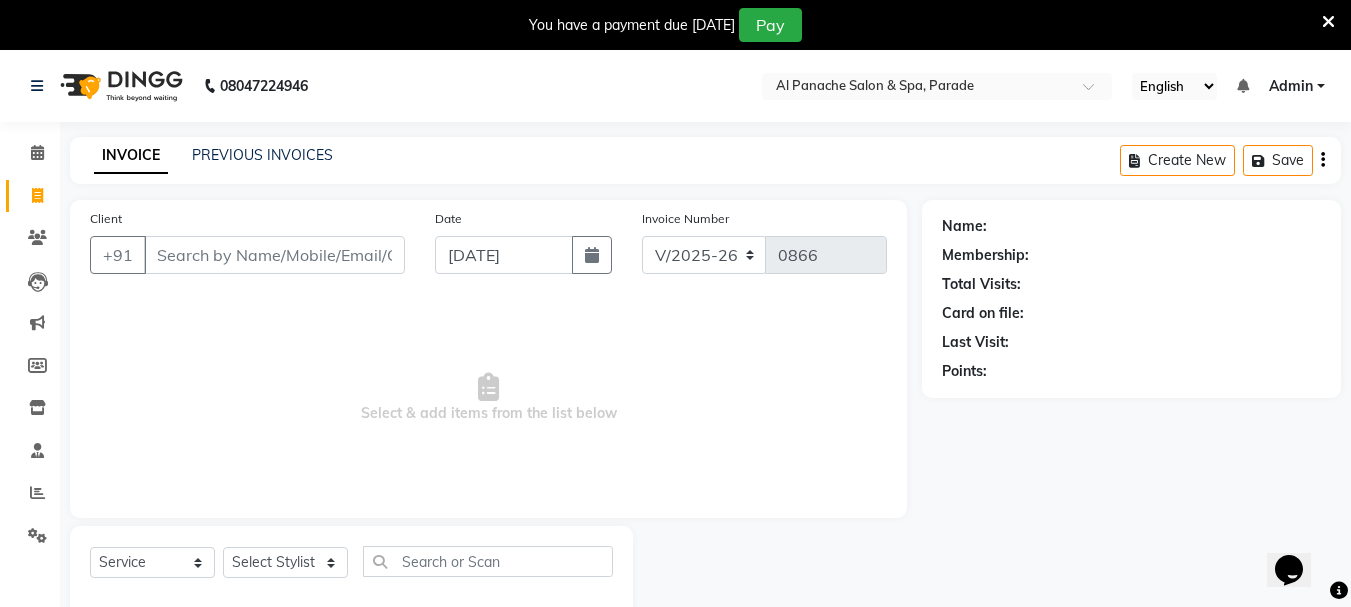 scroll, scrollTop: 0, scrollLeft: 0, axis: both 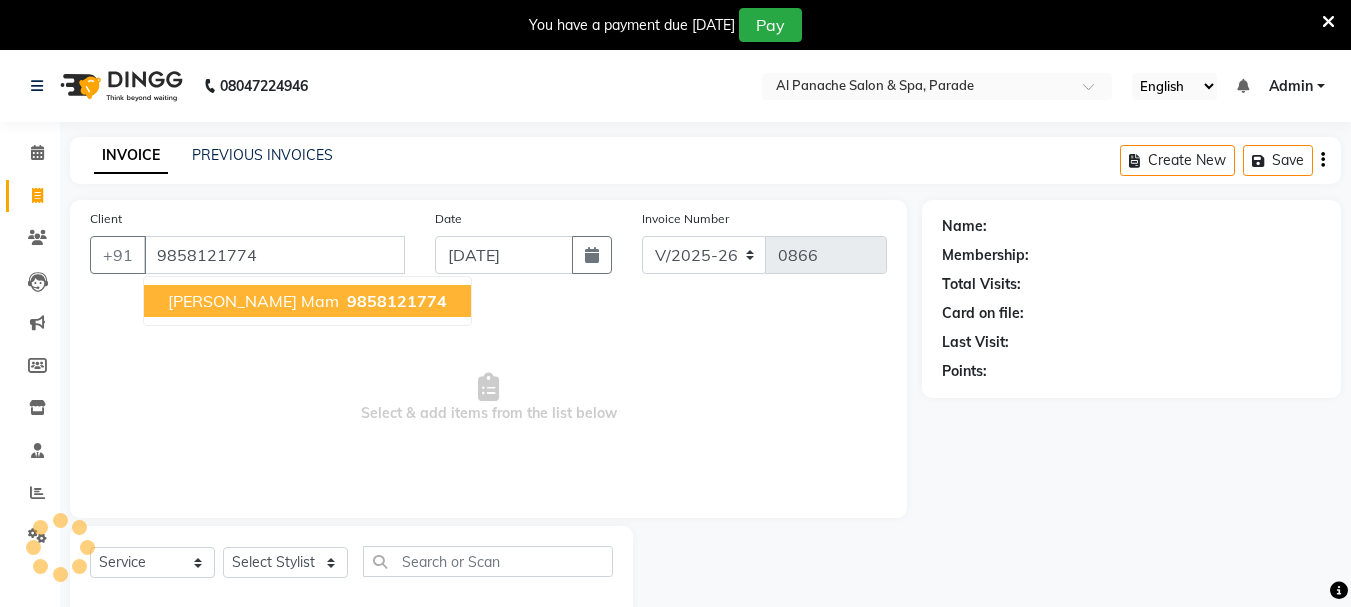 type on "9858121774" 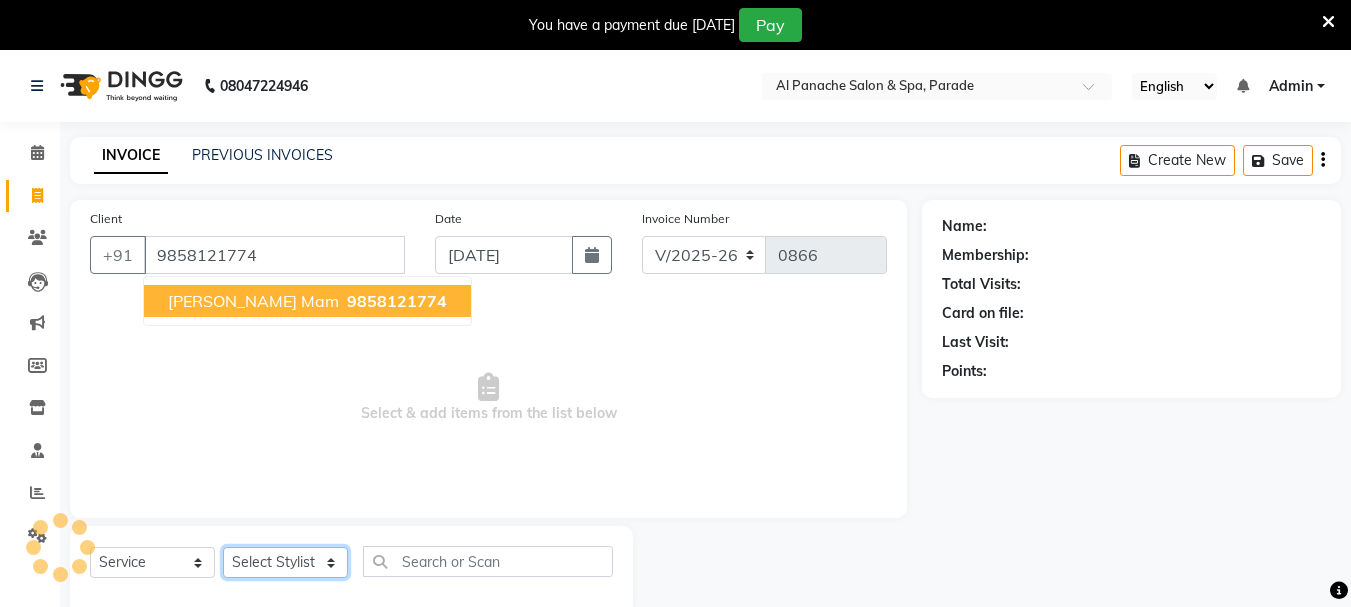 click on "Select Stylist [PERSON_NAME] [PERSON_NAME]  MANAGER [PERSON_NAME]  [PERSON_NAME] [PERSON_NAME]" 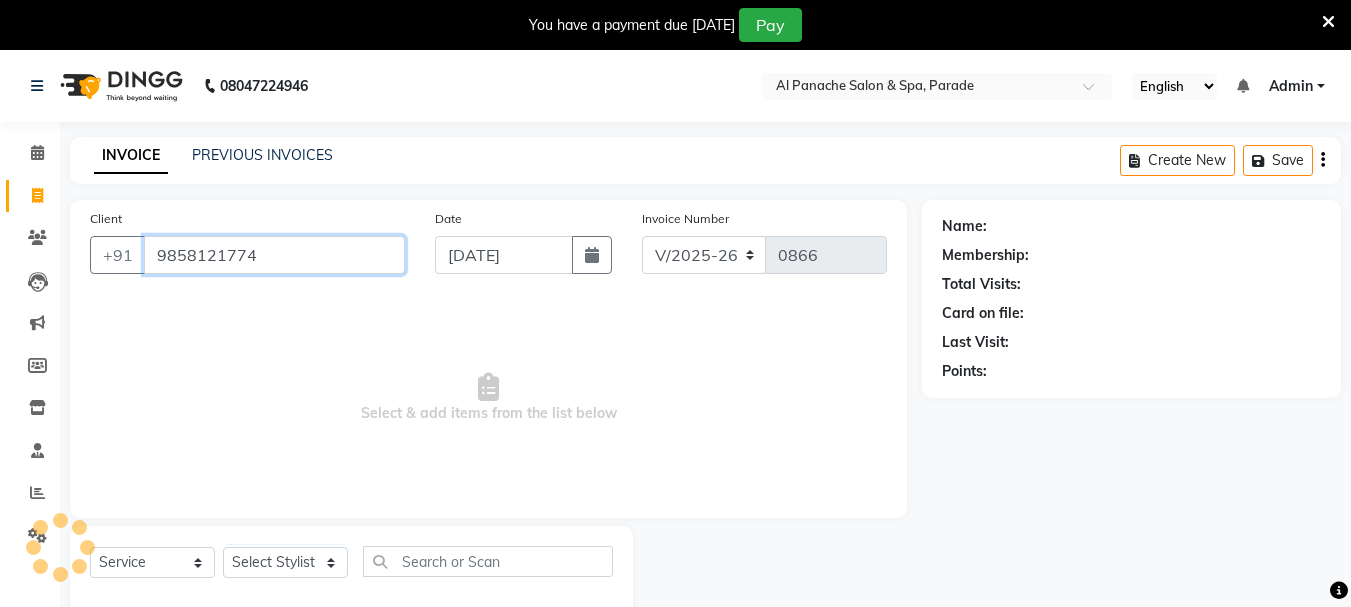 click on "9858121774" at bounding box center [274, 255] 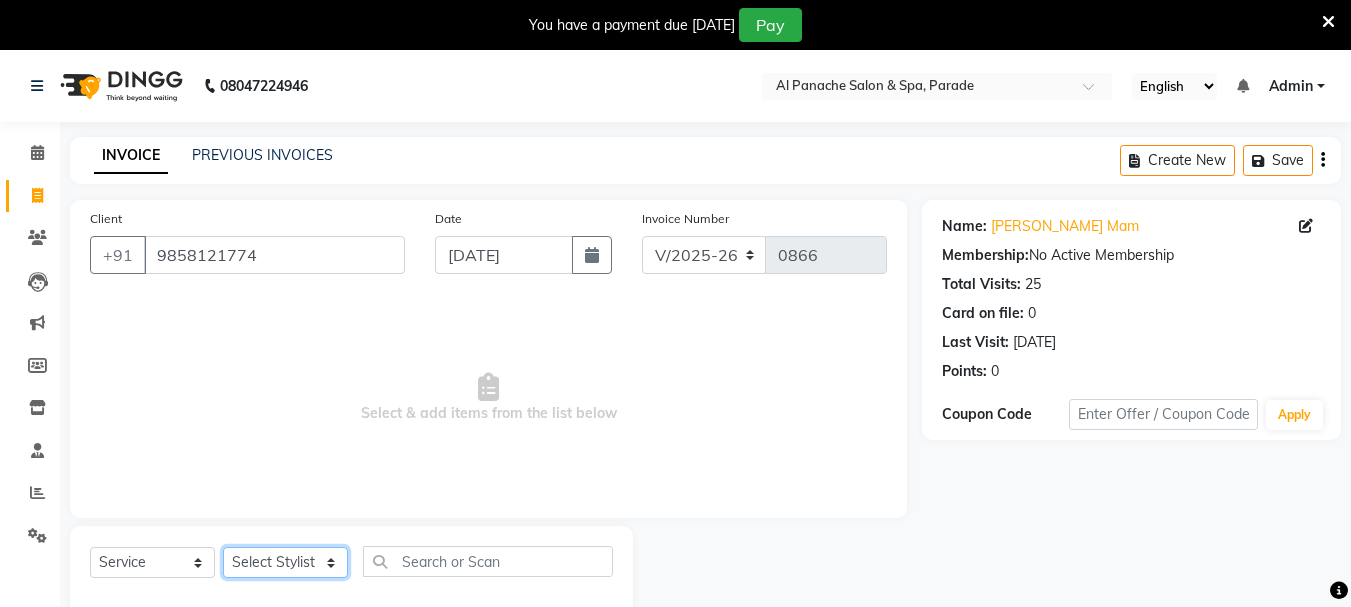 click on "Select Stylist [PERSON_NAME] [PERSON_NAME]  MANAGER [PERSON_NAME]  [PERSON_NAME] [PERSON_NAME]" 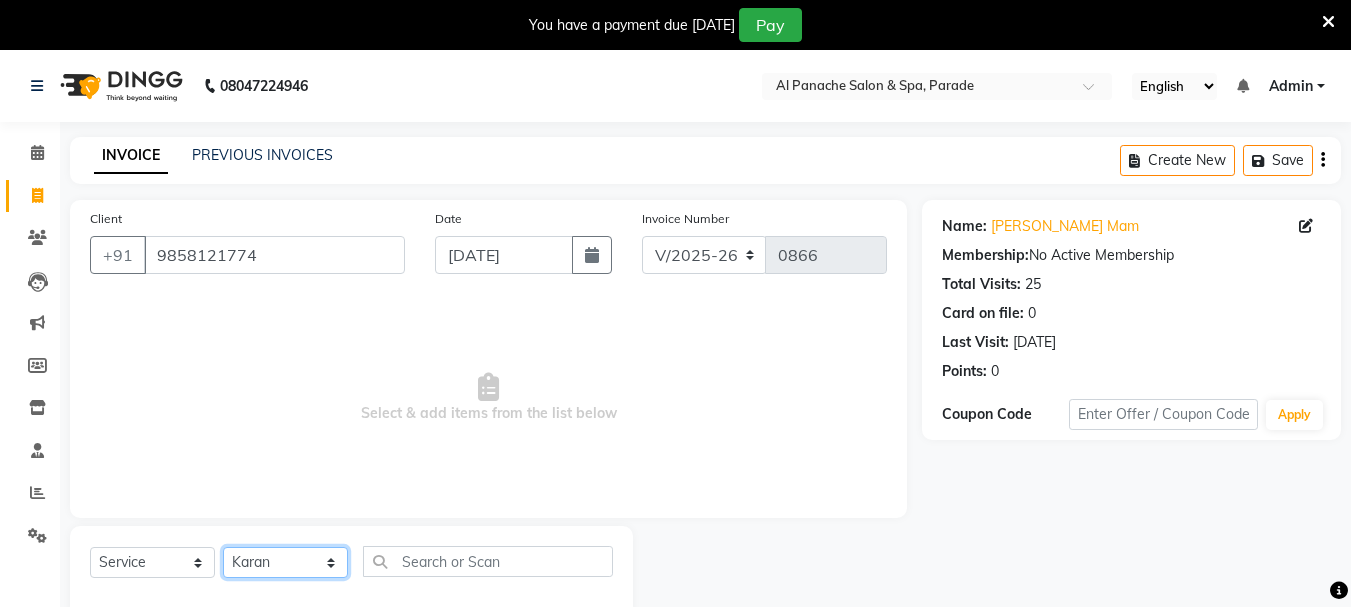 click on "Select Stylist [PERSON_NAME] [PERSON_NAME]  MANAGER [PERSON_NAME]  [PERSON_NAME] [PERSON_NAME]" 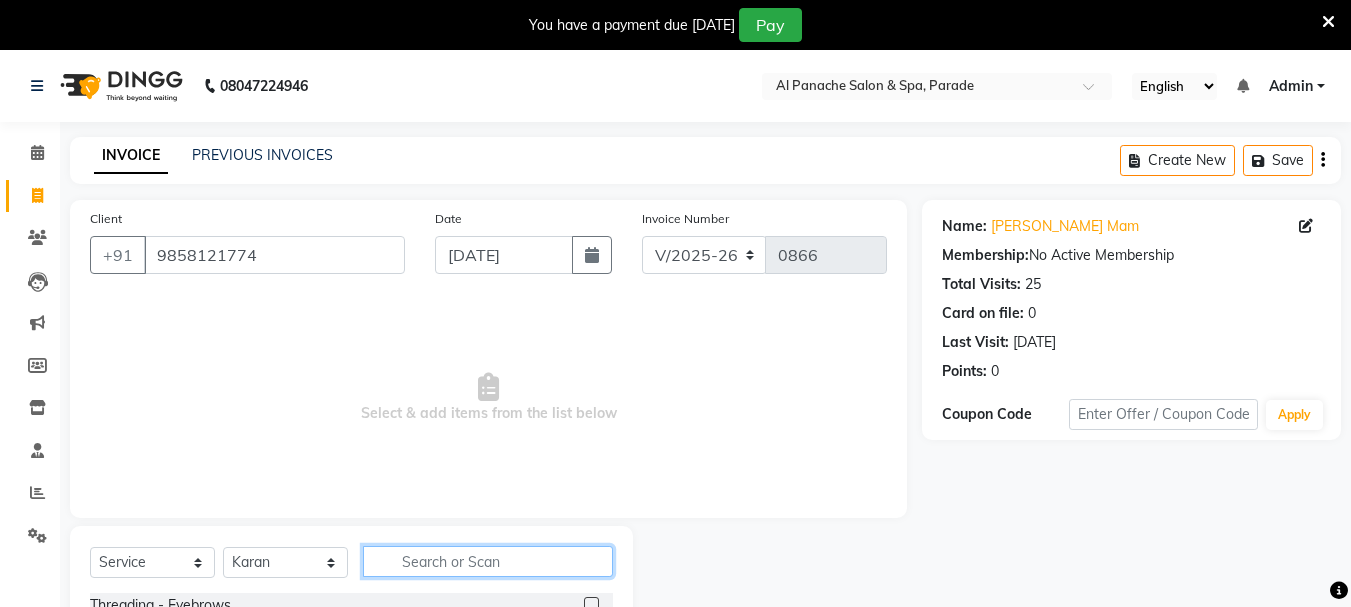 click 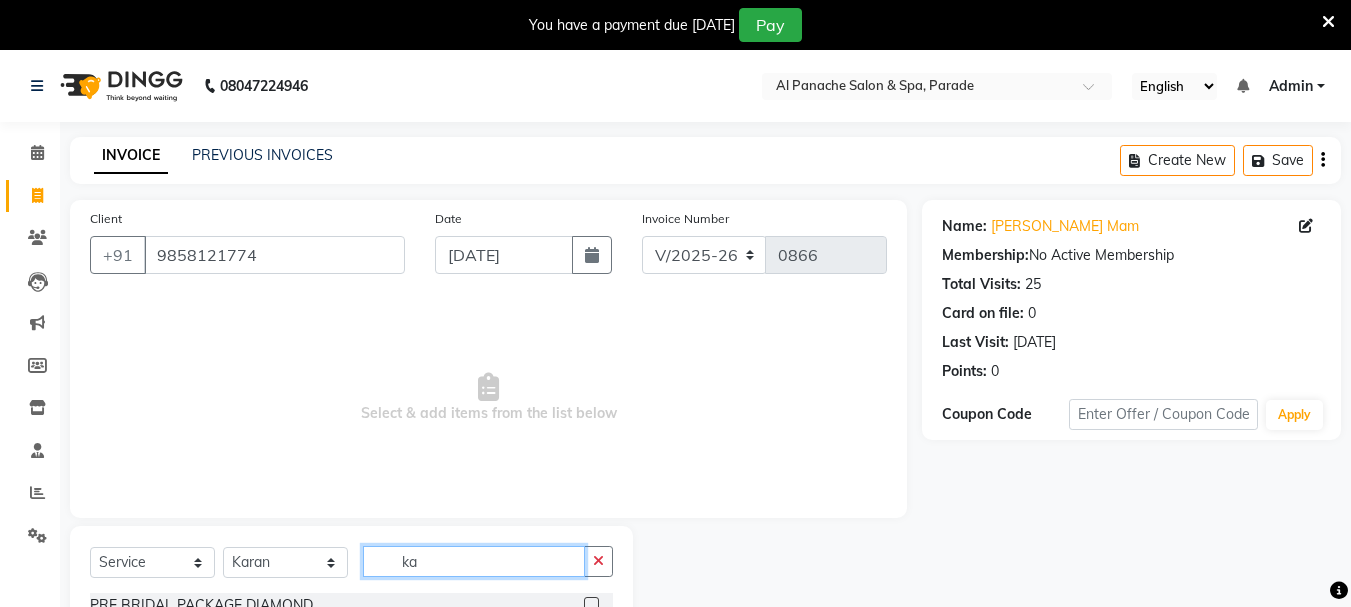 type on "k" 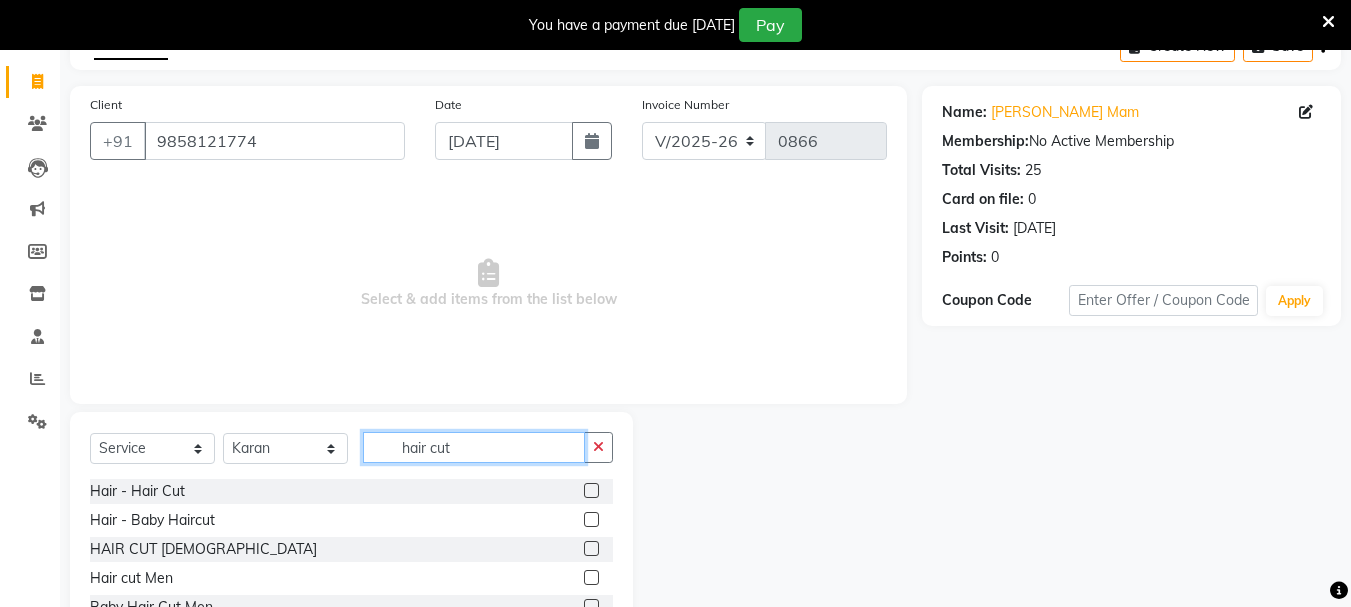 scroll, scrollTop: 171, scrollLeft: 0, axis: vertical 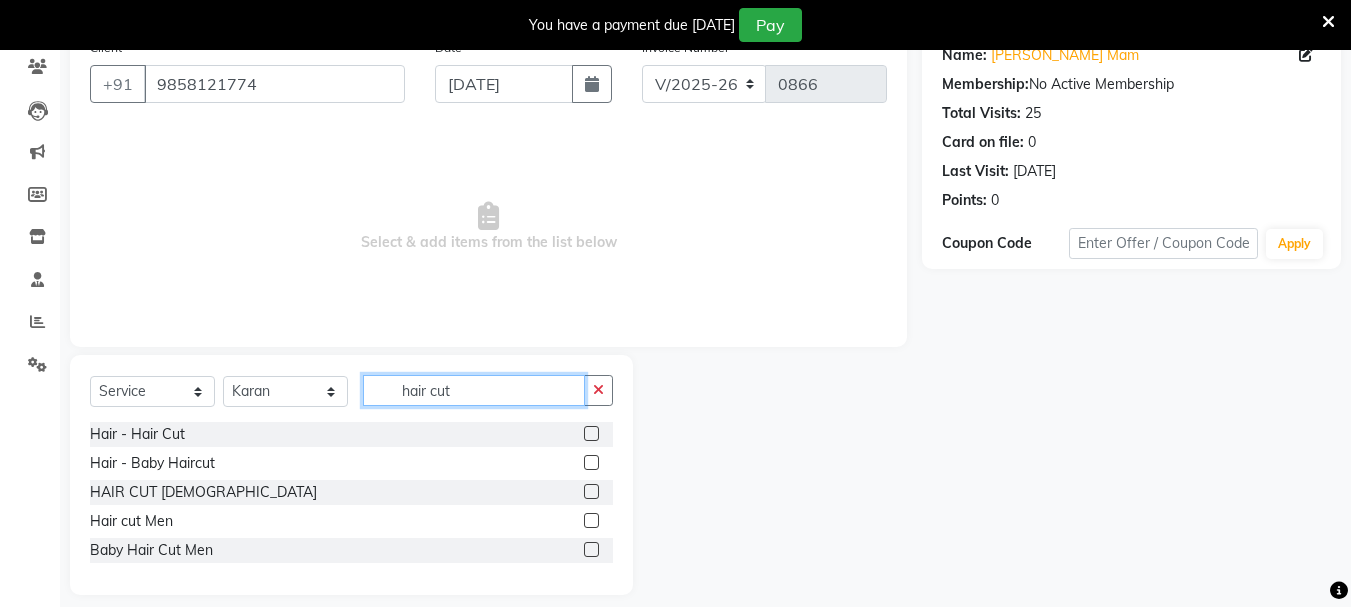 type on "hair cut" 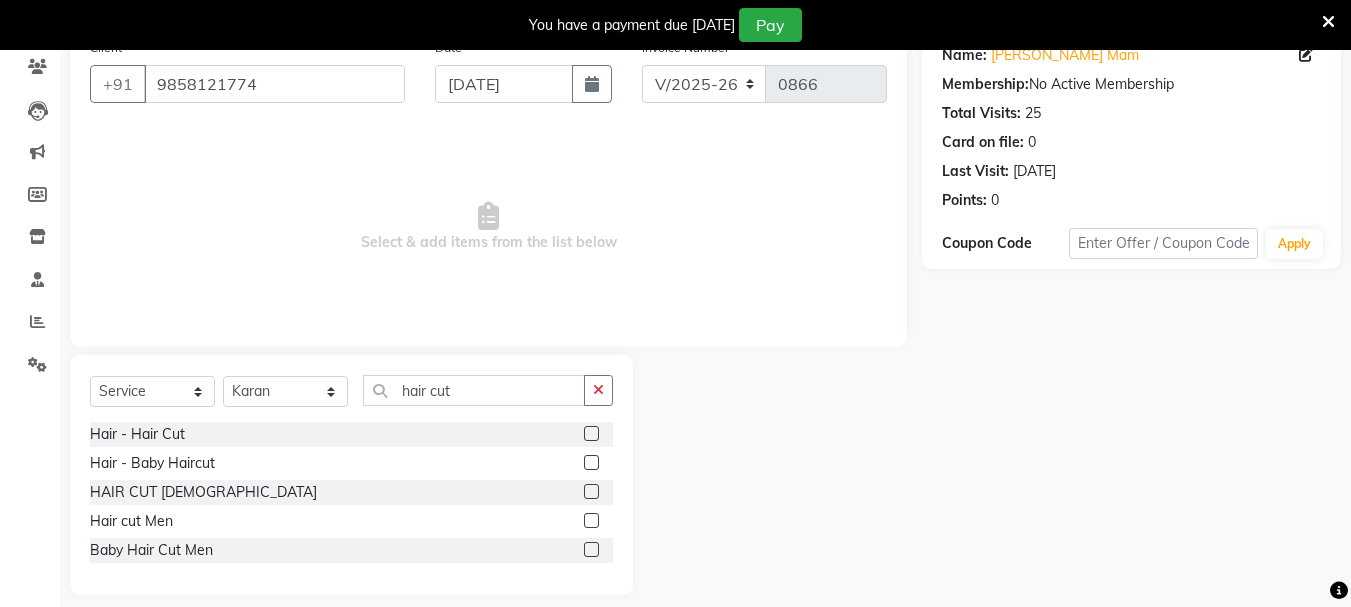 click 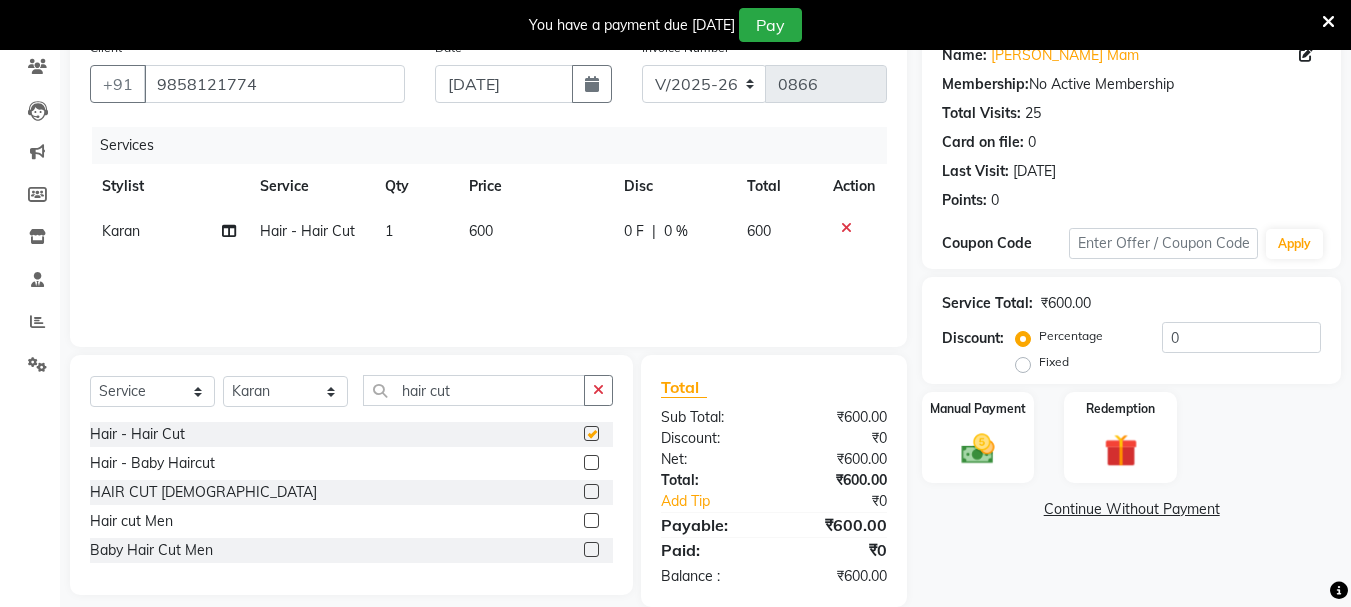 checkbox on "false" 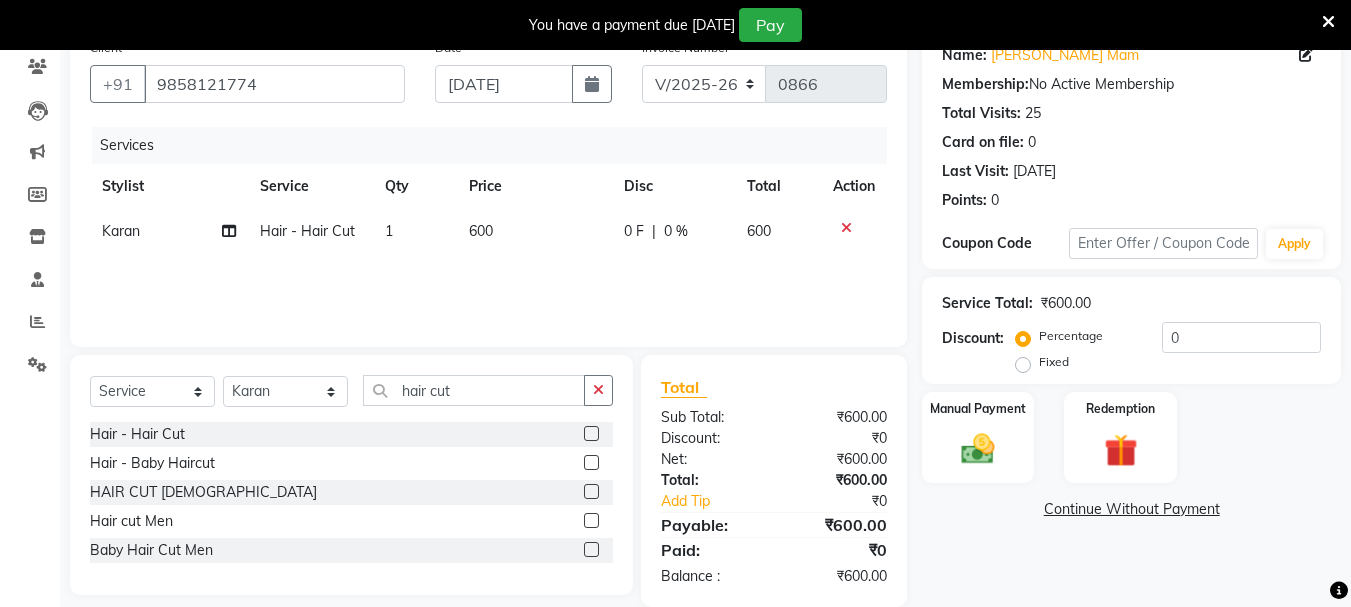 click on "Name: [PERSON_NAME] Mam Membership:  No Active Membership  Total Visits:  25 Card on file:  0 Last Visit:   [DATE] Points:   0  Coupon Code Apply Service Total:  ₹600.00  Discount:  Percentage   Fixed  0 Manual Payment Redemption  Continue Without Payment" 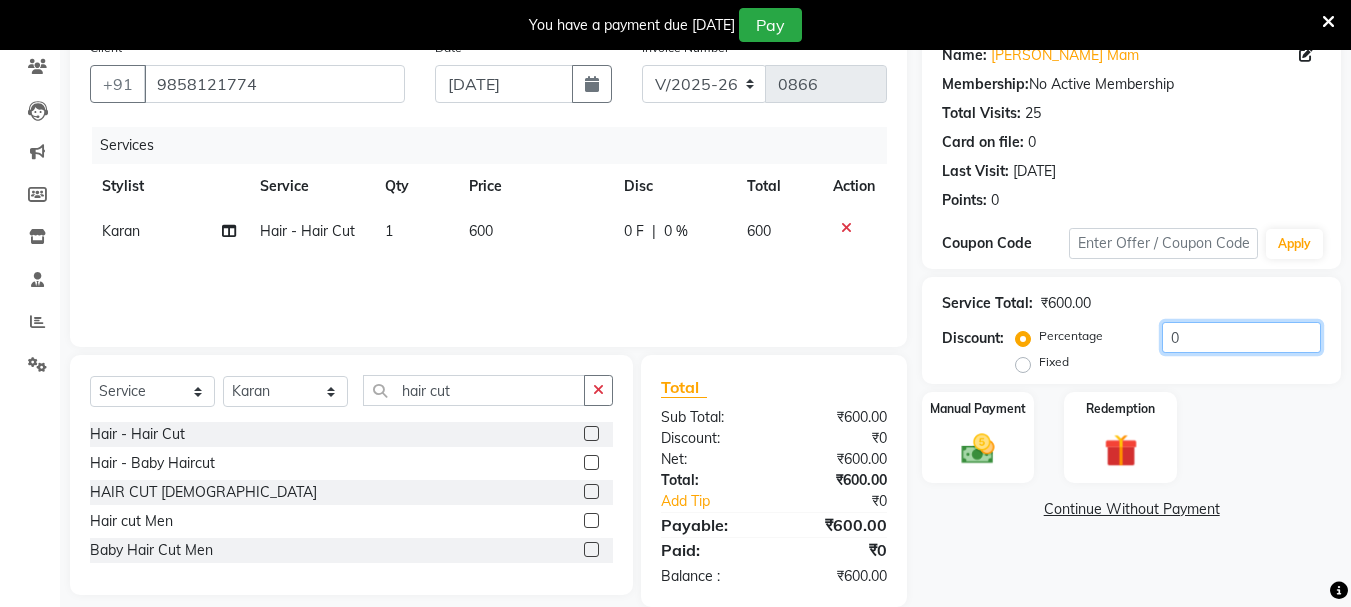 drag, startPoint x: 1350, startPoint y: 369, endPoint x: 1365, endPoint y: 442, distance: 74.52516 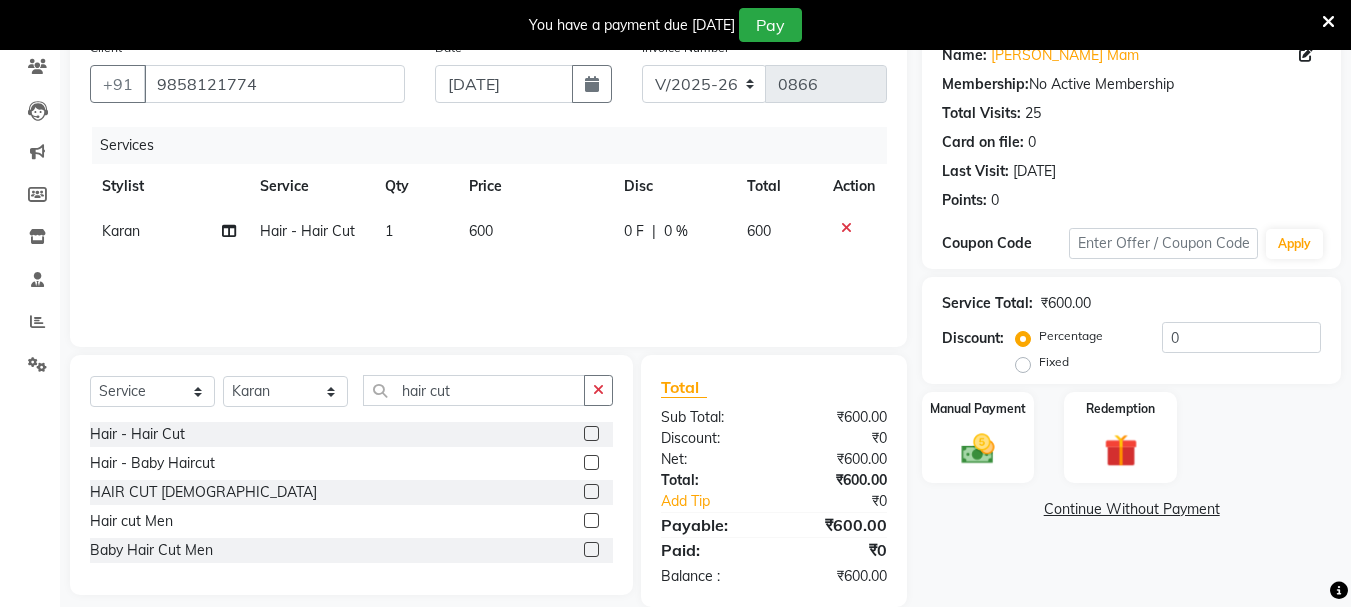 click on "Fixed" 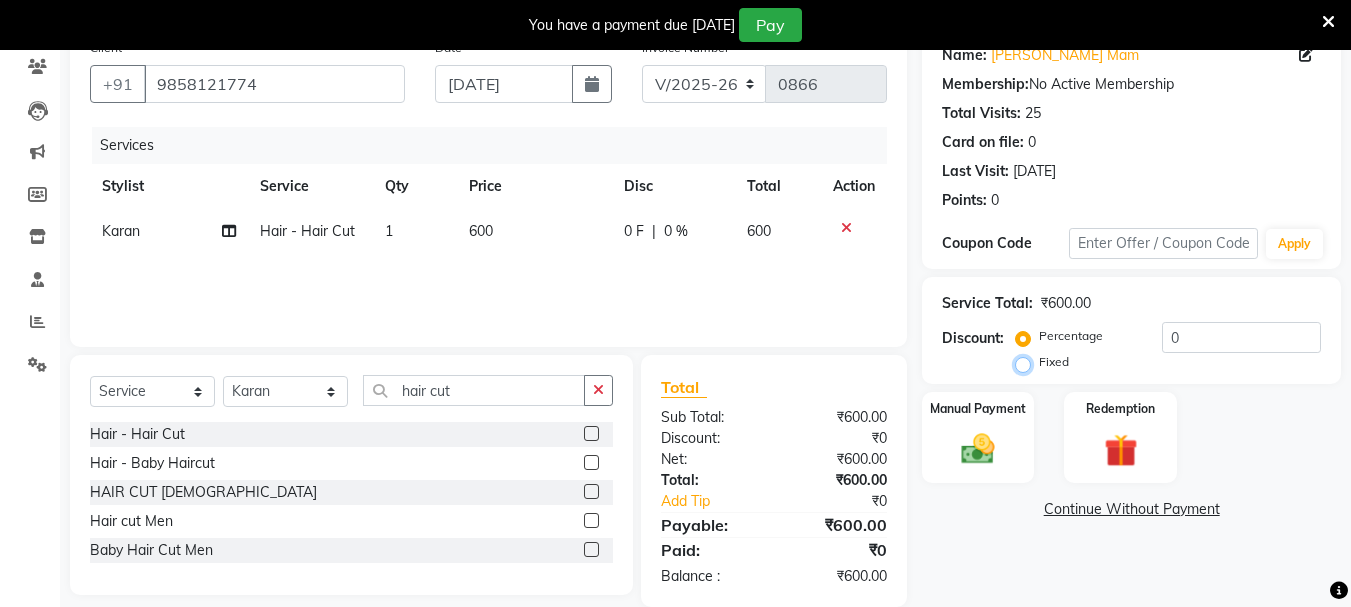click on "Fixed" at bounding box center (1027, 362) 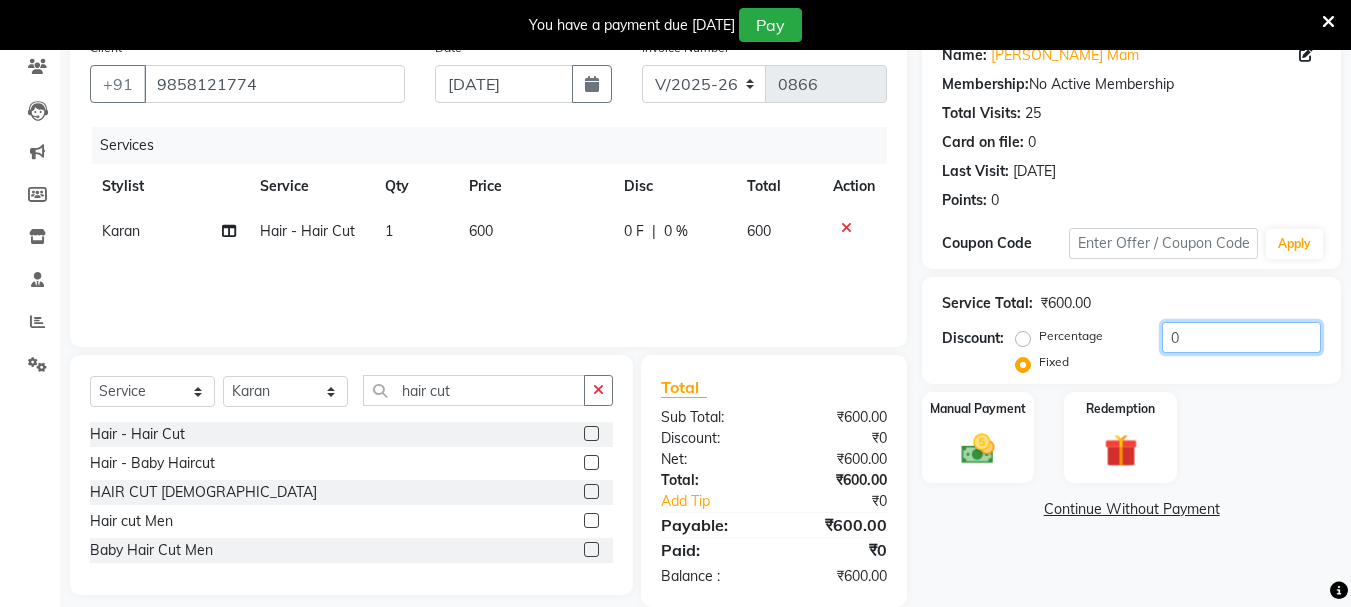 click on "0" 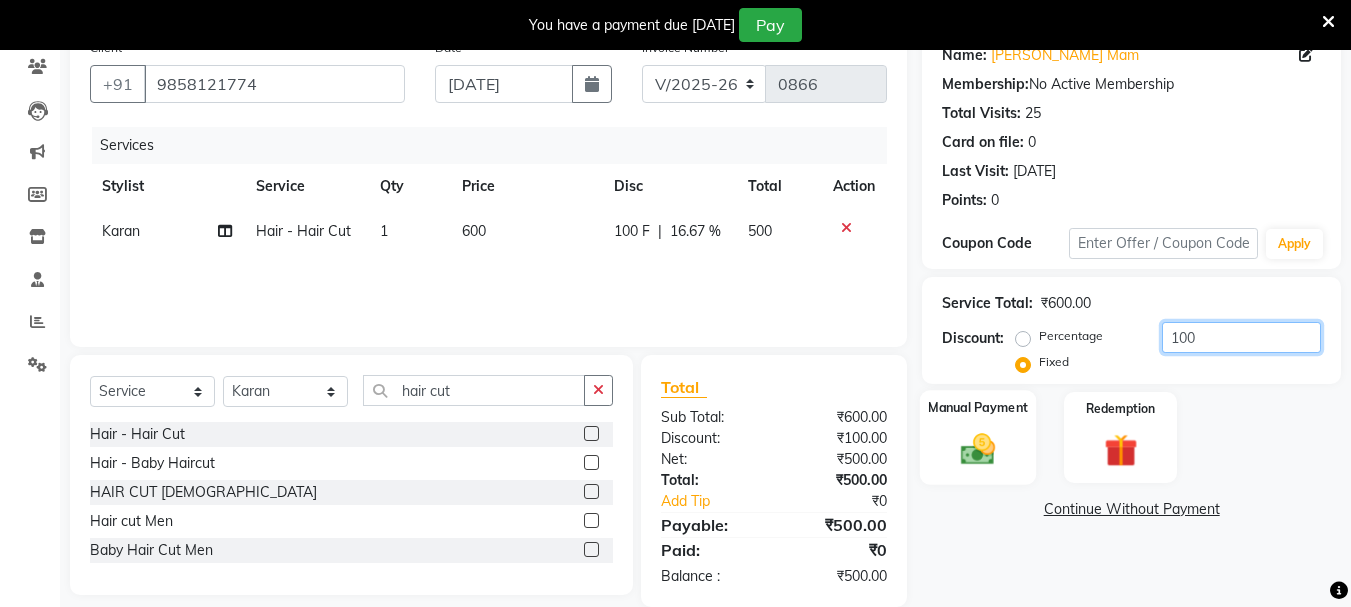 type on "100" 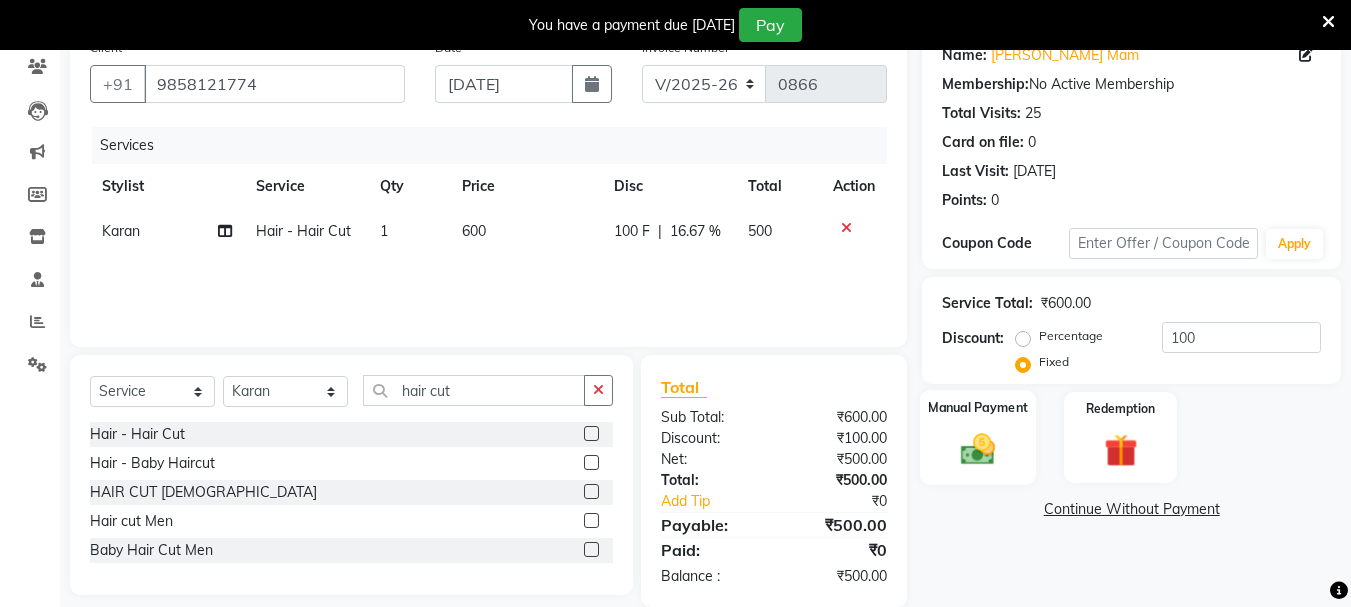 click 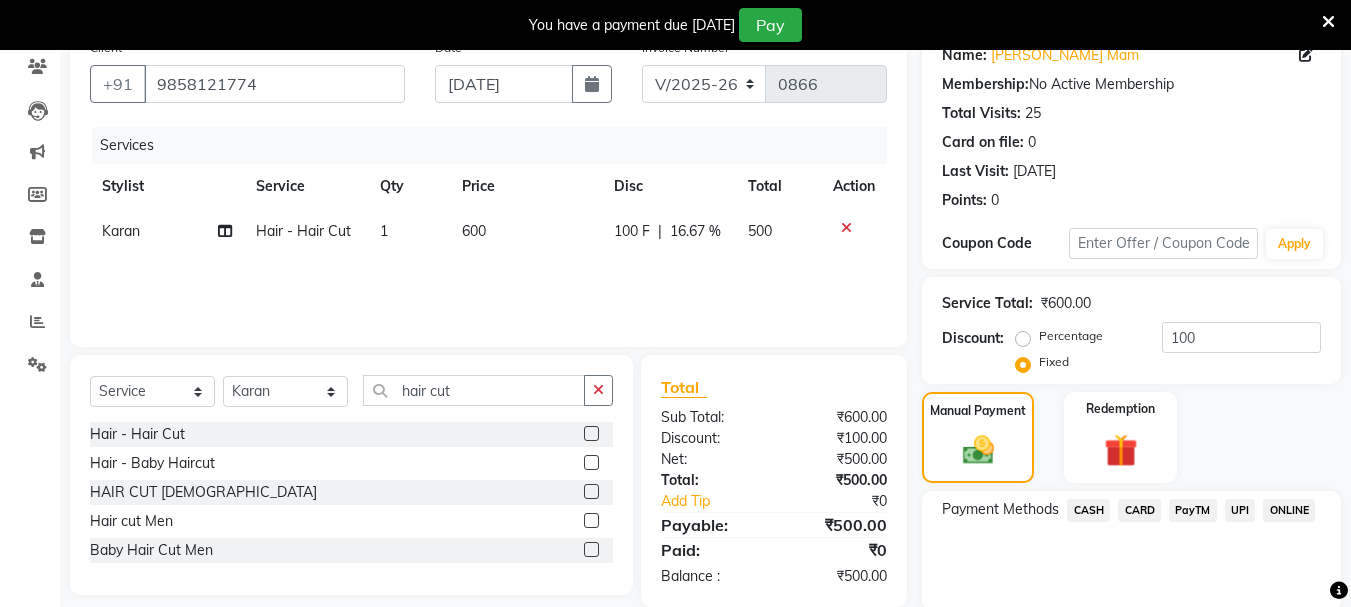 scroll, scrollTop: 246, scrollLeft: 0, axis: vertical 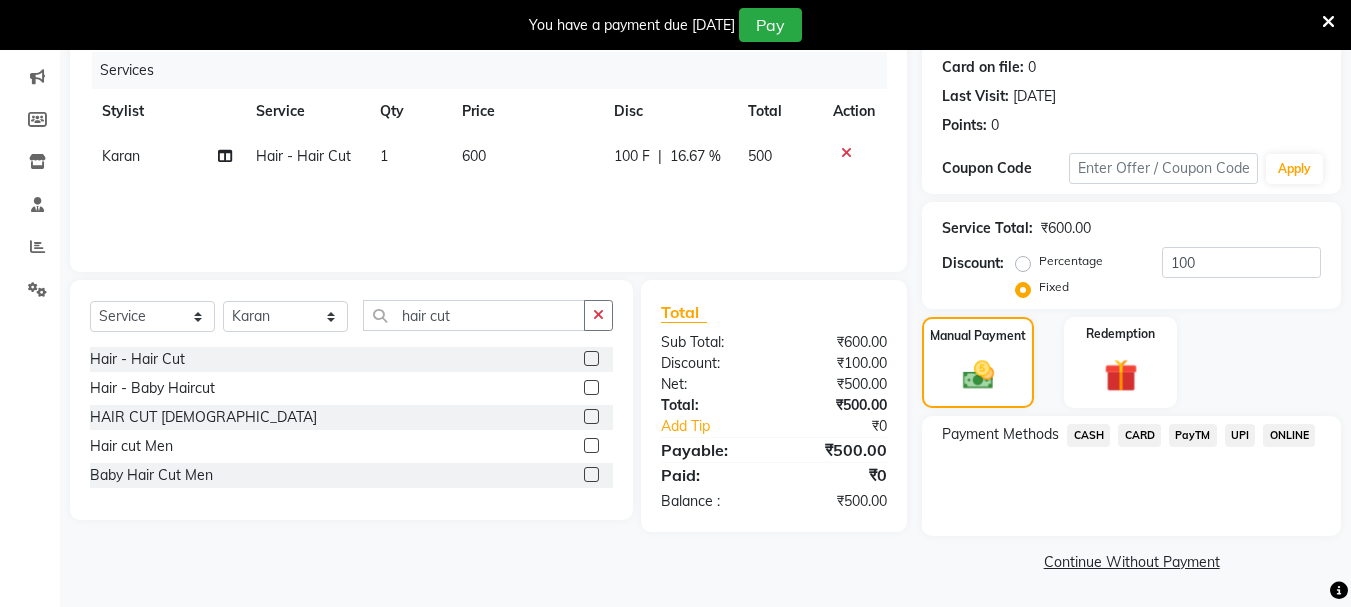 click on "PayTM" 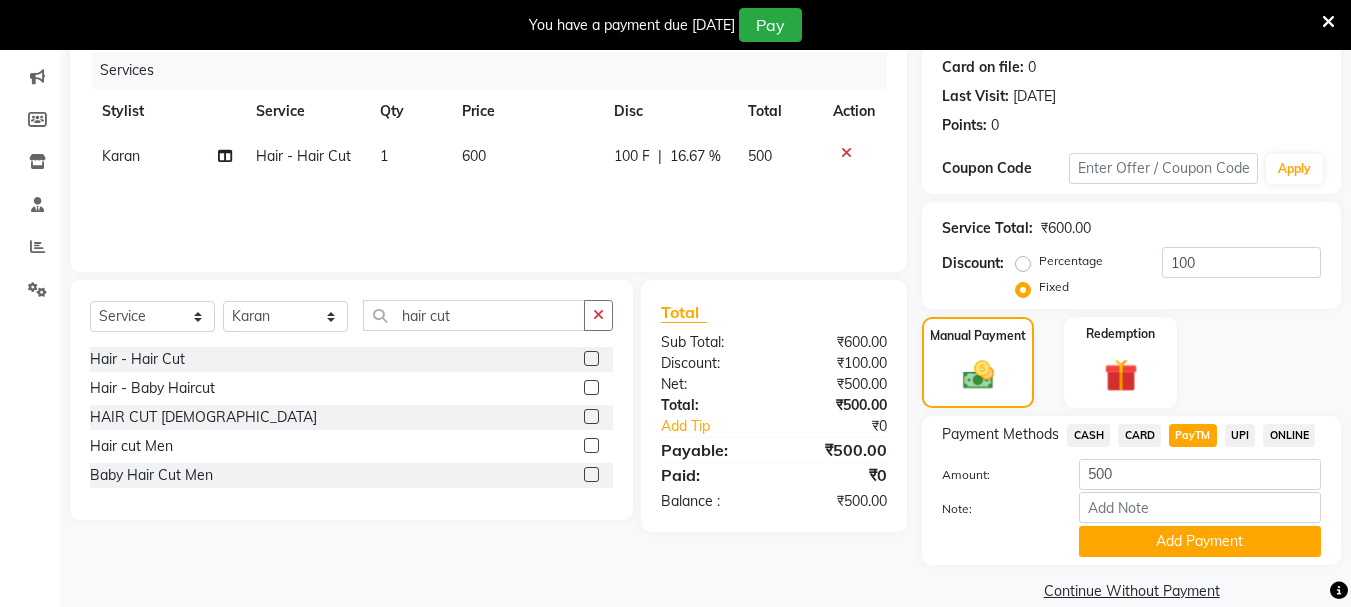 click on "Payment Methods  CASH   CARD   PayTM   UPI   ONLINE  Amount: 500 Note: Add Payment" 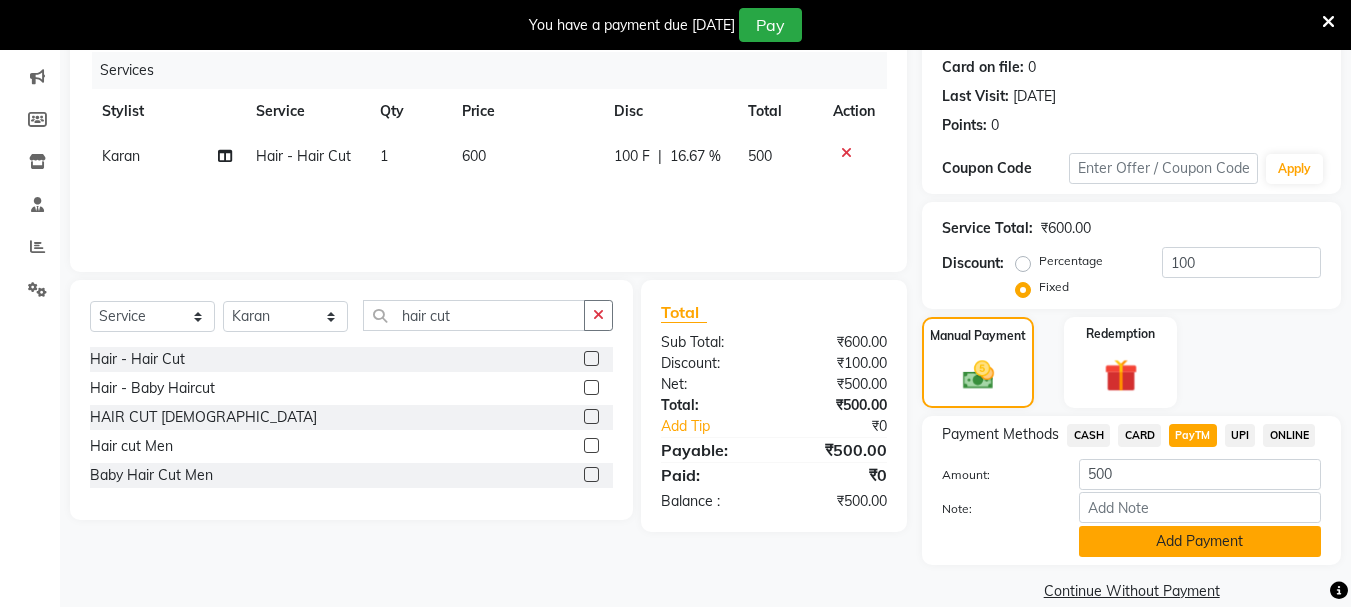 click on "Add Payment" 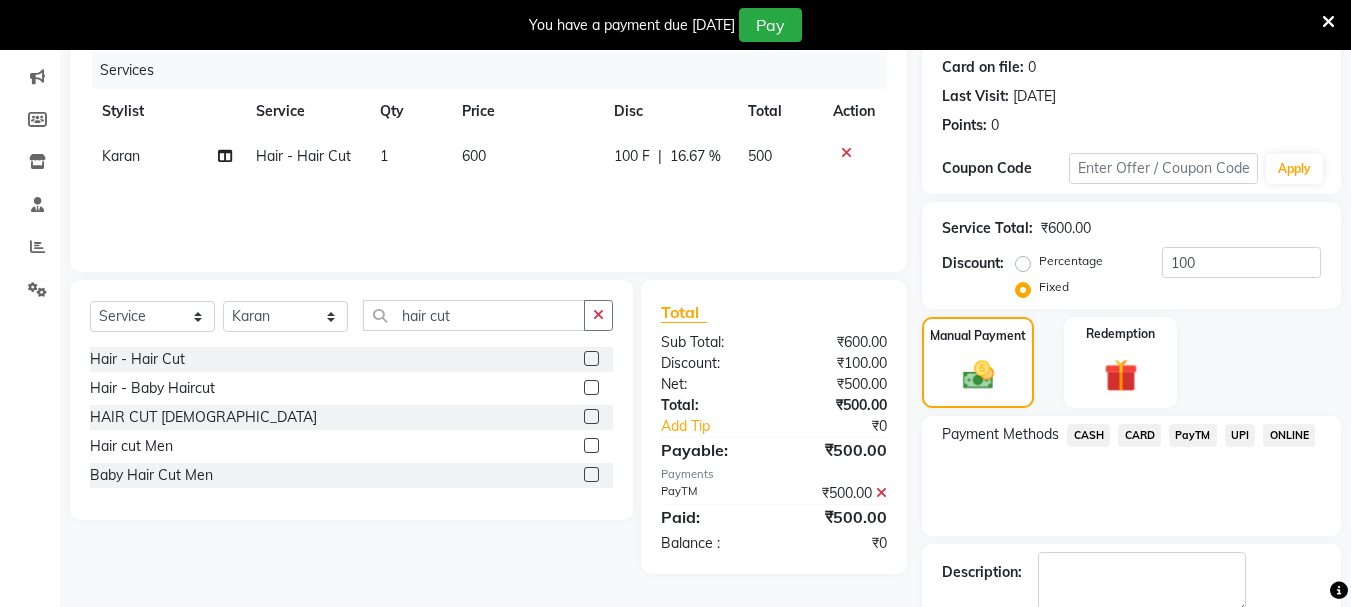 scroll, scrollTop: 359, scrollLeft: 0, axis: vertical 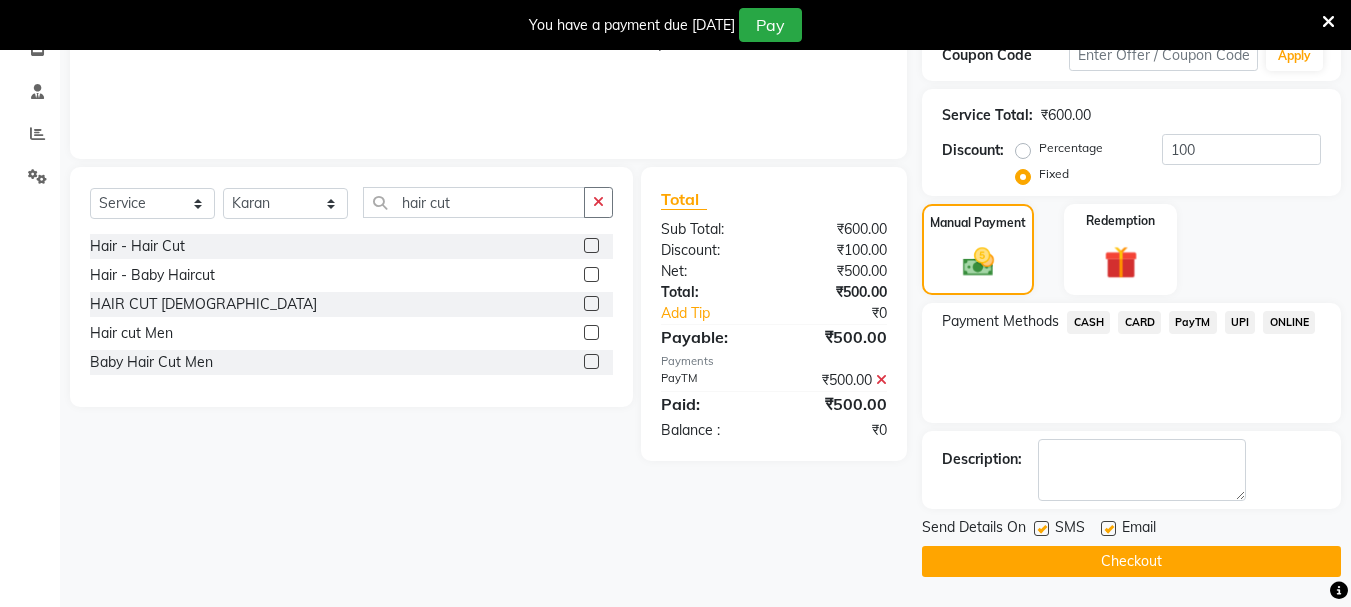 click on "Checkout" 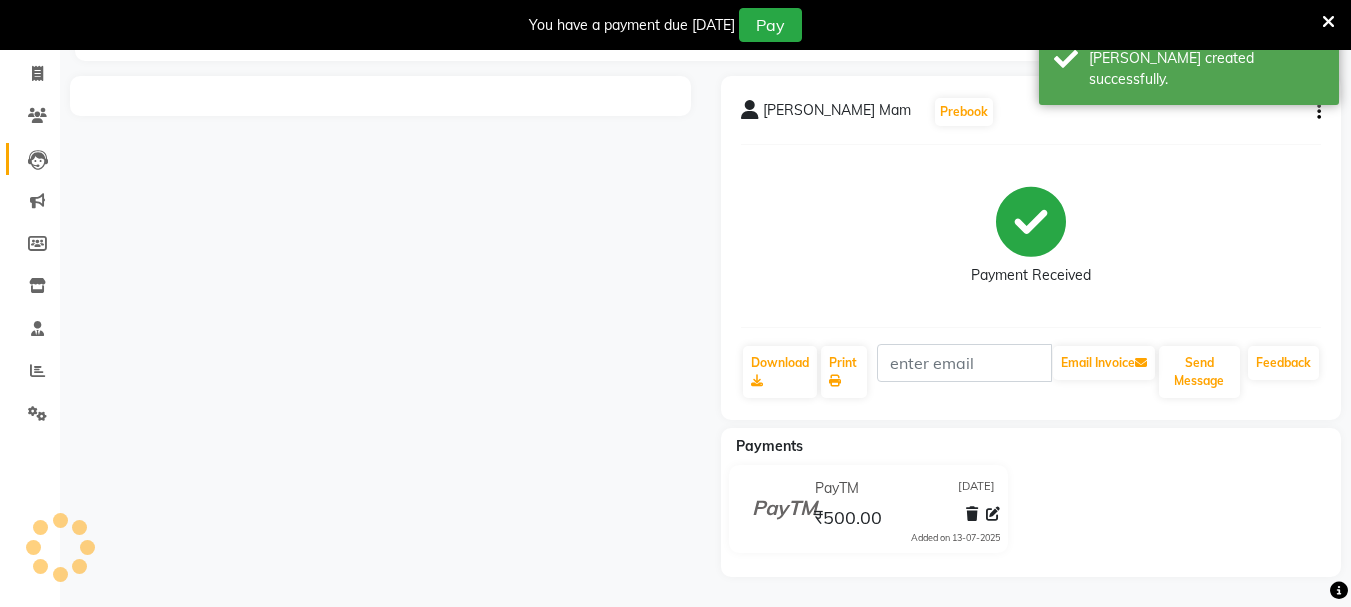 click on "Leads" 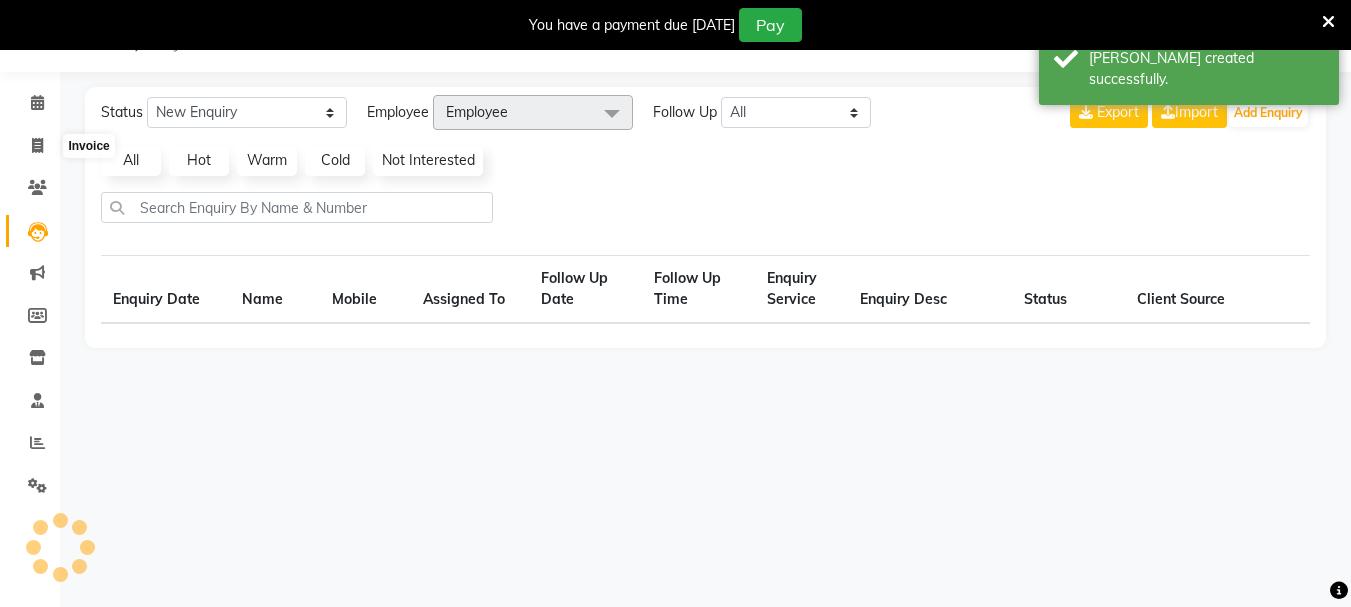 scroll, scrollTop: 50, scrollLeft: 0, axis: vertical 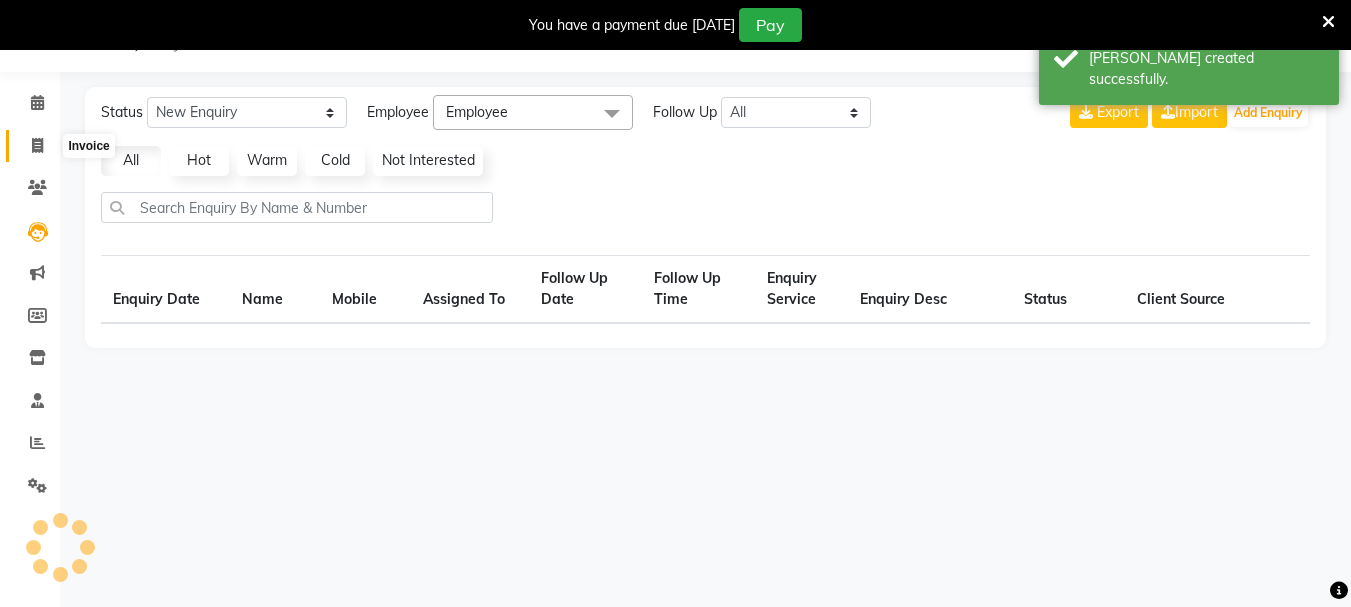 click 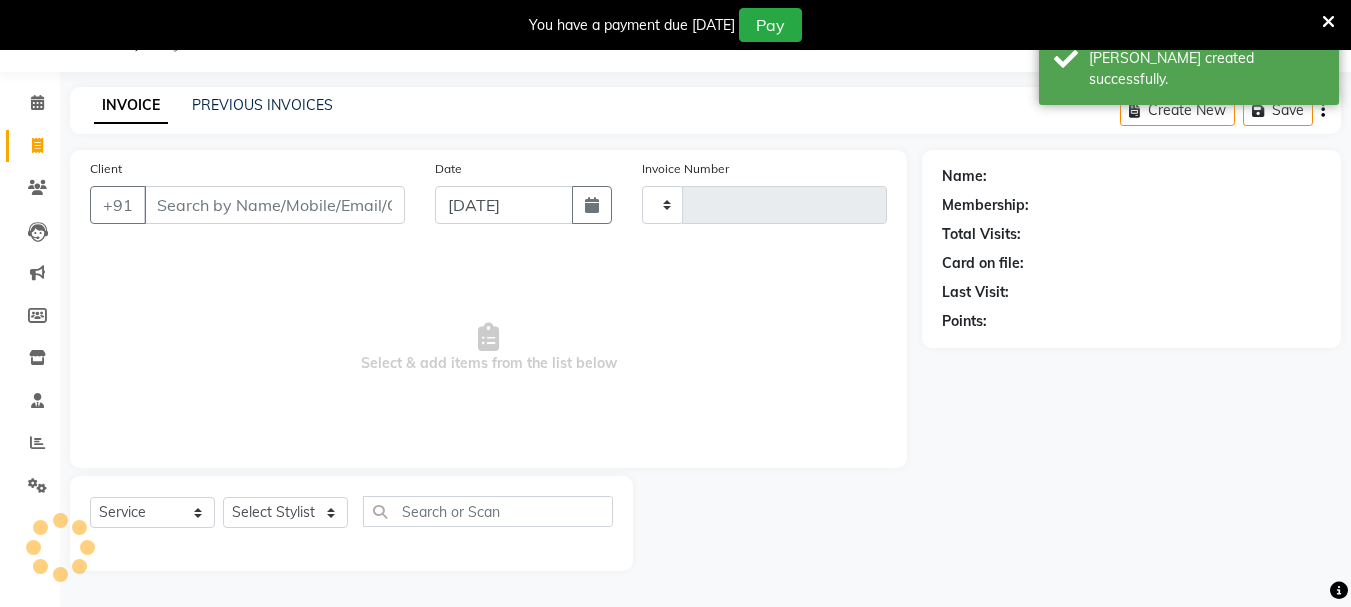 type on "0867" 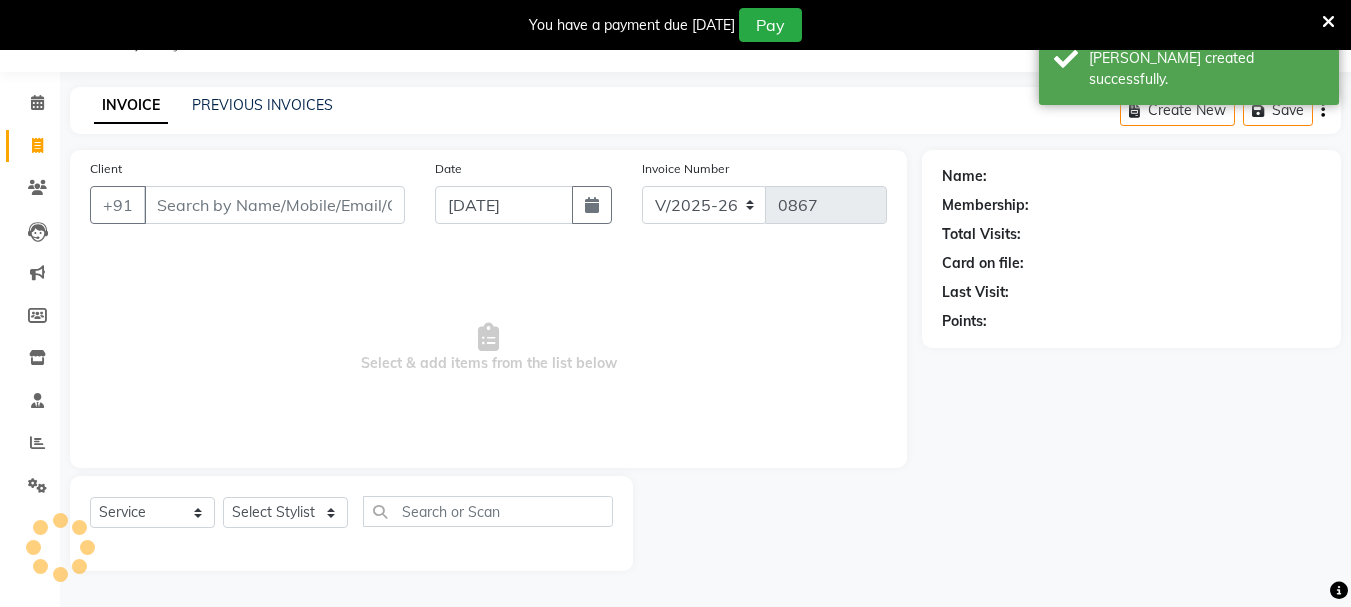 click on "Client" at bounding box center [274, 205] 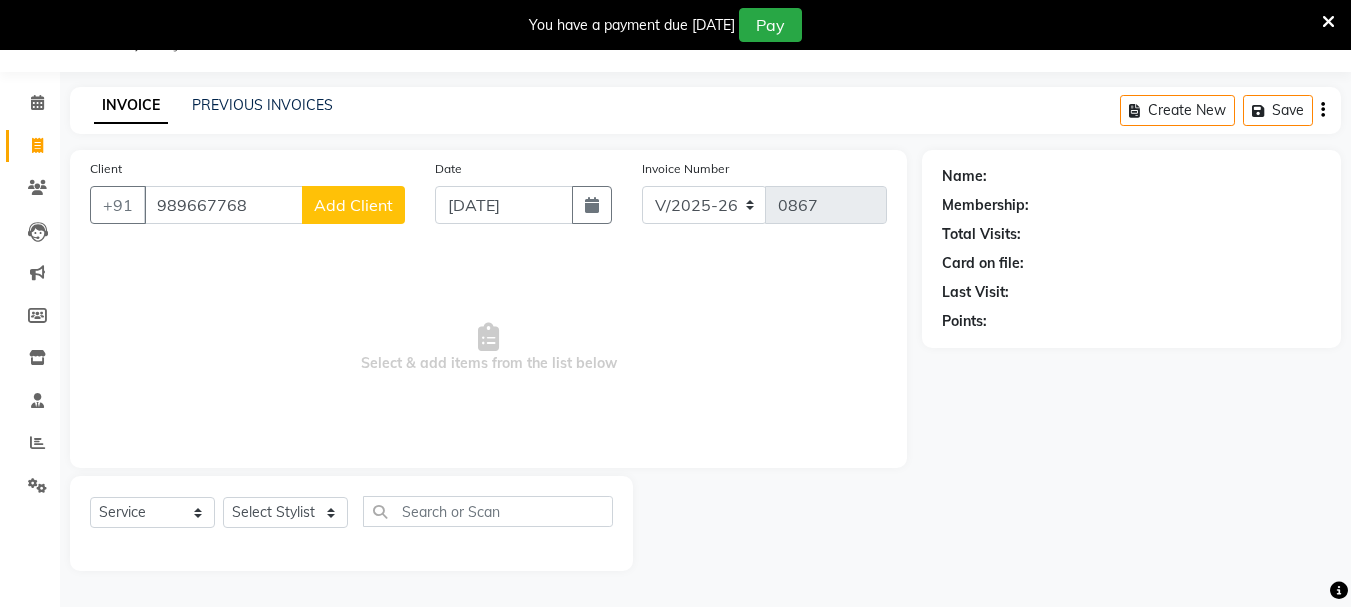 click on "989667768" at bounding box center [223, 205] 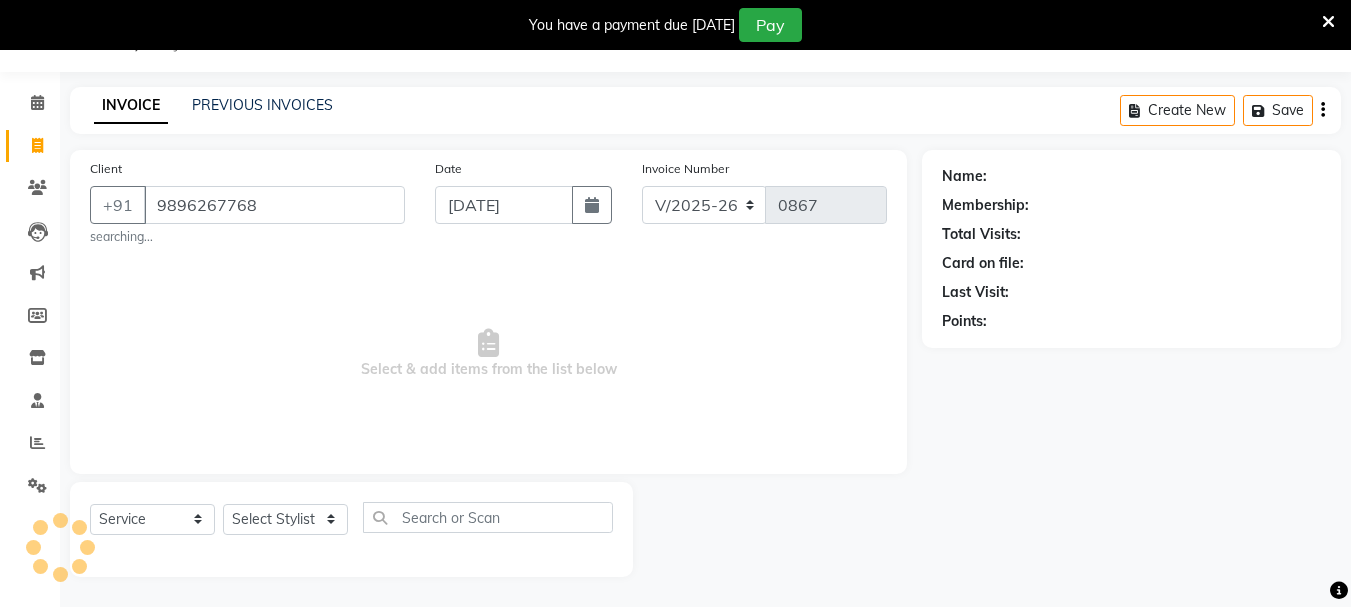 type on "9896267768" 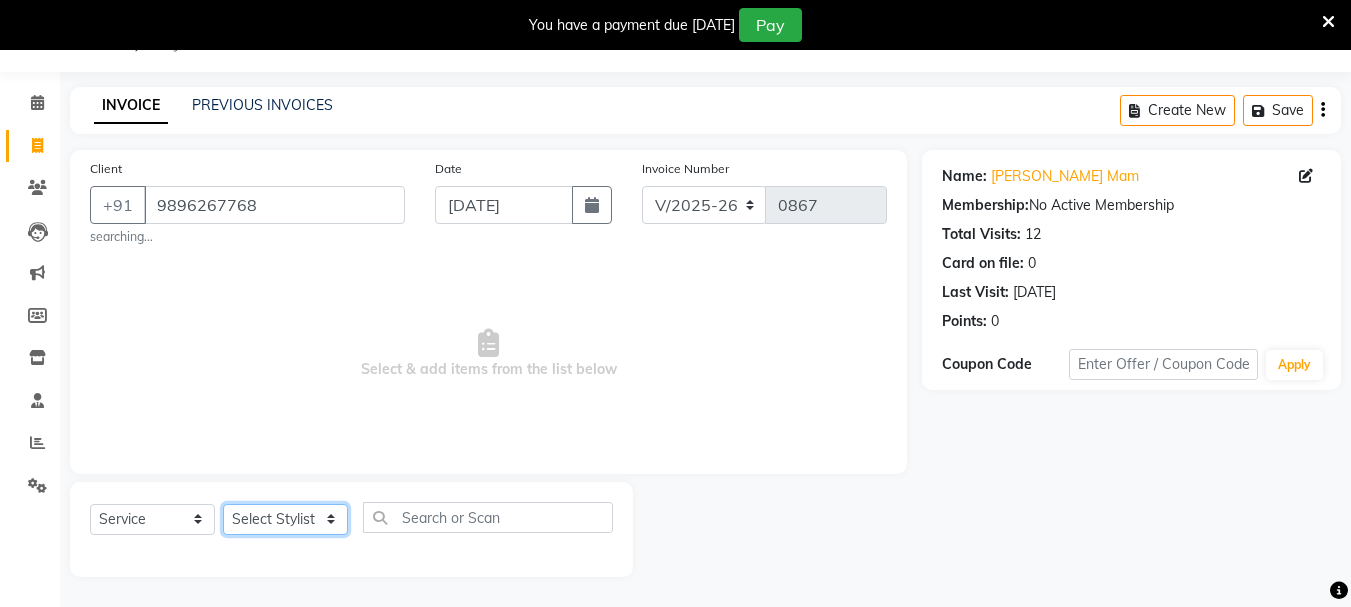 click on "Select Stylist [PERSON_NAME] [PERSON_NAME]  MANAGER [PERSON_NAME]  [PERSON_NAME] [PERSON_NAME]" 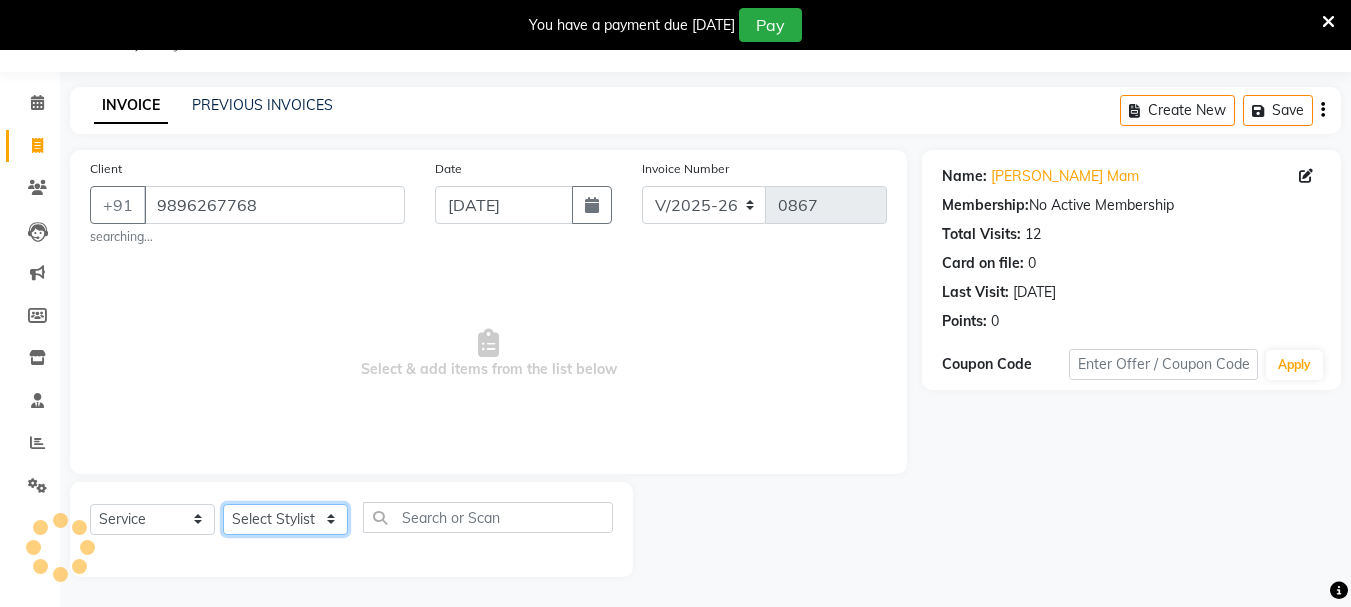 select on "28696" 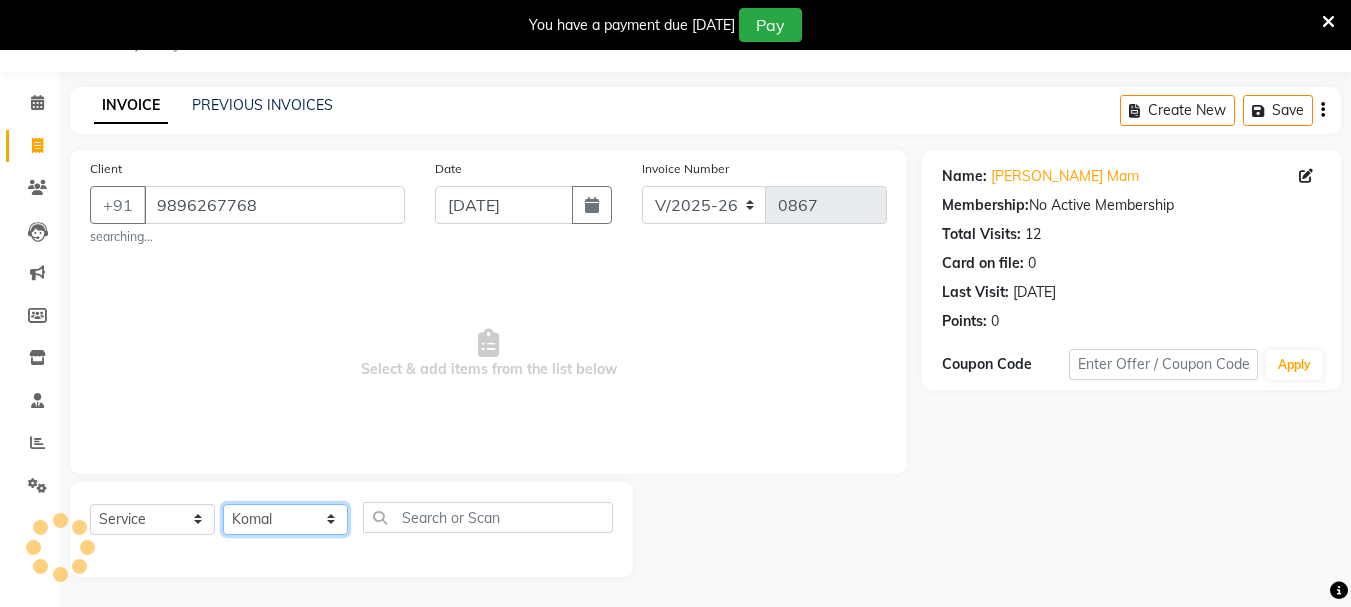 click on "Select Stylist [PERSON_NAME] [PERSON_NAME]  MANAGER [PERSON_NAME]  [PERSON_NAME] [PERSON_NAME]" 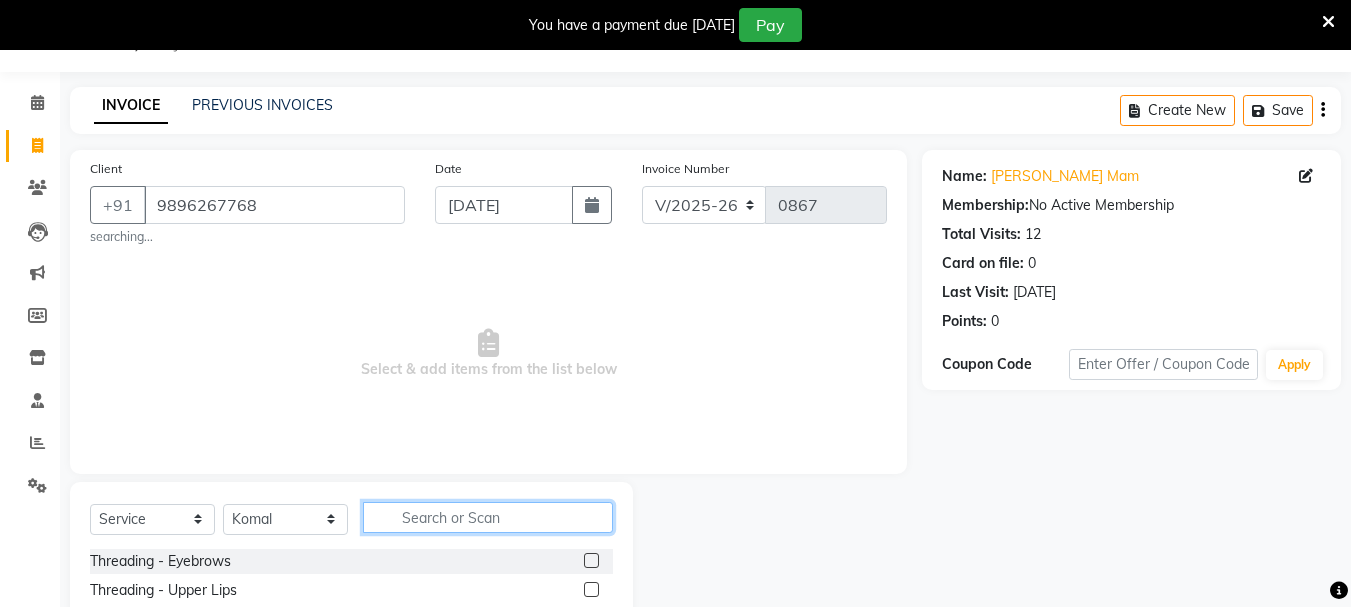 click 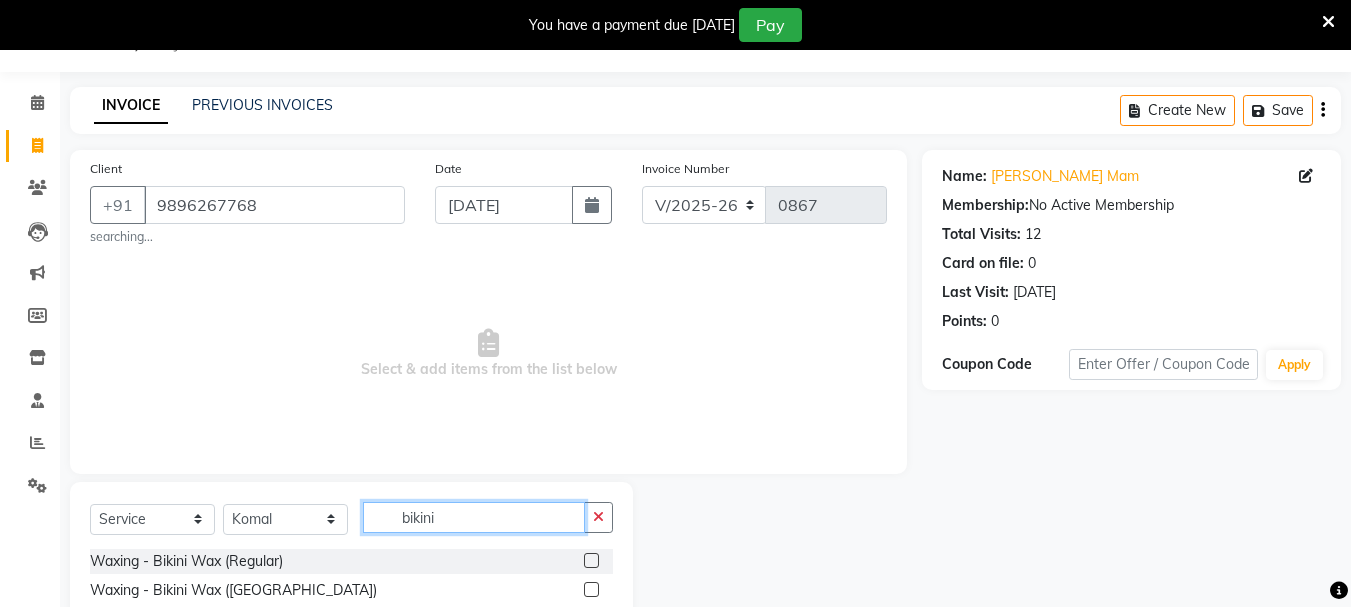 type on "bikini" 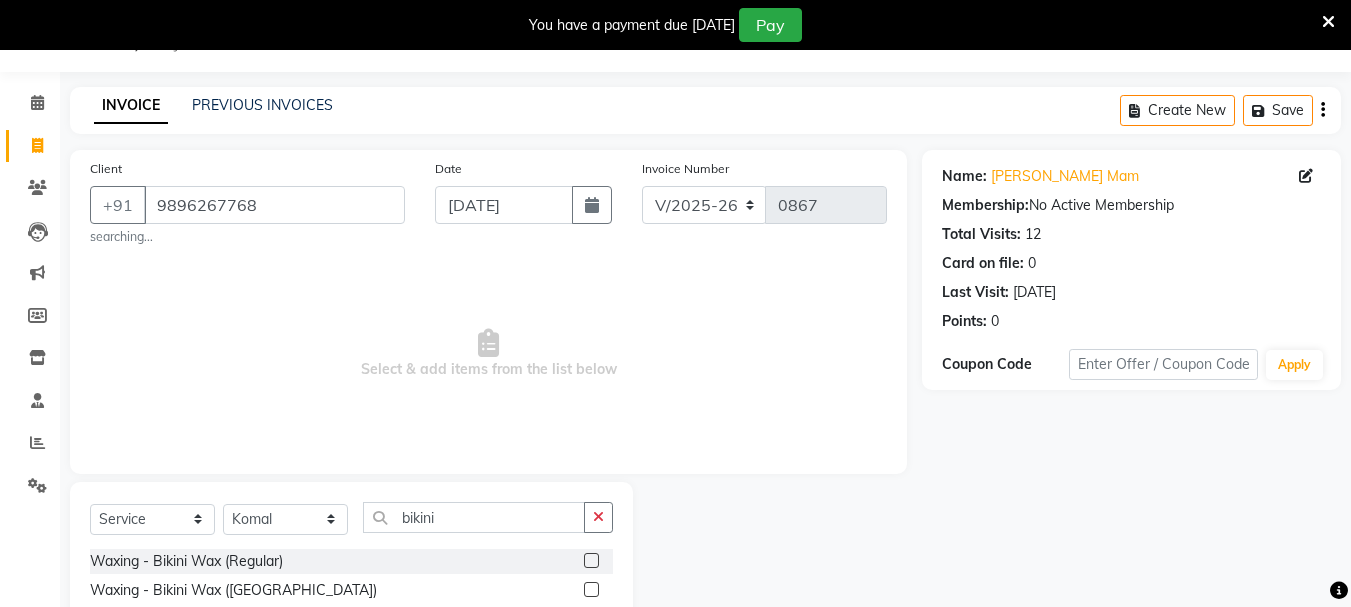 click 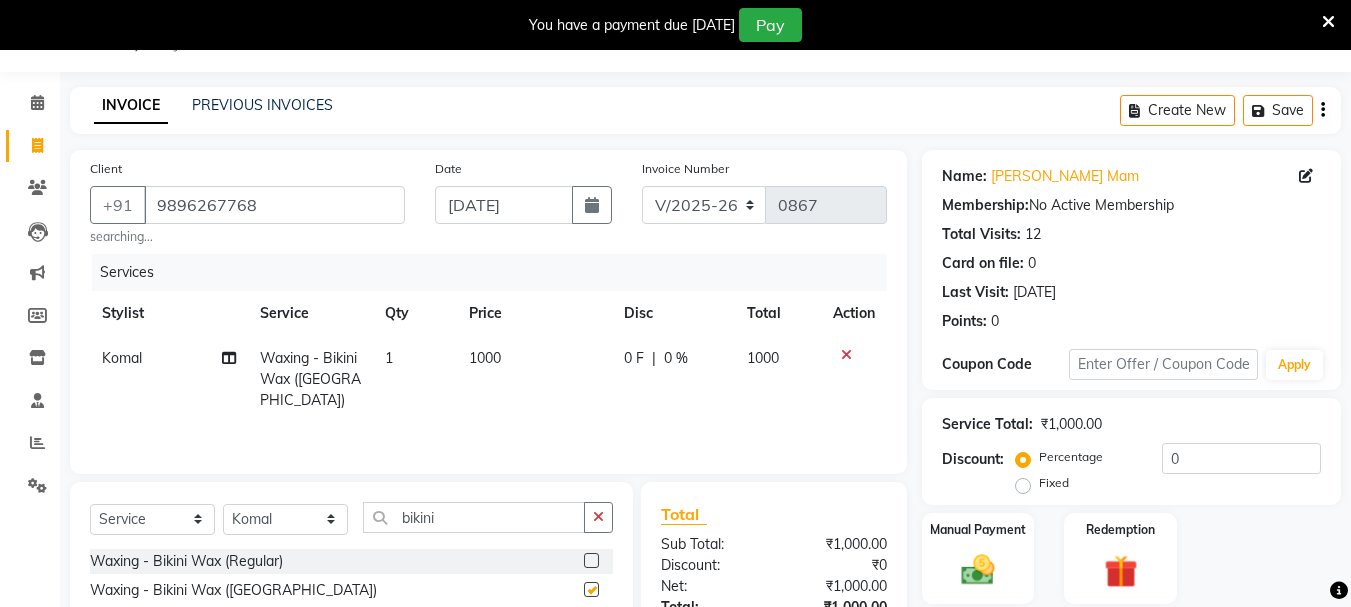 checkbox on "false" 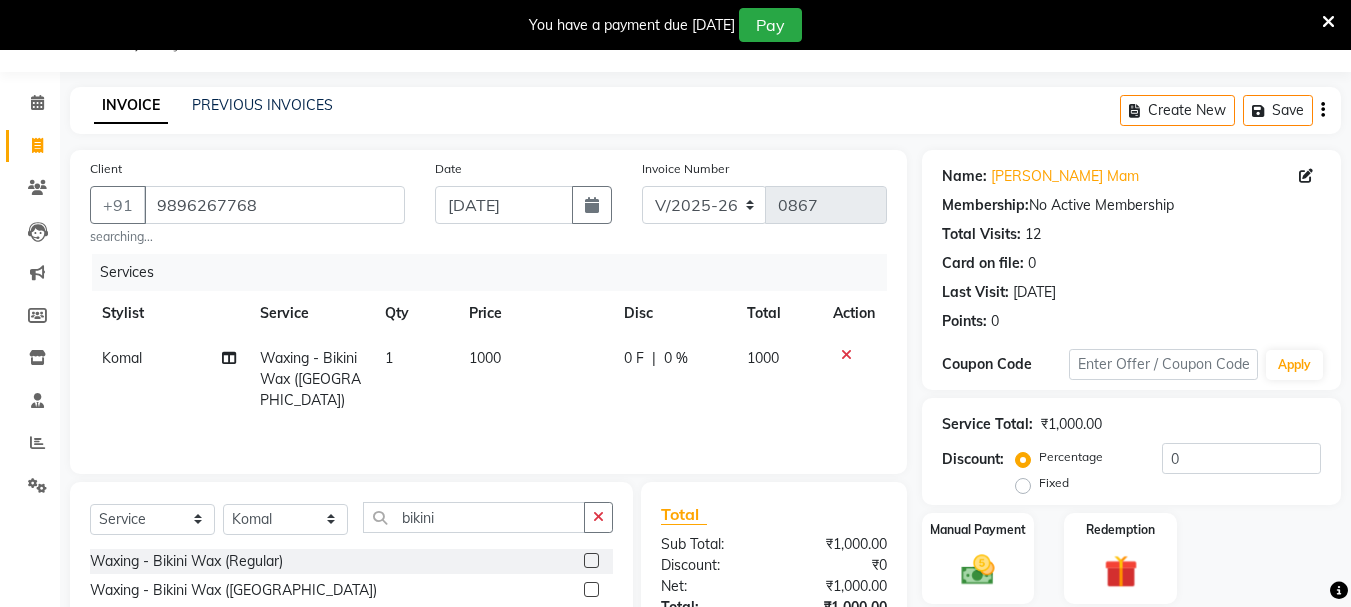 scroll, scrollTop: 207, scrollLeft: 0, axis: vertical 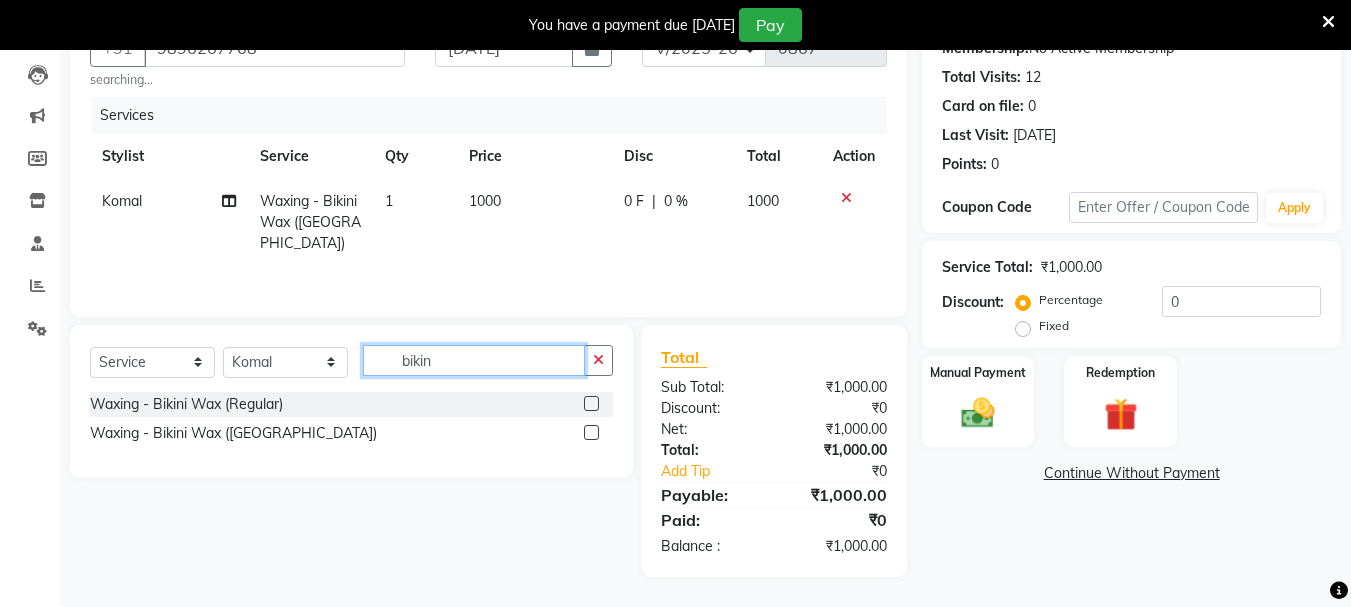 click on "bikin" 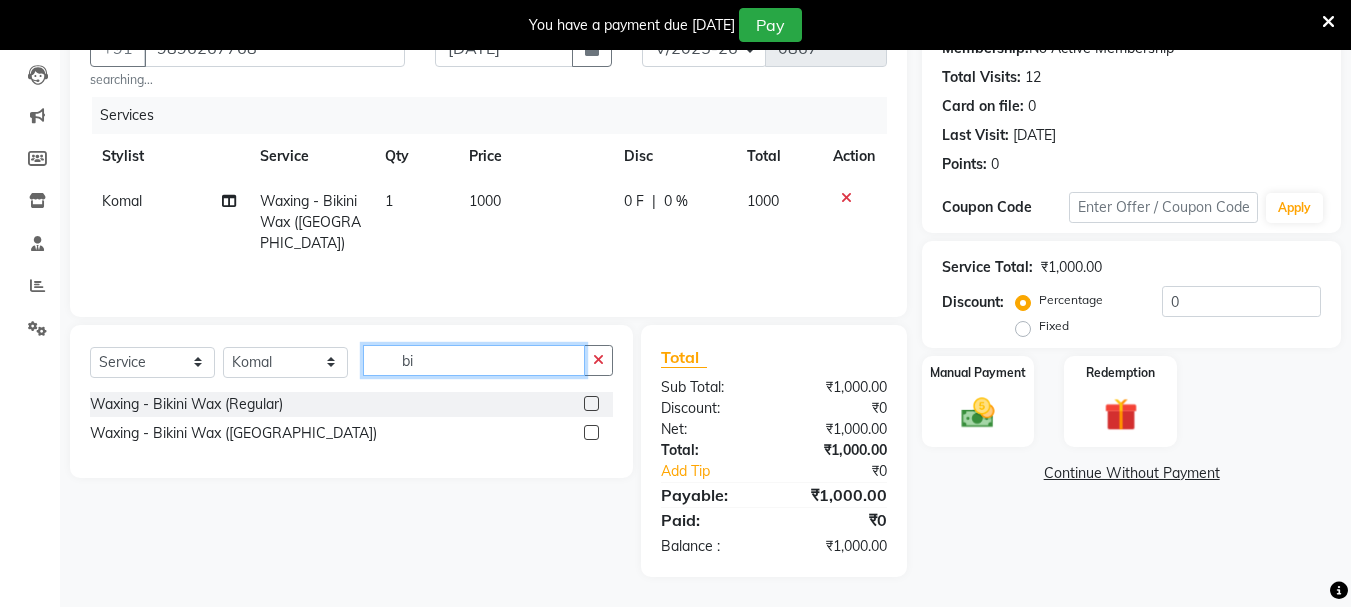 type on "b" 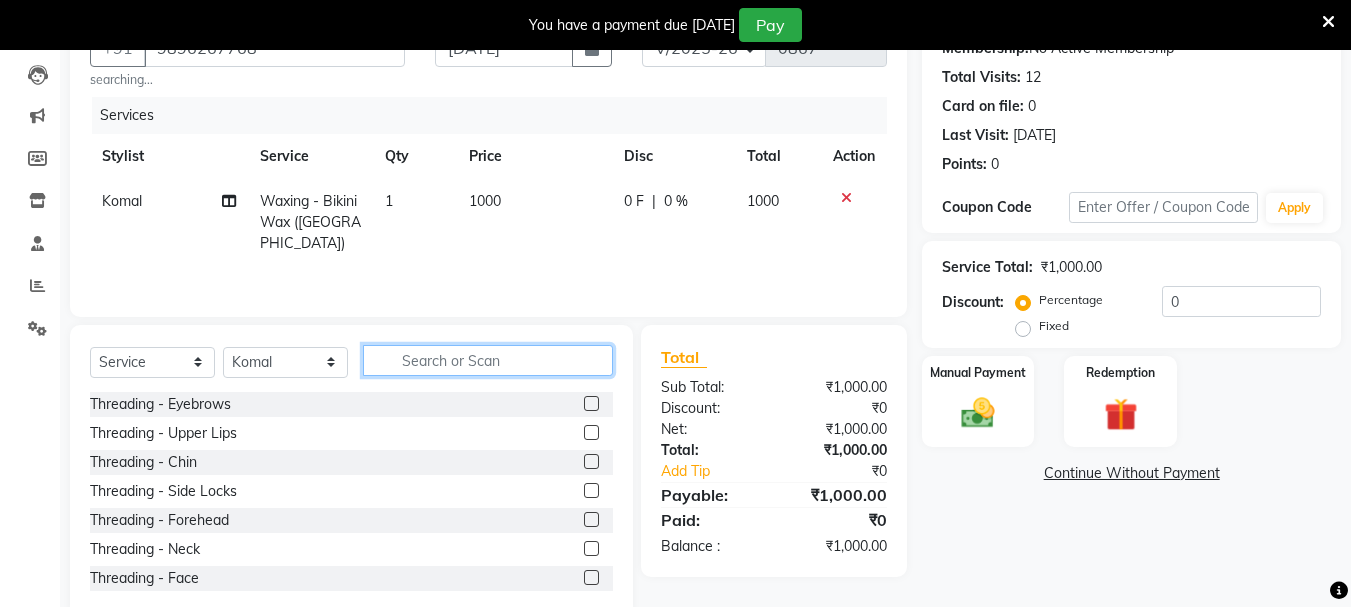 type 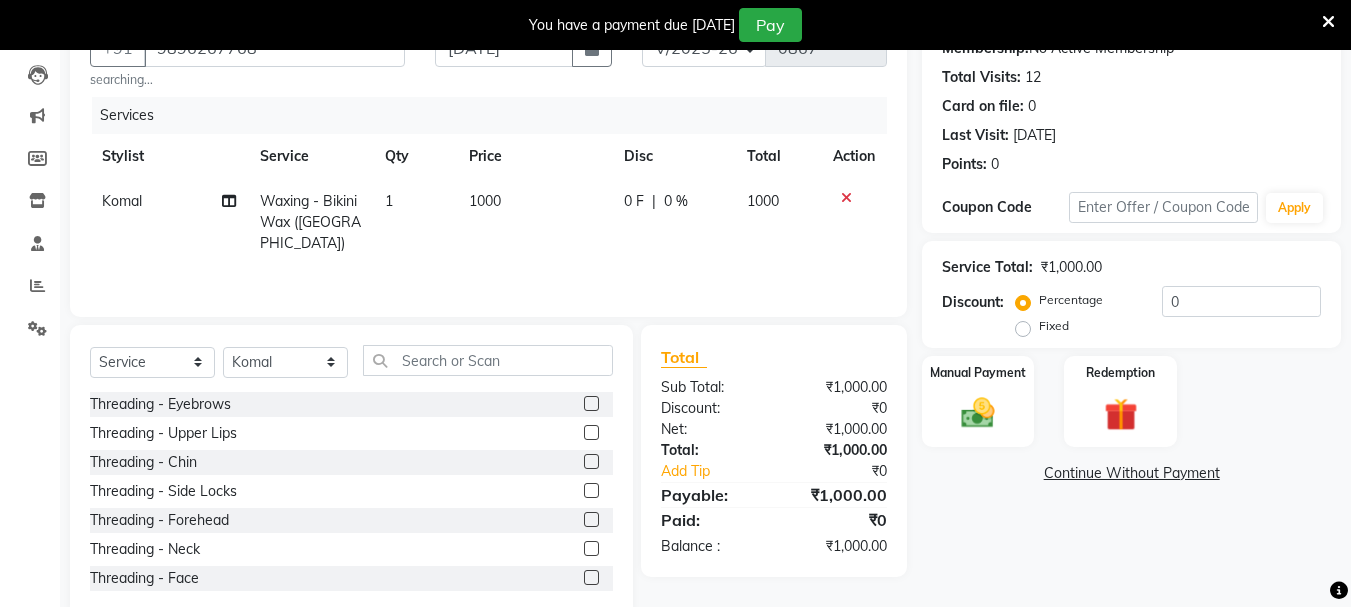 click 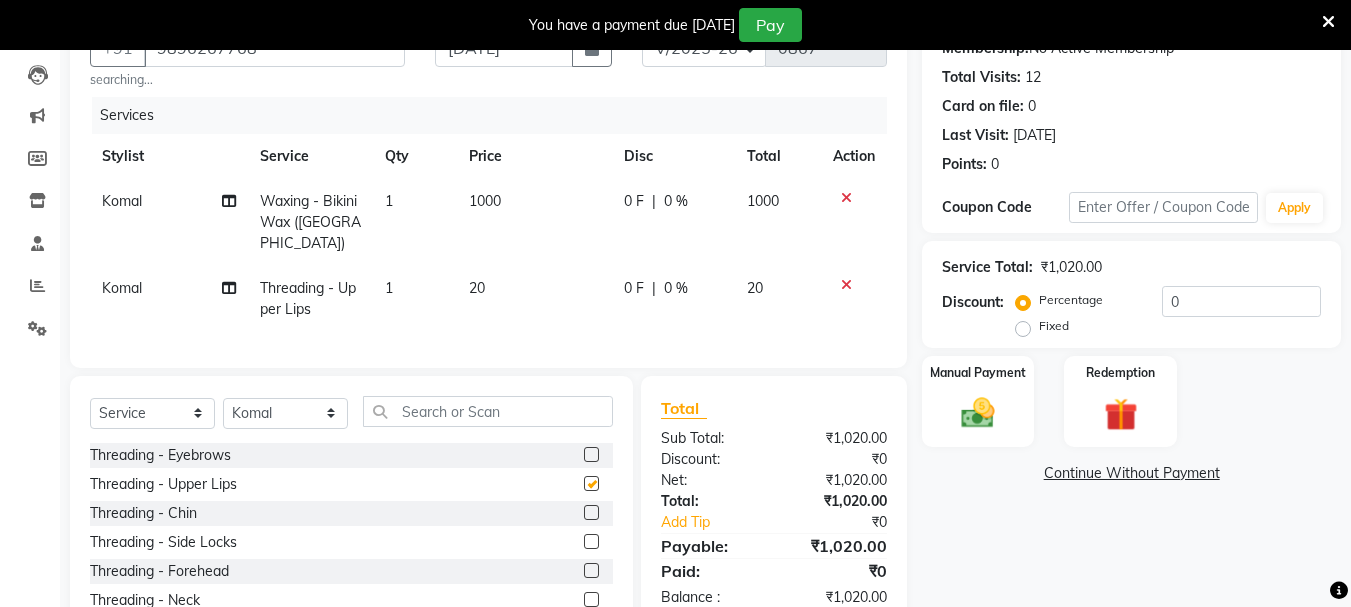 checkbox on "false" 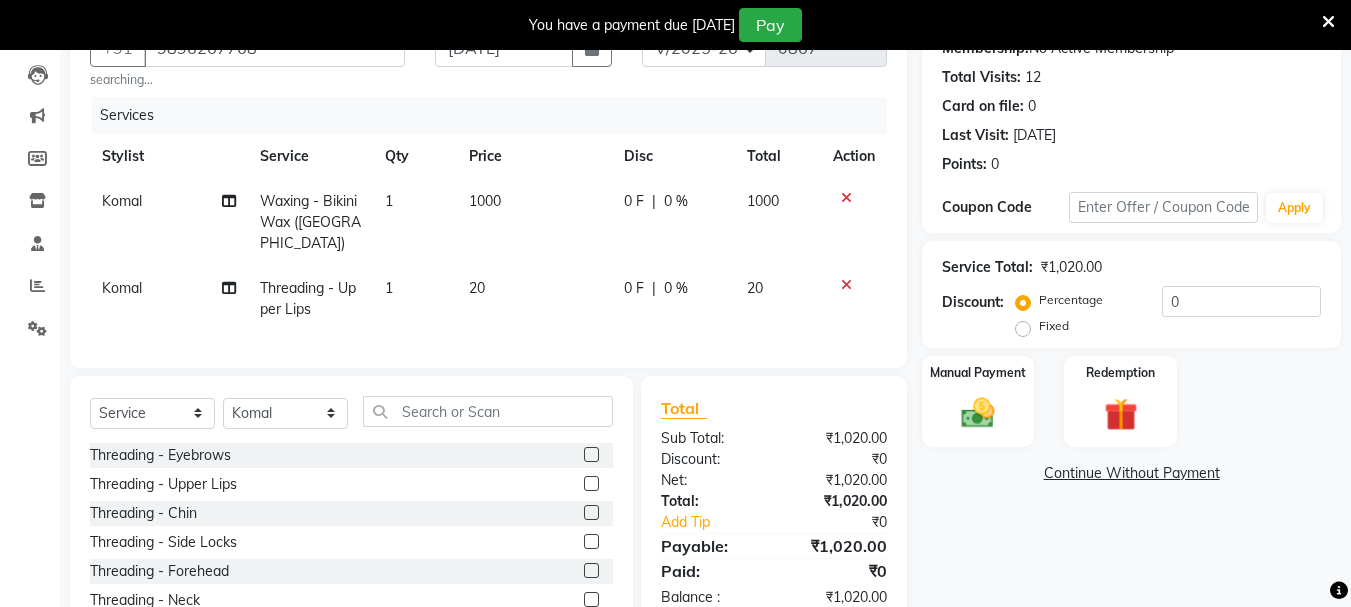 click 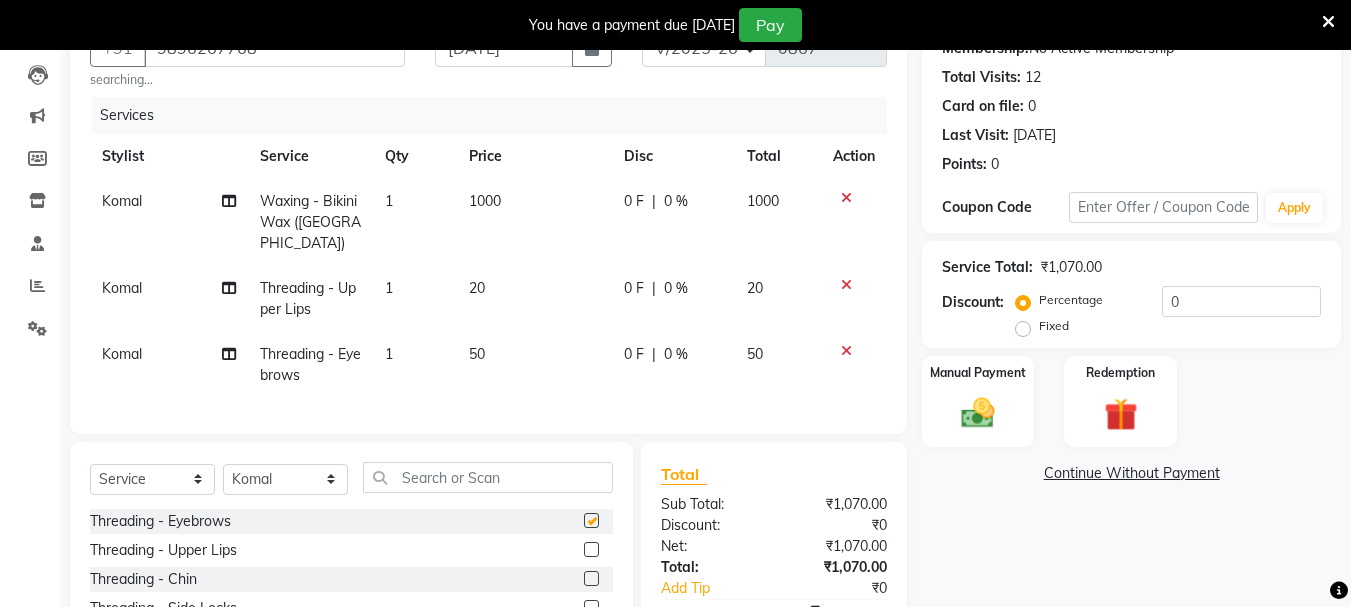 checkbox on "false" 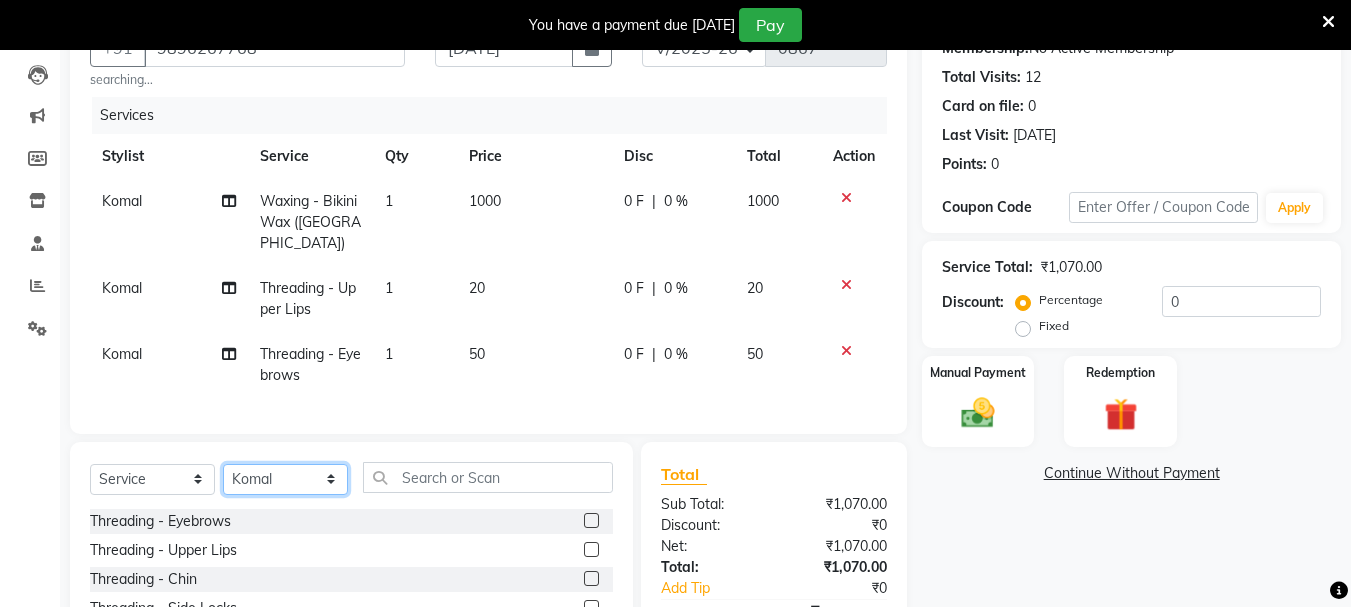 click on "Select Stylist [PERSON_NAME] [PERSON_NAME]  MANAGER [PERSON_NAME]  [PERSON_NAME] [PERSON_NAME]" 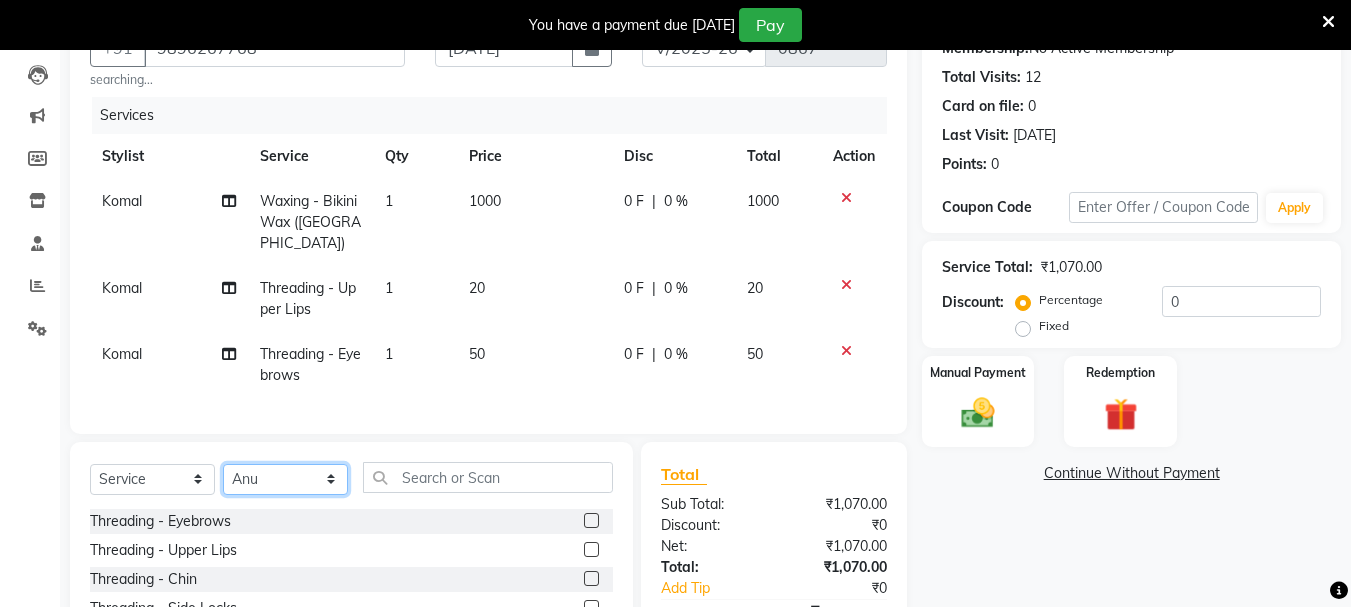 click on "Select Stylist [PERSON_NAME] [PERSON_NAME]  MANAGER [PERSON_NAME]  [PERSON_NAME] [PERSON_NAME]" 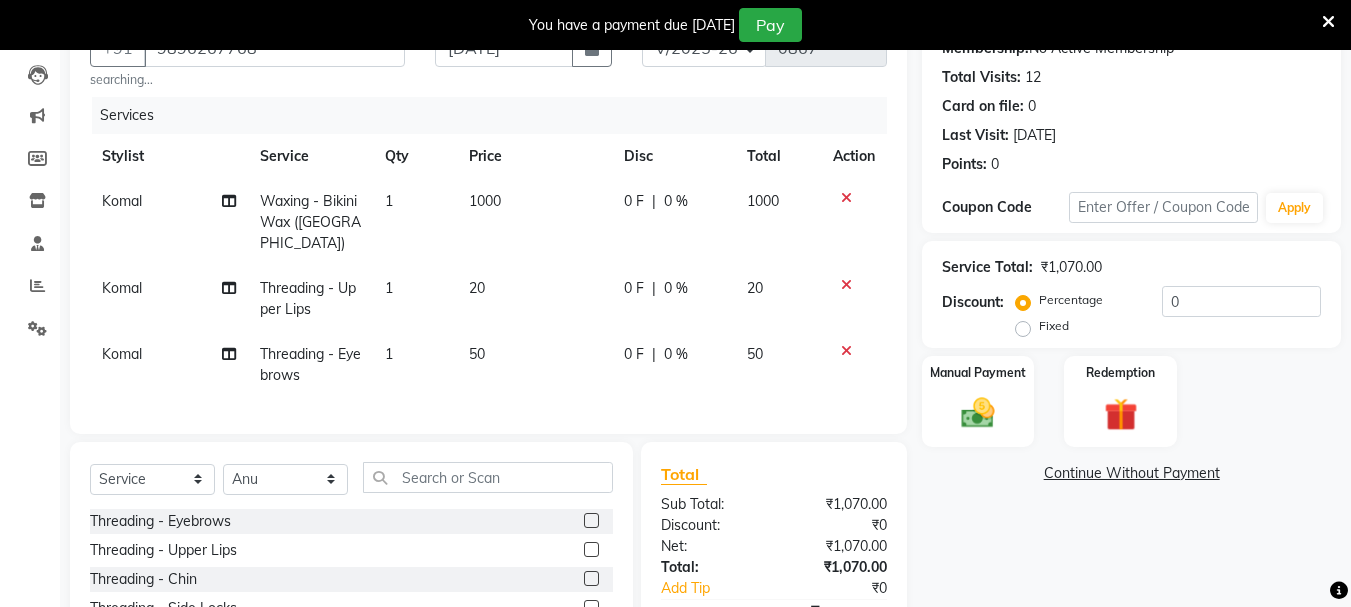 click 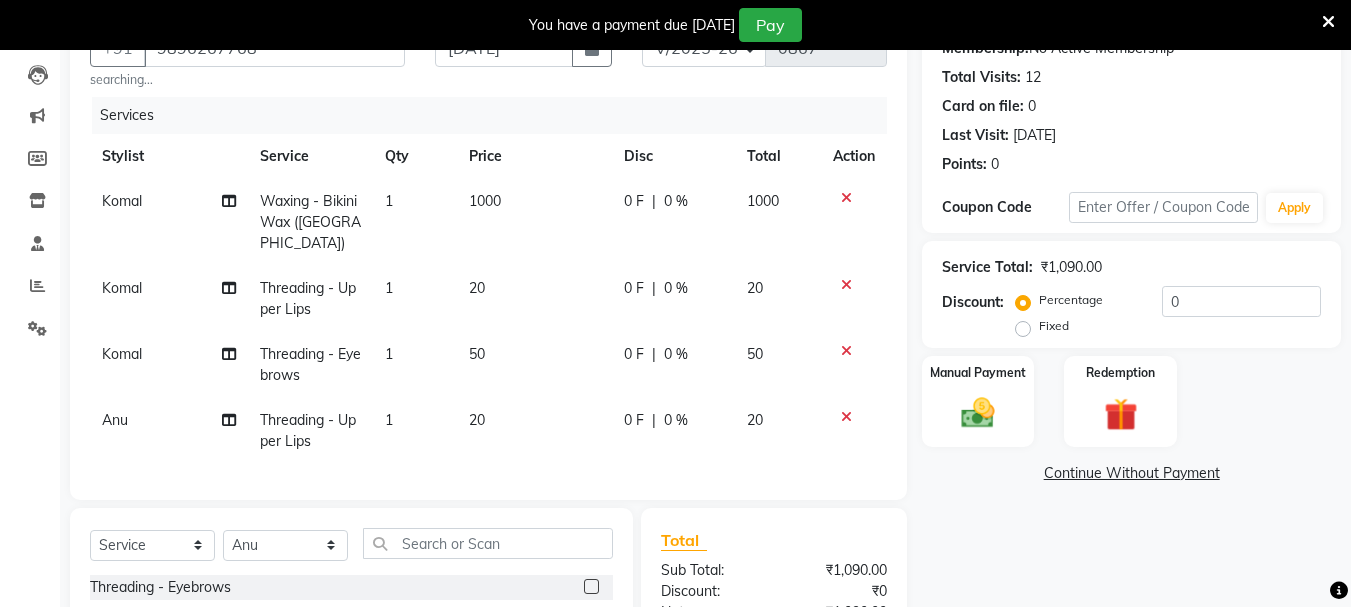 checkbox on "false" 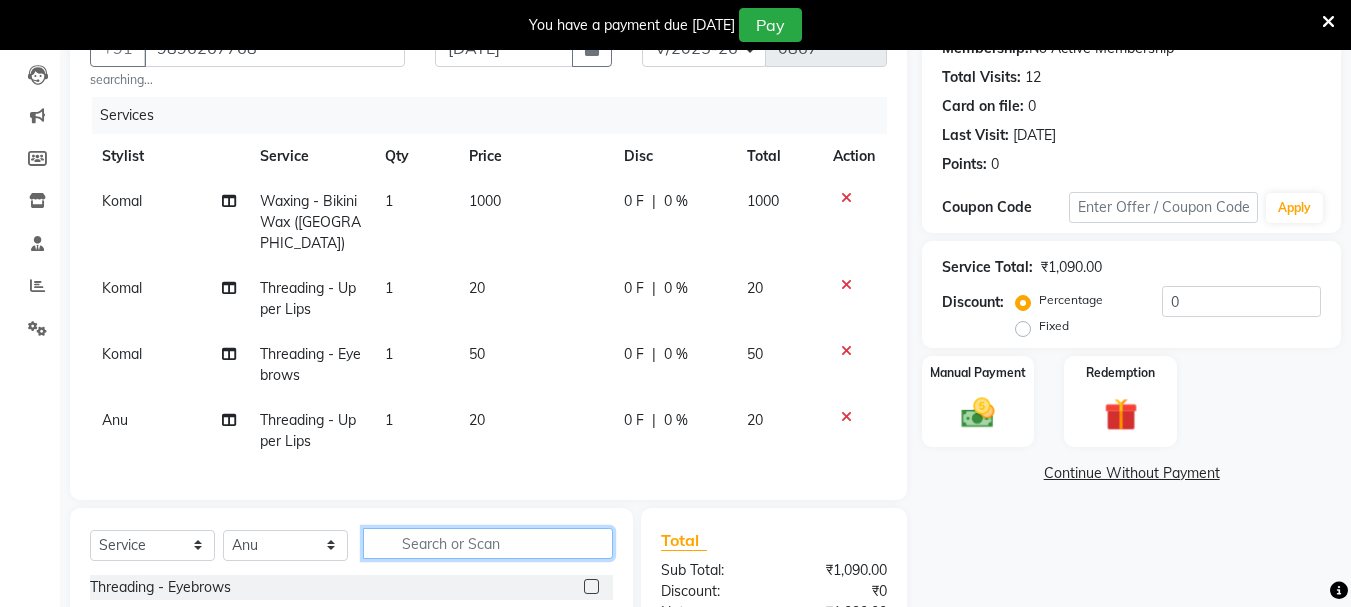 click 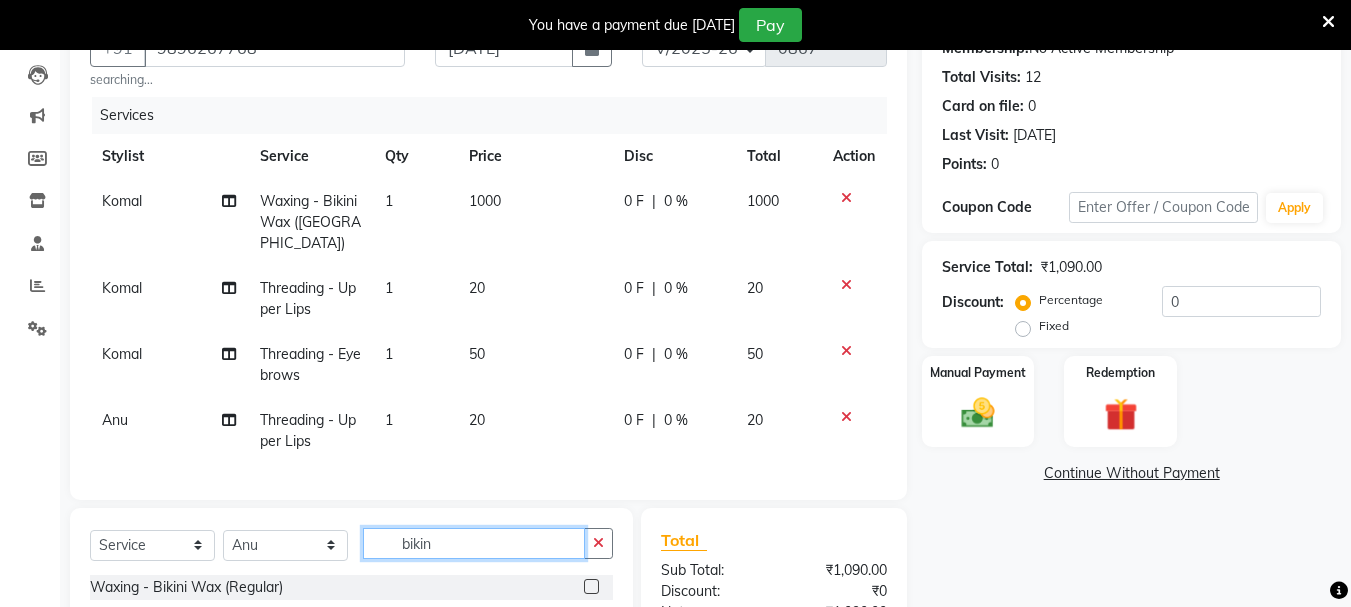 scroll, scrollTop: 384, scrollLeft: 0, axis: vertical 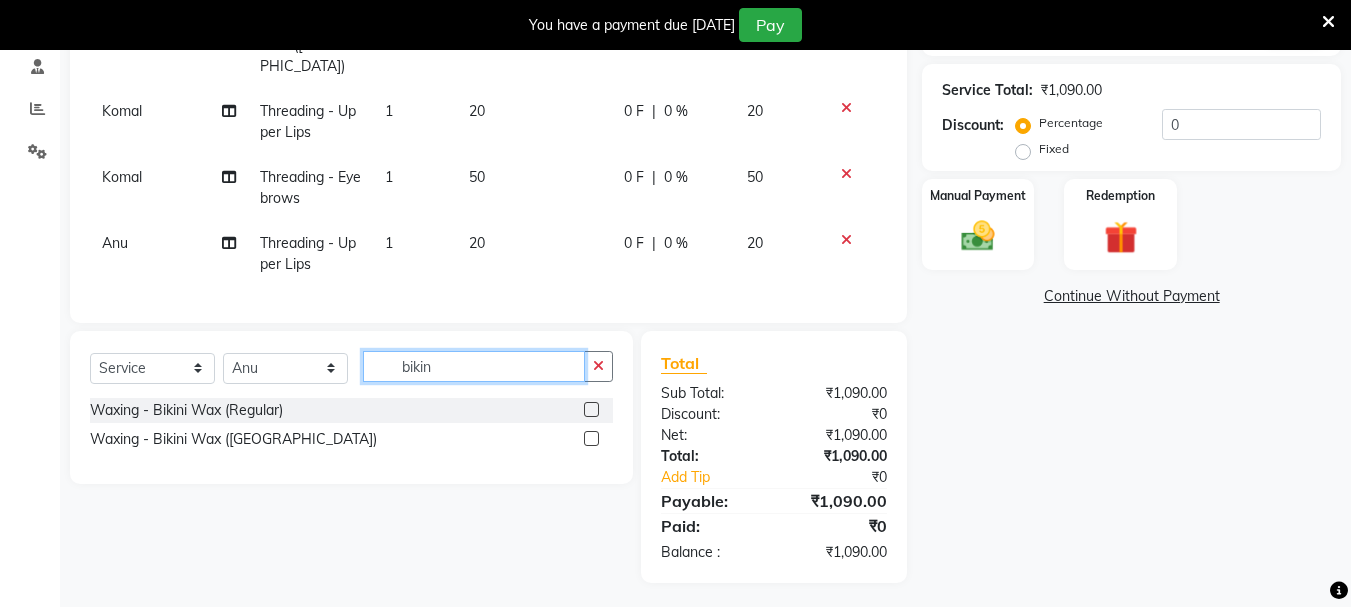 type on "bikin" 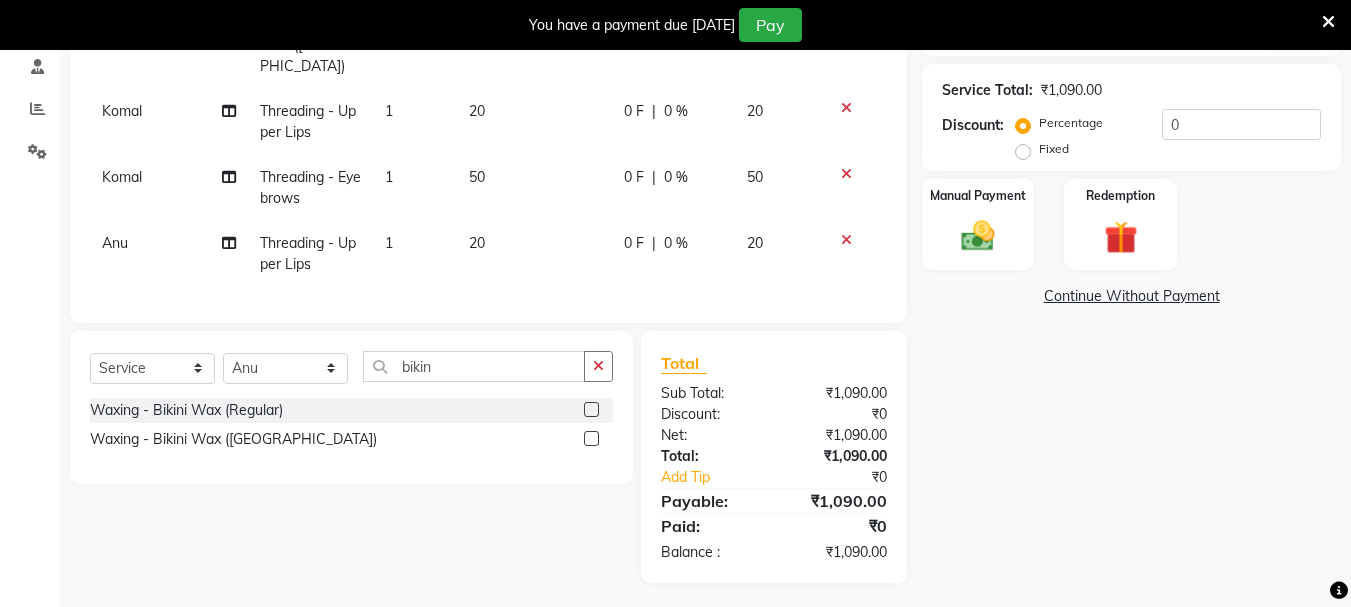 click 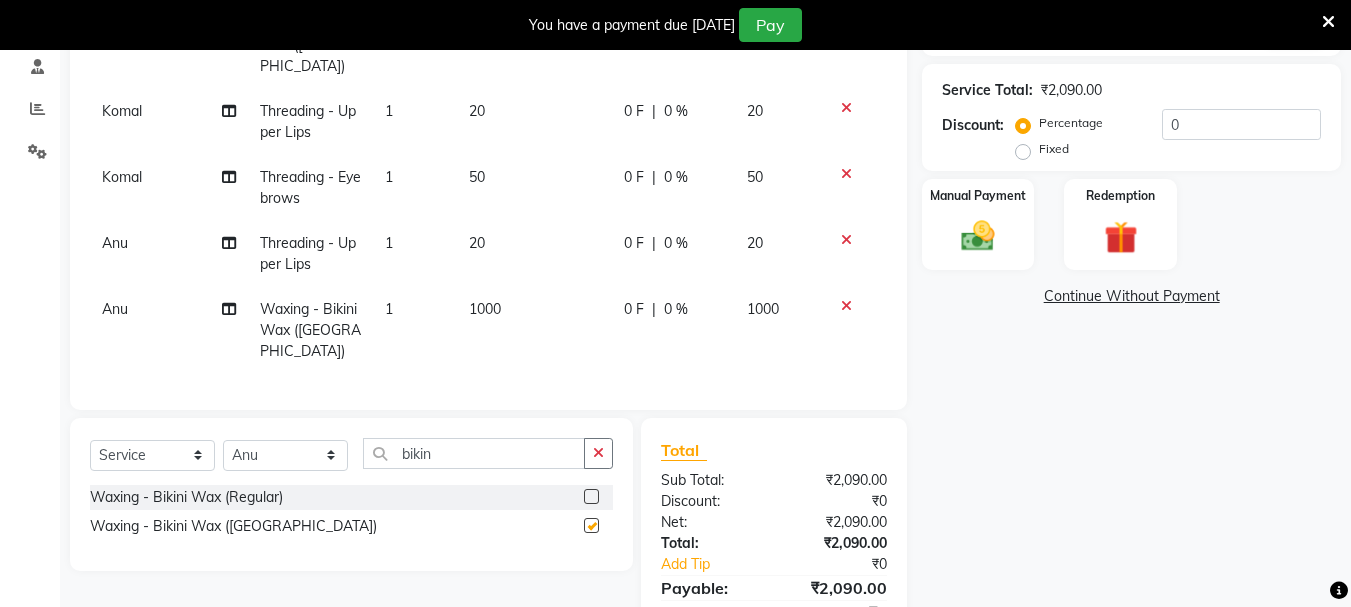 checkbox on "false" 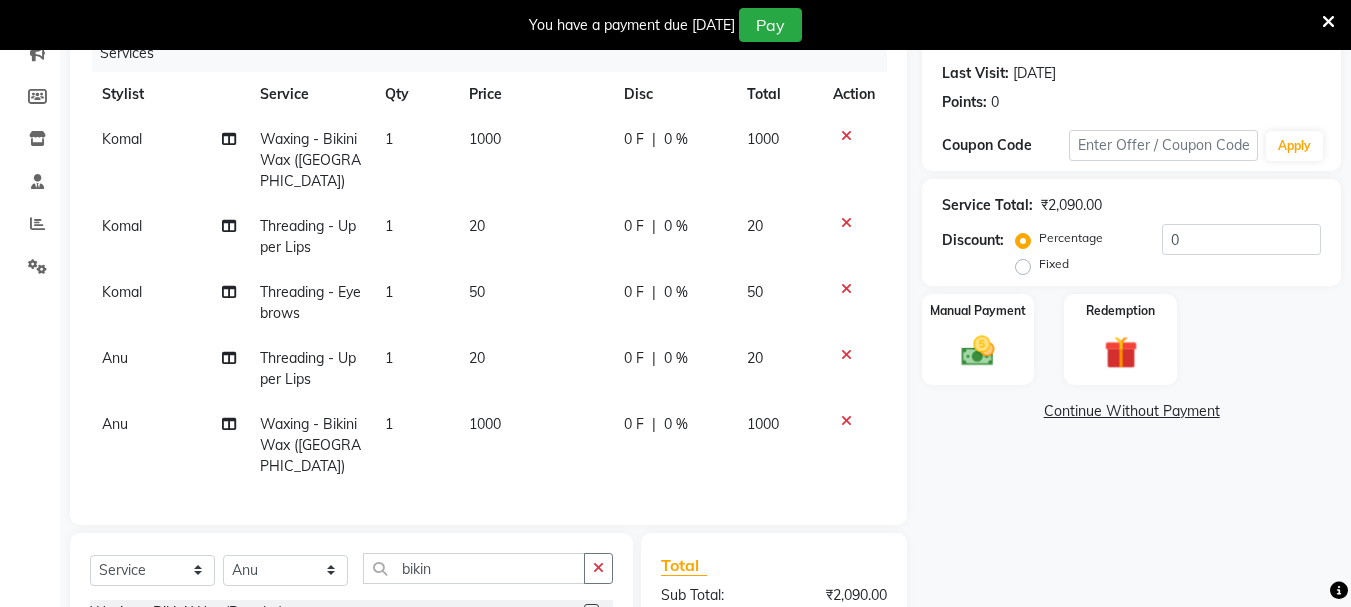 scroll, scrollTop: 449, scrollLeft: 0, axis: vertical 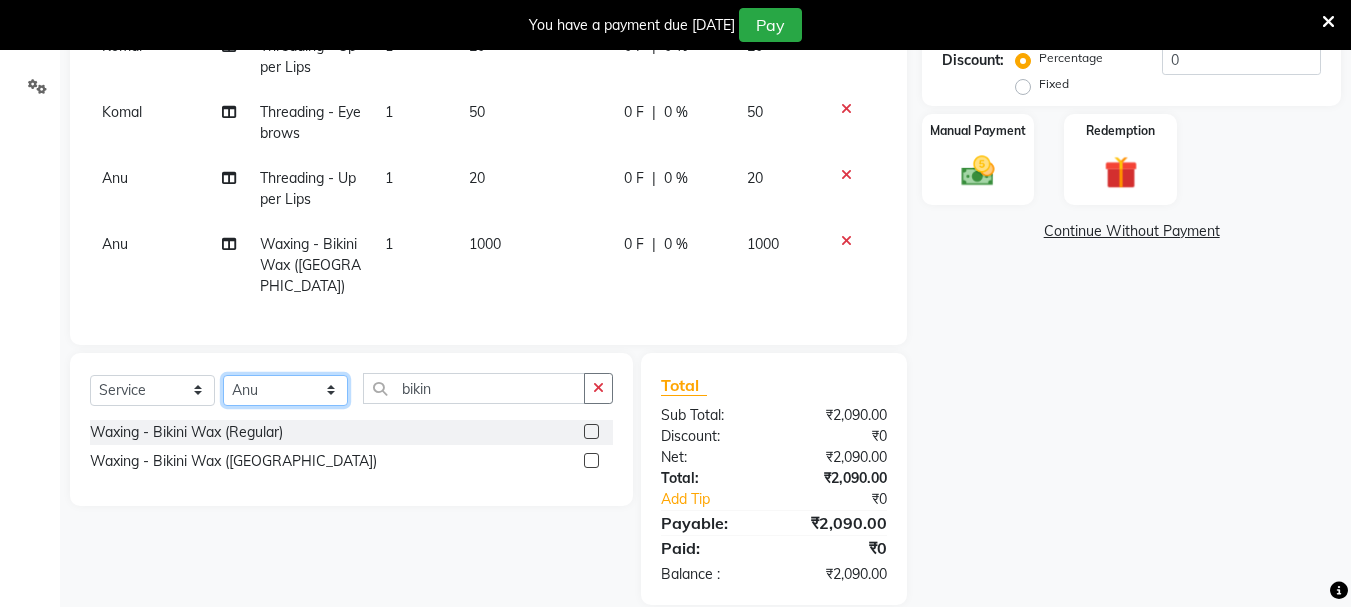 click on "Select Stylist [PERSON_NAME] [PERSON_NAME]  MANAGER [PERSON_NAME]  [PERSON_NAME] [PERSON_NAME]" 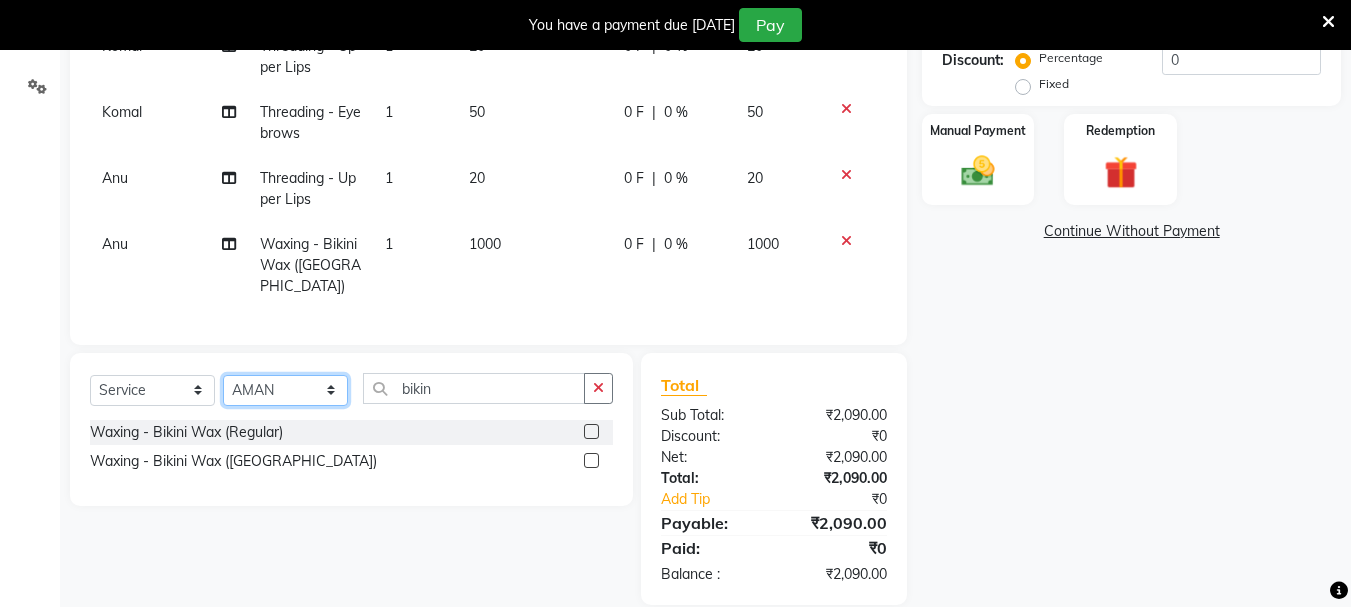 click on "Select Stylist [PERSON_NAME] [PERSON_NAME]  MANAGER [PERSON_NAME]  [PERSON_NAME] [PERSON_NAME]" 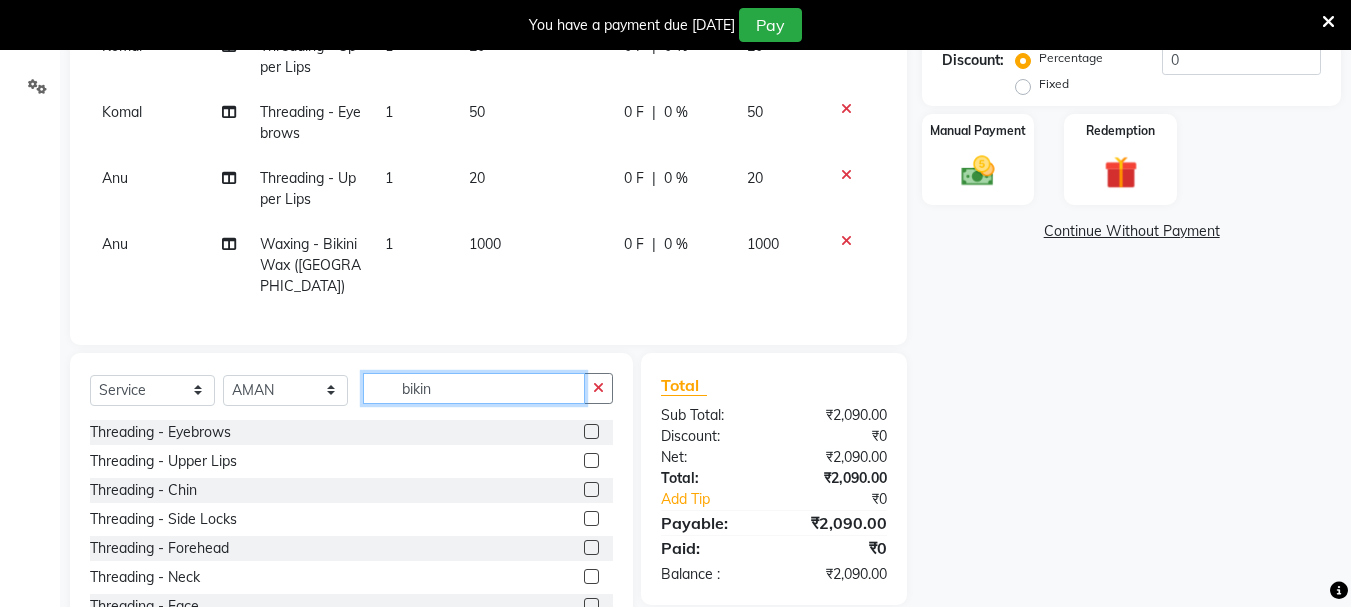 click on "bikin" 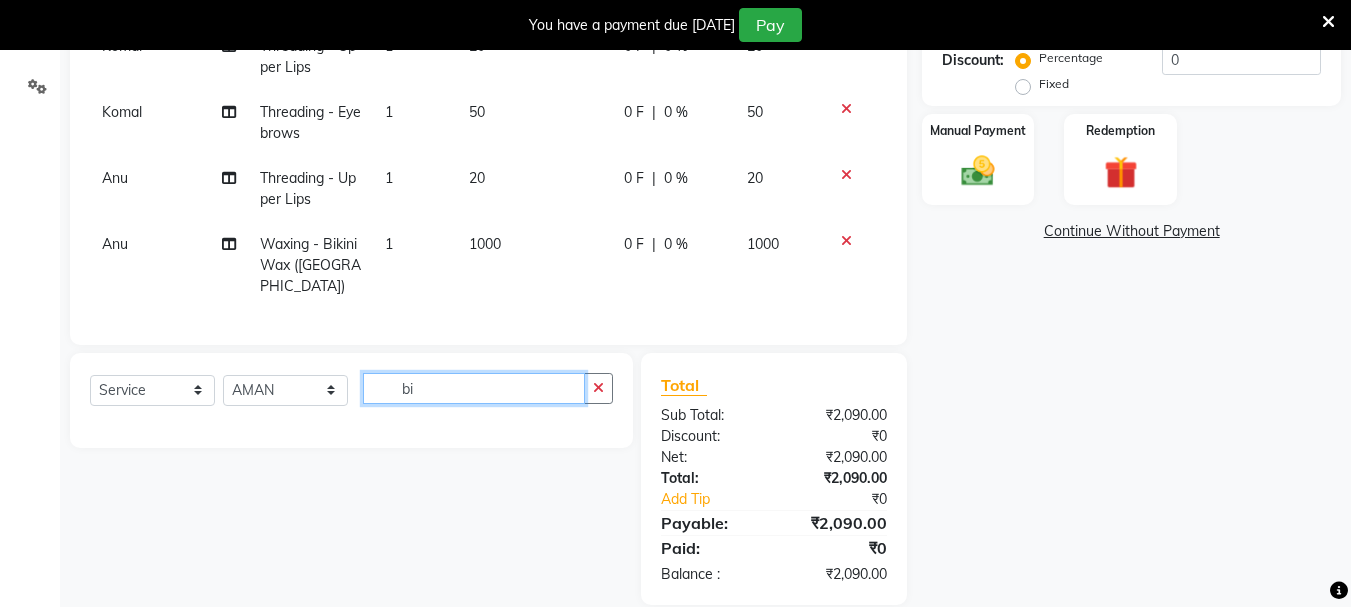 type on "b" 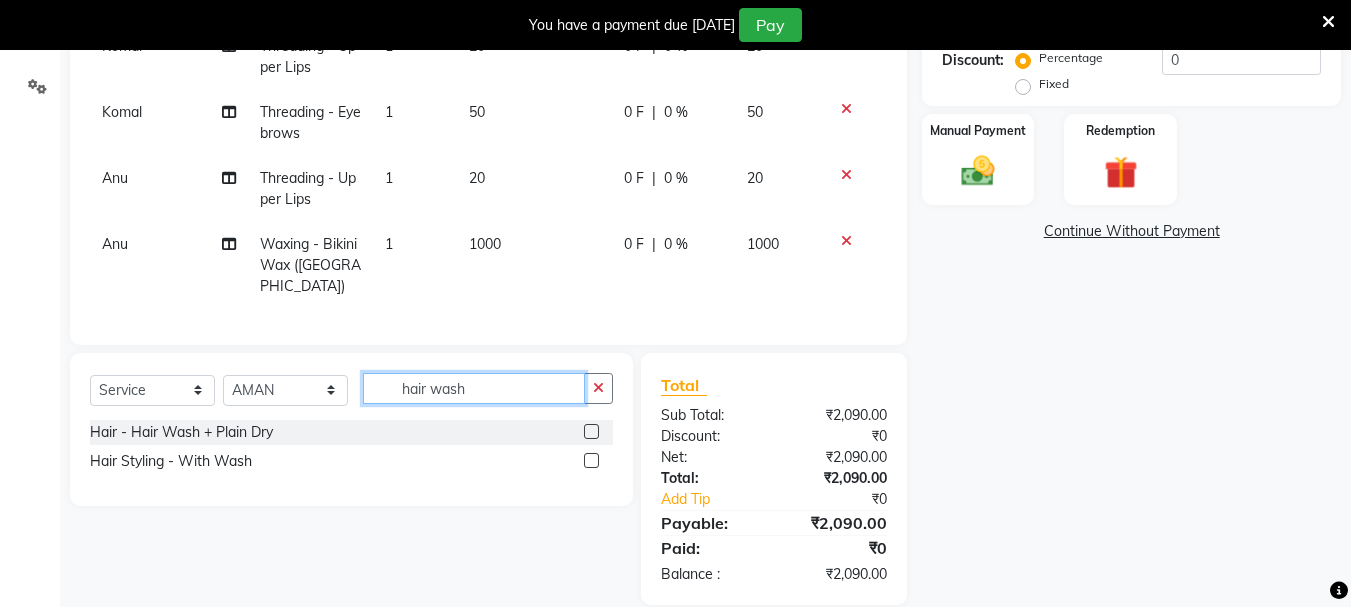 type on "hair wash" 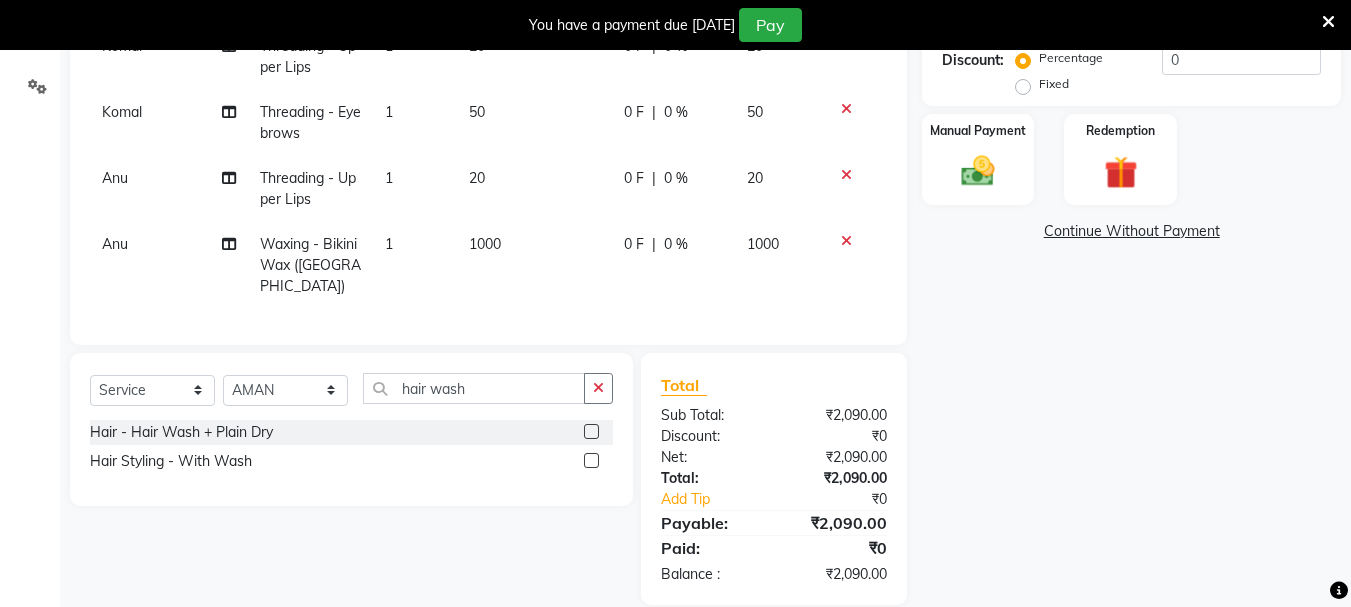 click 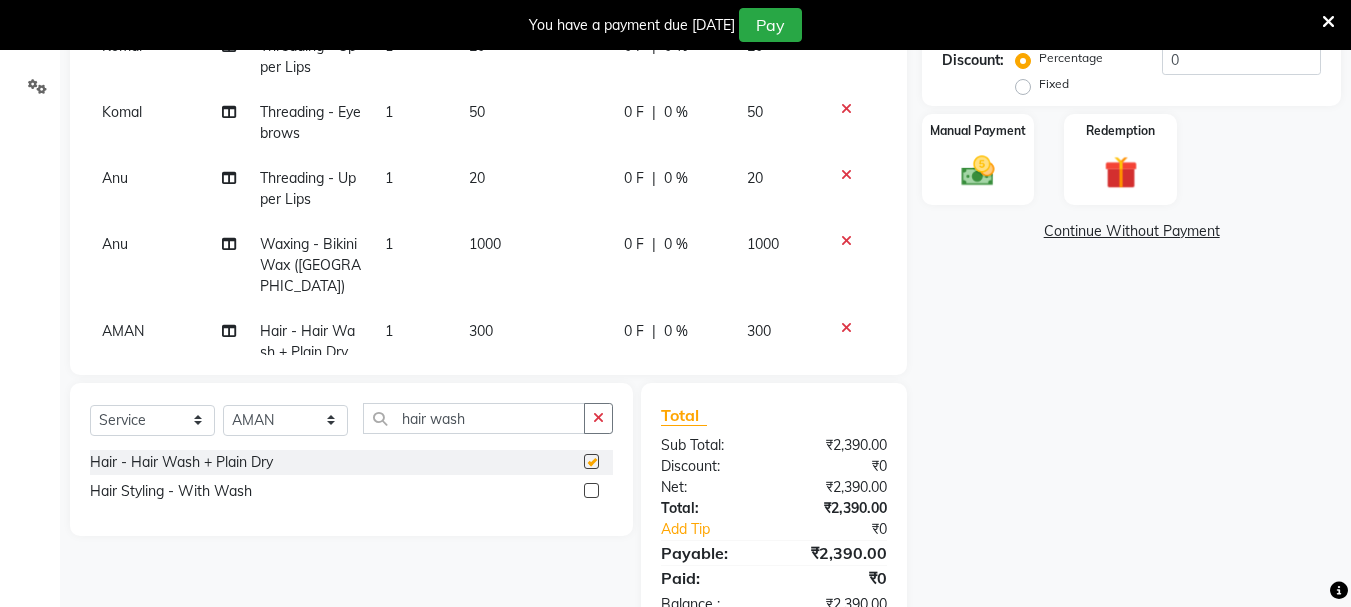 checkbox on "false" 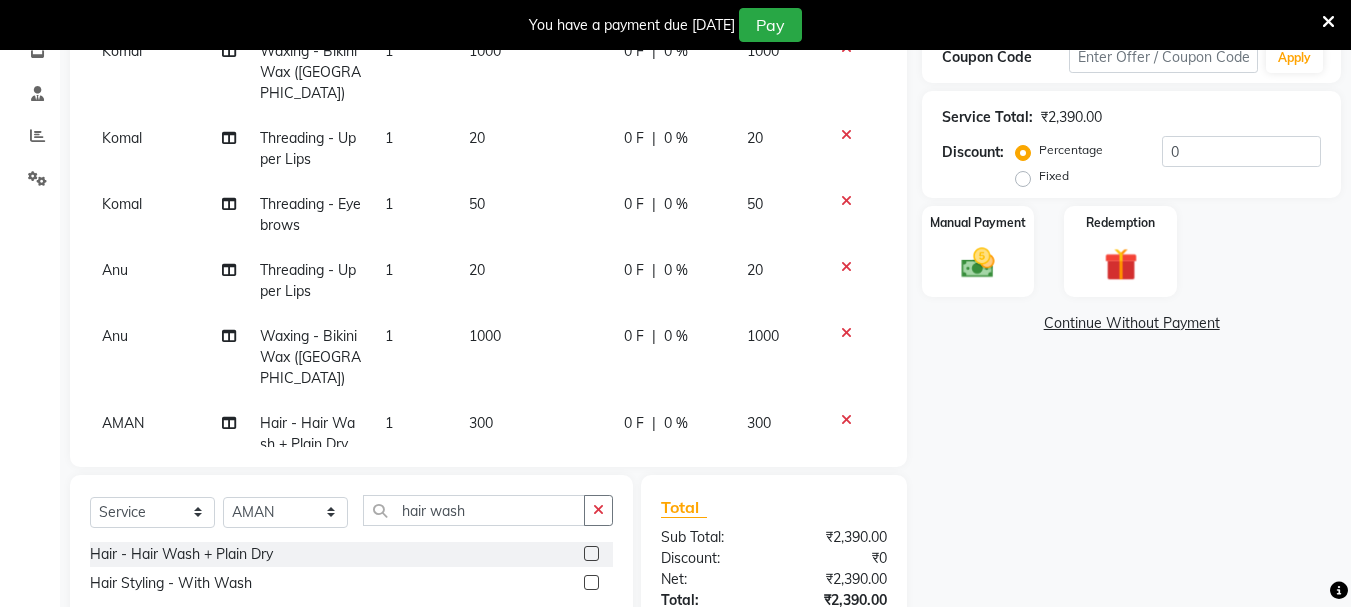 scroll, scrollTop: 279, scrollLeft: 0, axis: vertical 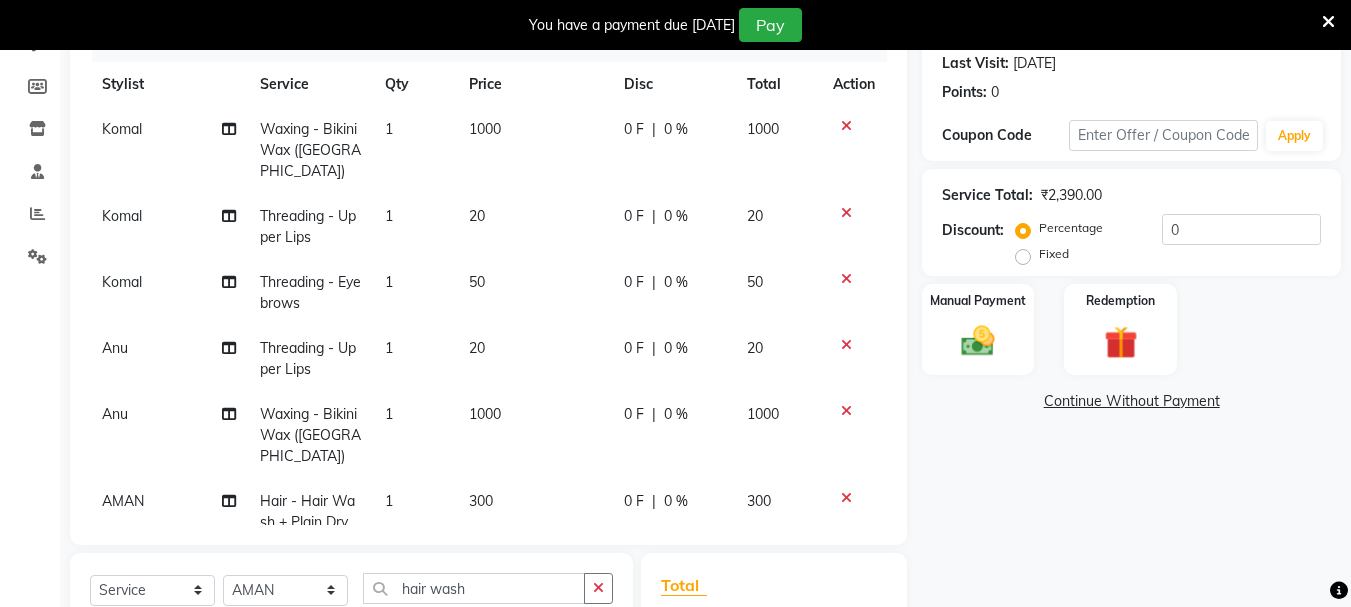 click on "Fixed" 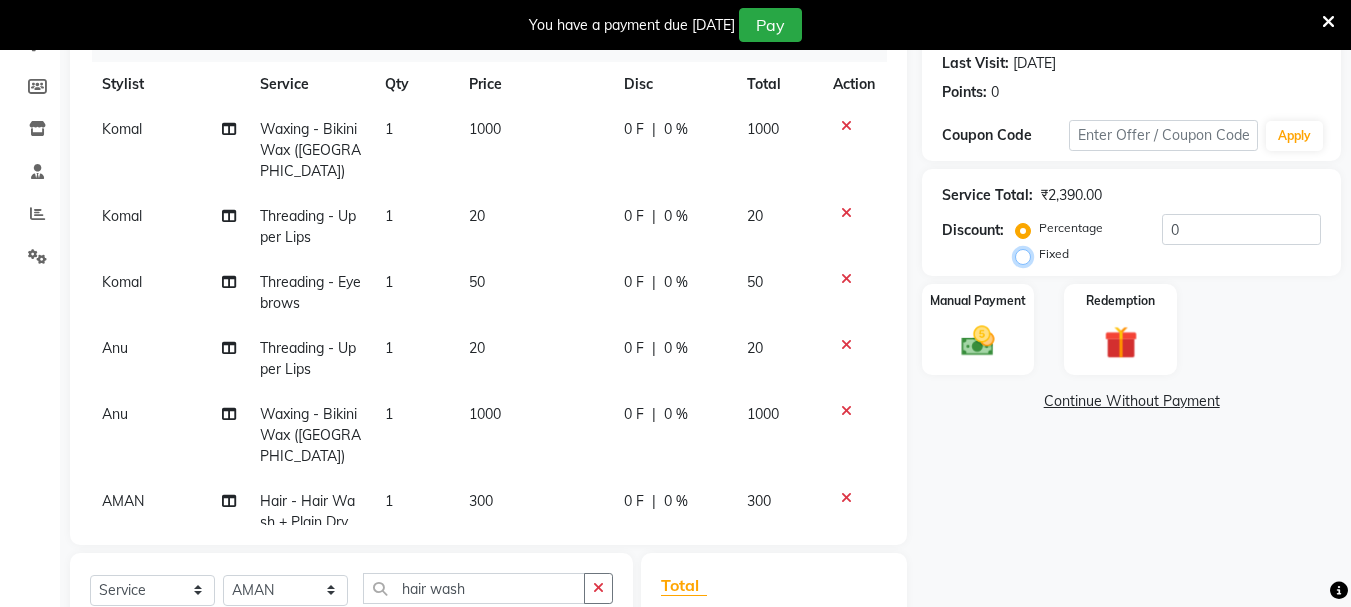 click on "Fixed" at bounding box center [1027, 254] 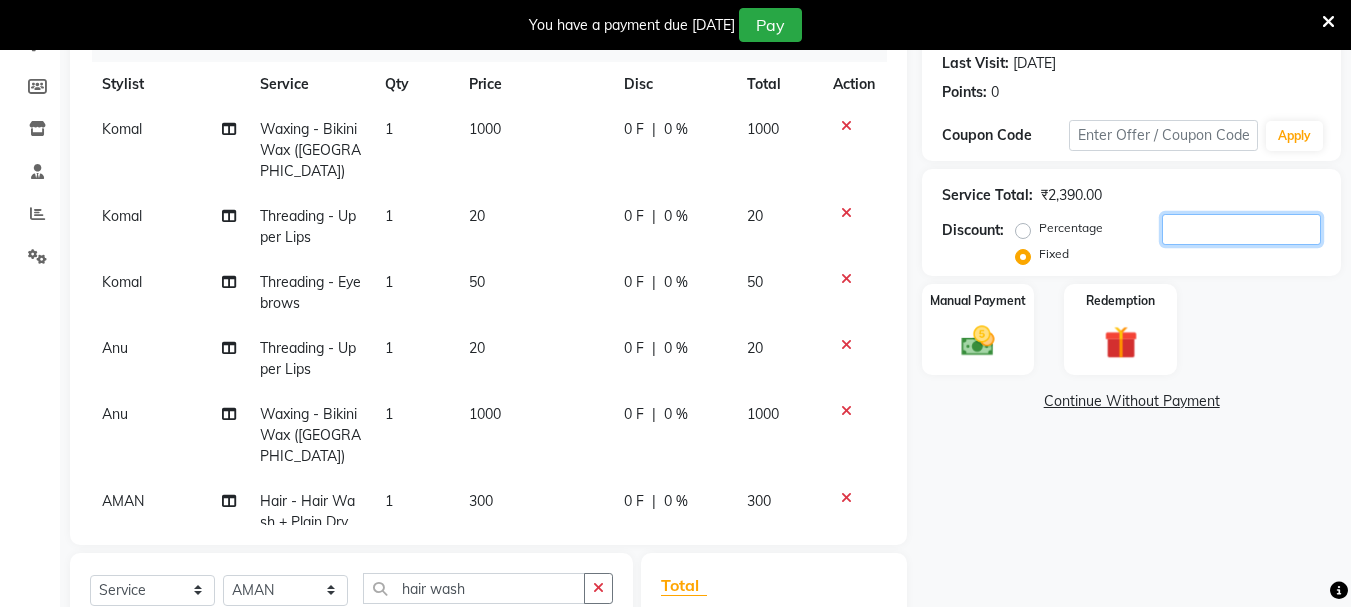 click 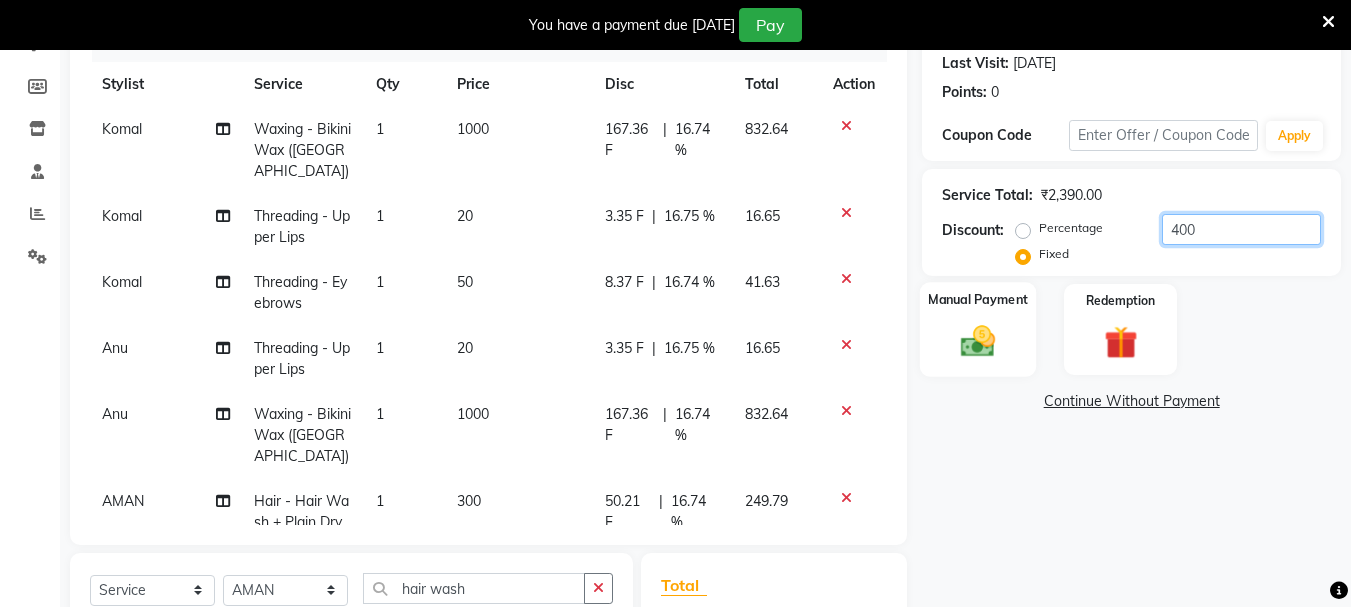 type on "400" 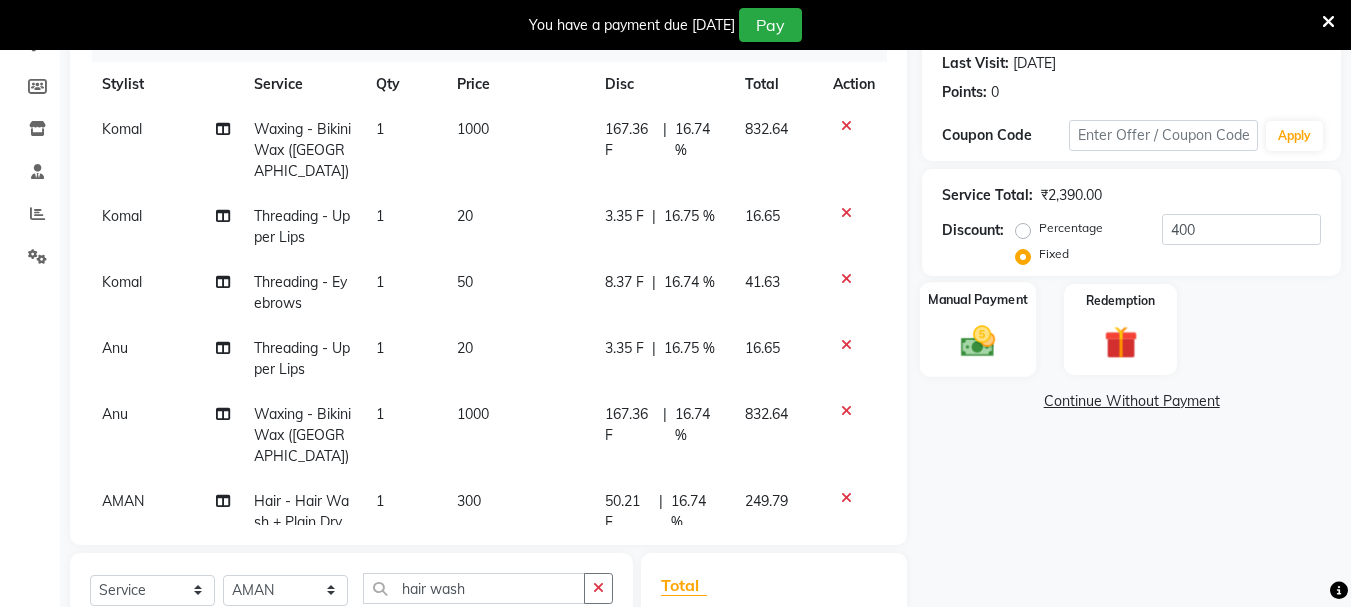 click 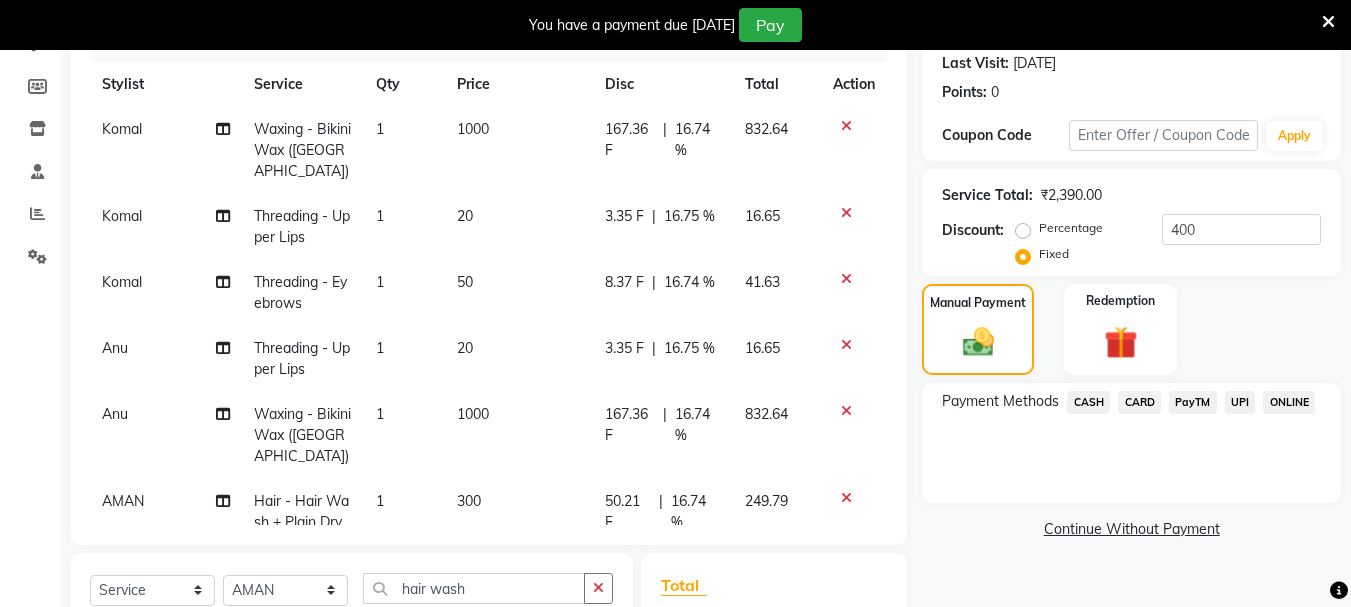 scroll, scrollTop: 507, scrollLeft: 0, axis: vertical 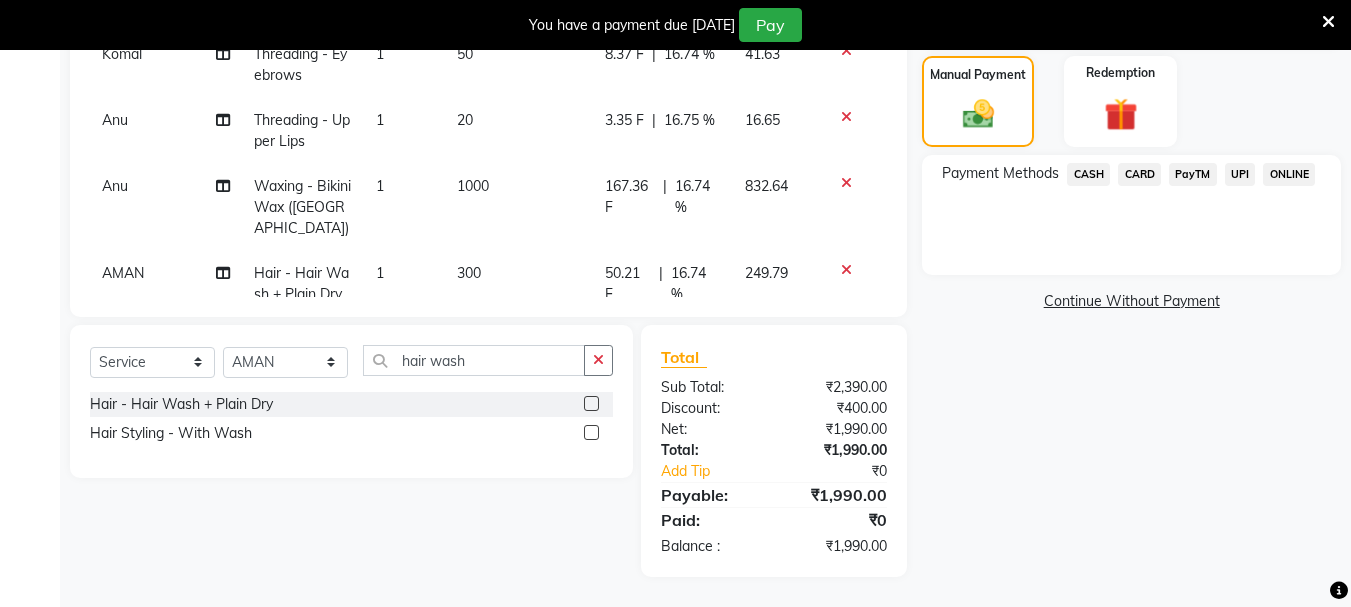 click on "PayTM" 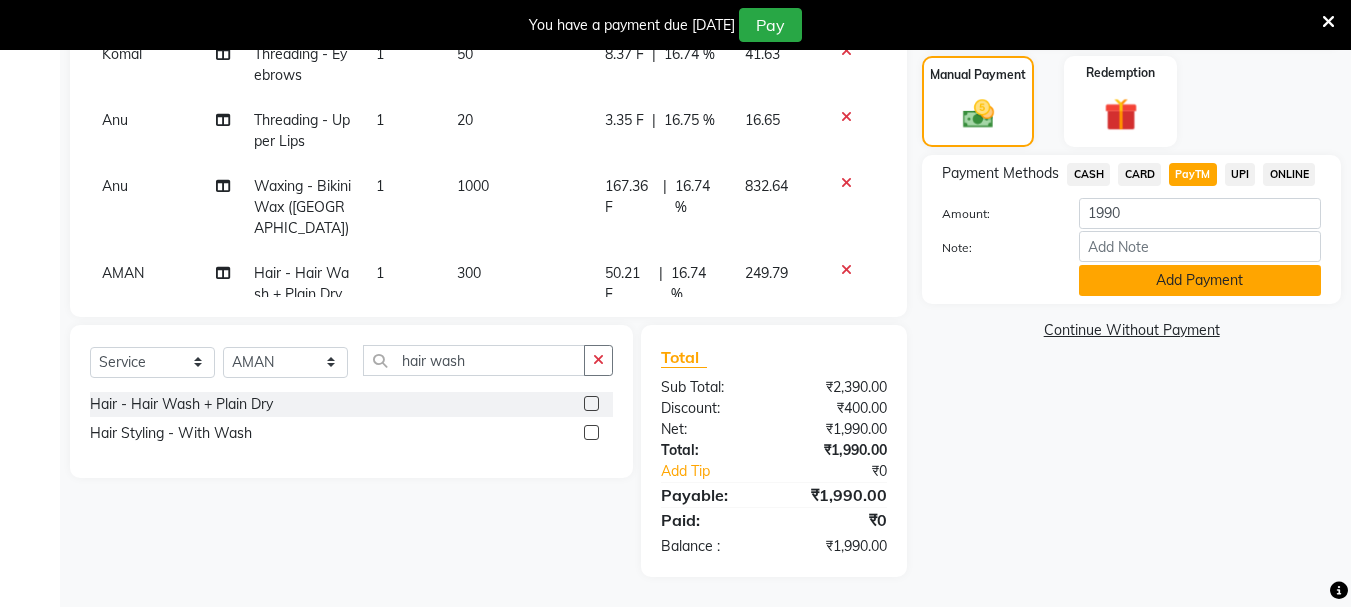 click on "Add Payment" 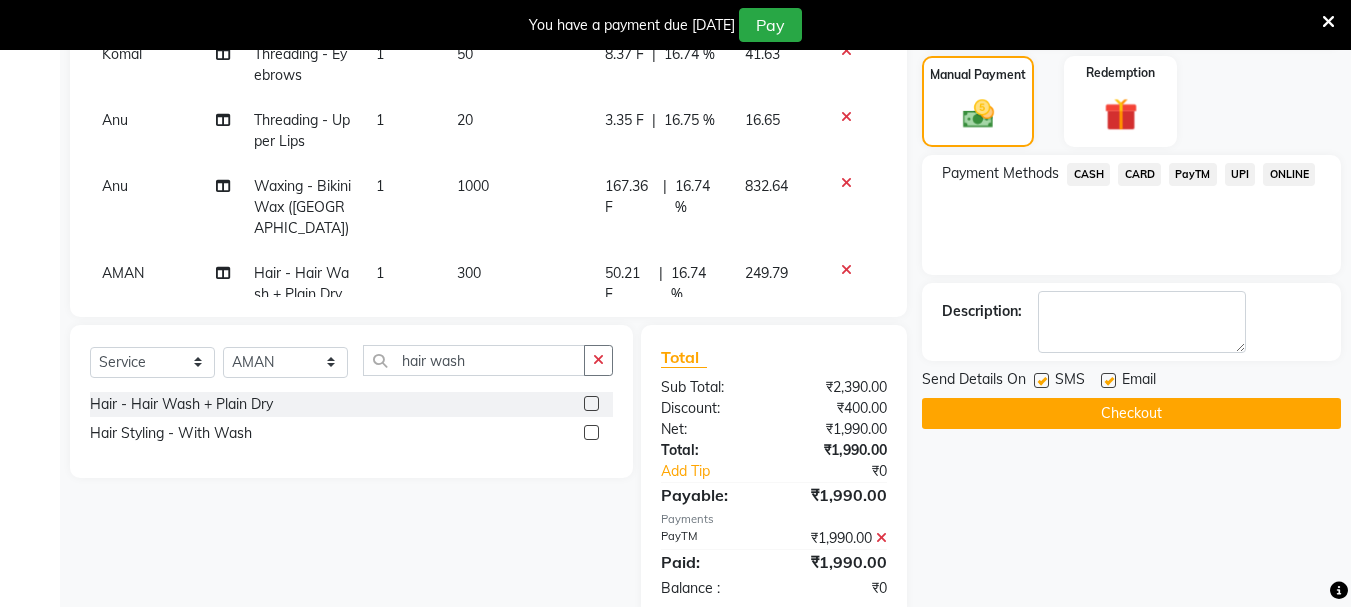 click on "Checkout" 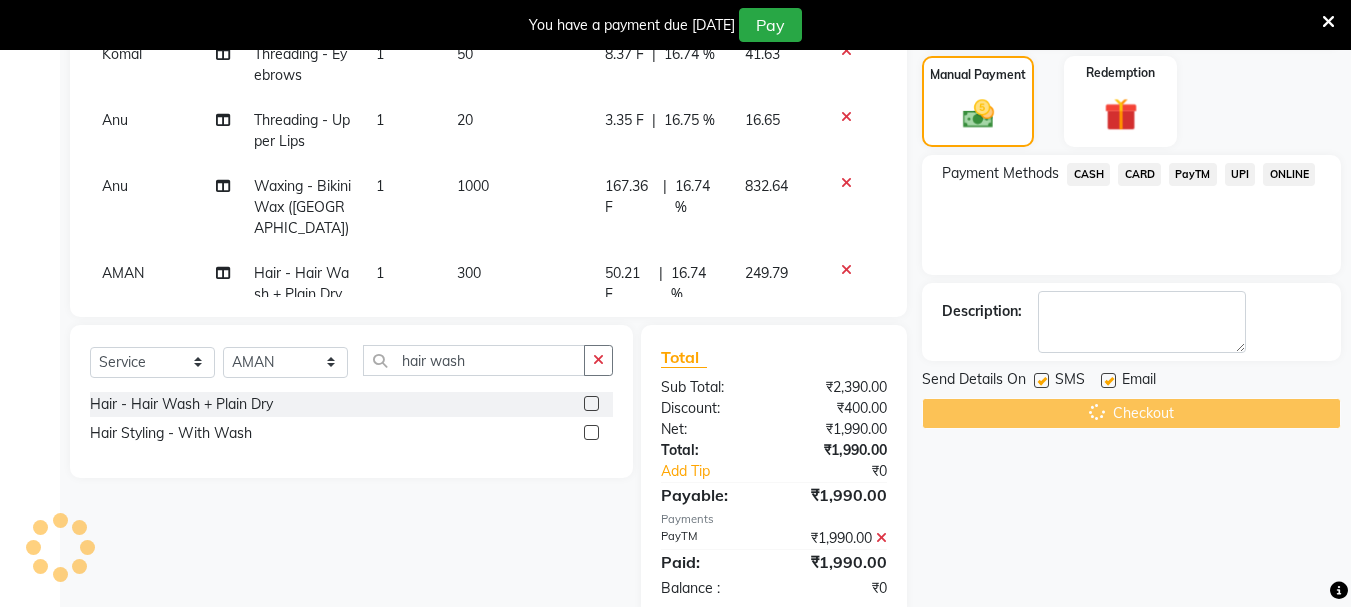 scroll, scrollTop: 50, scrollLeft: 0, axis: vertical 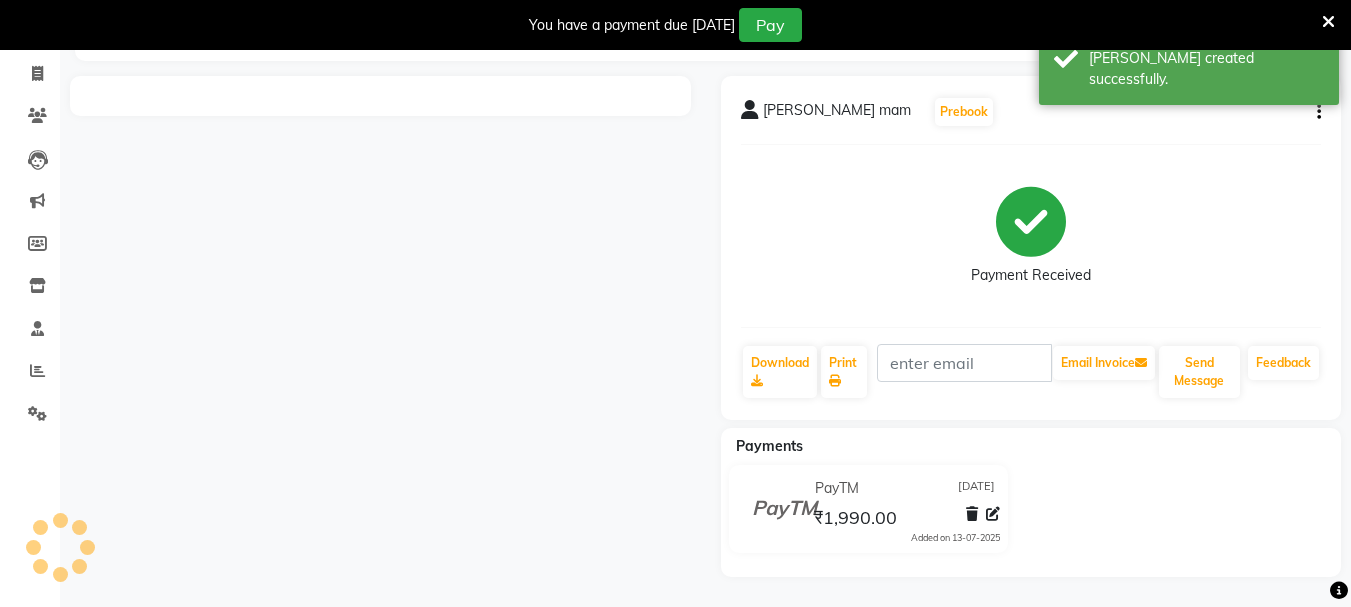 click at bounding box center (1328, 22) 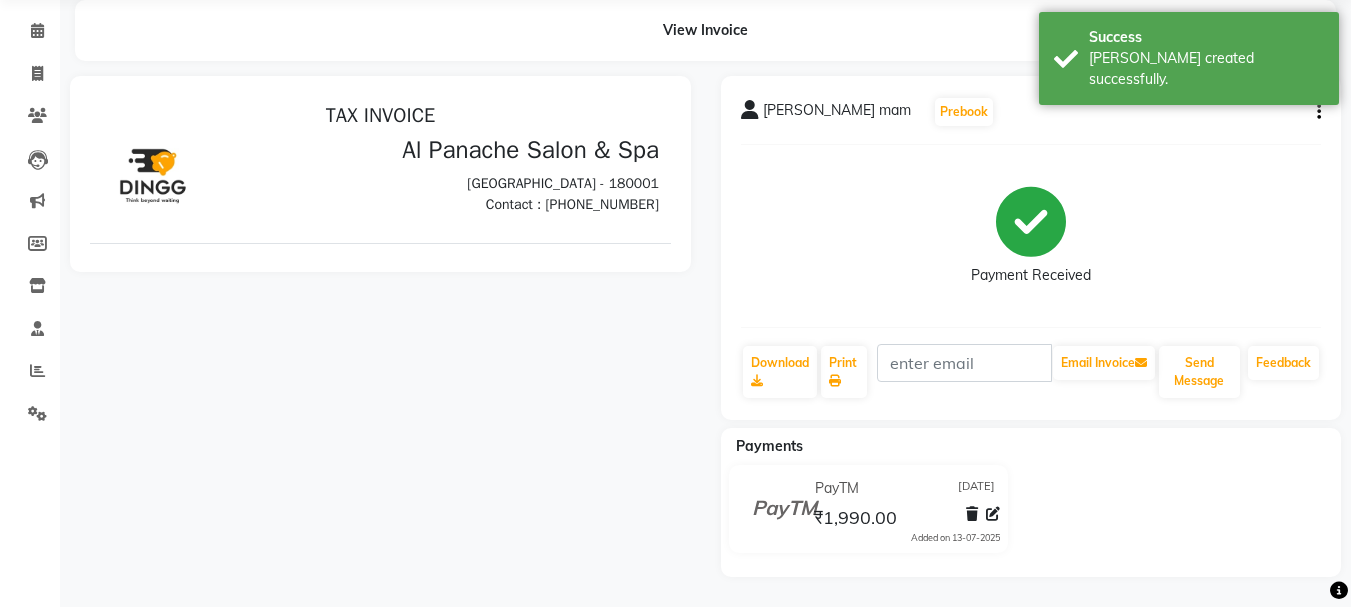 scroll, scrollTop: 0, scrollLeft: 0, axis: both 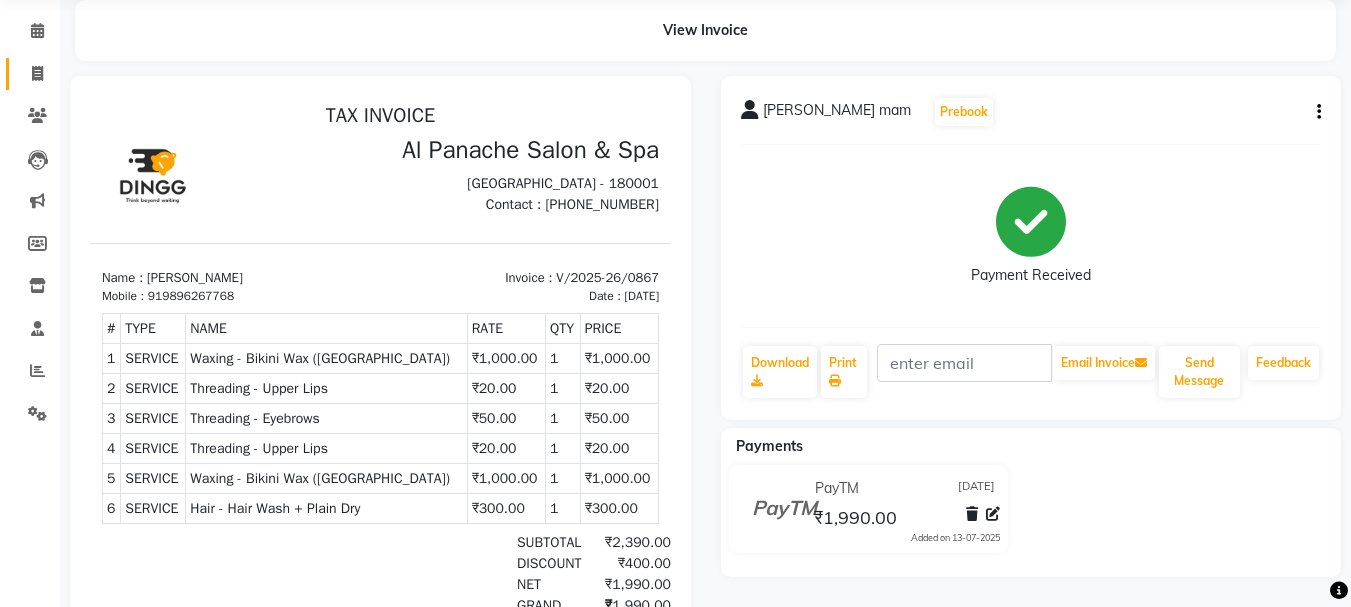 click on "Invoice" 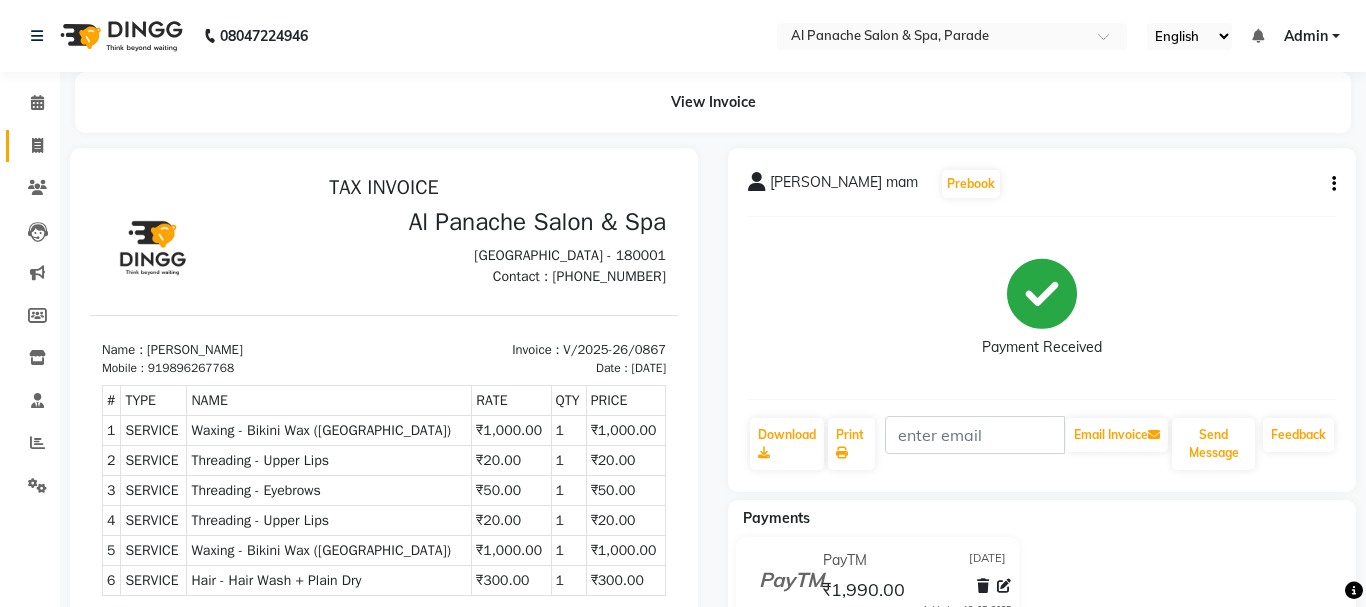 select on "service" 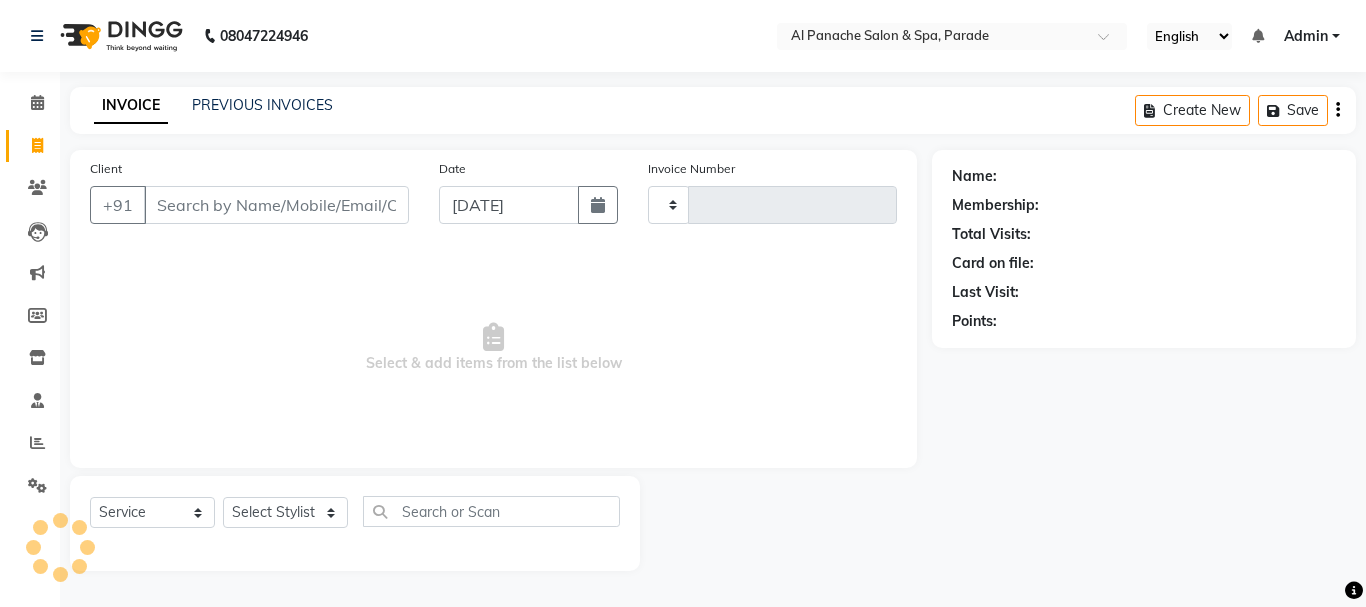 type on "0868" 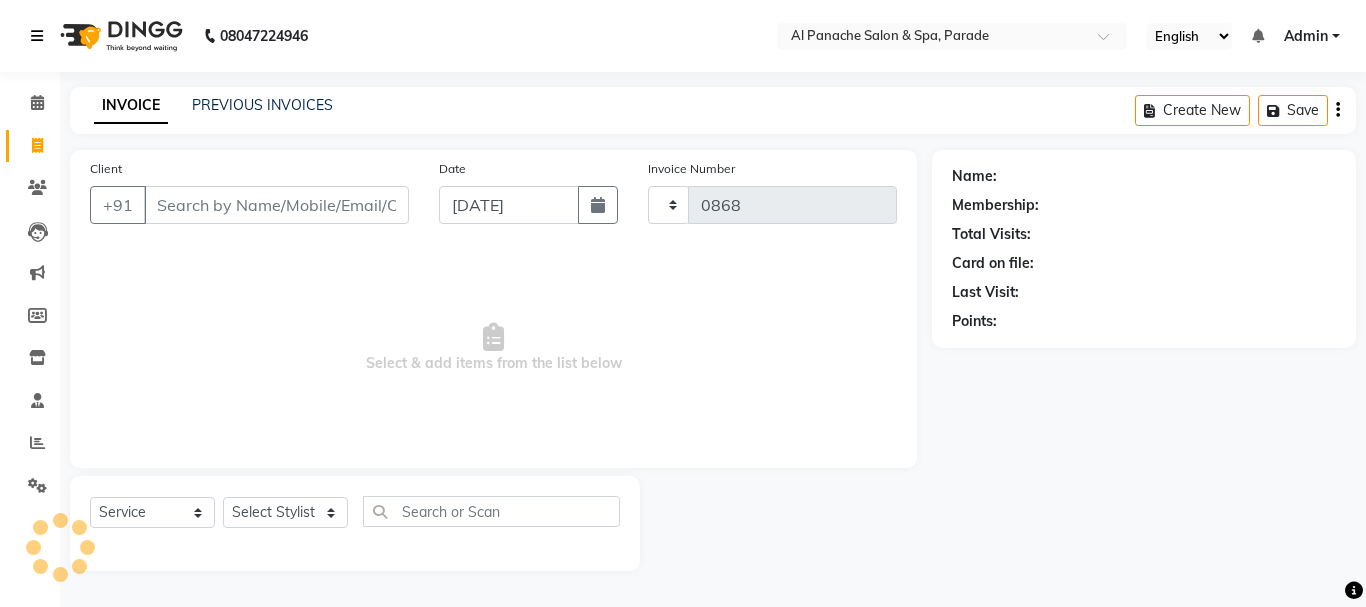 select on "463" 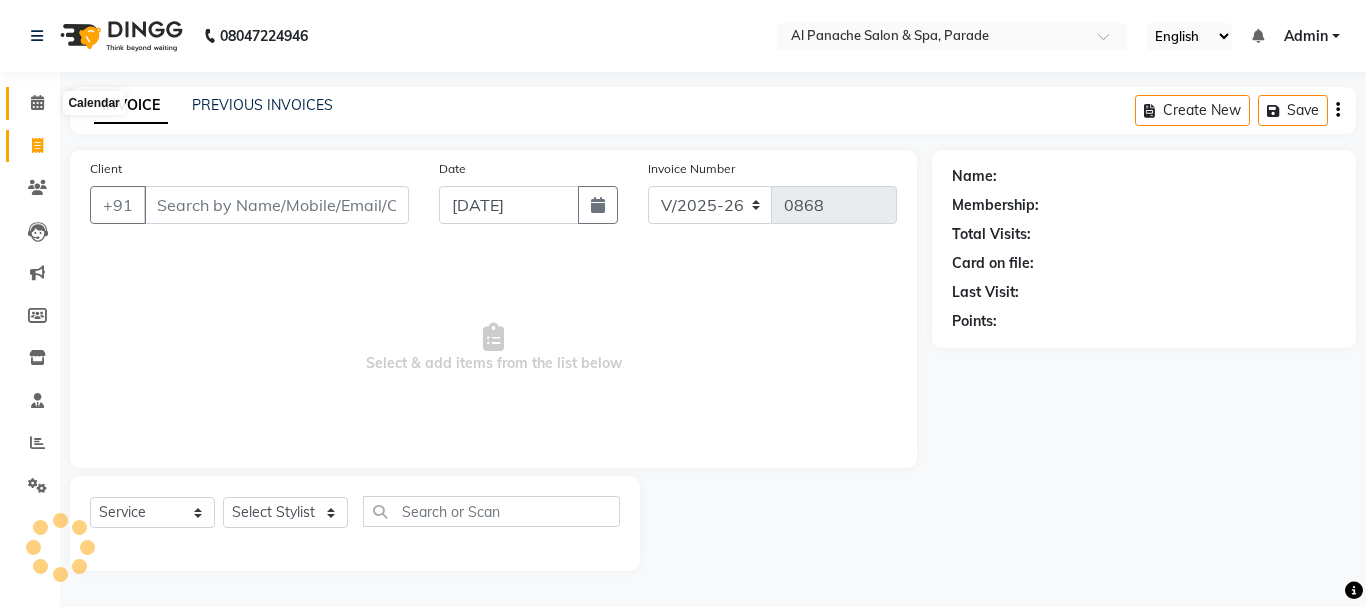 click 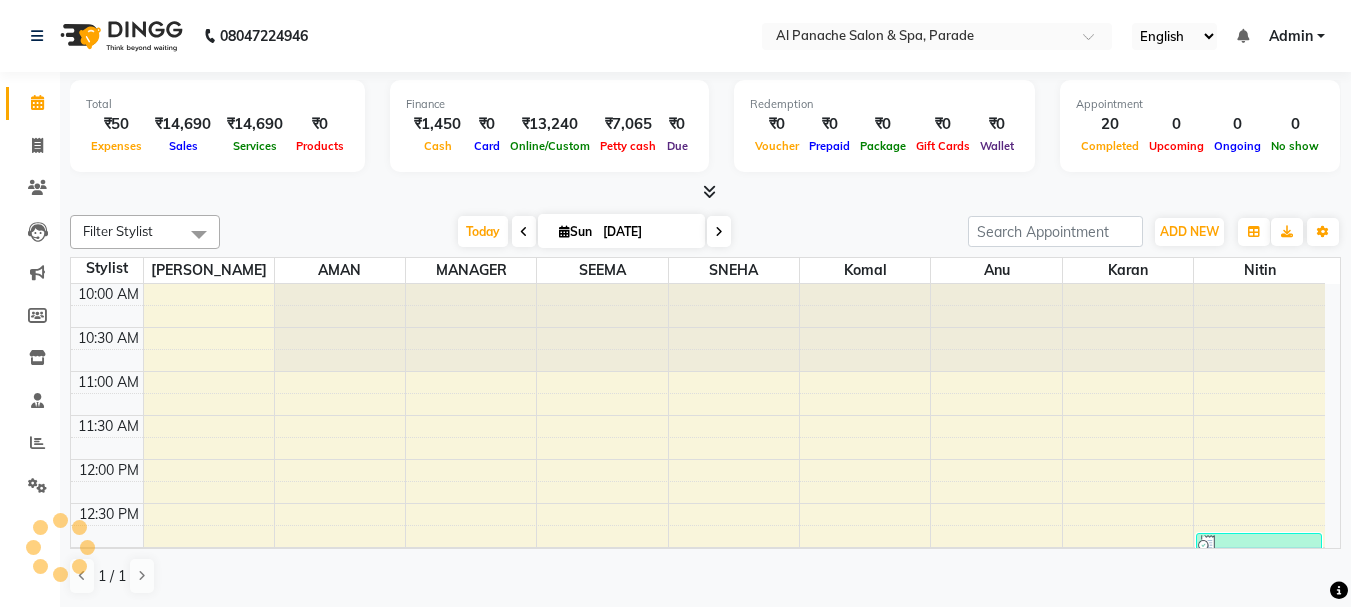 scroll, scrollTop: 665, scrollLeft: 0, axis: vertical 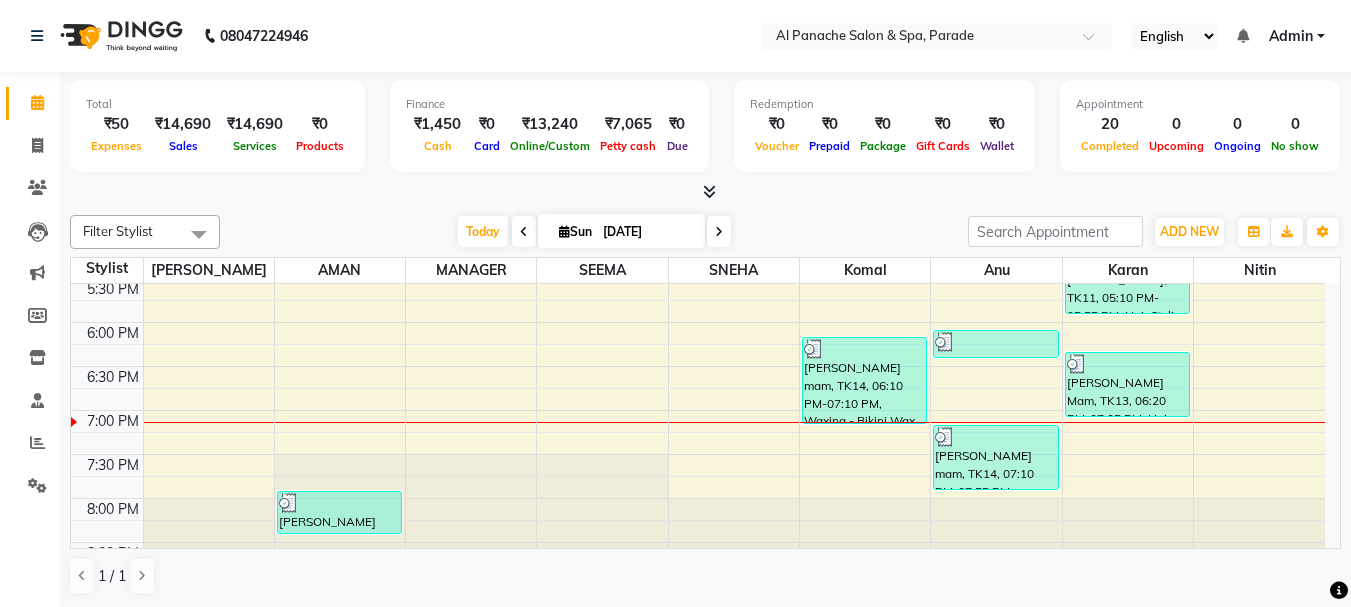 click at bounding box center [709, 191] 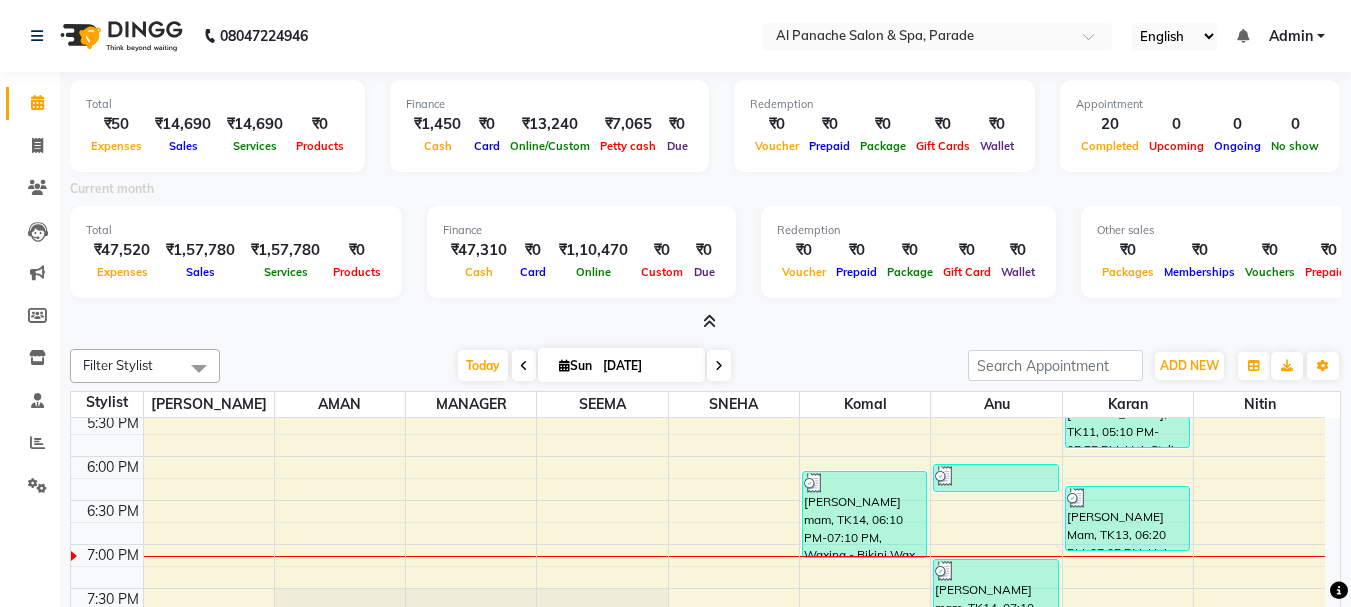 click at bounding box center [709, 321] 